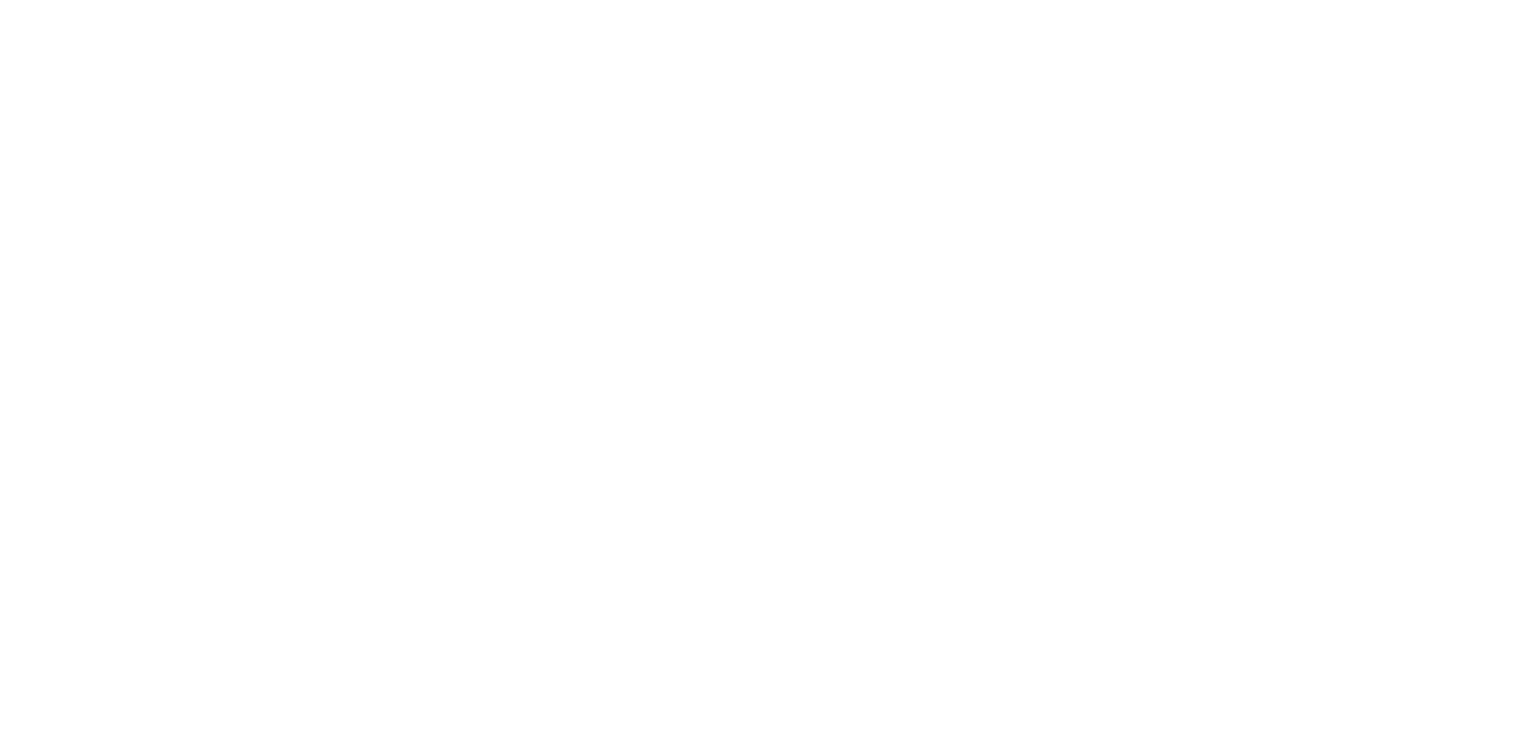 scroll, scrollTop: 0, scrollLeft: 0, axis: both 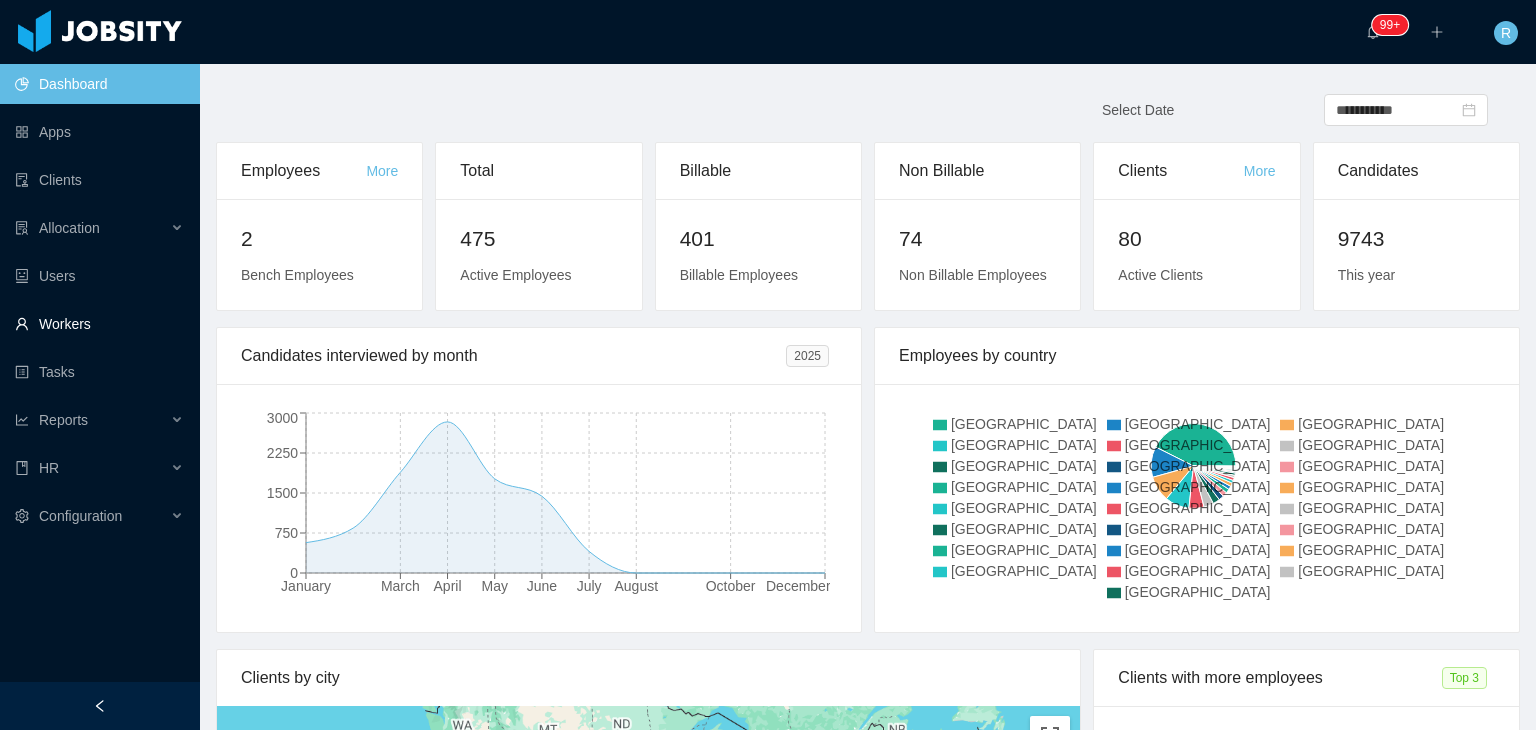 click on "Workers" at bounding box center [99, 324] 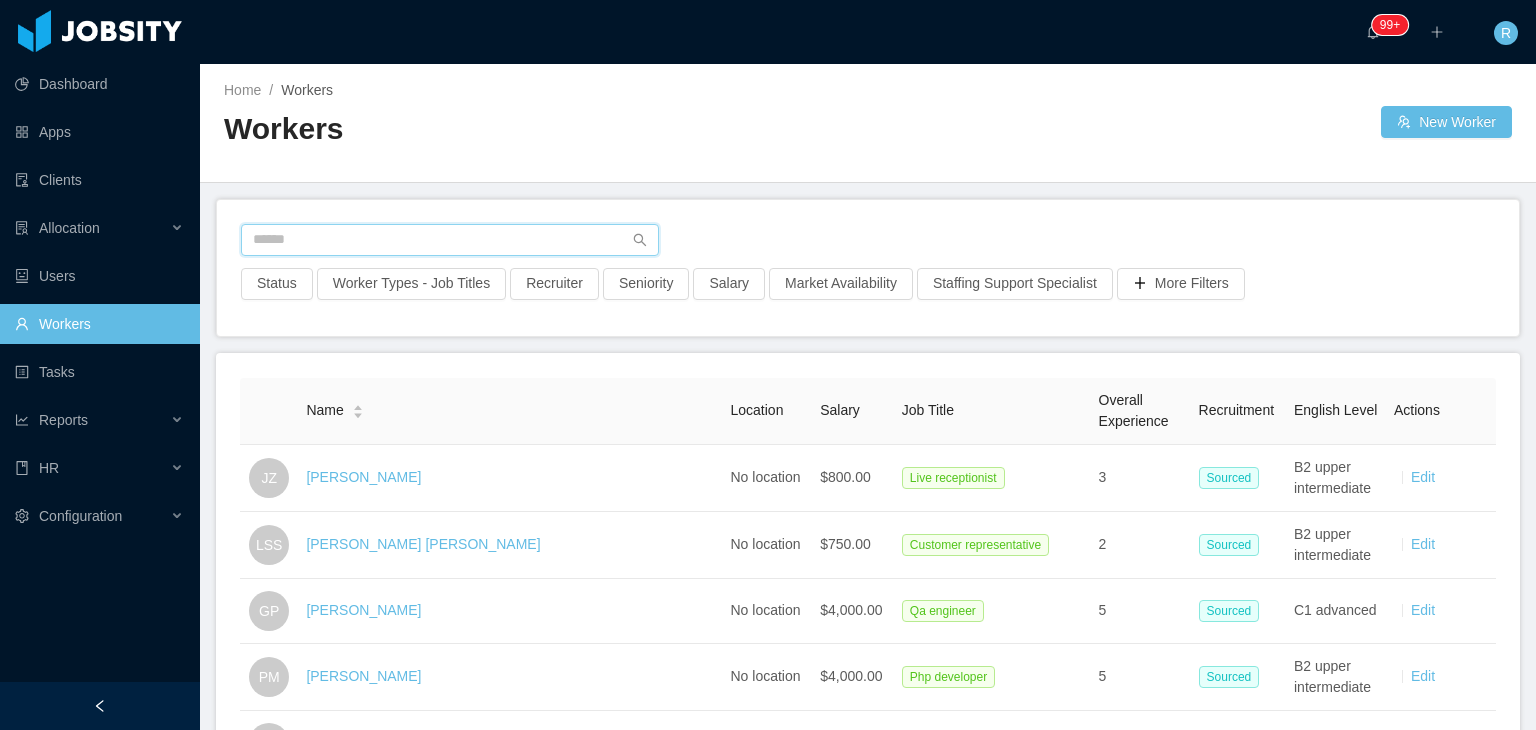 click at bounding box center [450, 240] 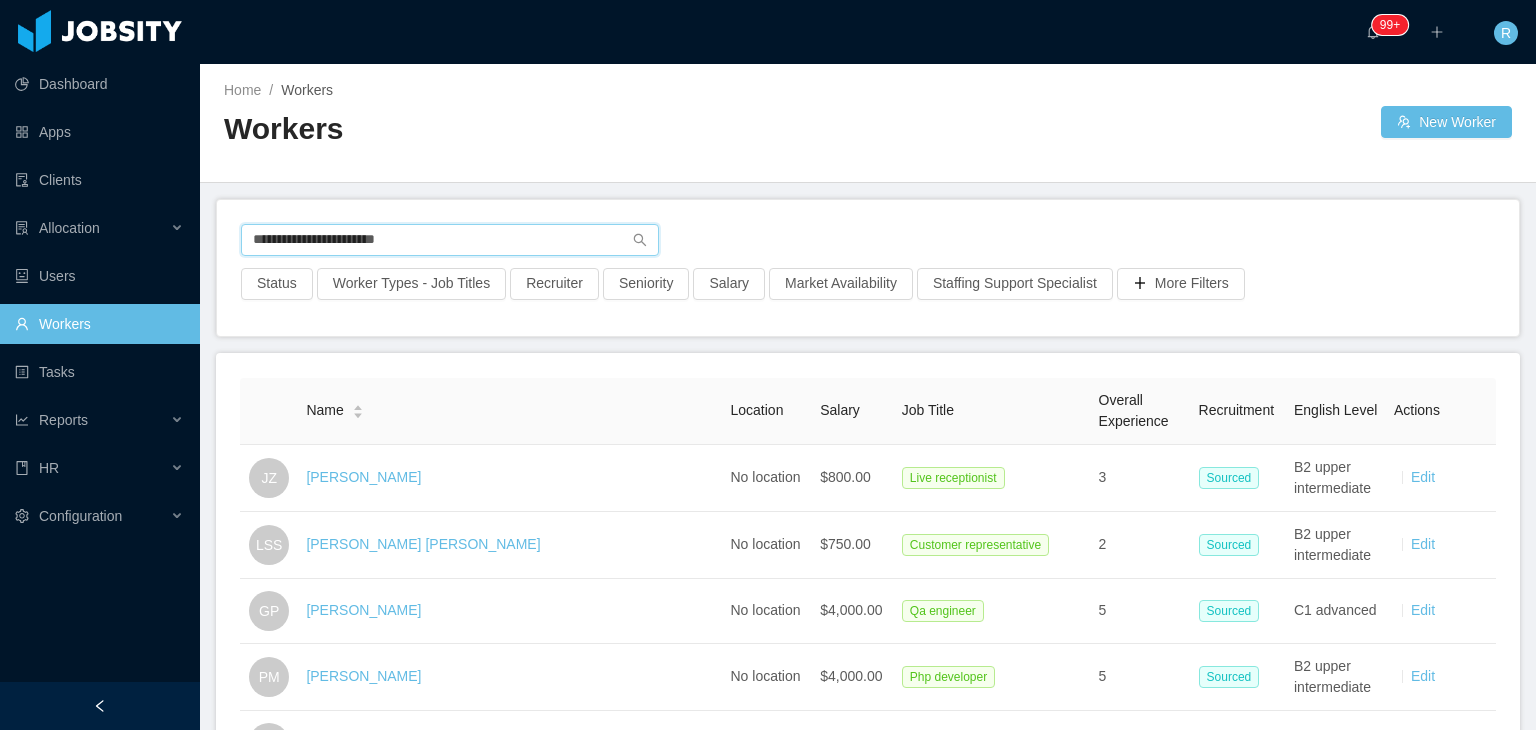 type on "**********" 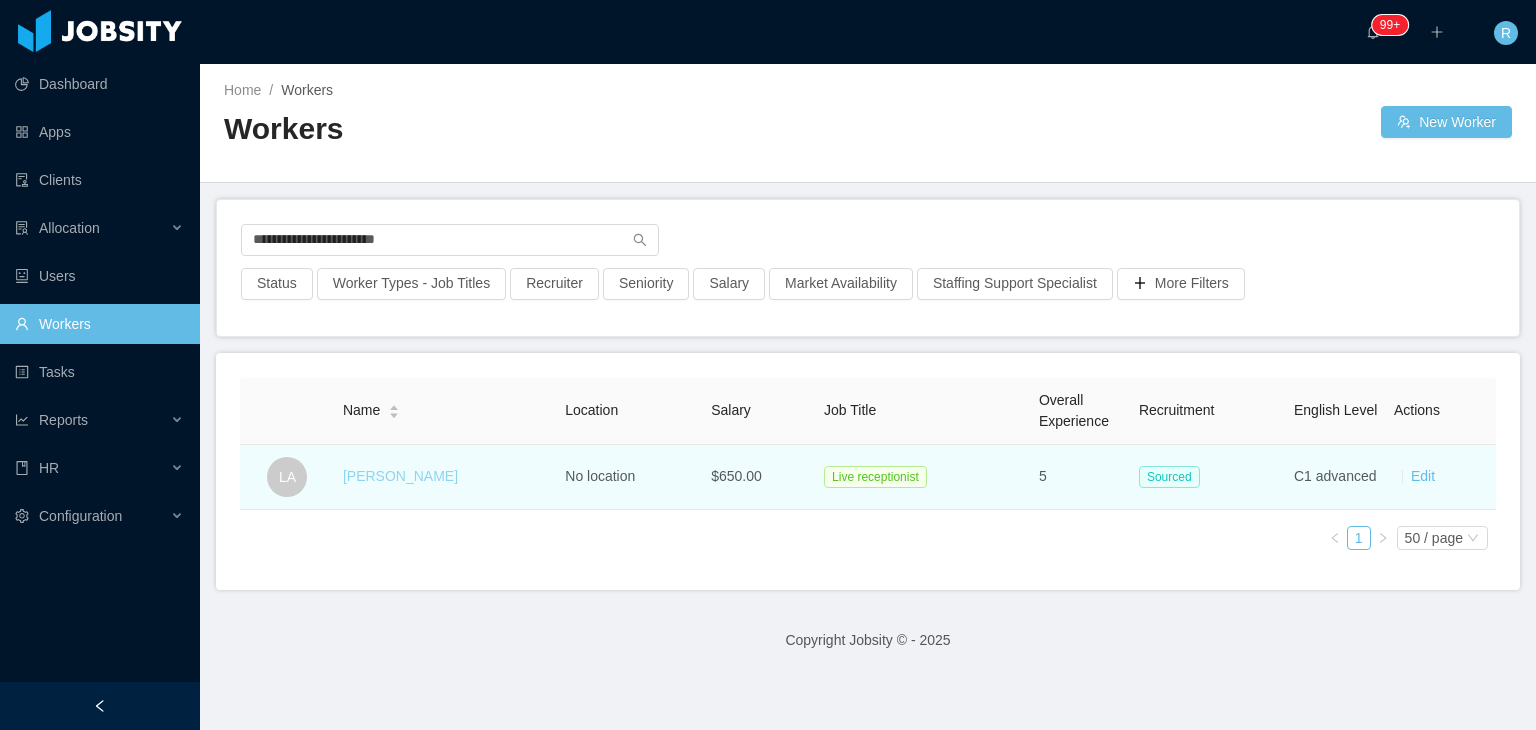 click on "[PERSON_NAME]" at bounding box center [400, 476] 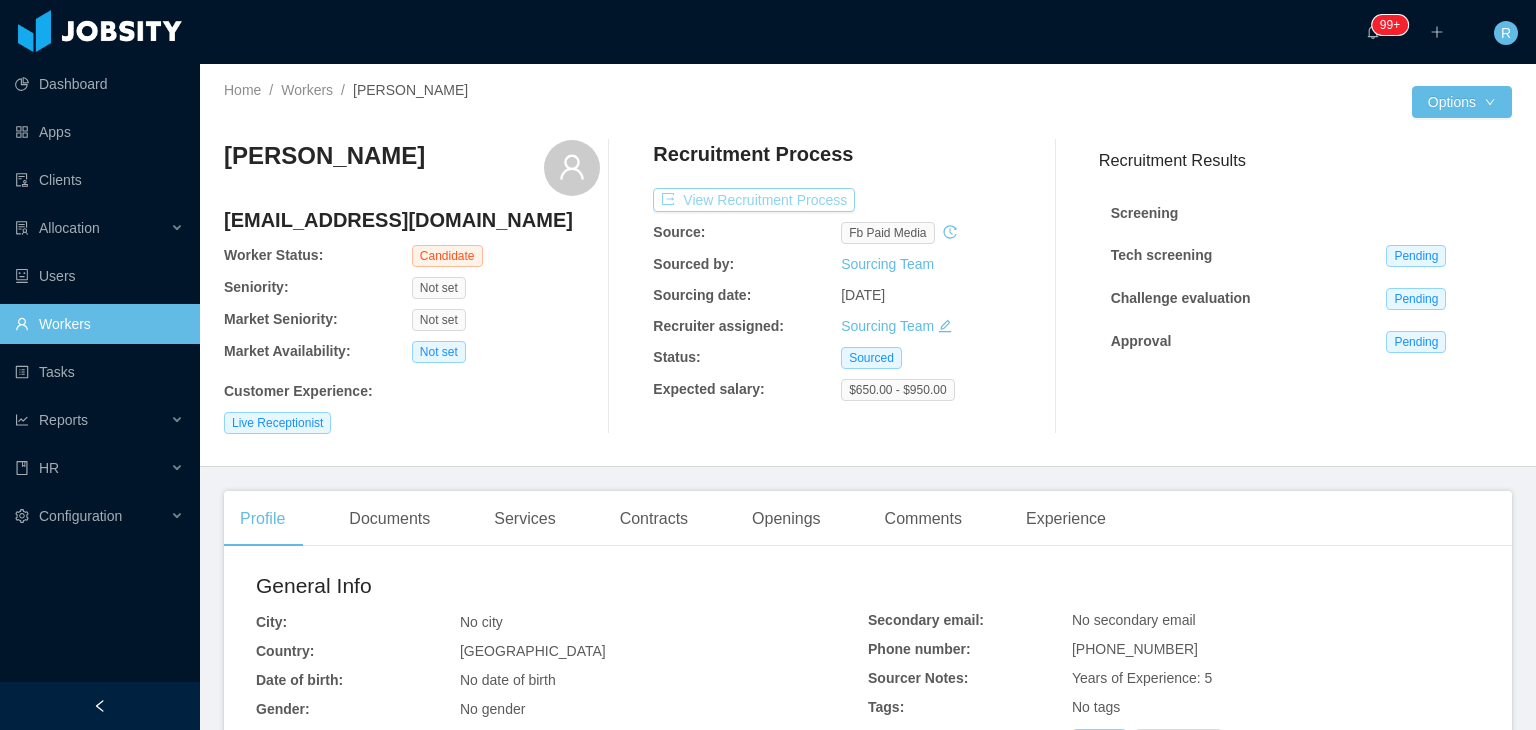click on "View Recruitment Process" at bounding box center [754, 200] 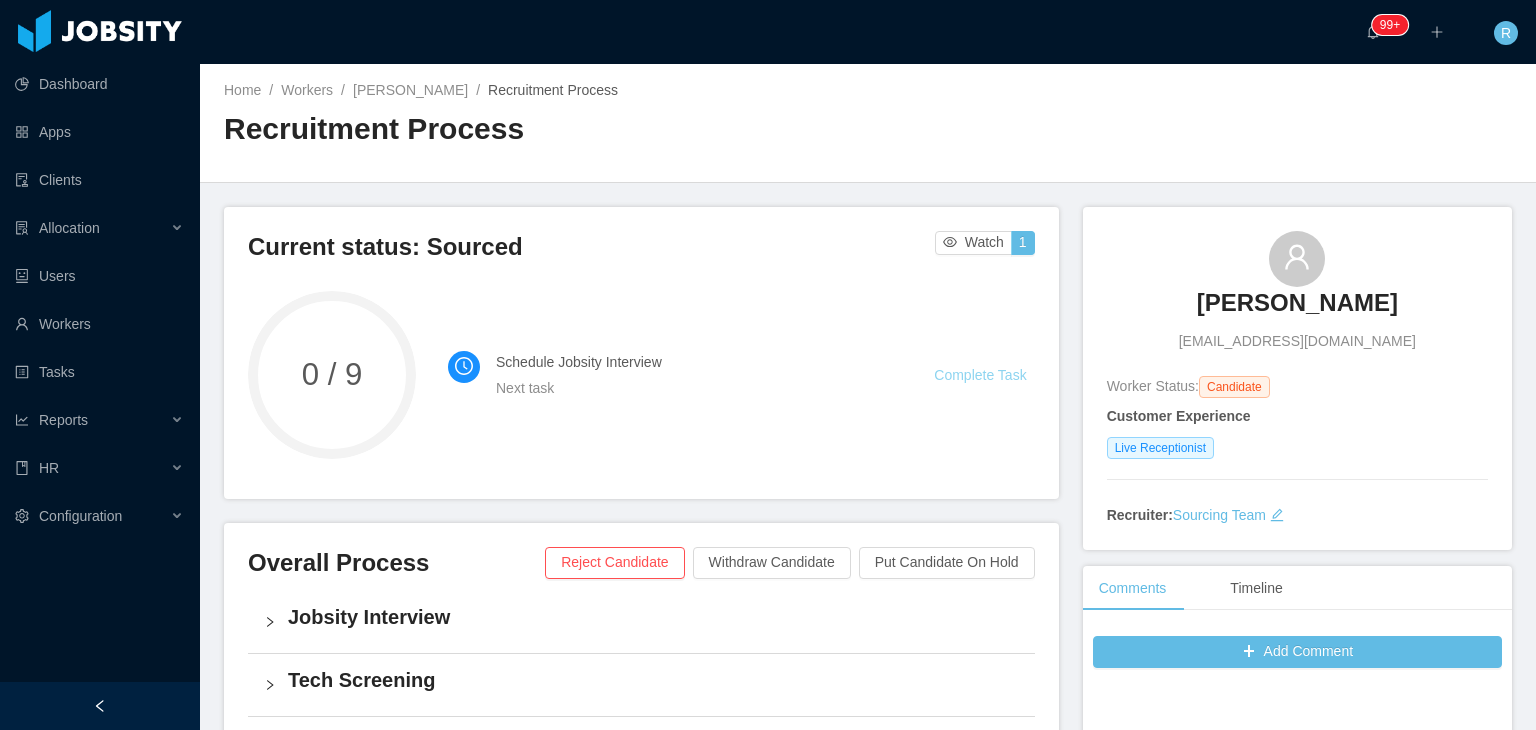 click on "Complete Task" at bounding box center (980, 375) 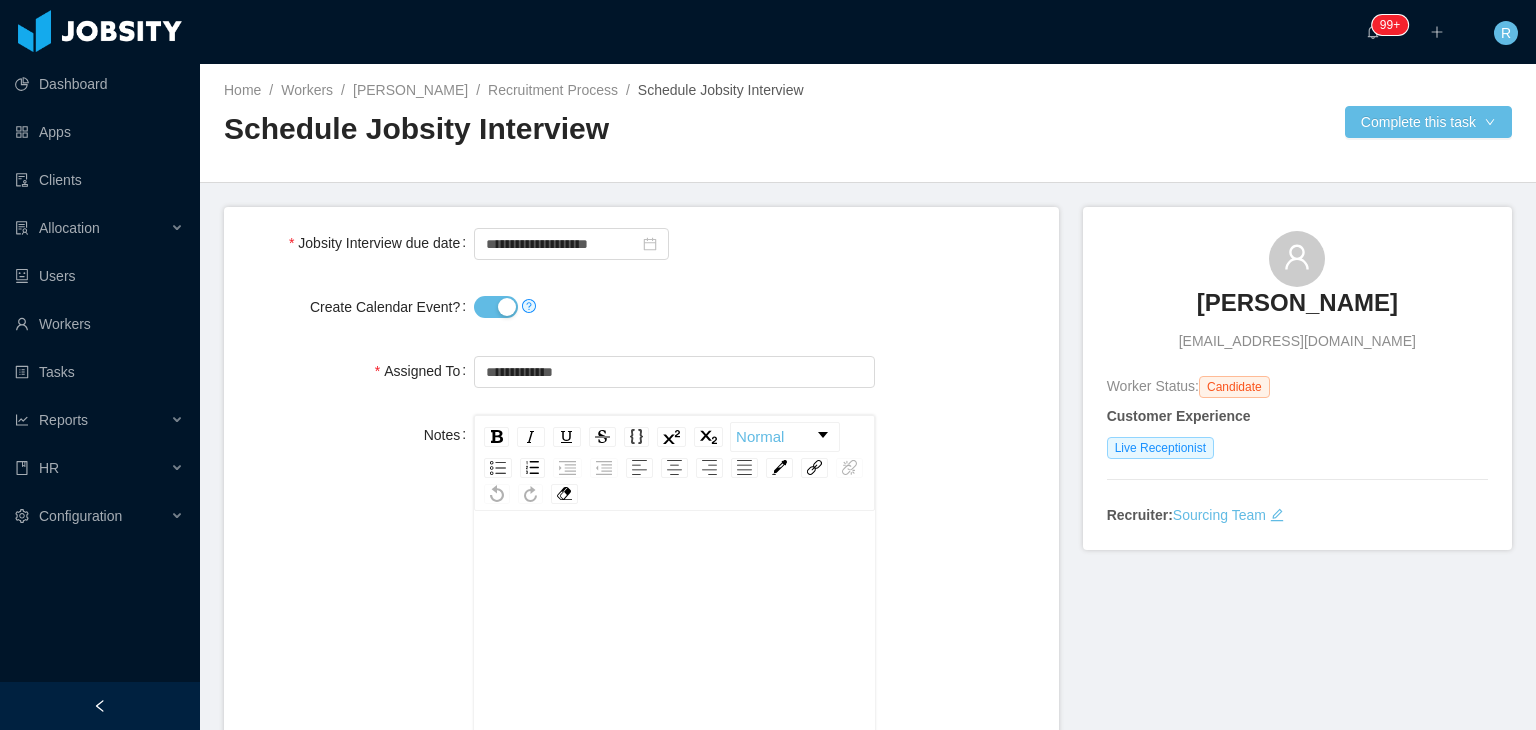 click on "Create Calendar Event?" at bounding box center (496, 307) 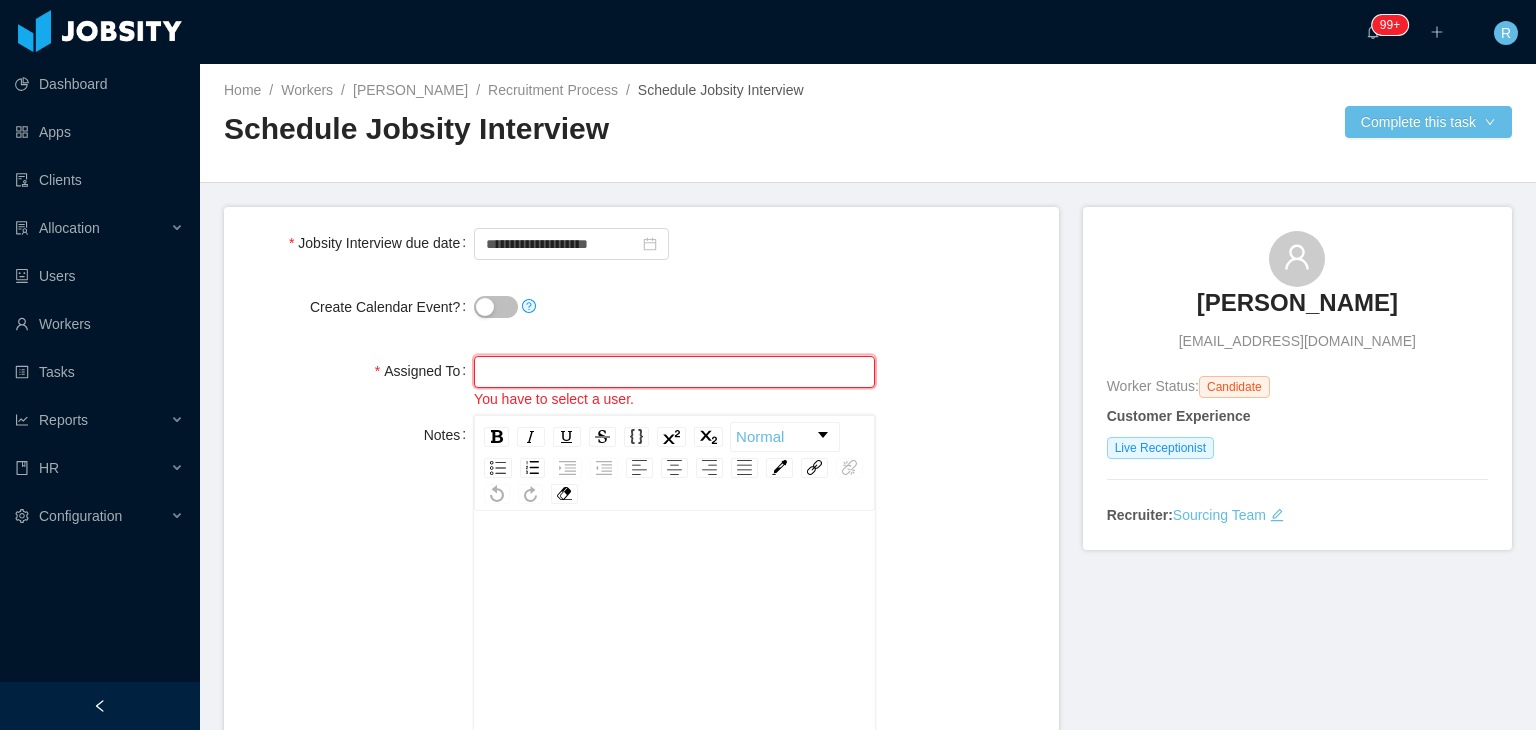 click at bounding box center [674, 372] 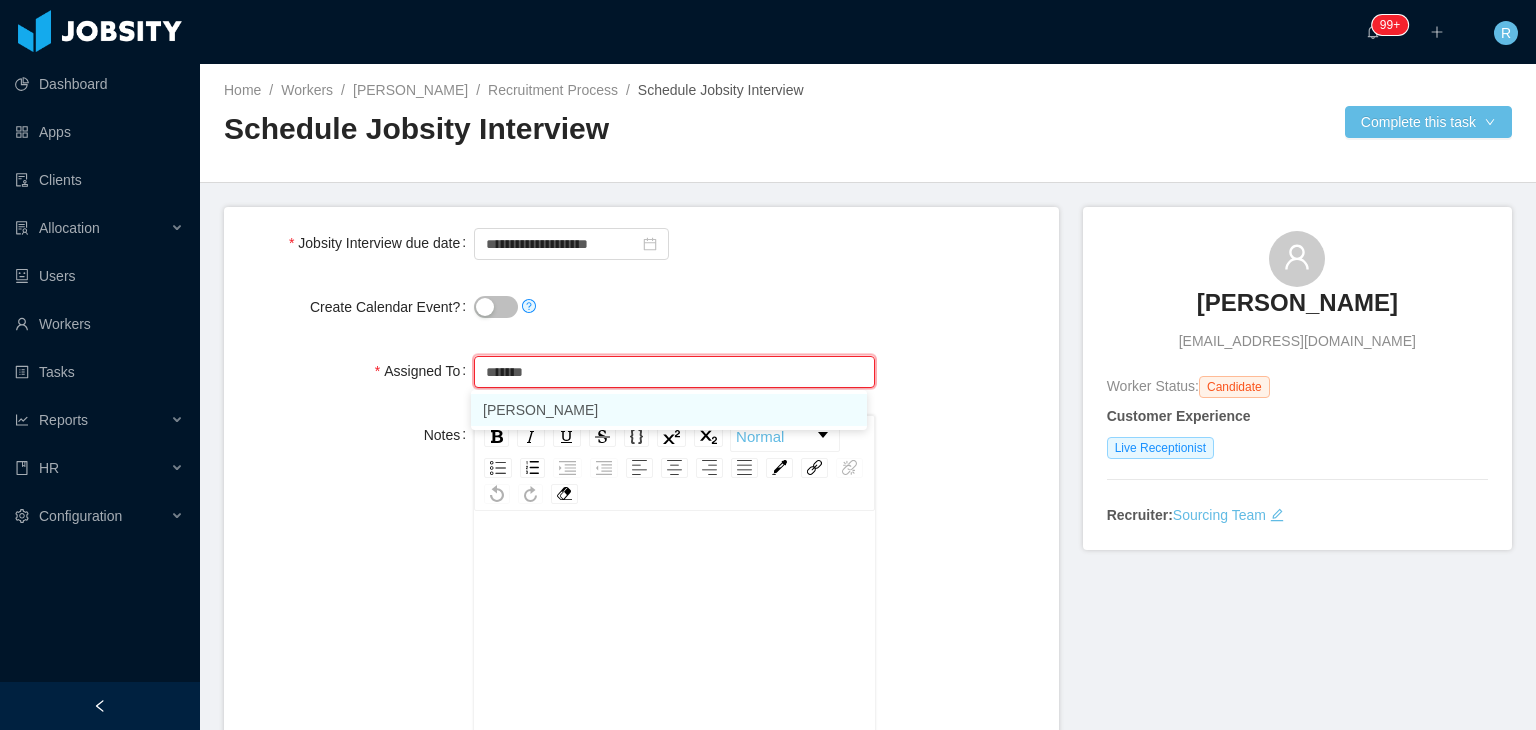 click on "[PERSON_NAME]" at bounding box center (669, 410) 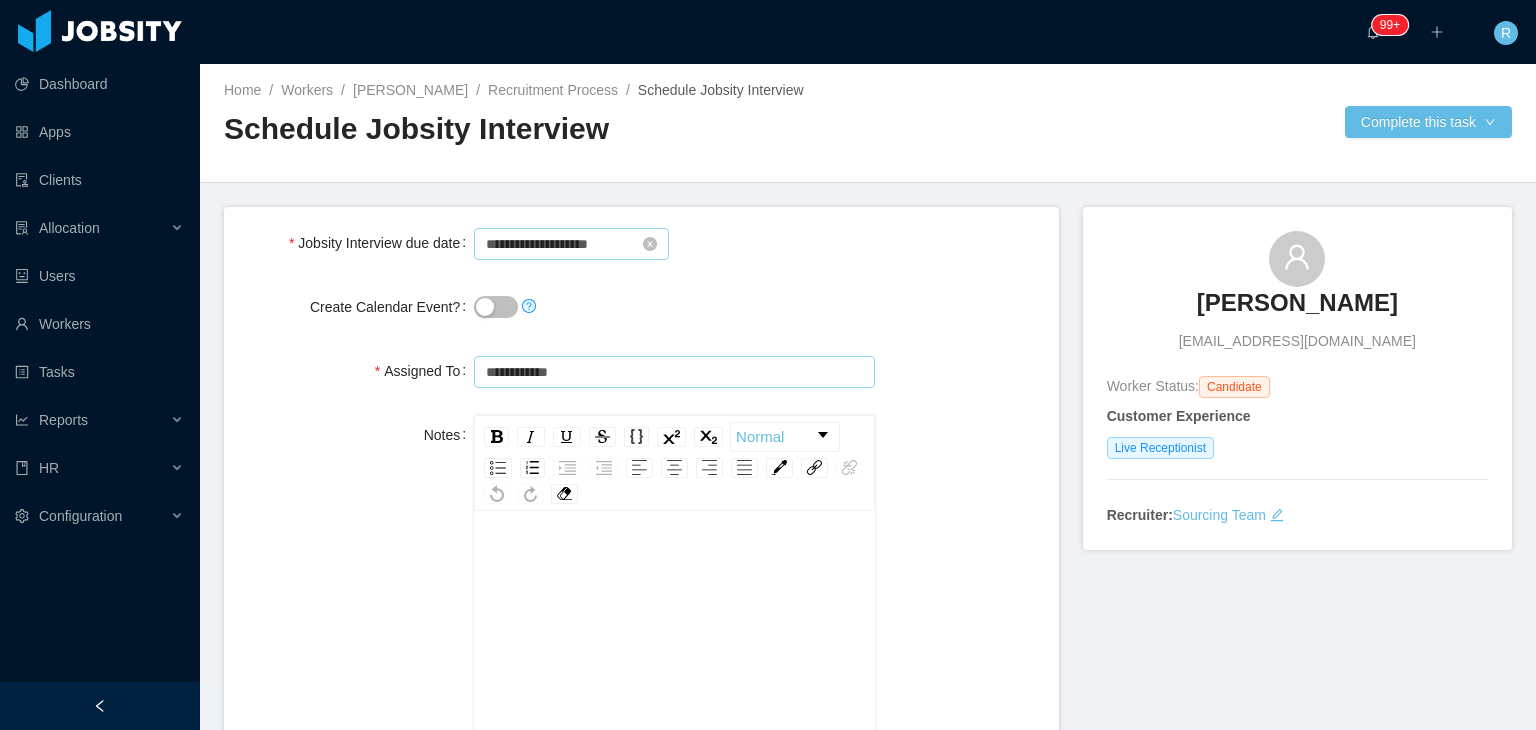 type on "**********" 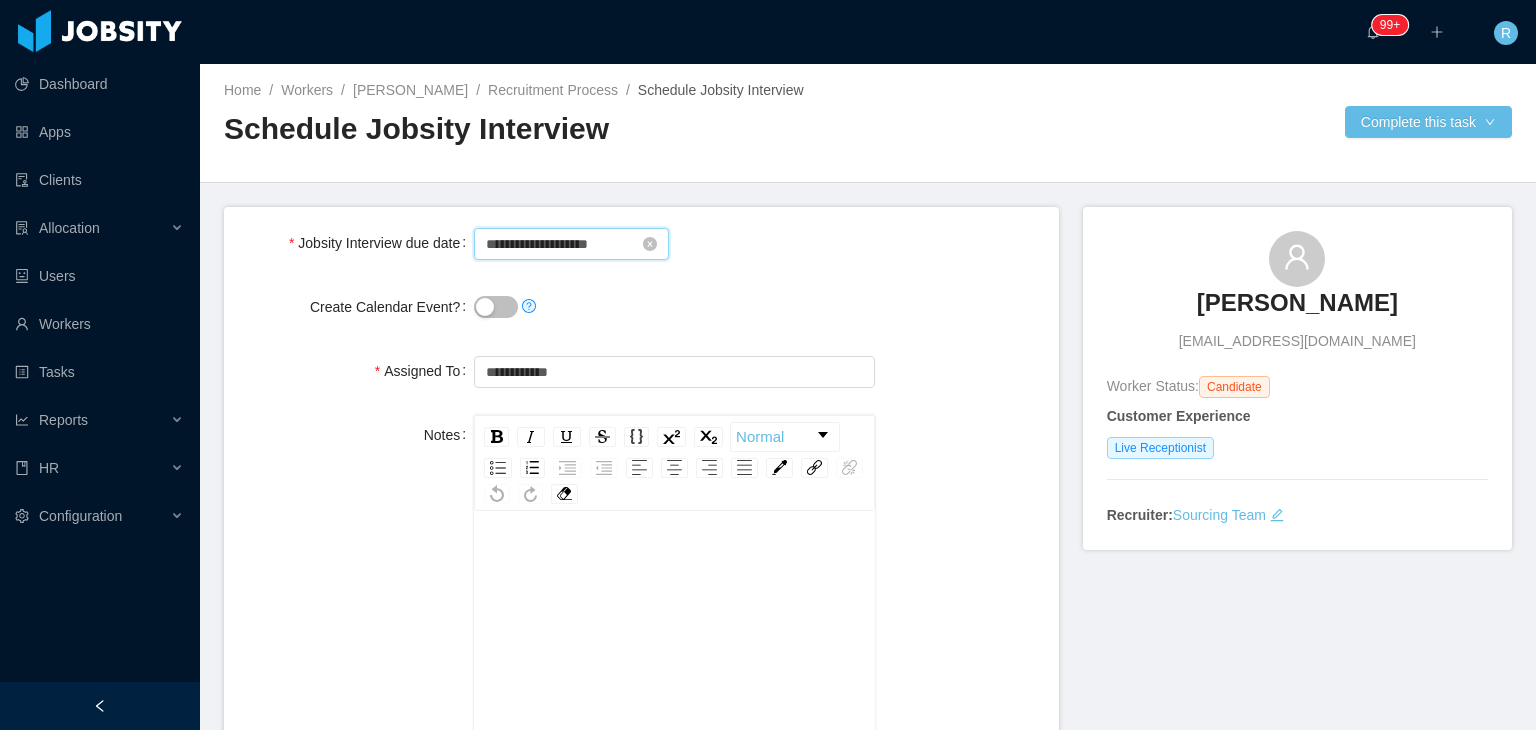 click on "**********" at bounding box center (571, 244) 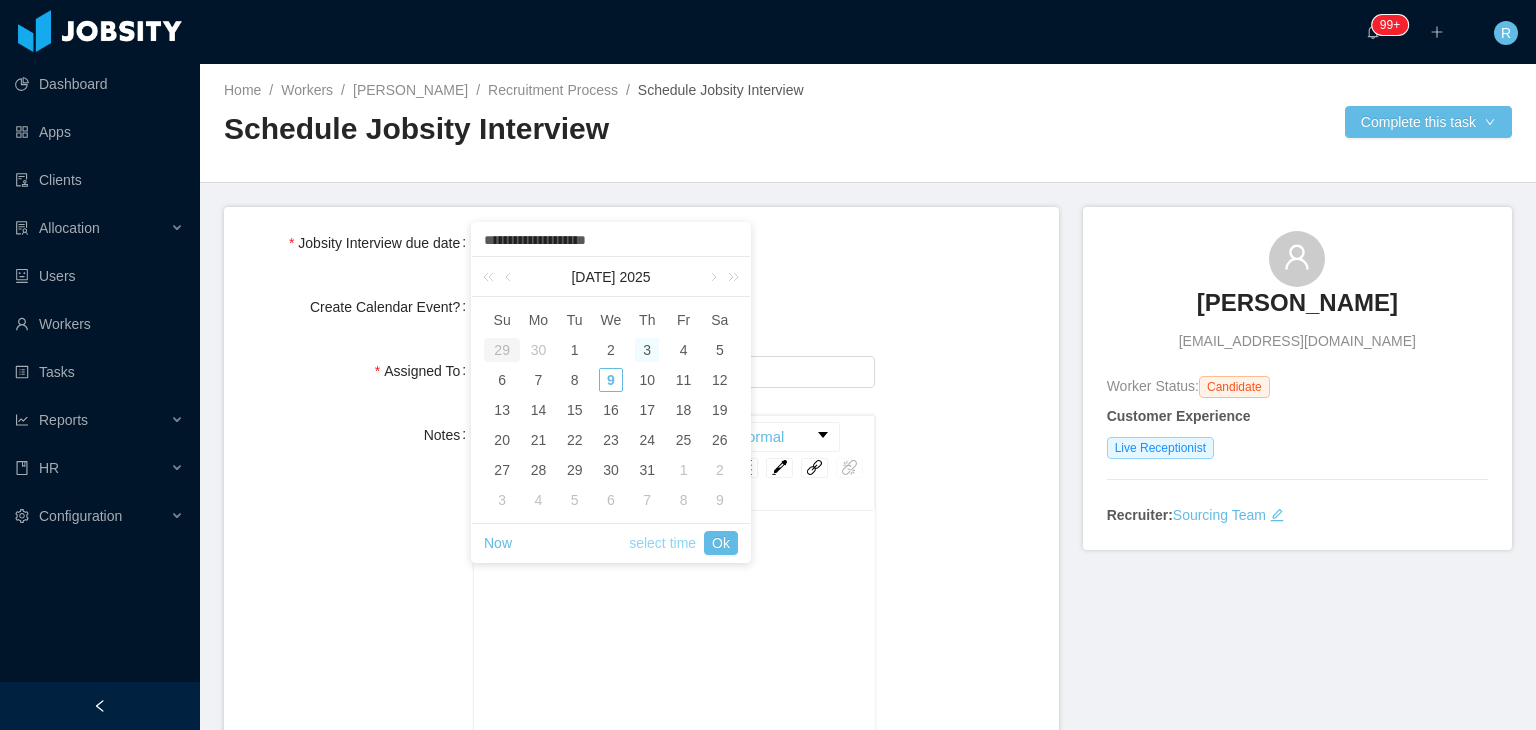 click on "select time" at bounding box center [662, 543] 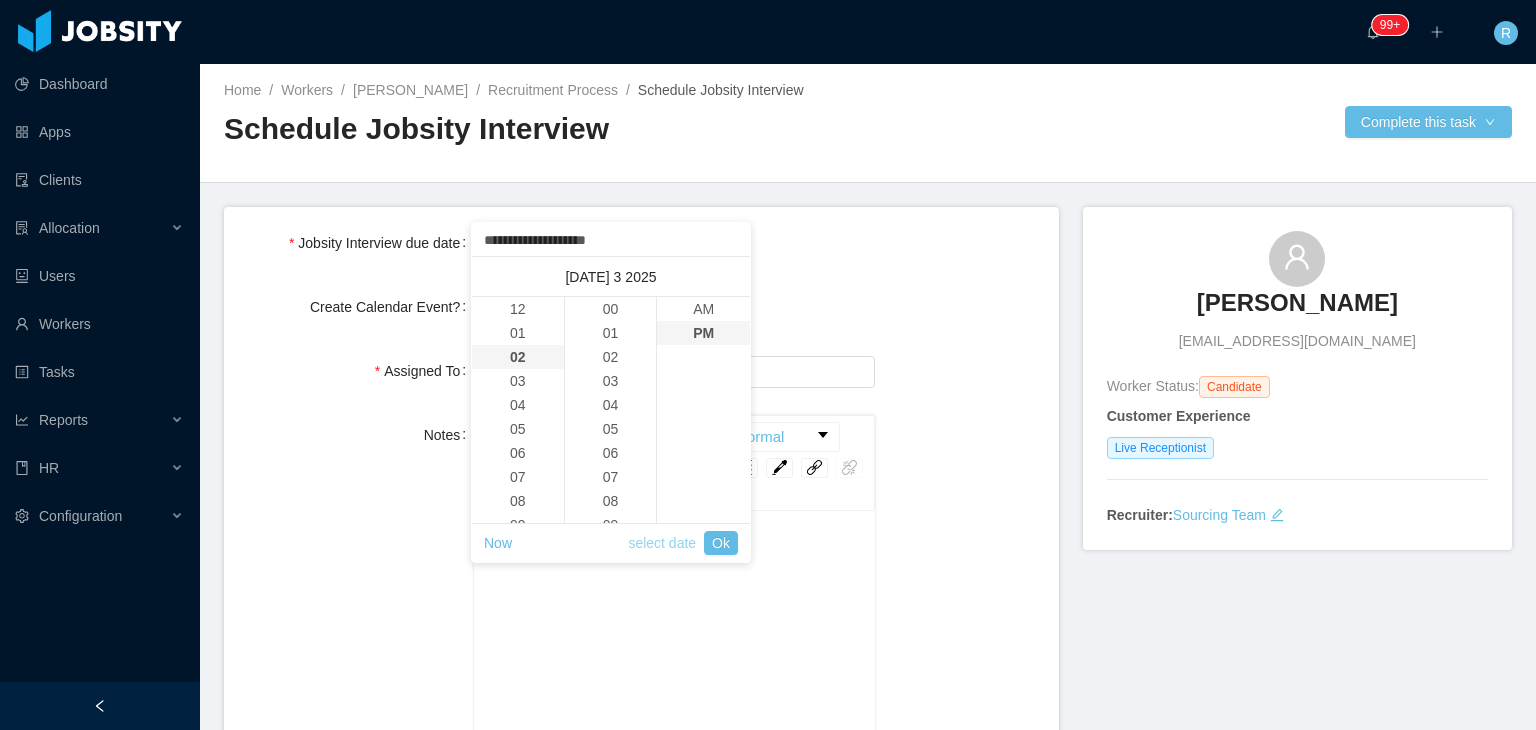scroll, scrollTop: 48, scrollLeft: 0, axis: vertical 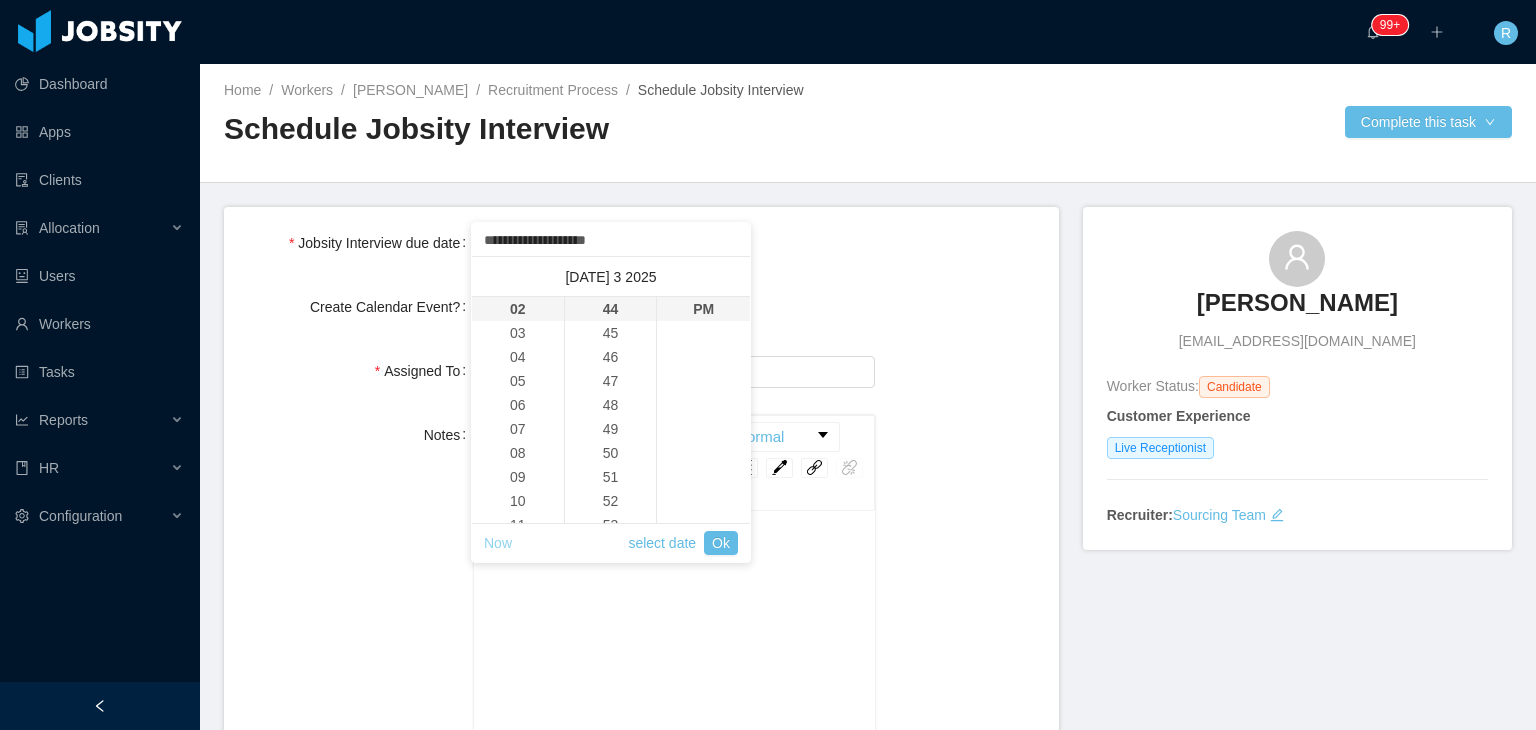 click on "Now" at bounding box center (498, 543) 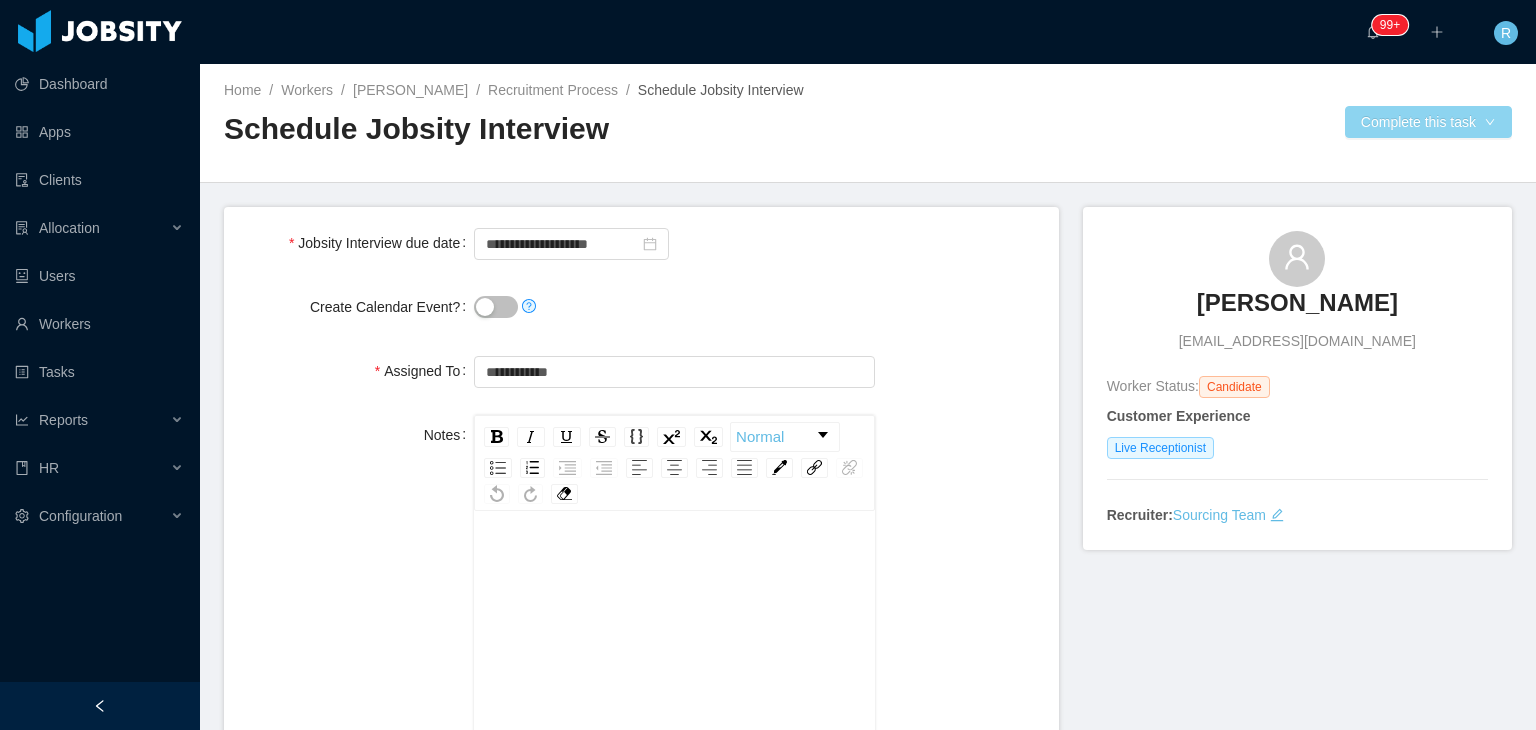click on "Complete this task" at bounding box center [1428, 122] 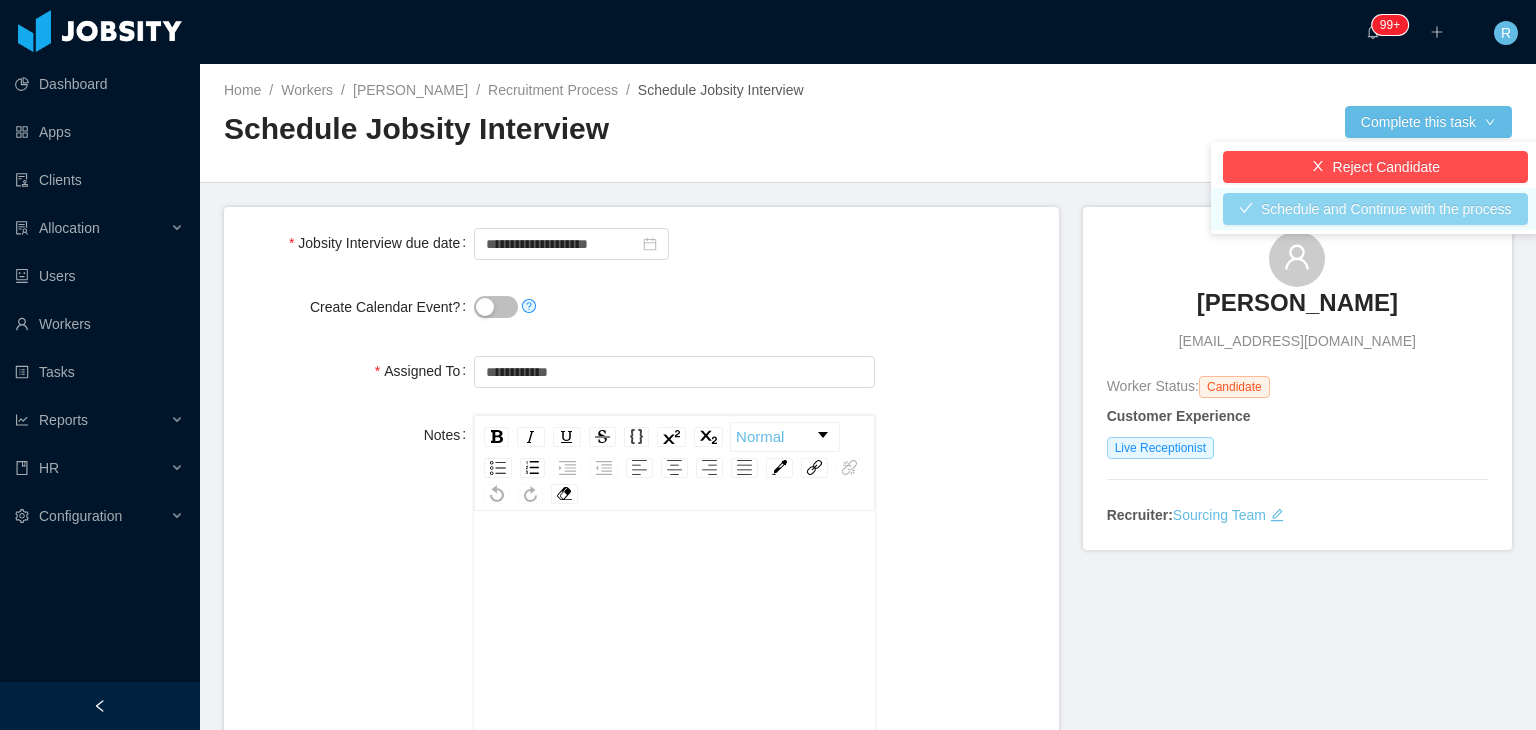 click on "Schedule and Continue with the process" at bounding box center (1375, 209) 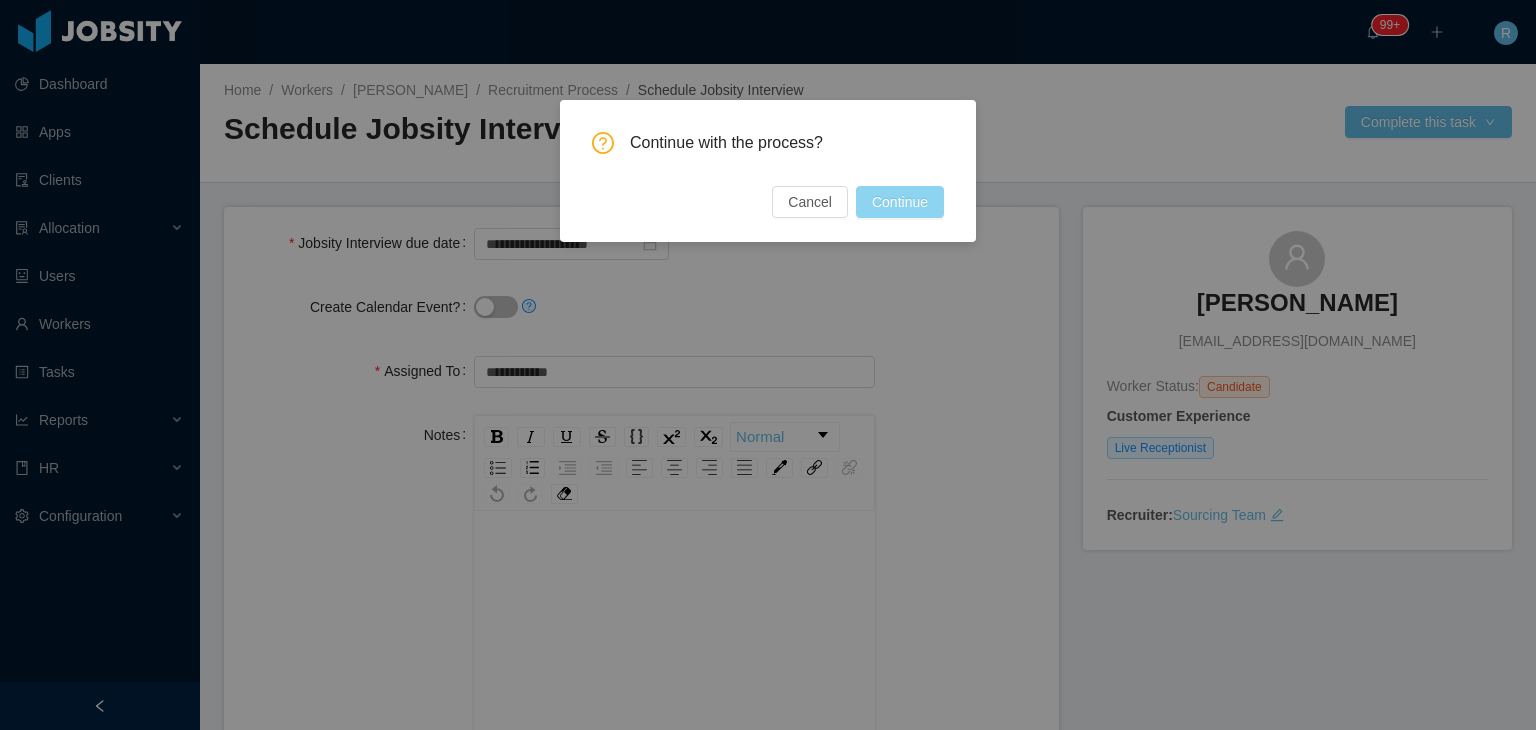 click on "Continue" at bounding box center [900, 202] 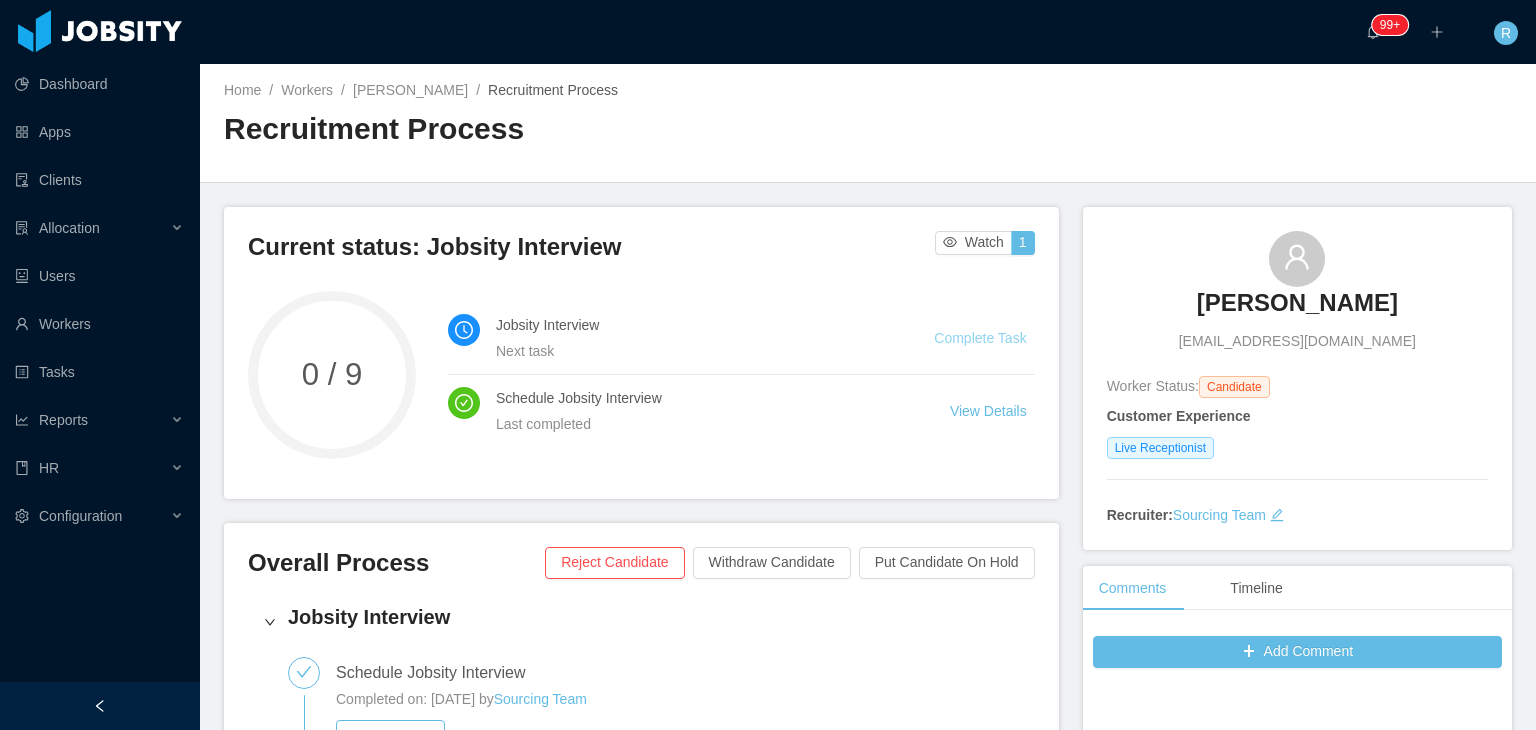 click on "Complete Task" at bounding box center [980, 338] 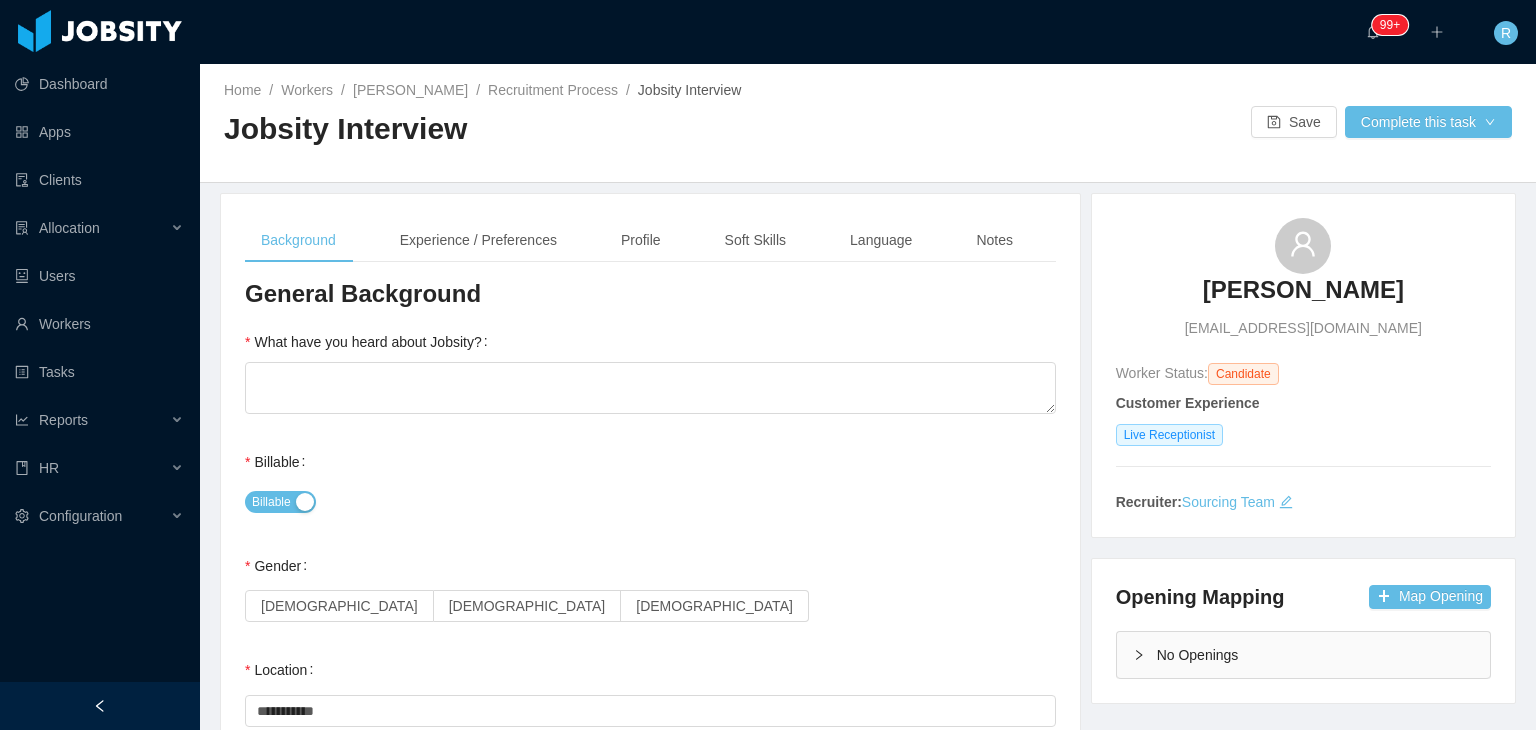 type 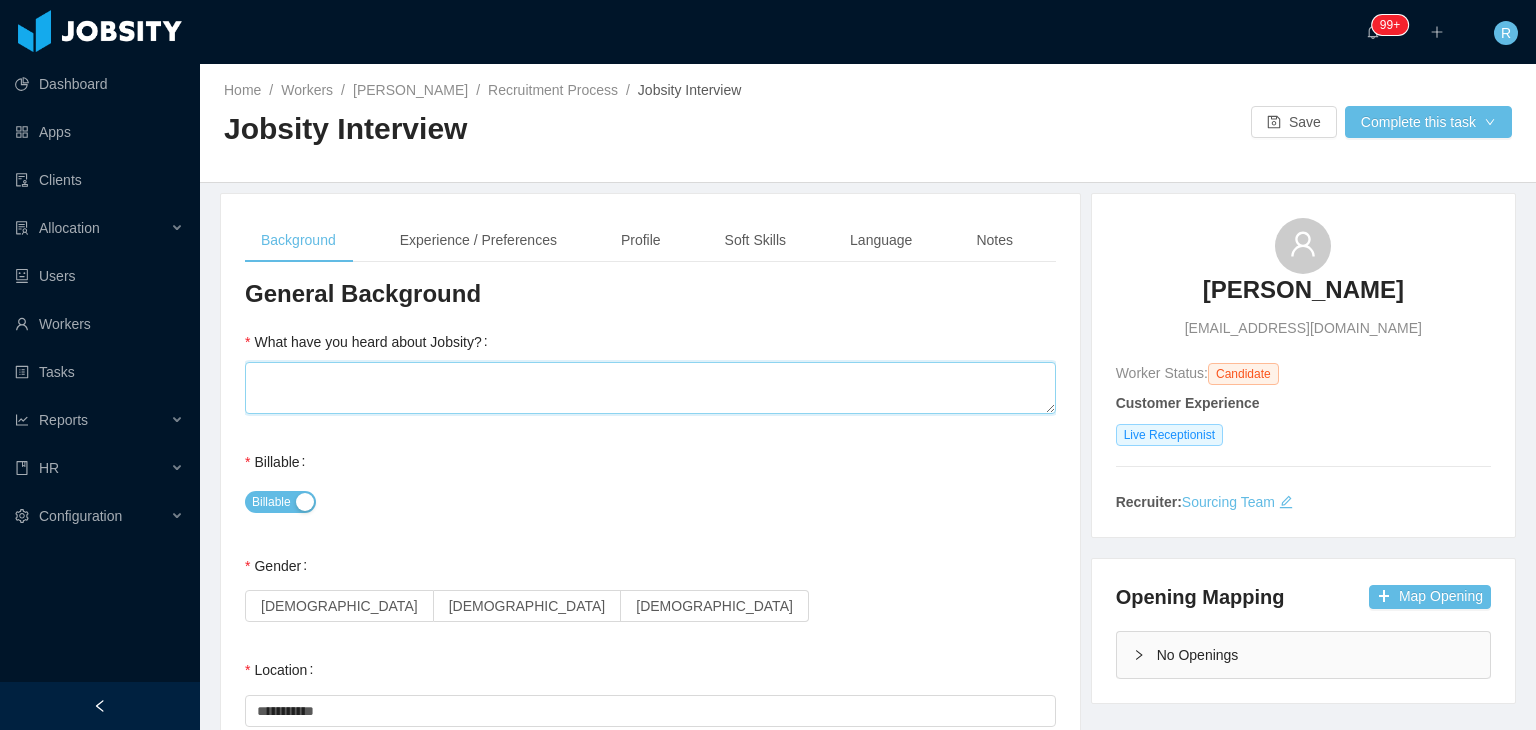 click on "What have you heard about Jobsity?" at bounding box center (650, 388) 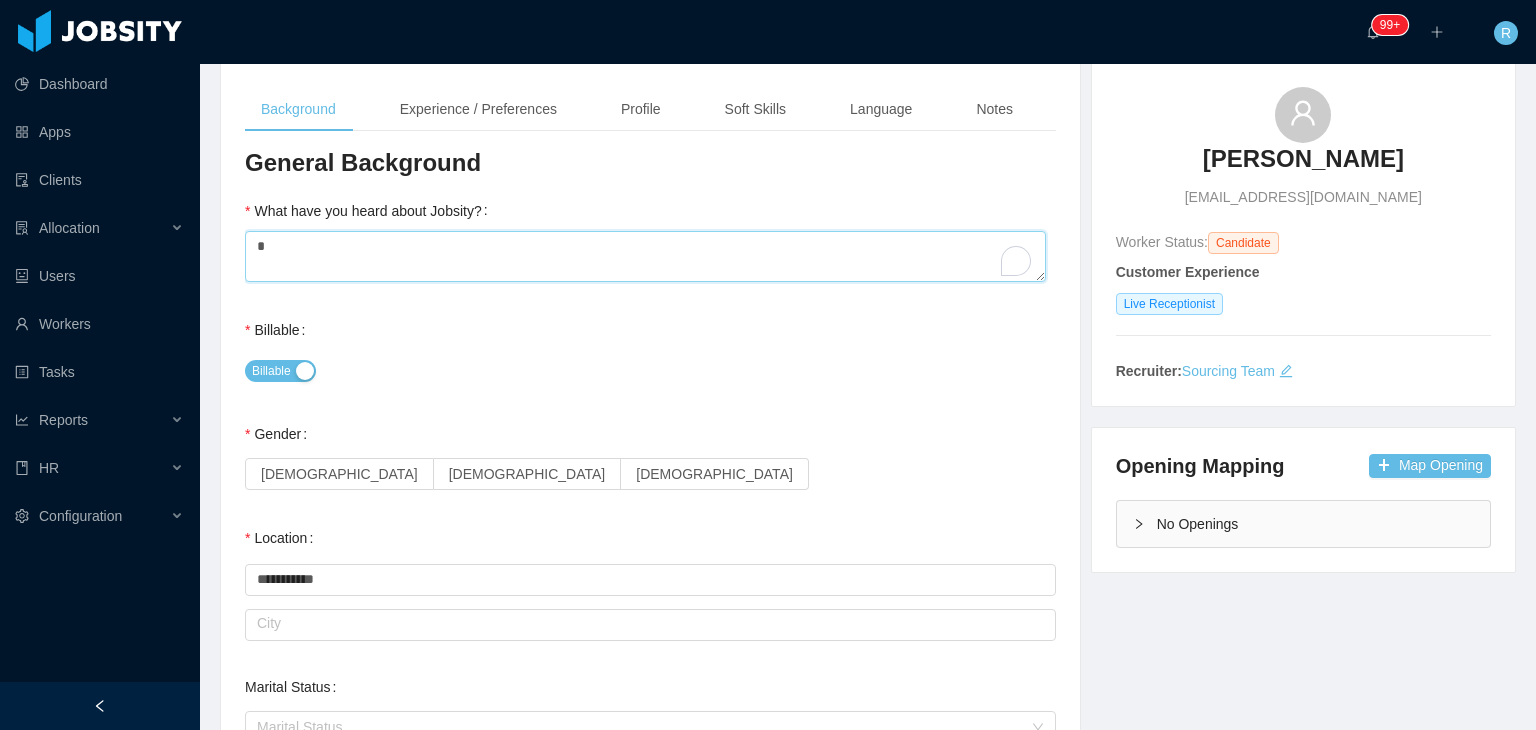 scroll, scrollTop: 166, scrollLeft: 0, axis: vertical 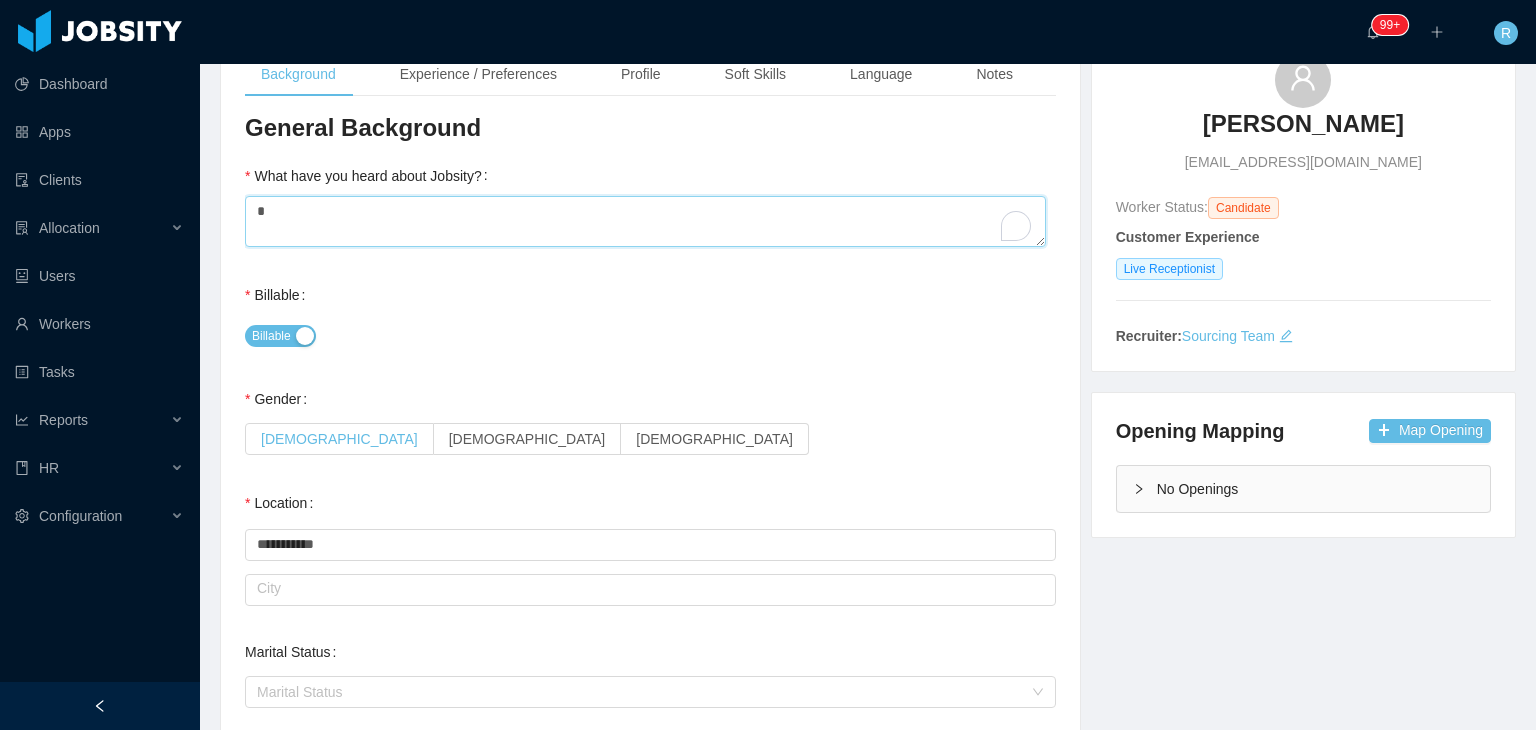 type on "*" 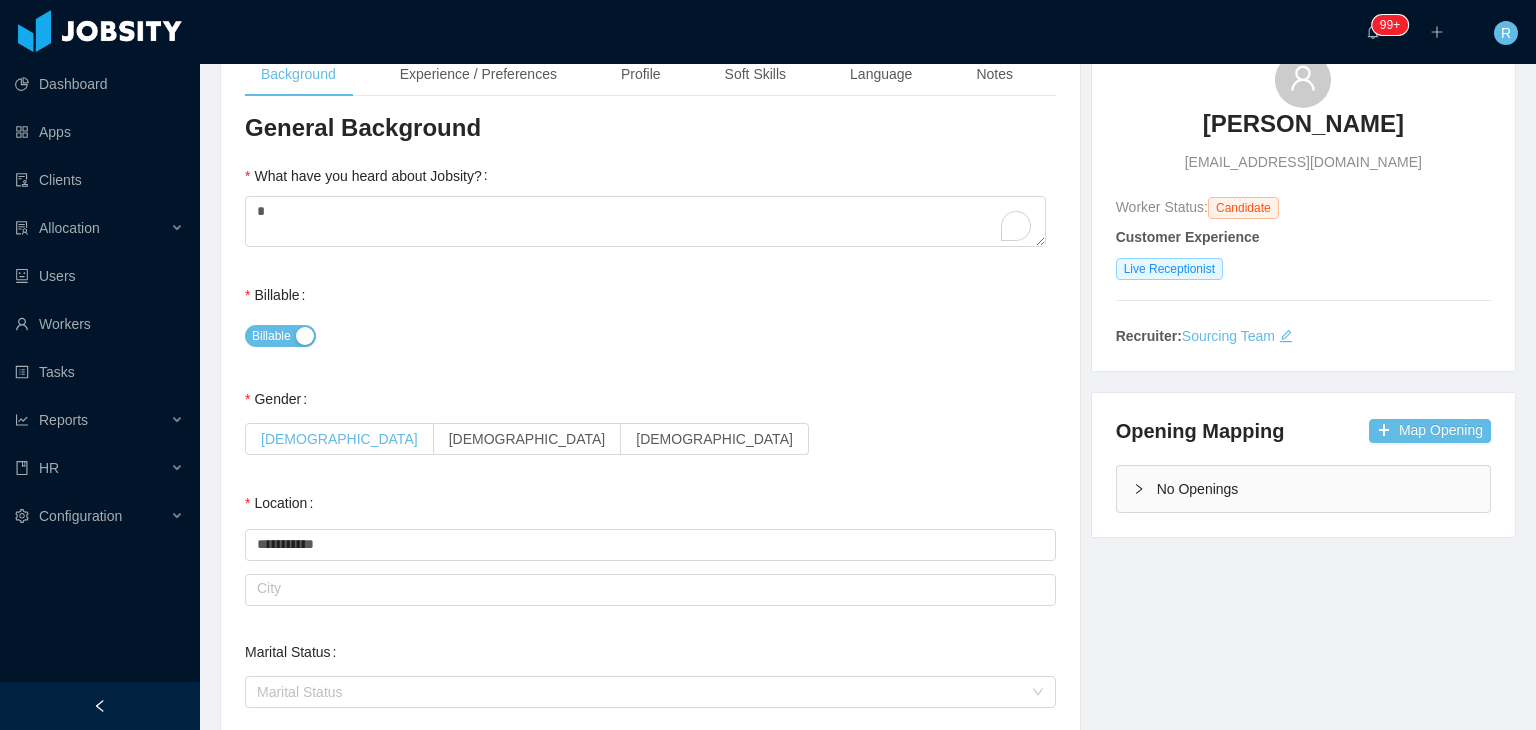 click on "[DEMOGRAPHIC_DATA]" at bounding box center (339, 439) 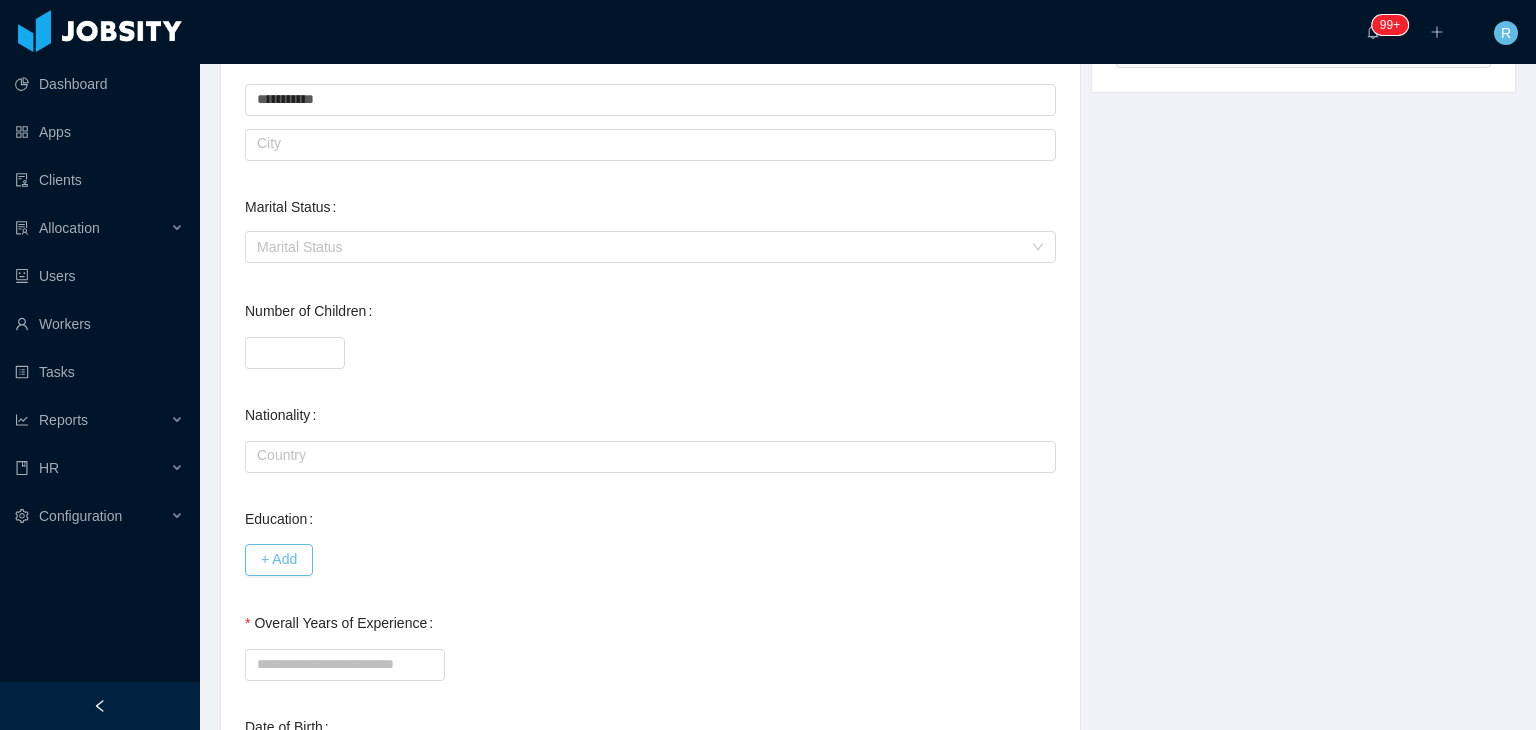 scroll, scrollTop: 786, scrollLeft: 0, axis: vertical 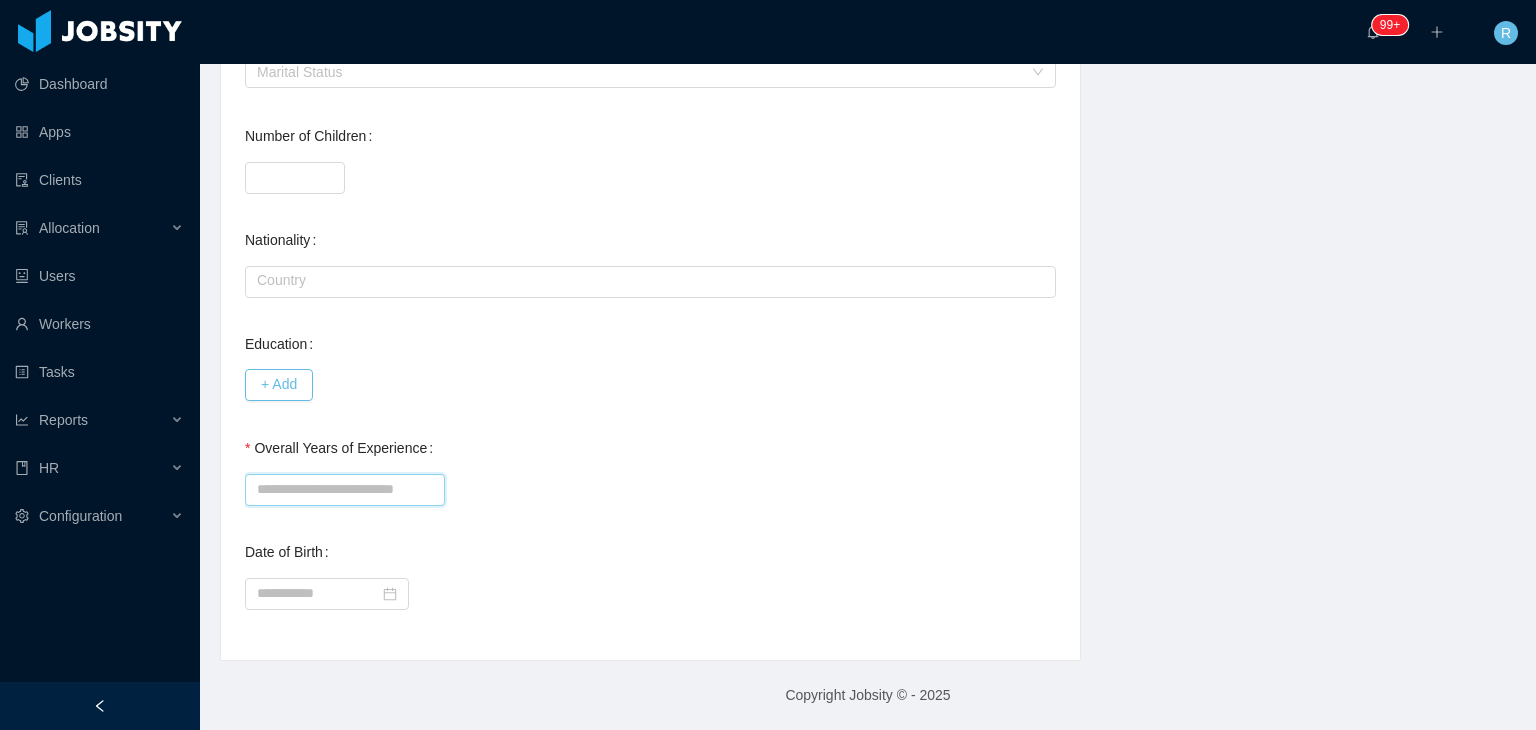 click on "Overall Years of Experience" at bounding box center [345, 490] 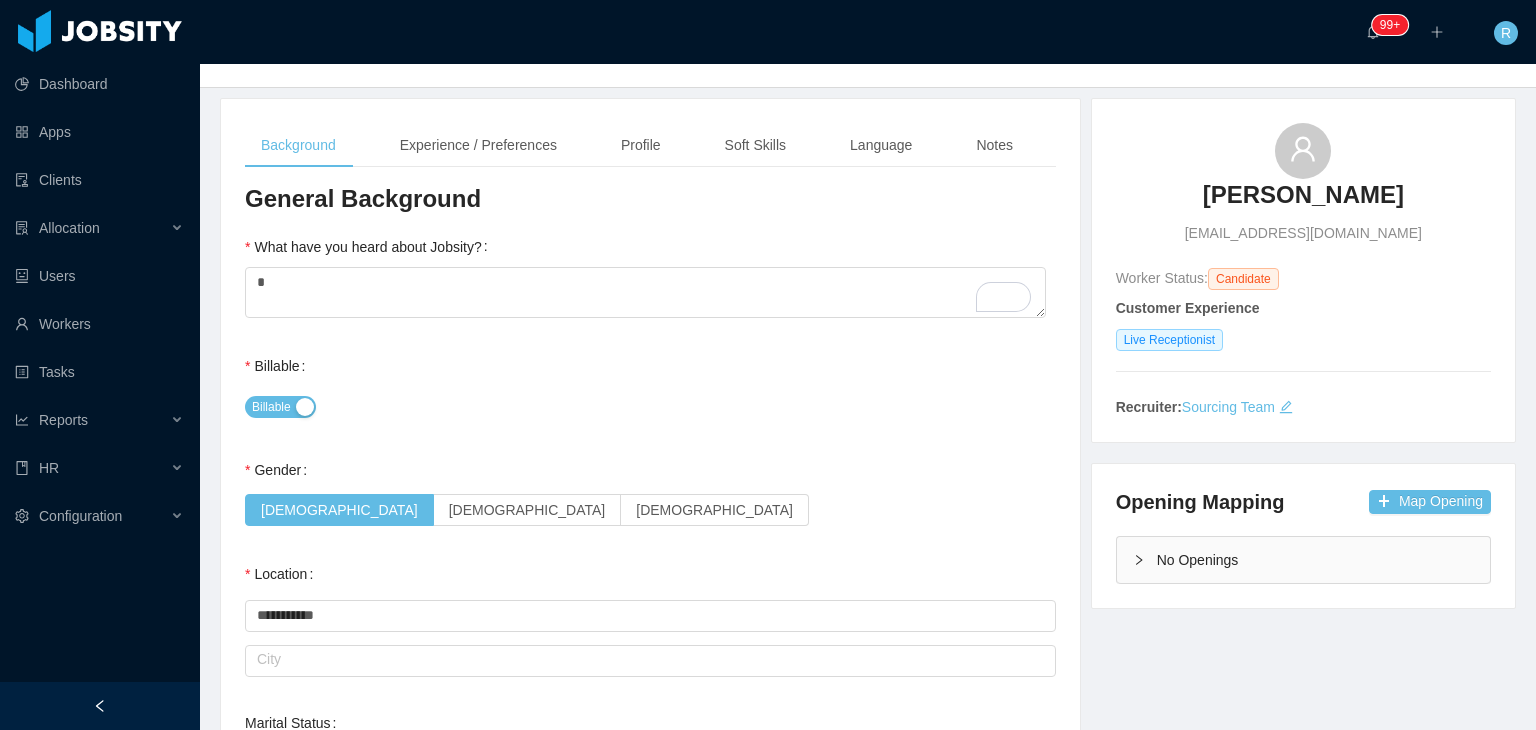 scroll, scrollTop: 0, scrollLeft: 0, axis: both 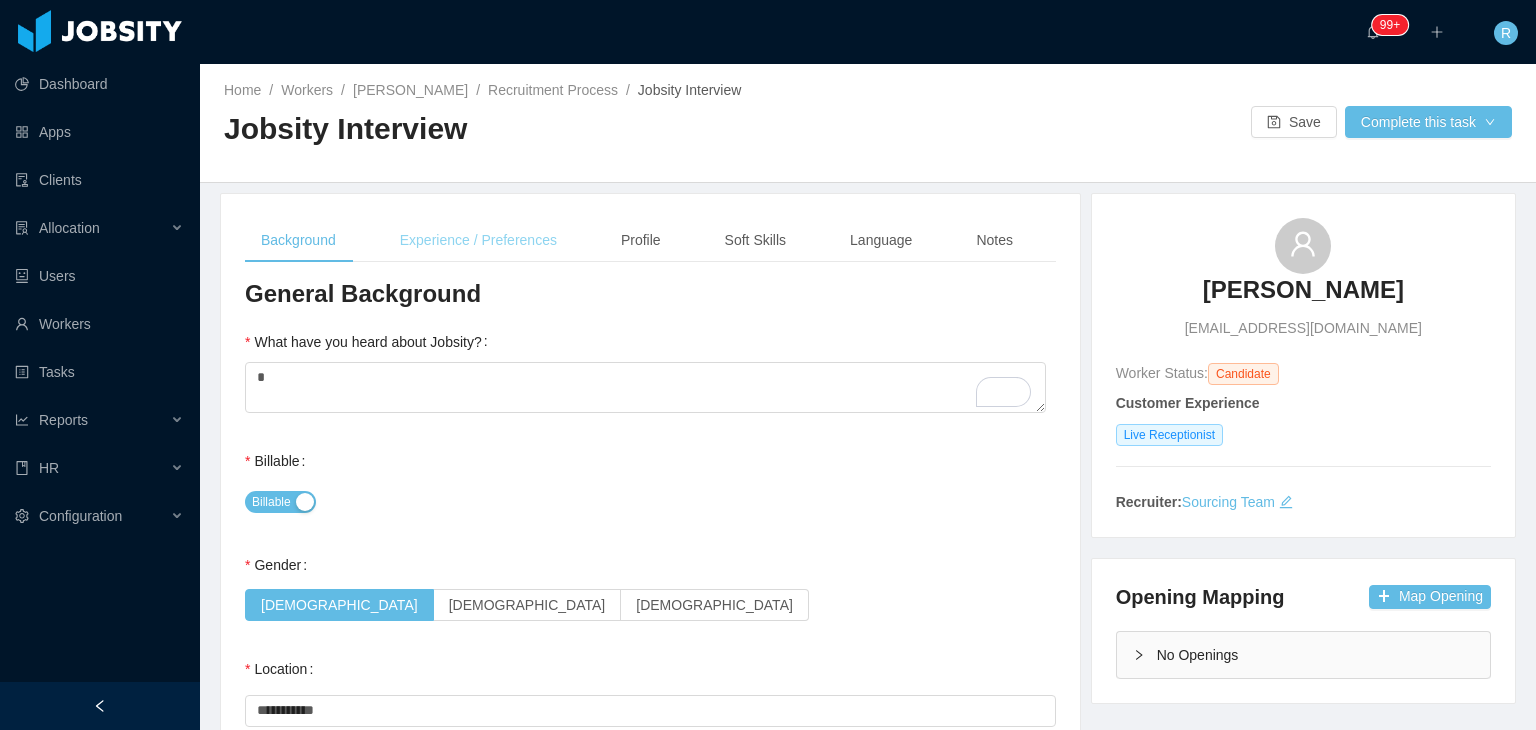type on "*" 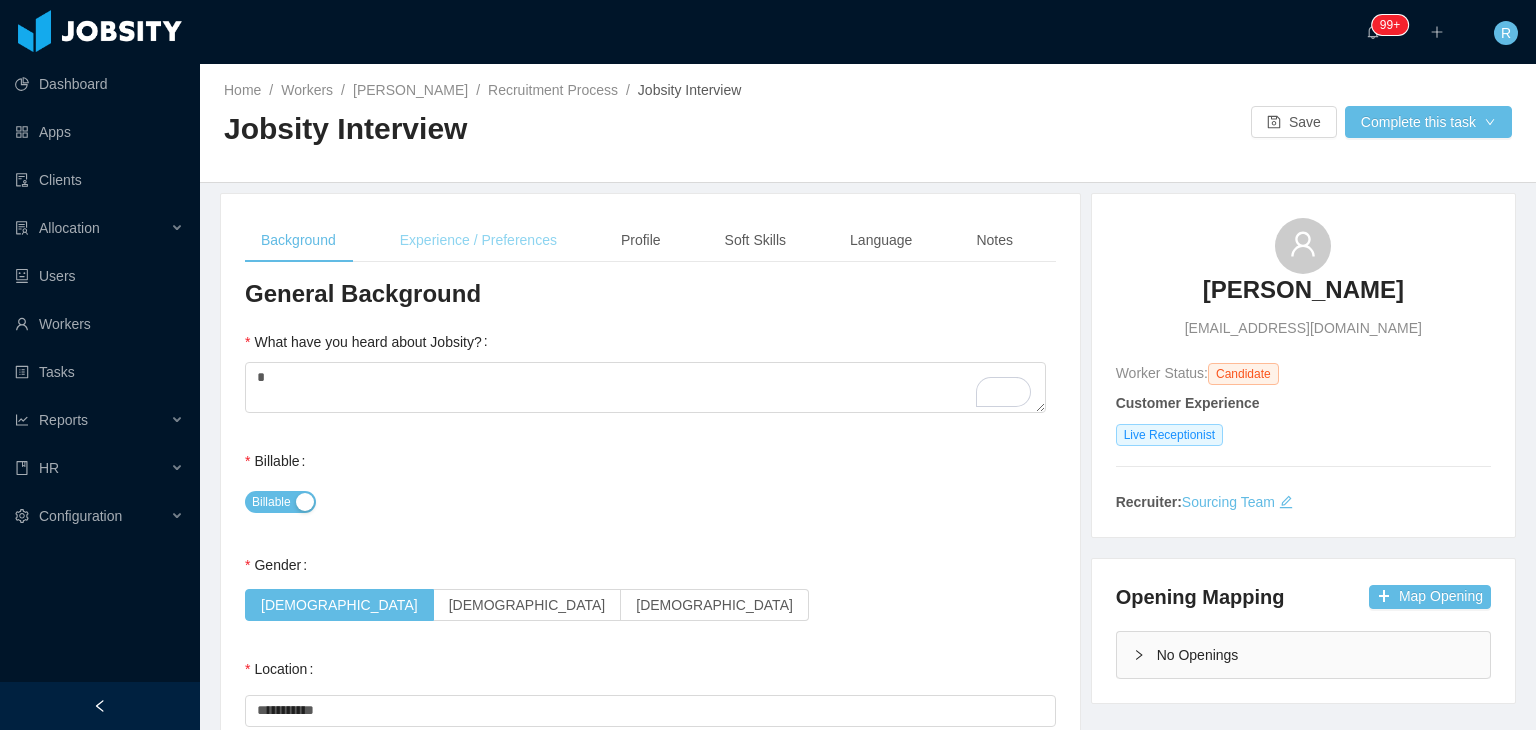click on "Experience / Preferences" at bounding box center (478, 240) 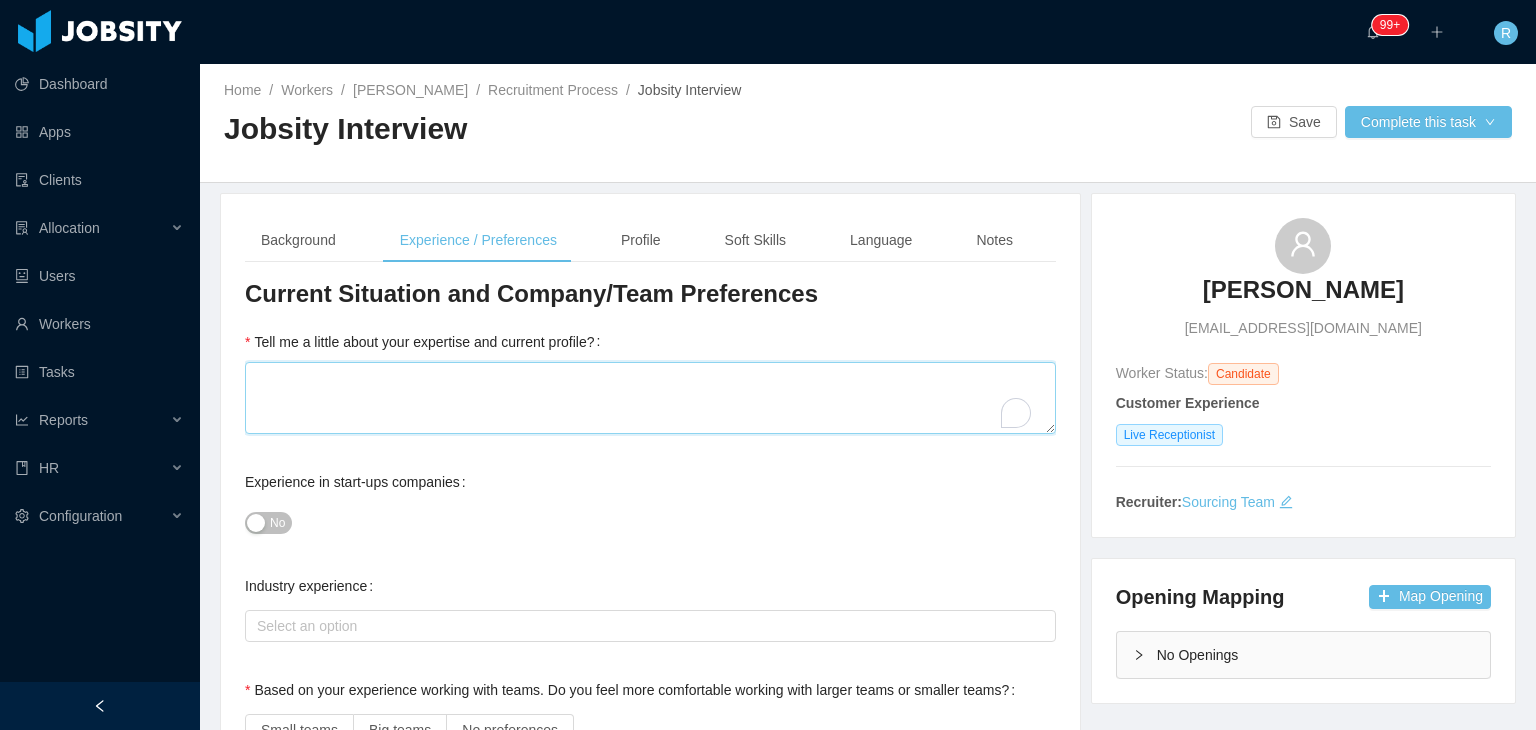 click on "Tell me a little about your expertise and current profile?" at bounding box center [650, 398] 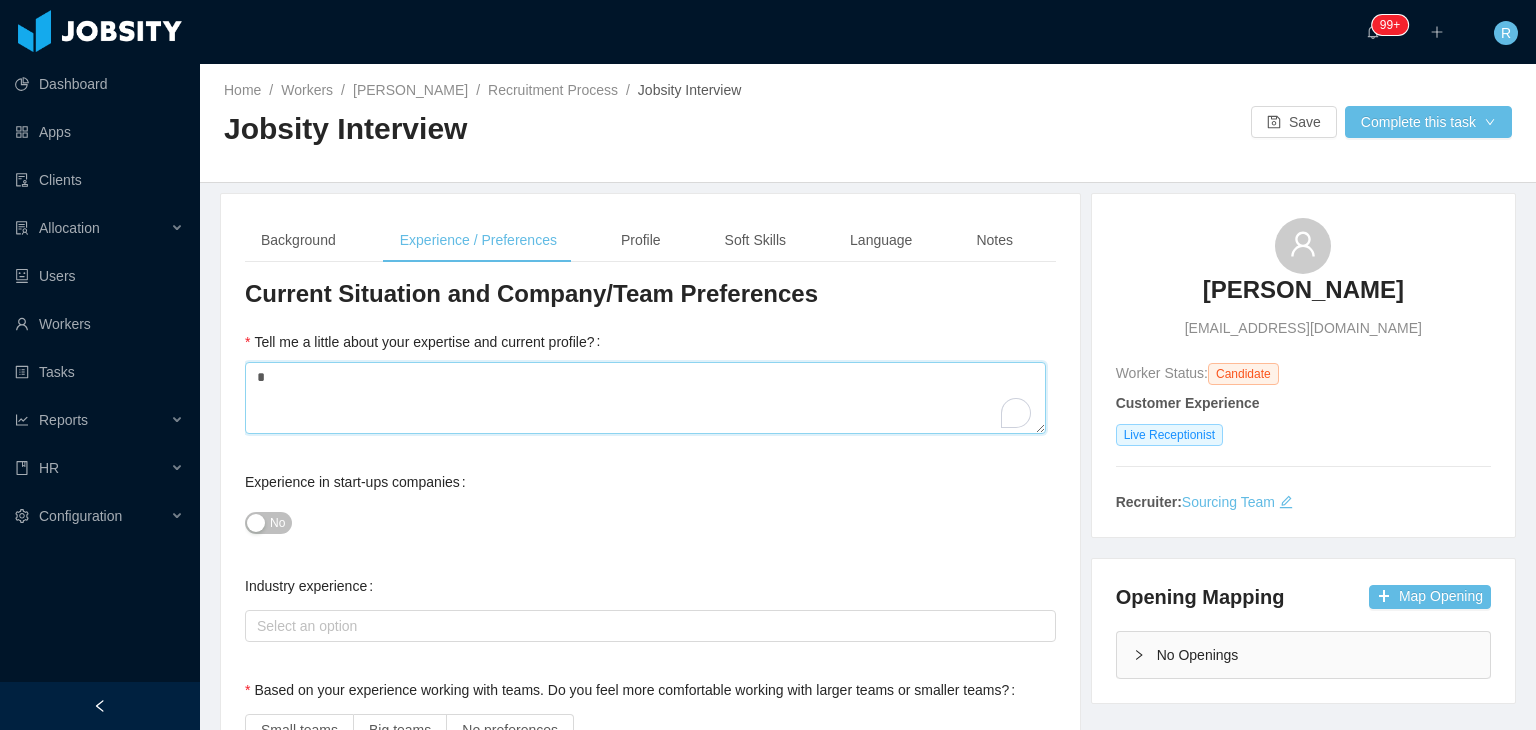 type 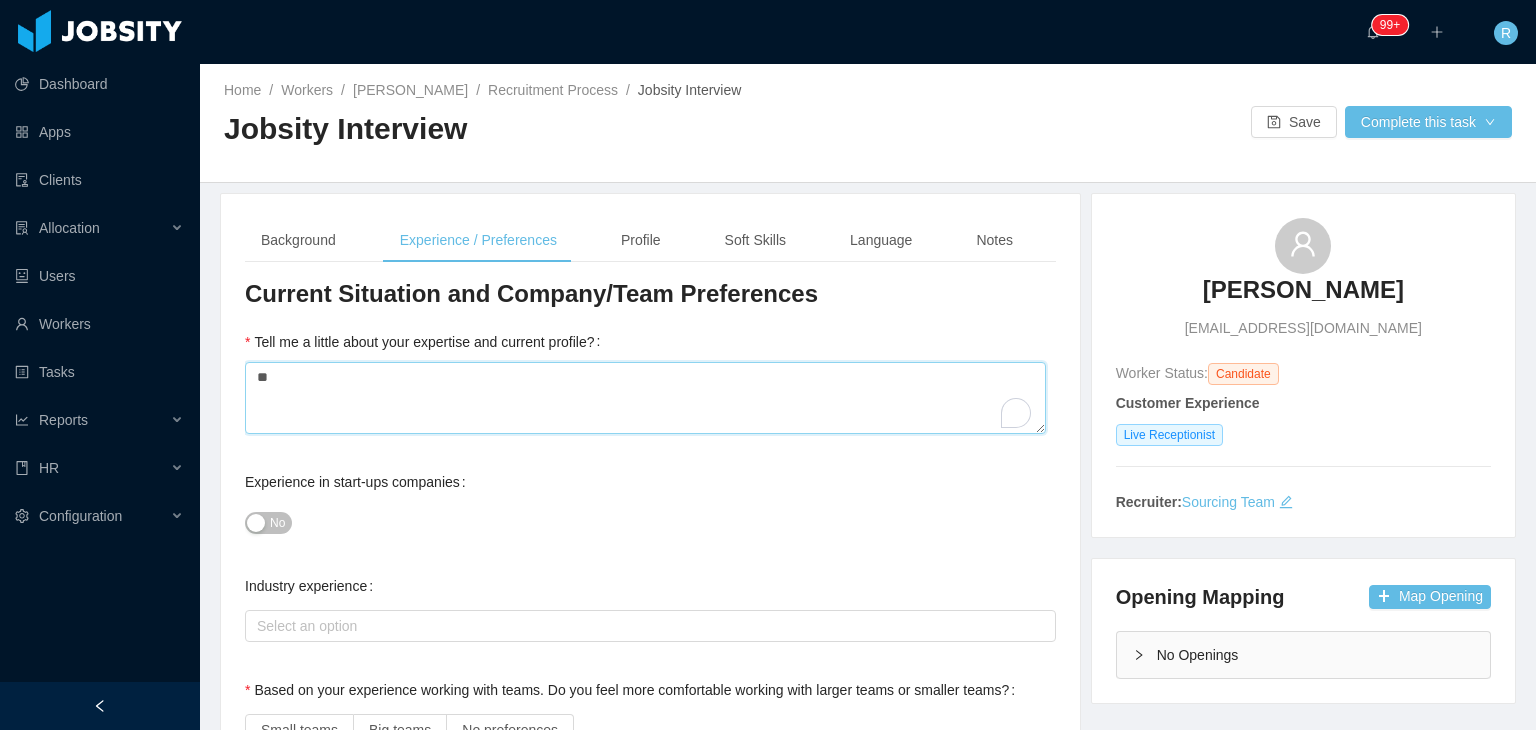 type 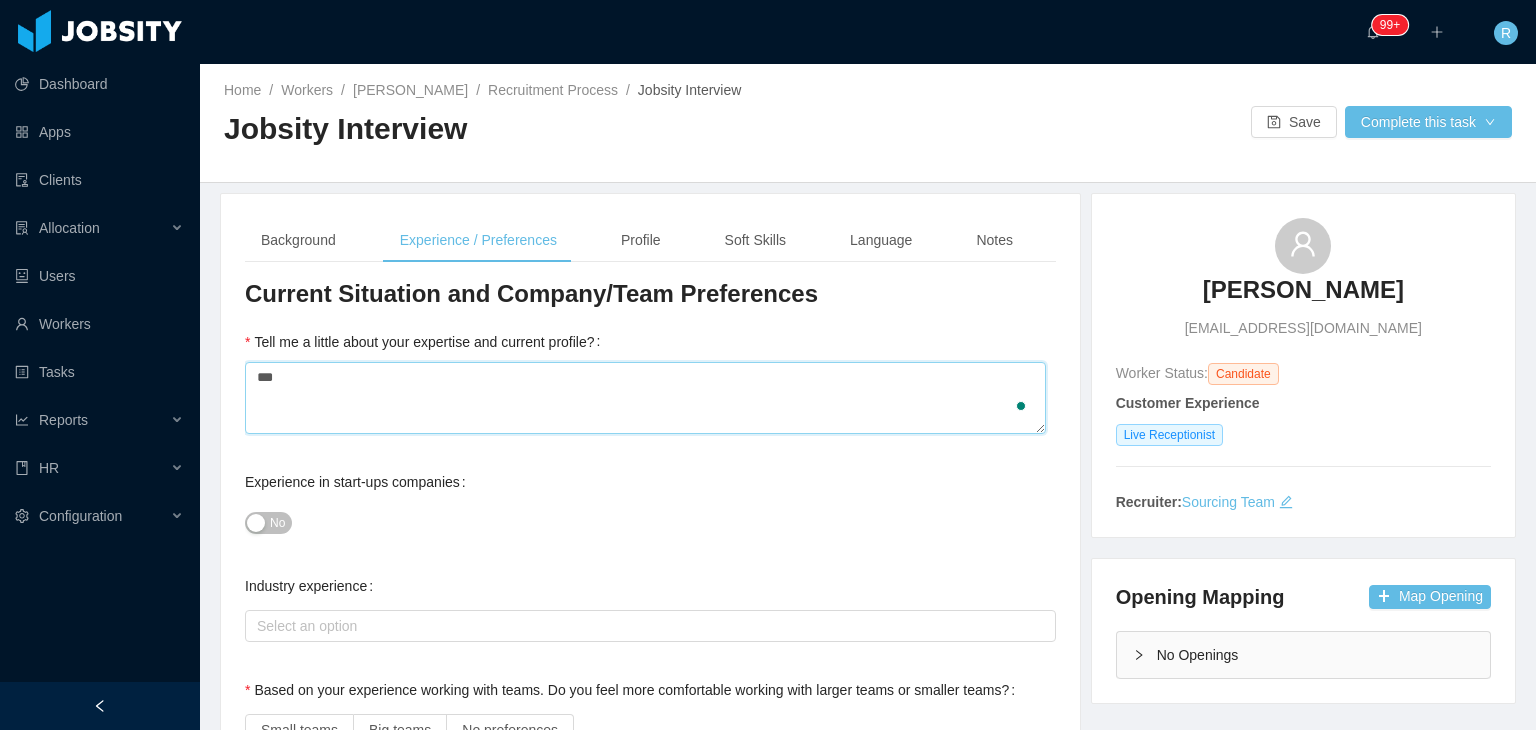 type on "****" 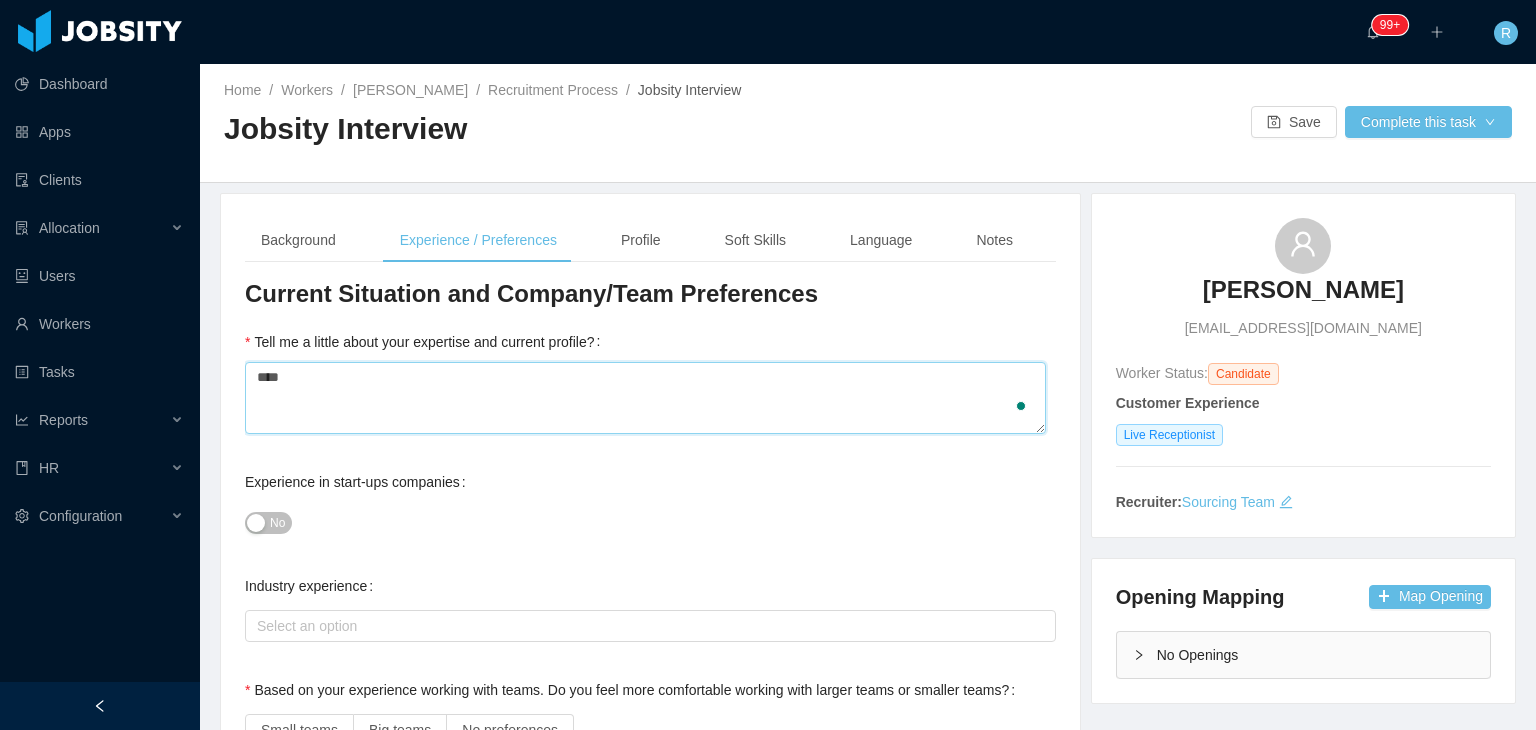 type 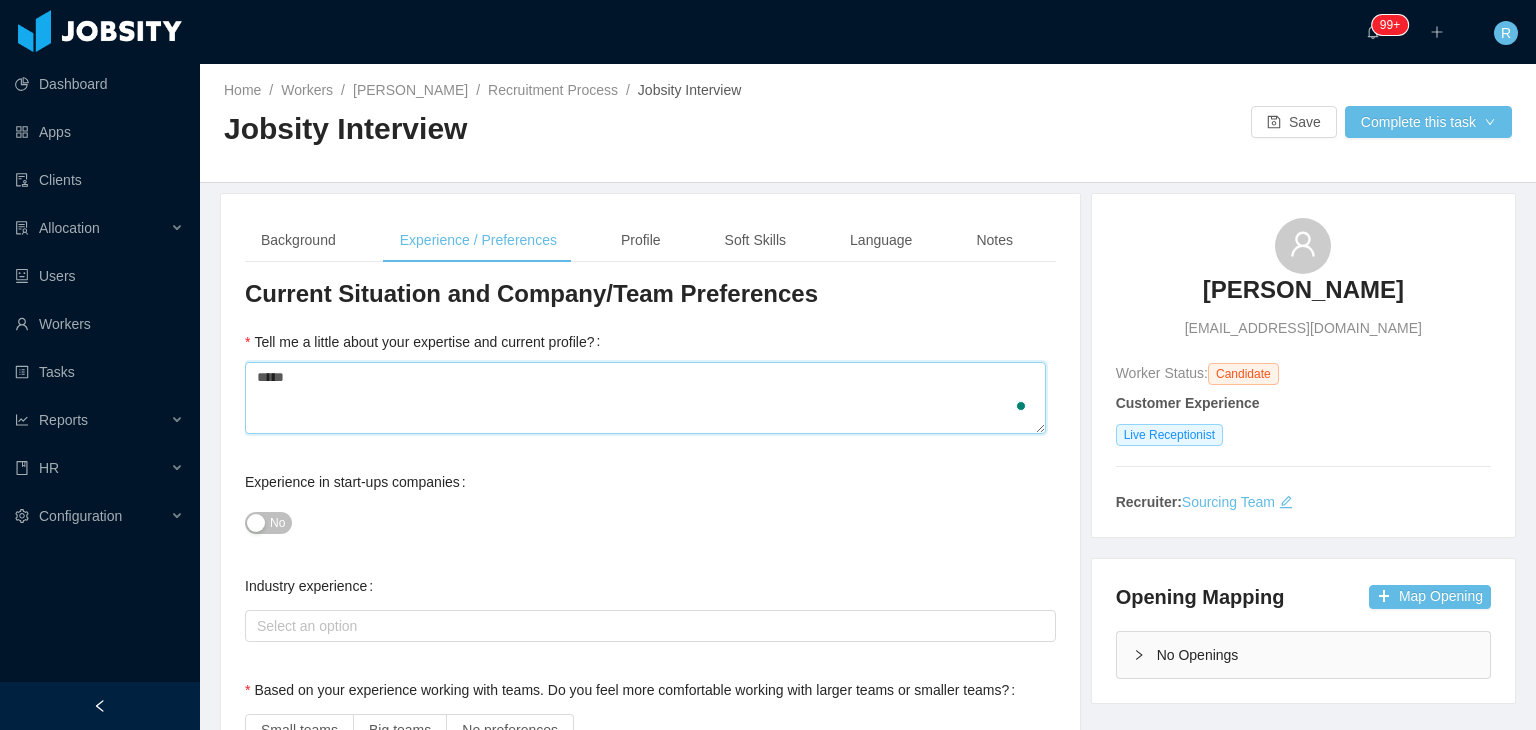 type 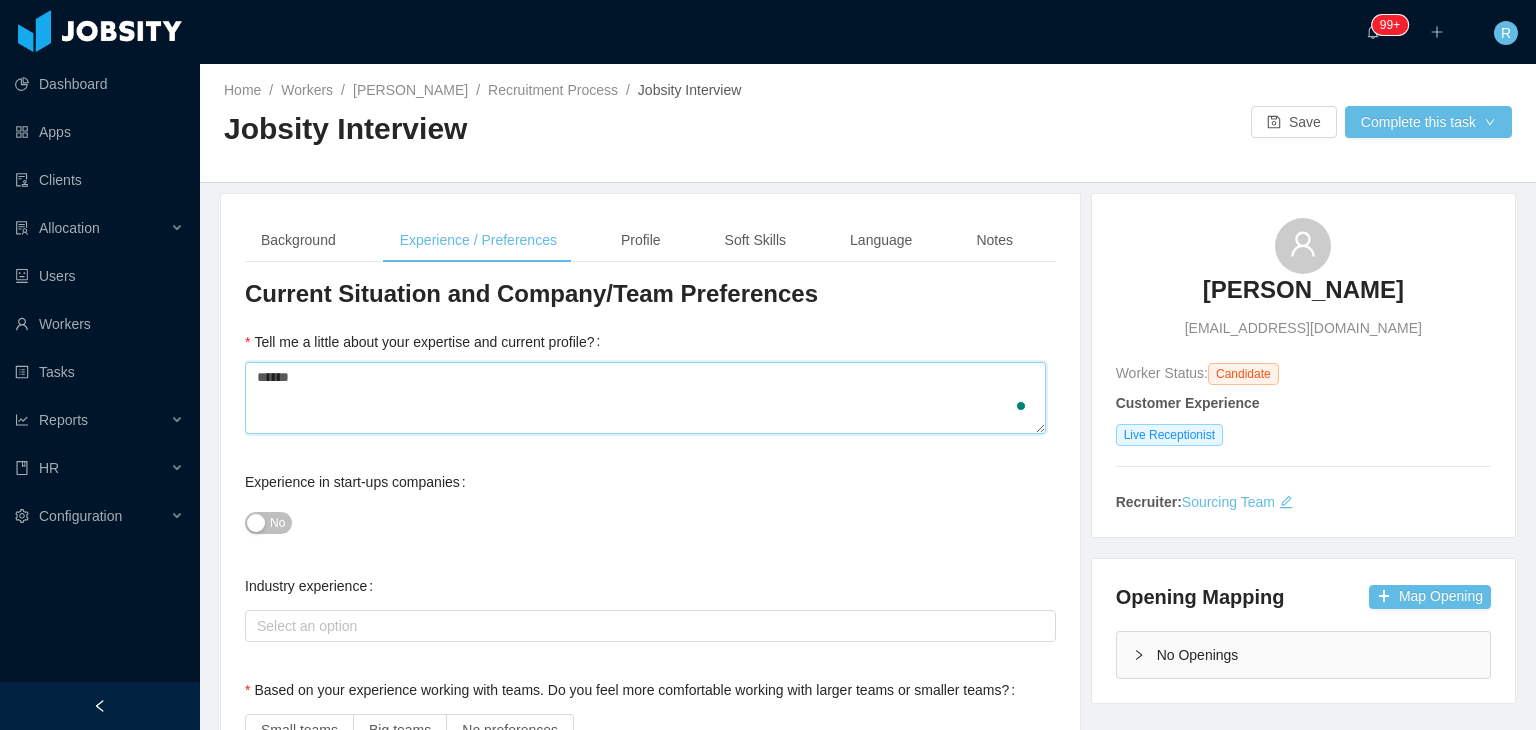 type 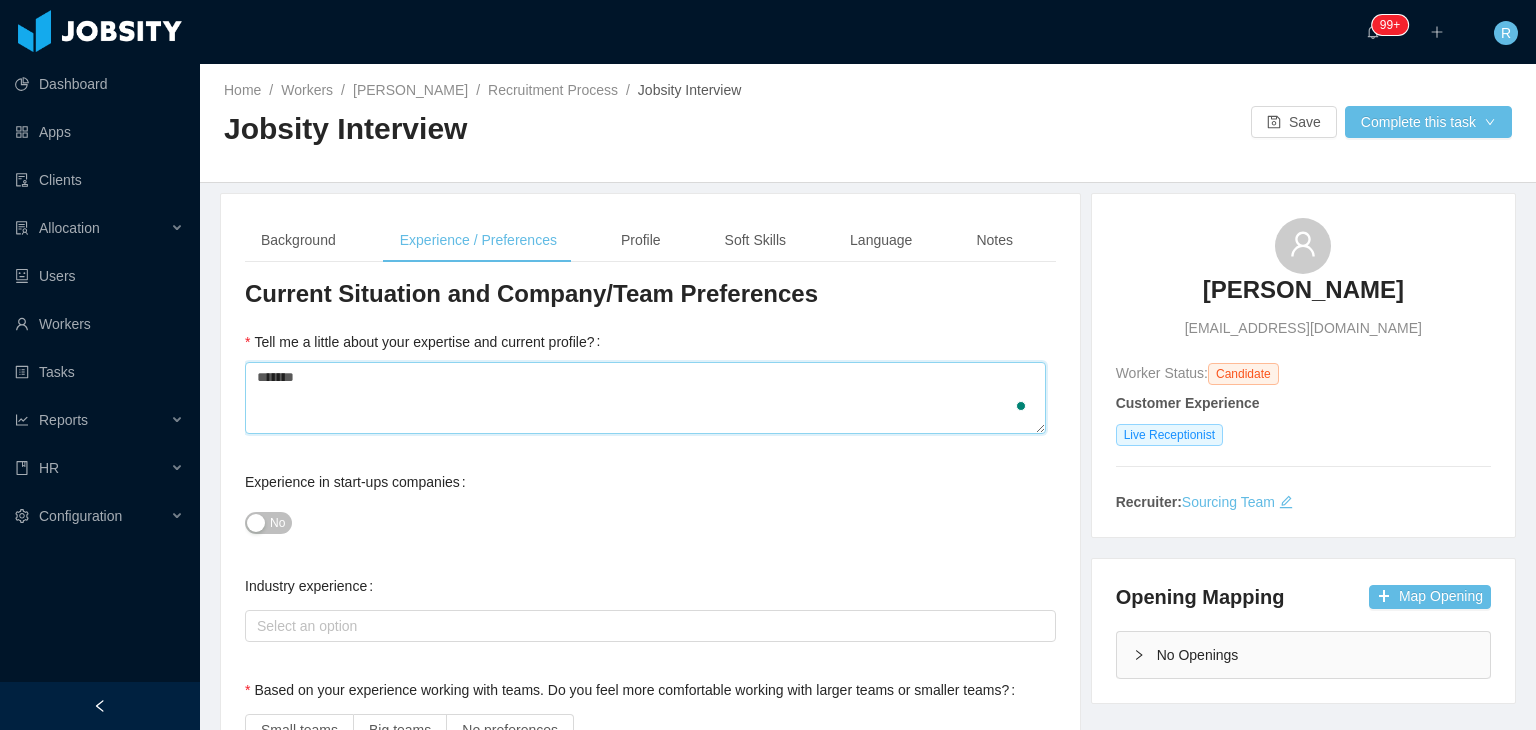 type 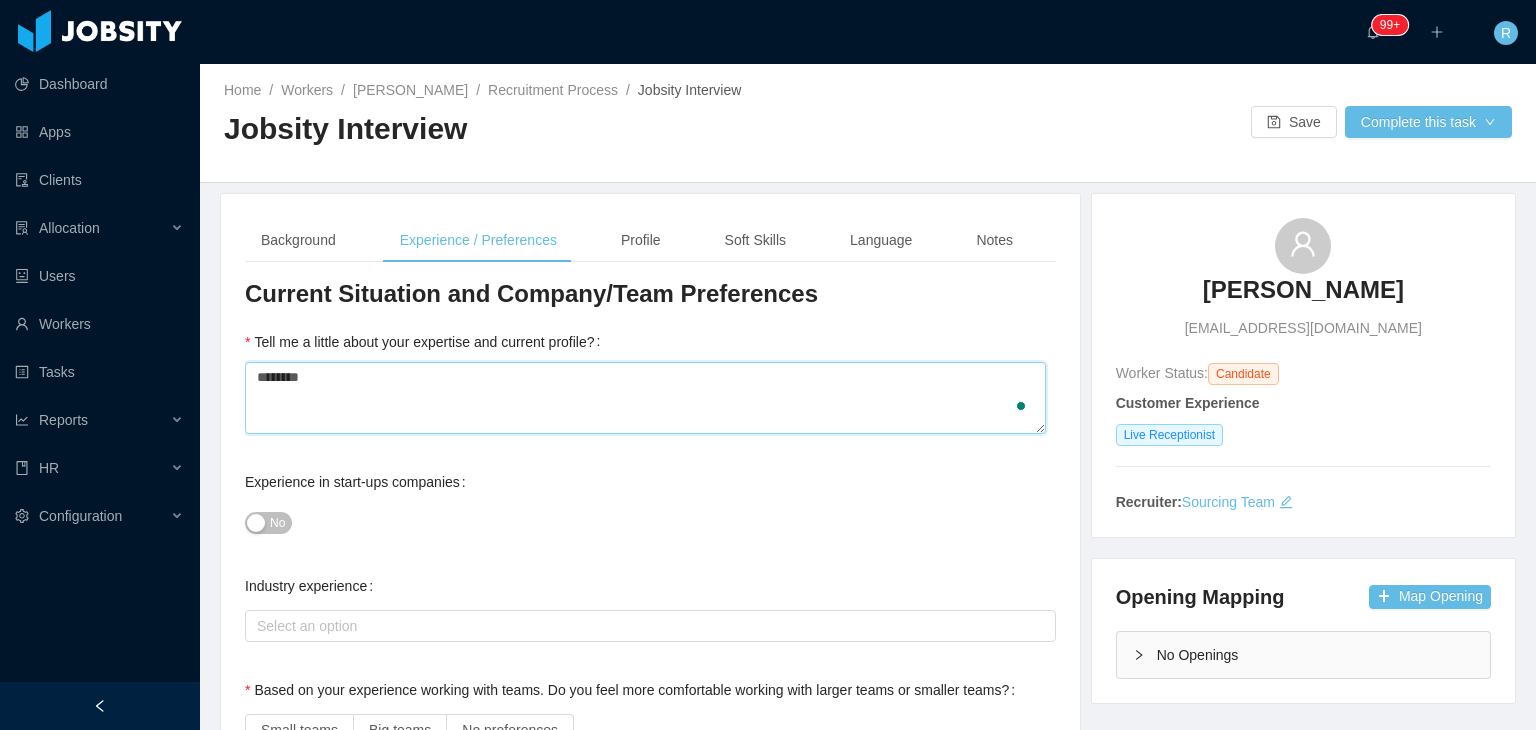 type 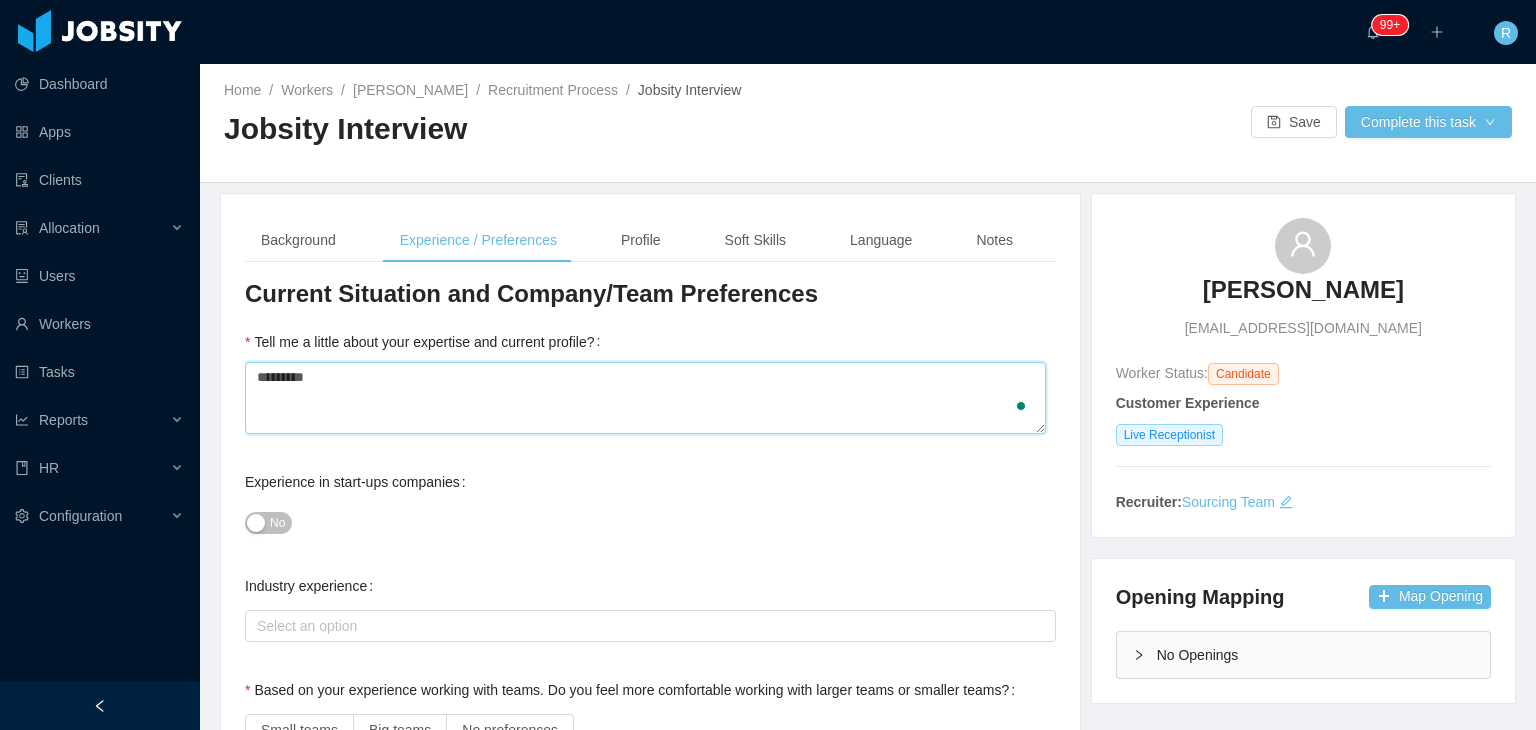 type 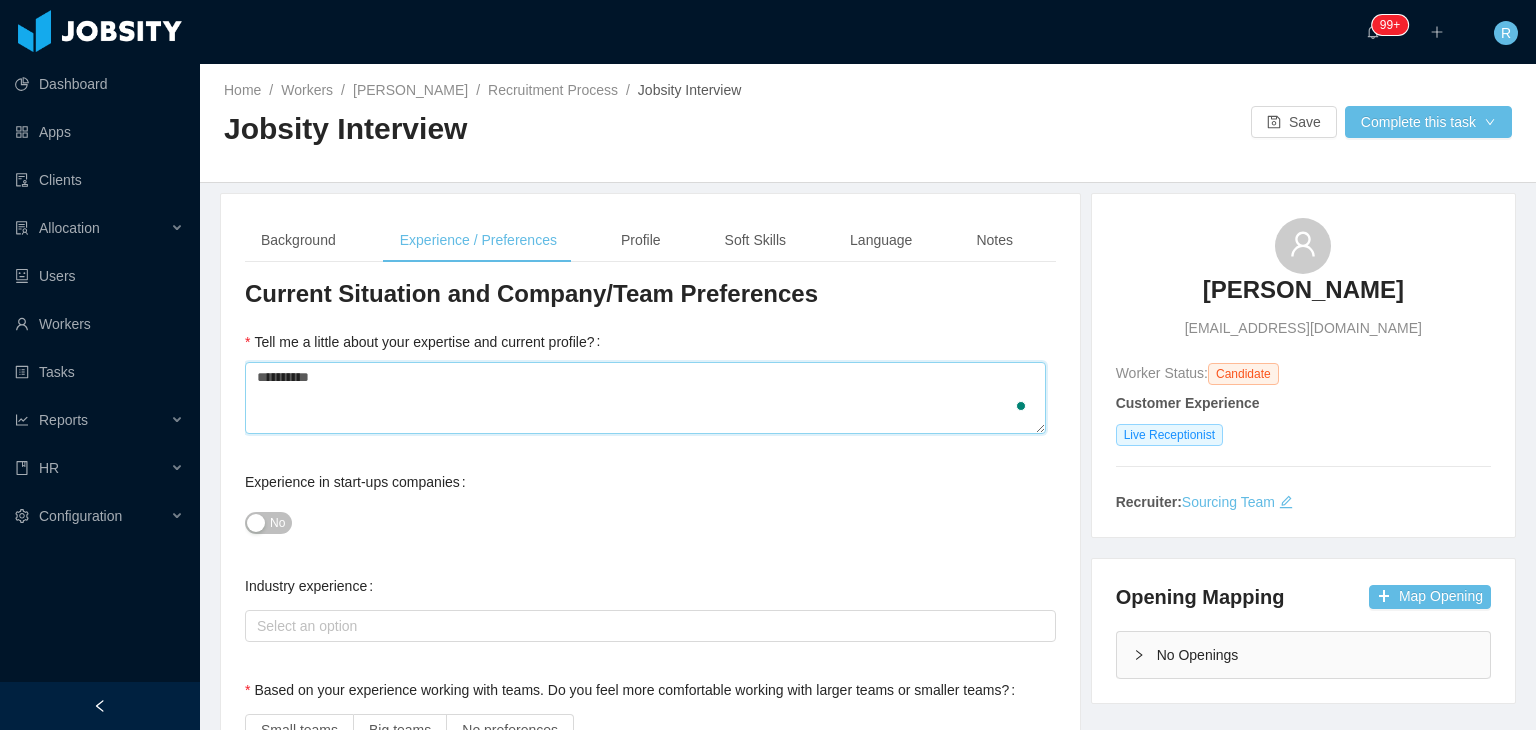 type 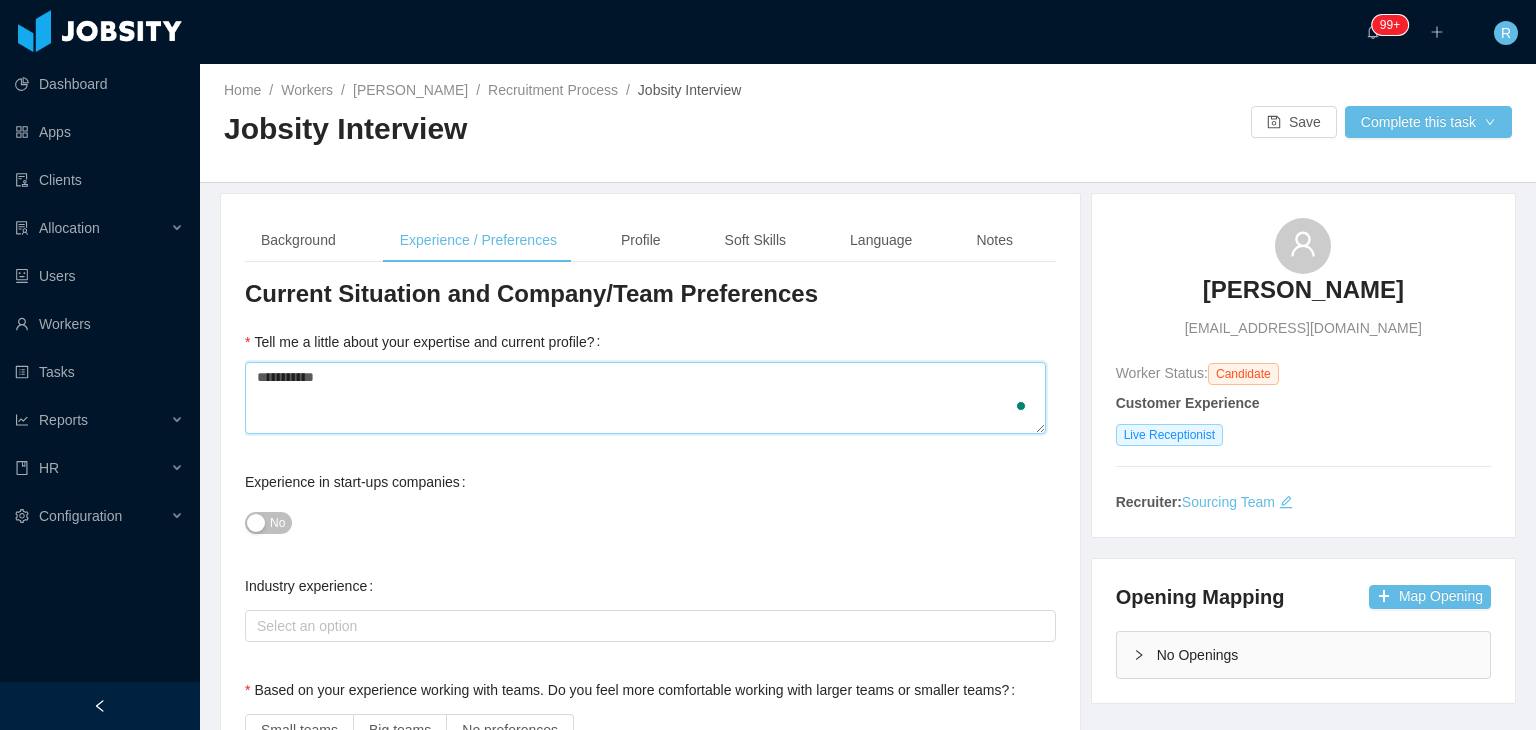 type 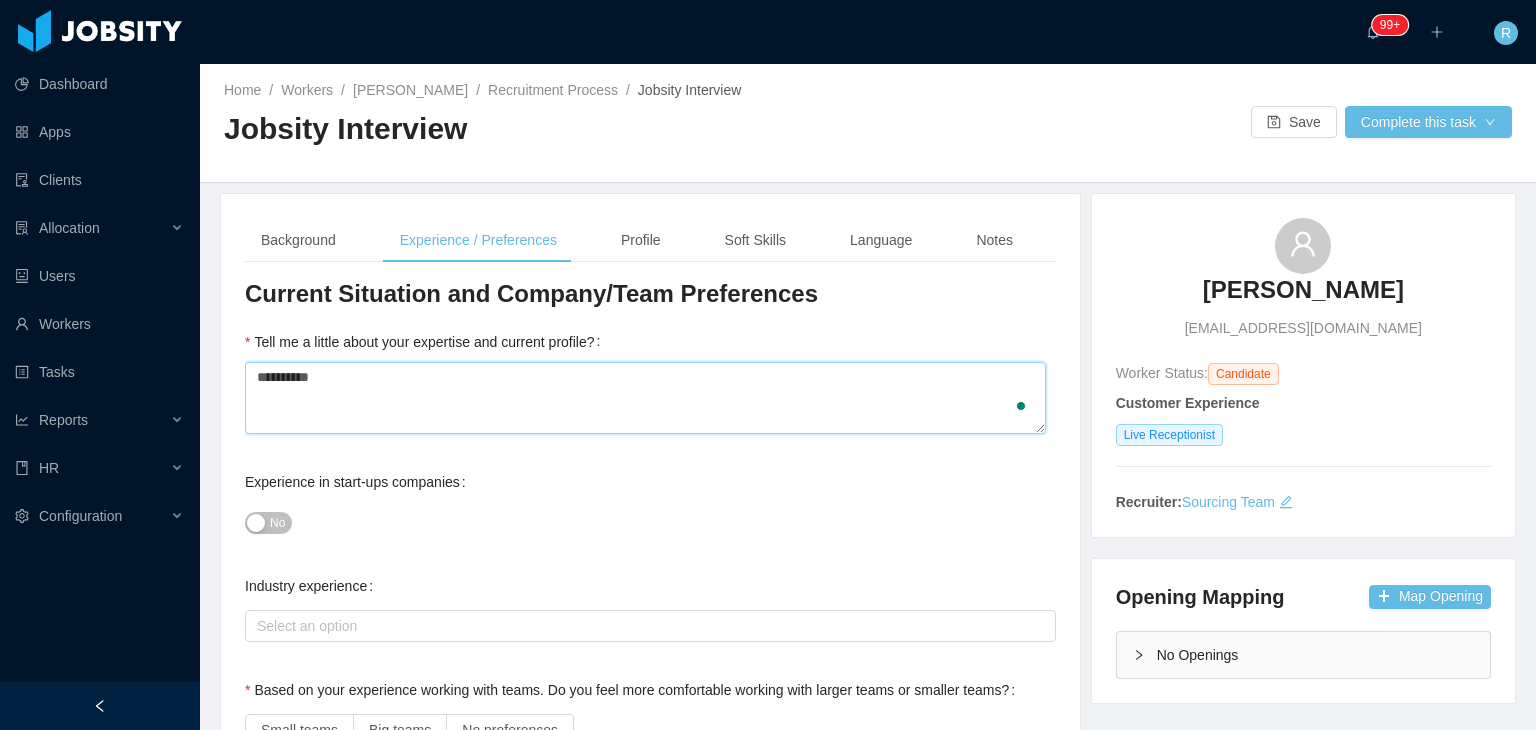 type 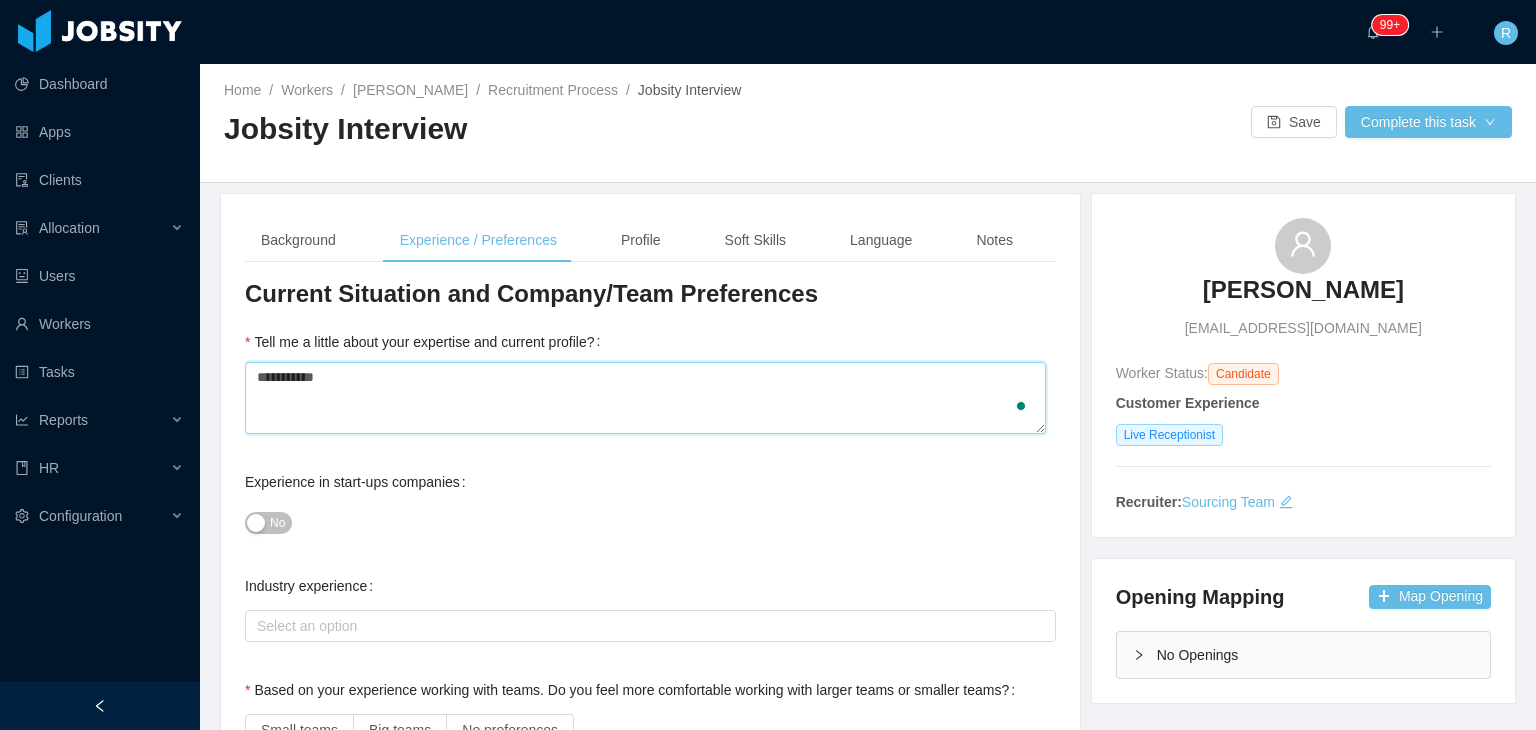 type 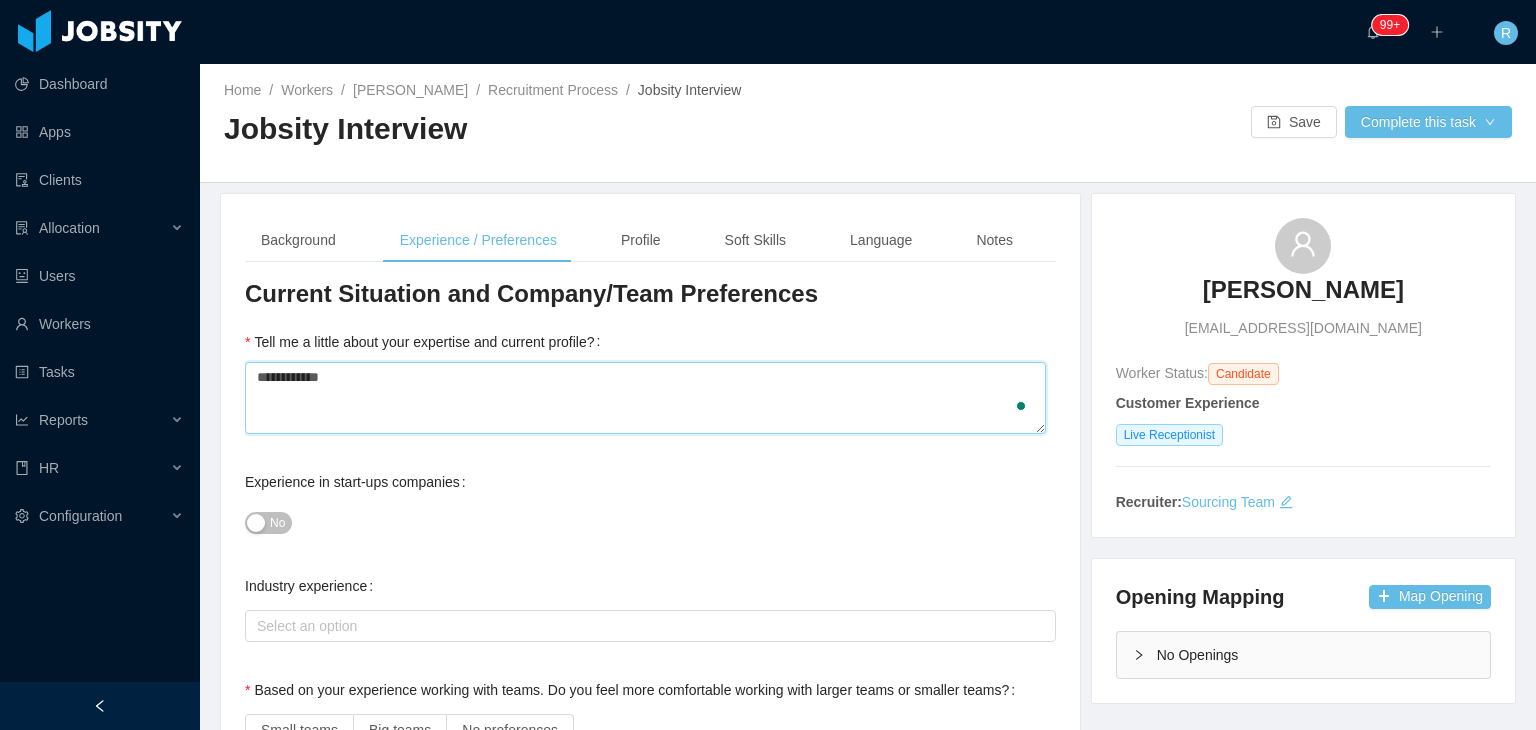 type 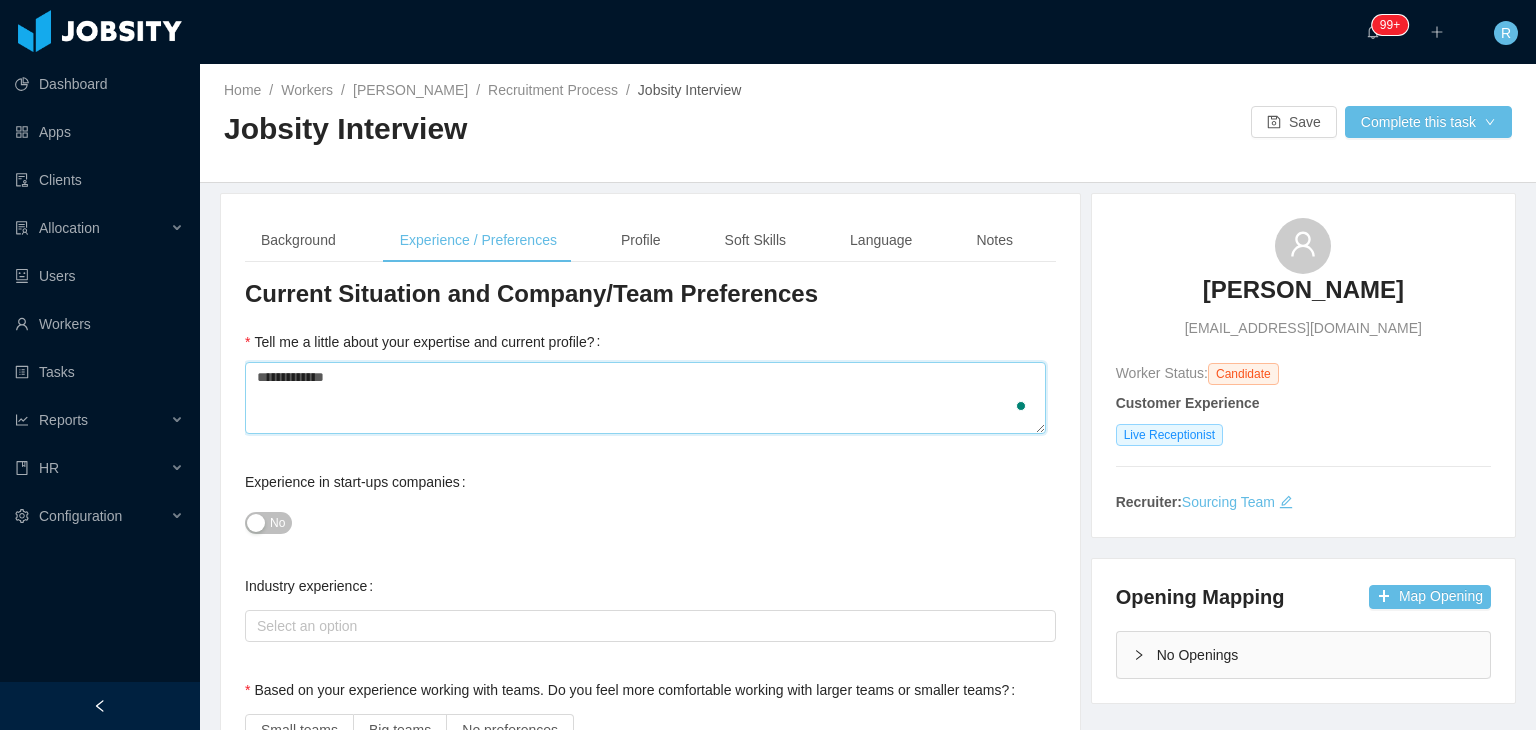 type 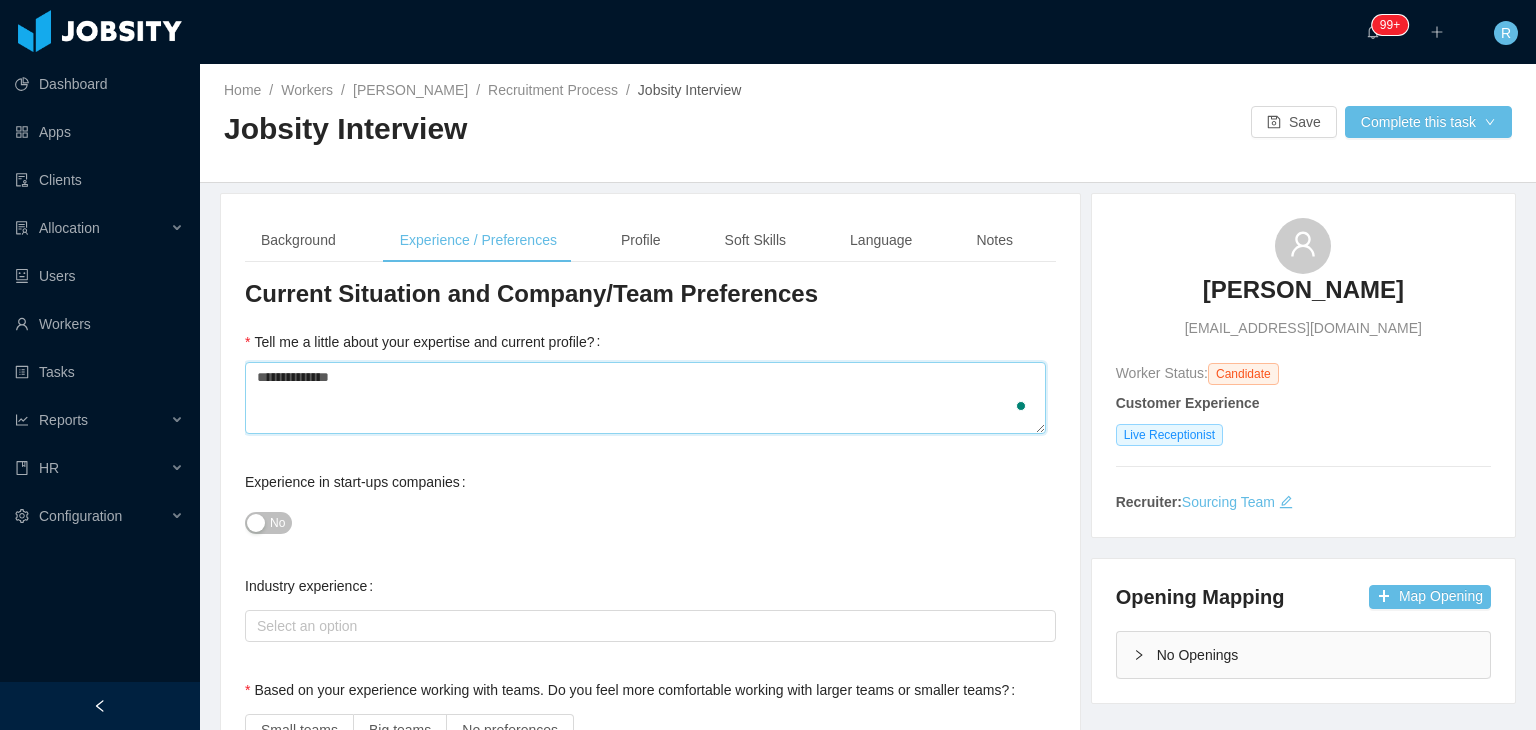 type 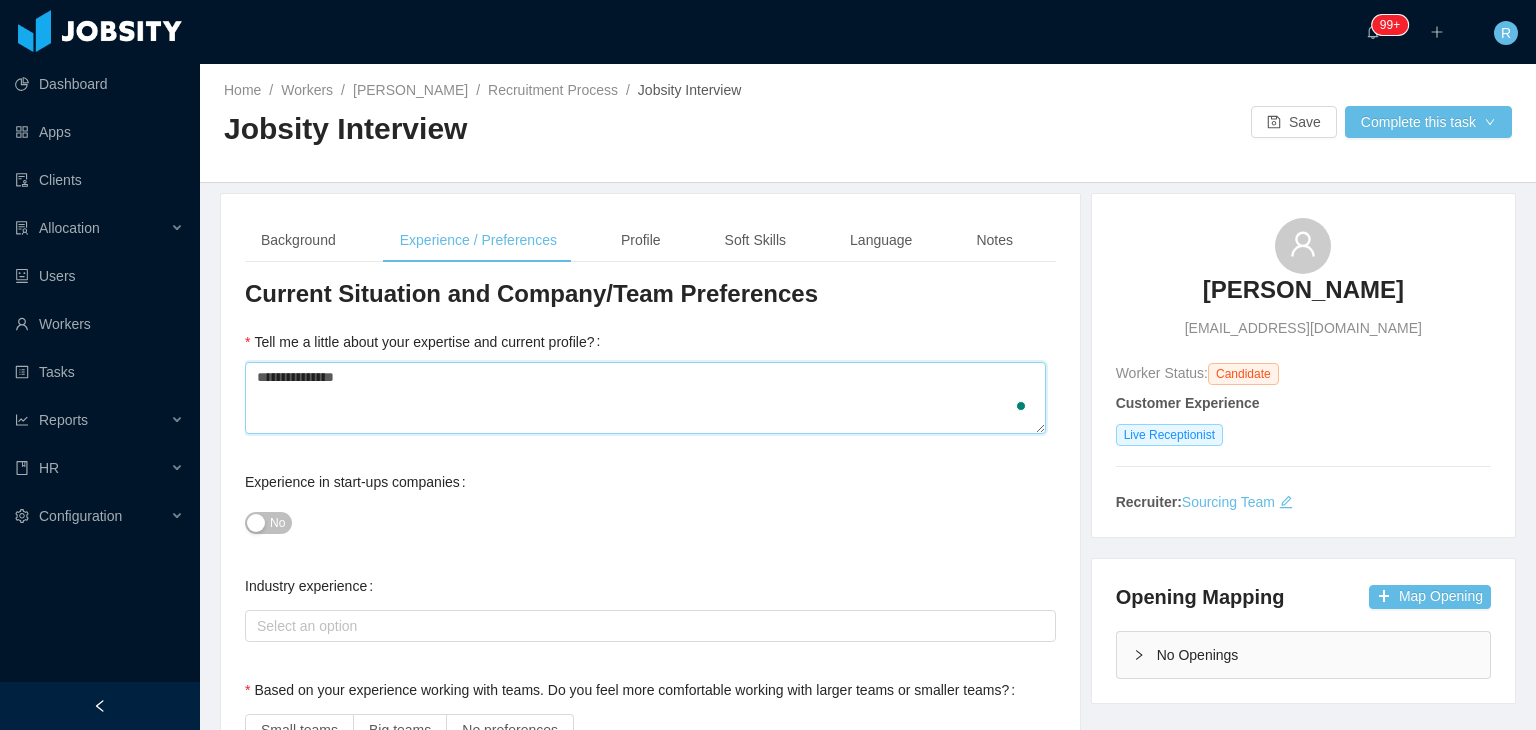 type 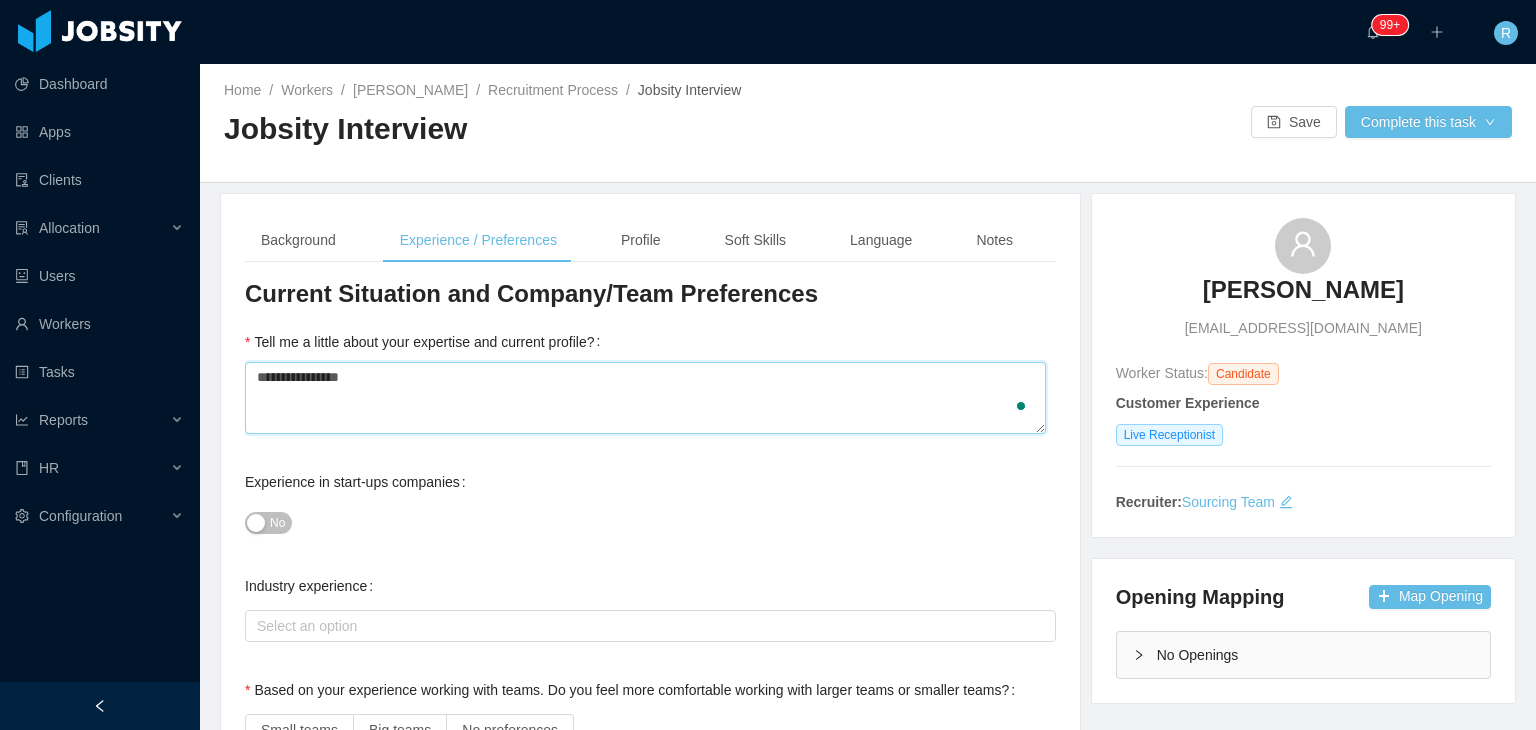 type 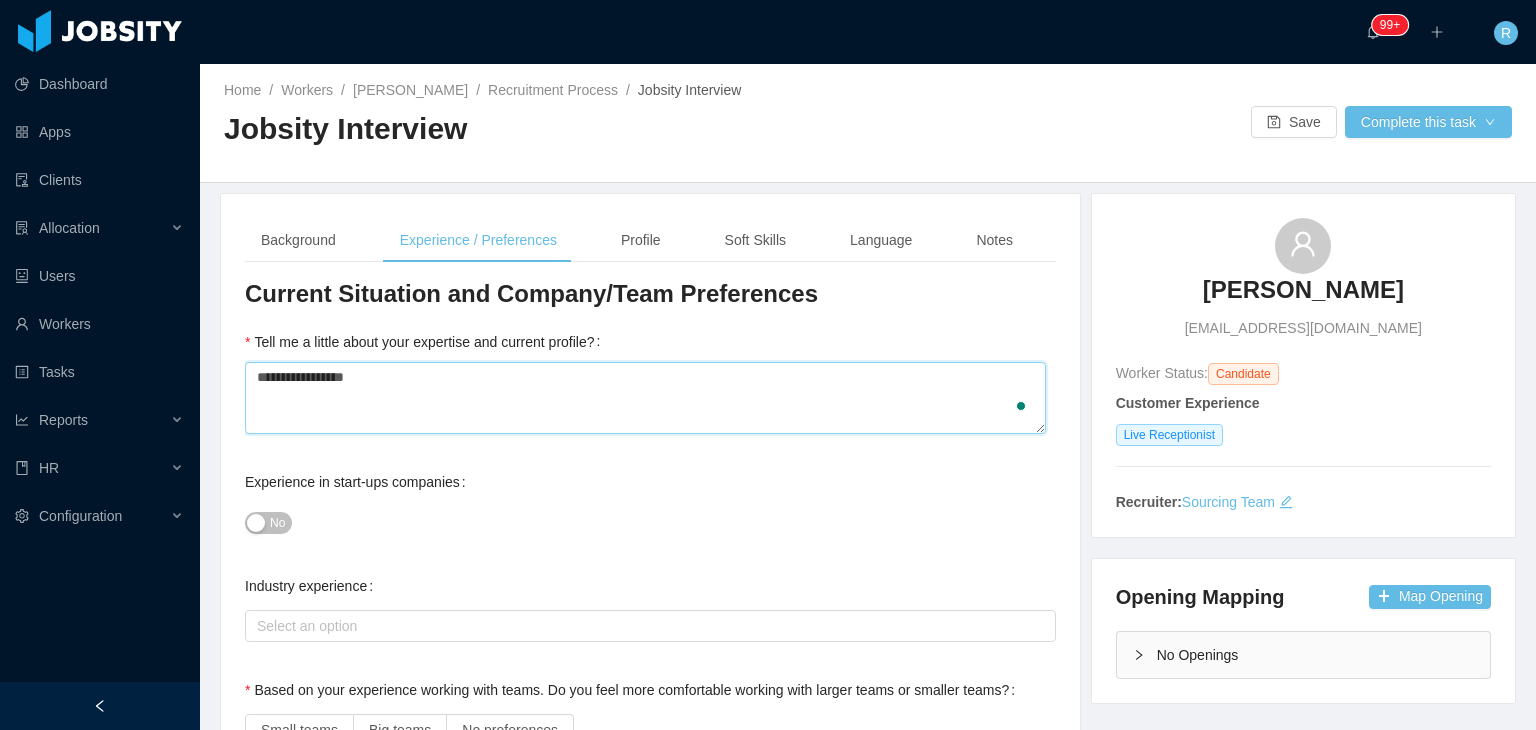 type 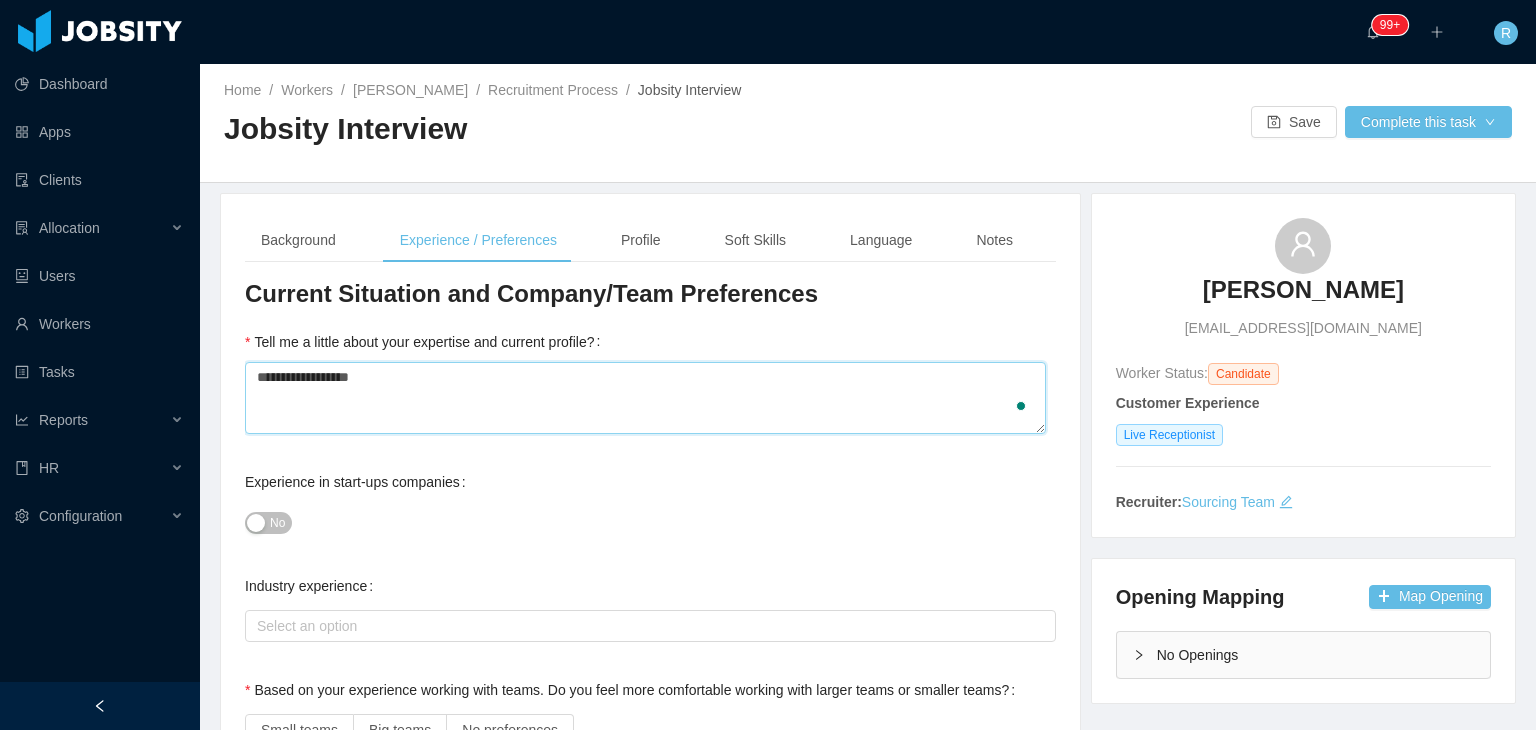 type 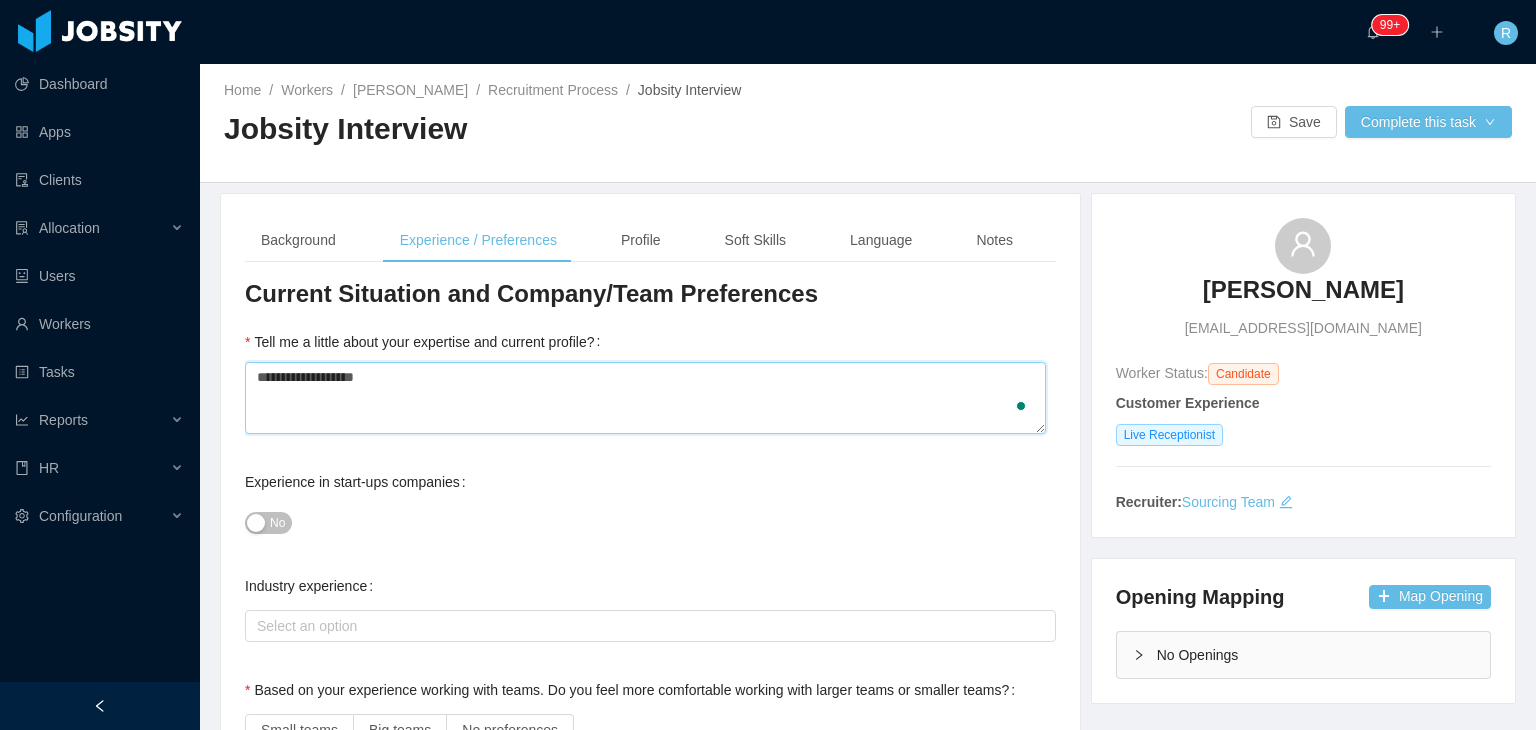 type 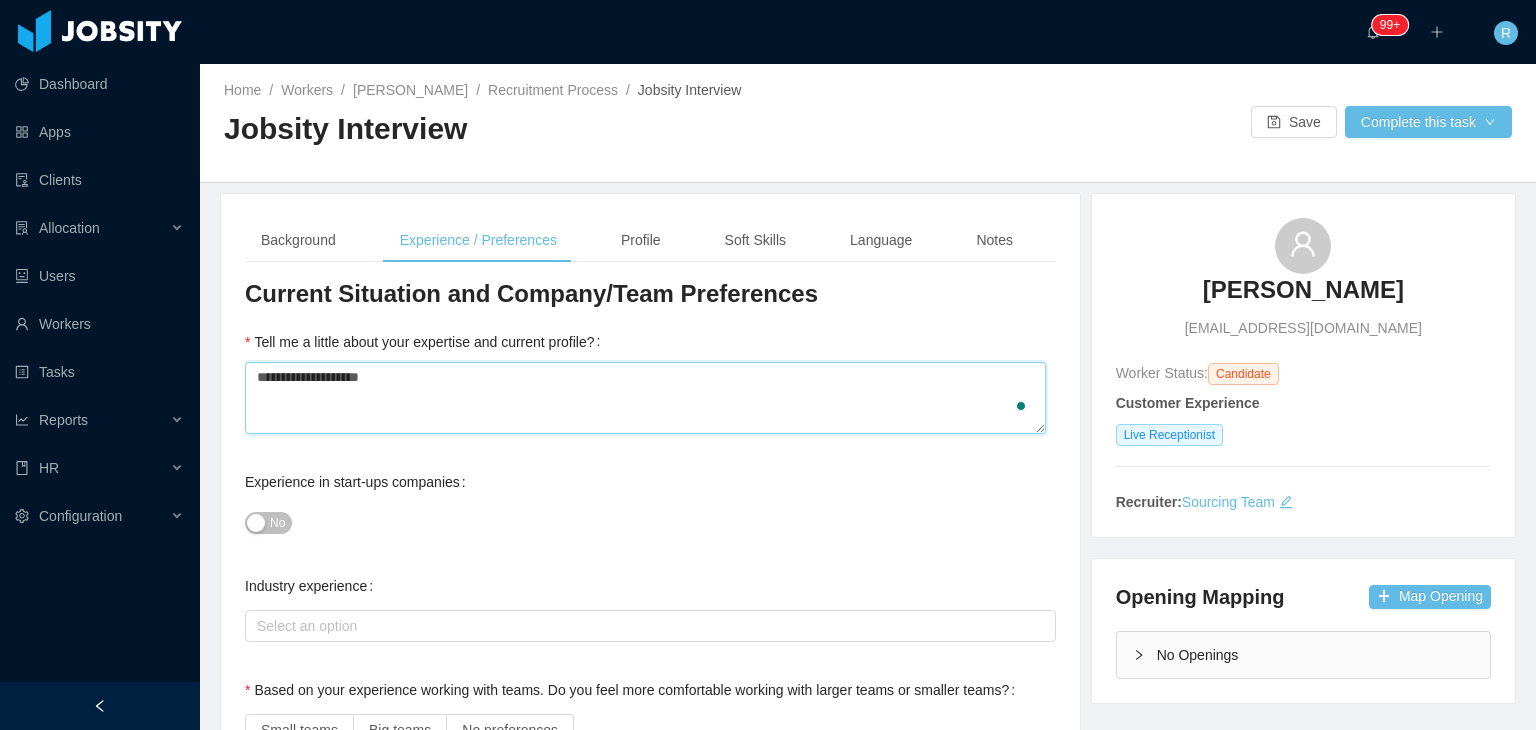 type 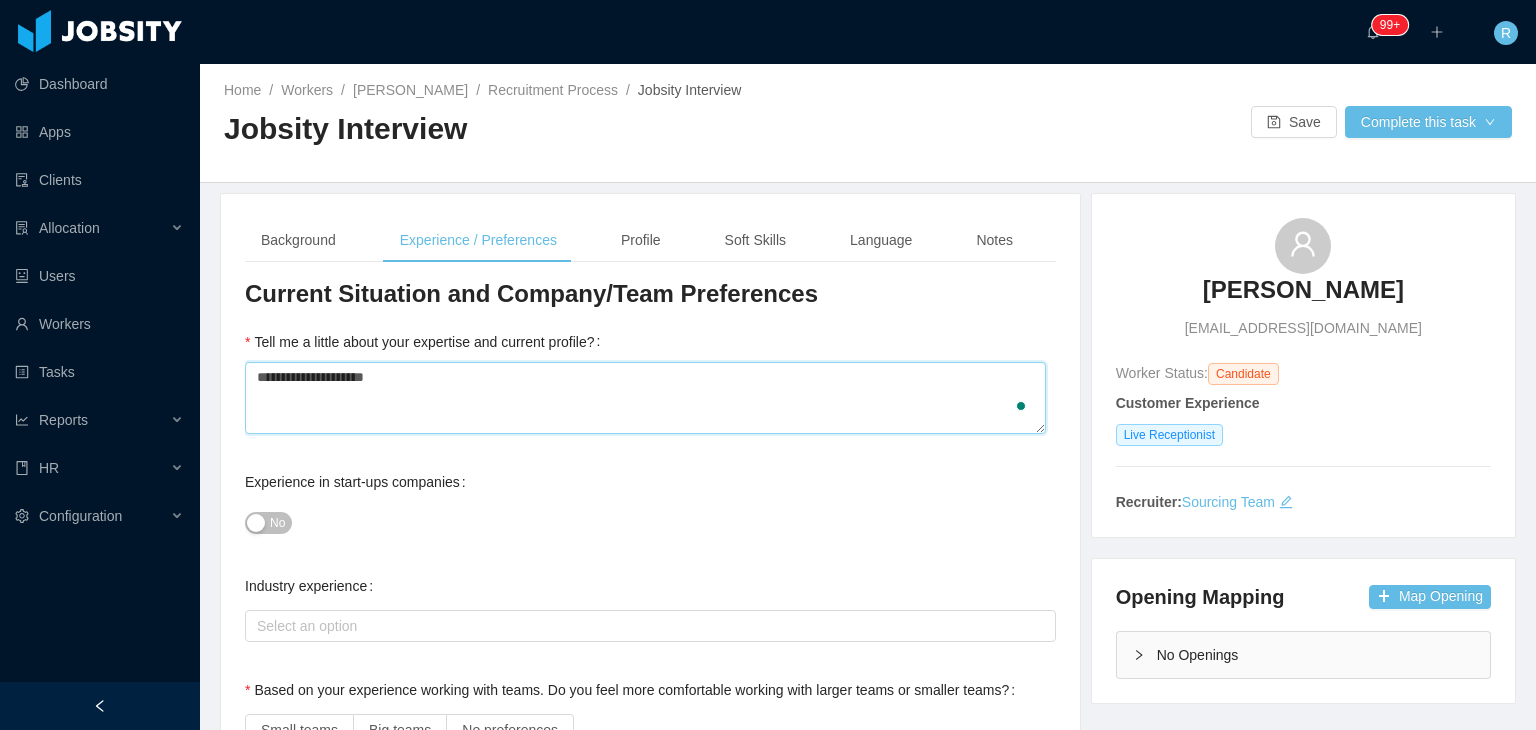 type 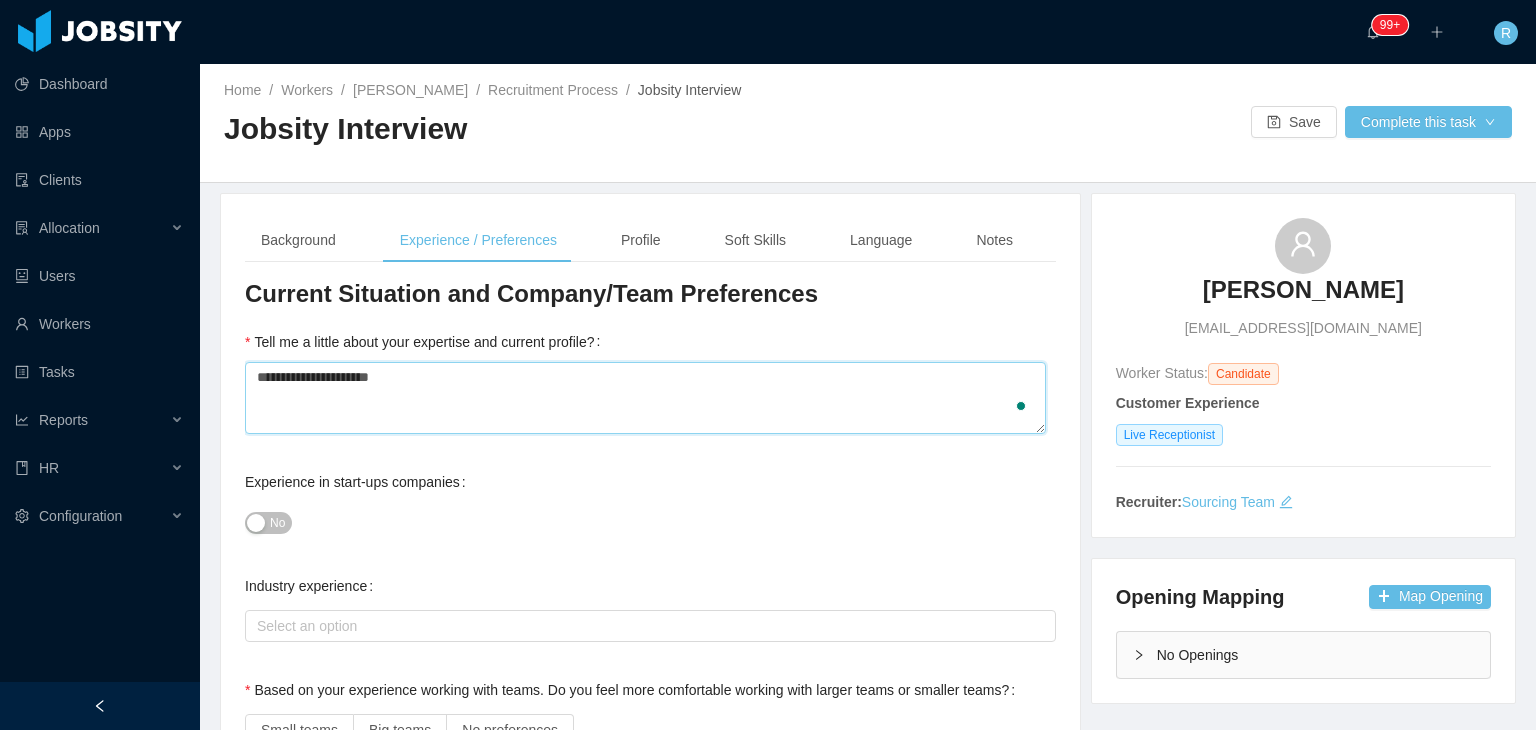 type on "**********" 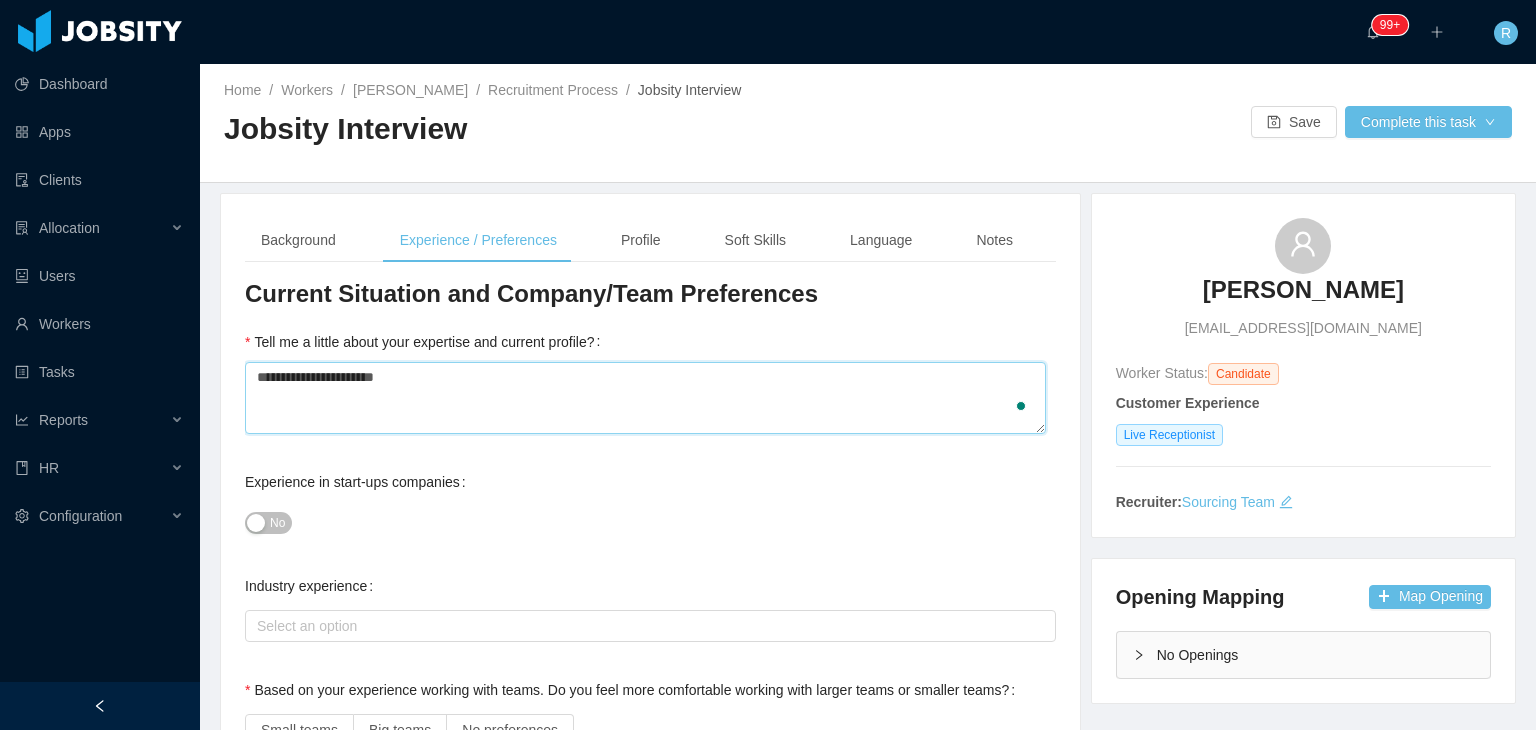 type 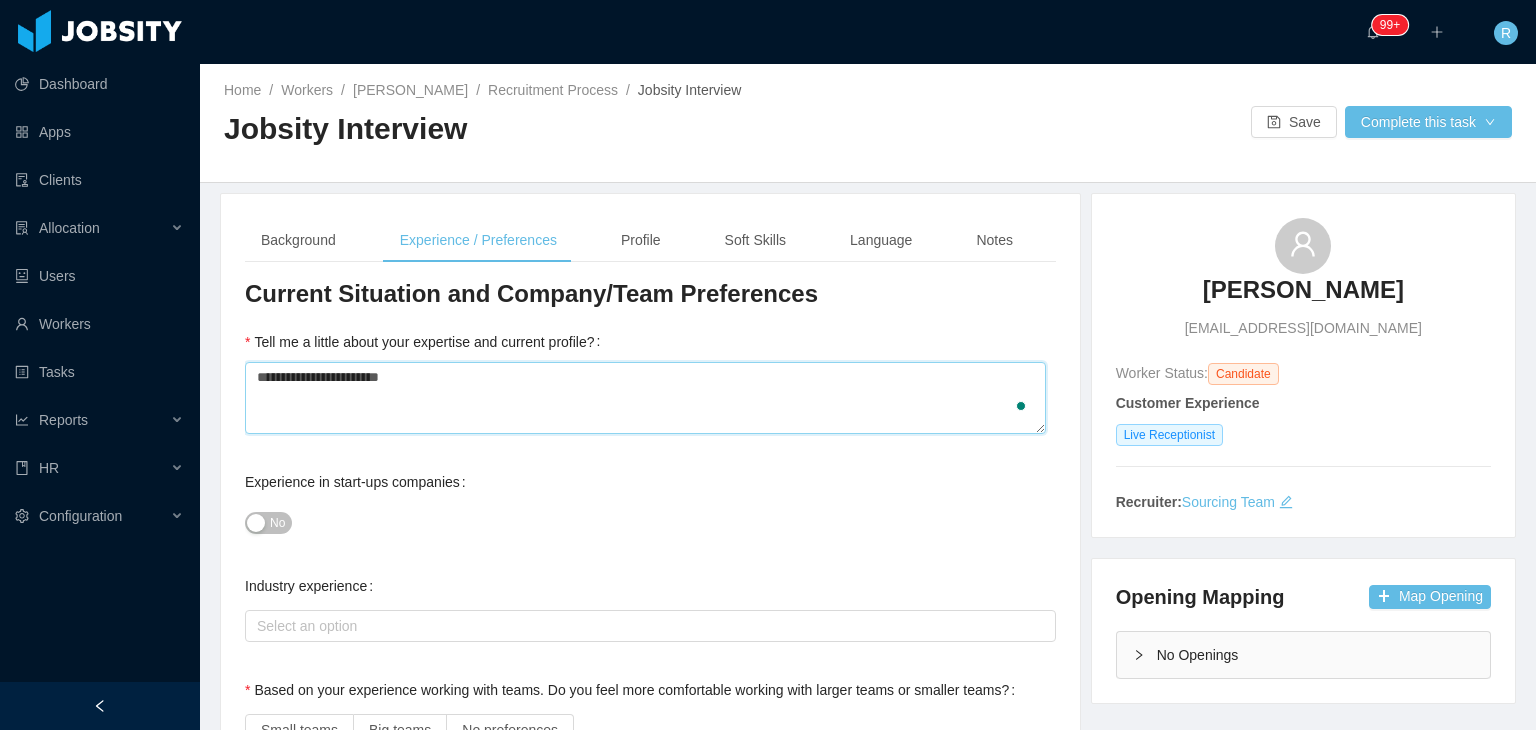 type 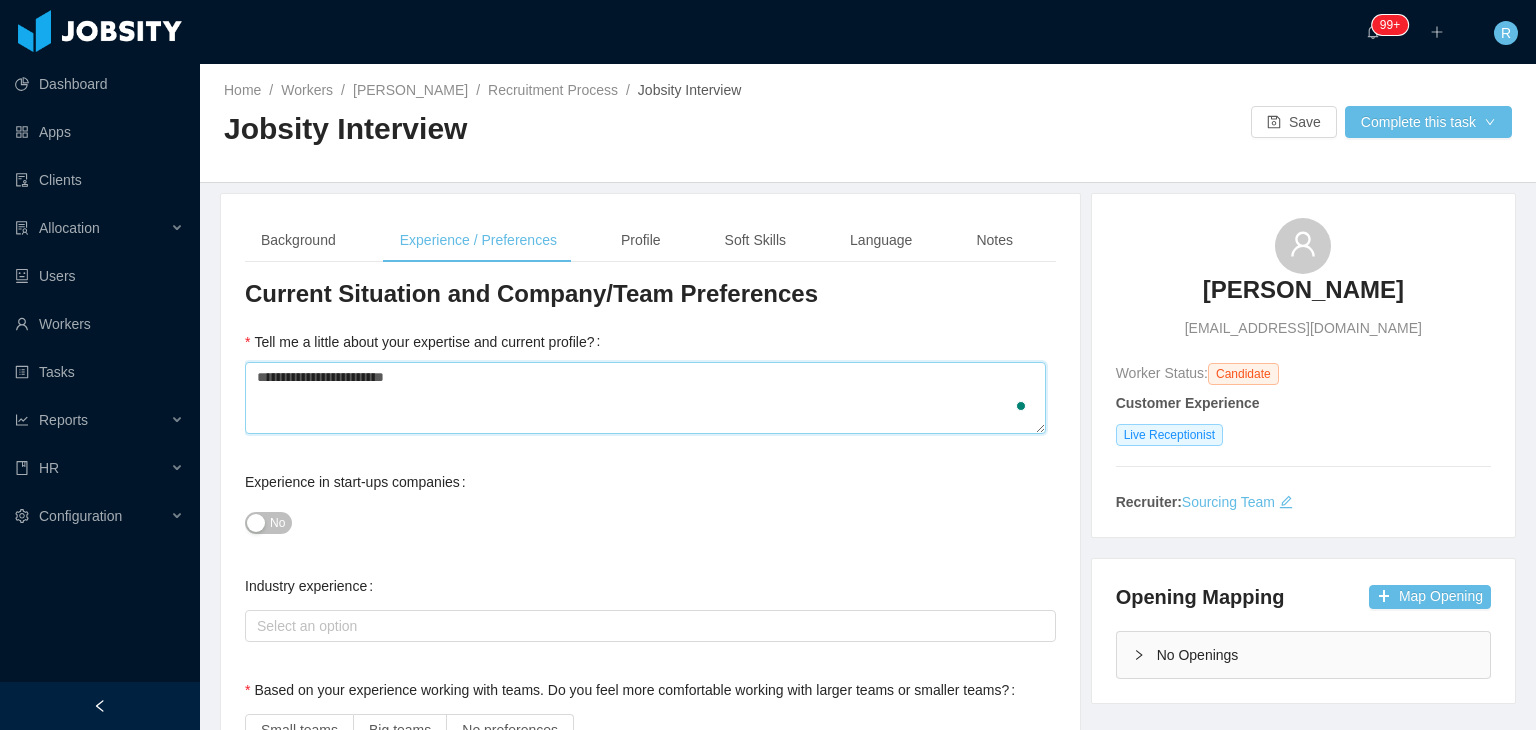type 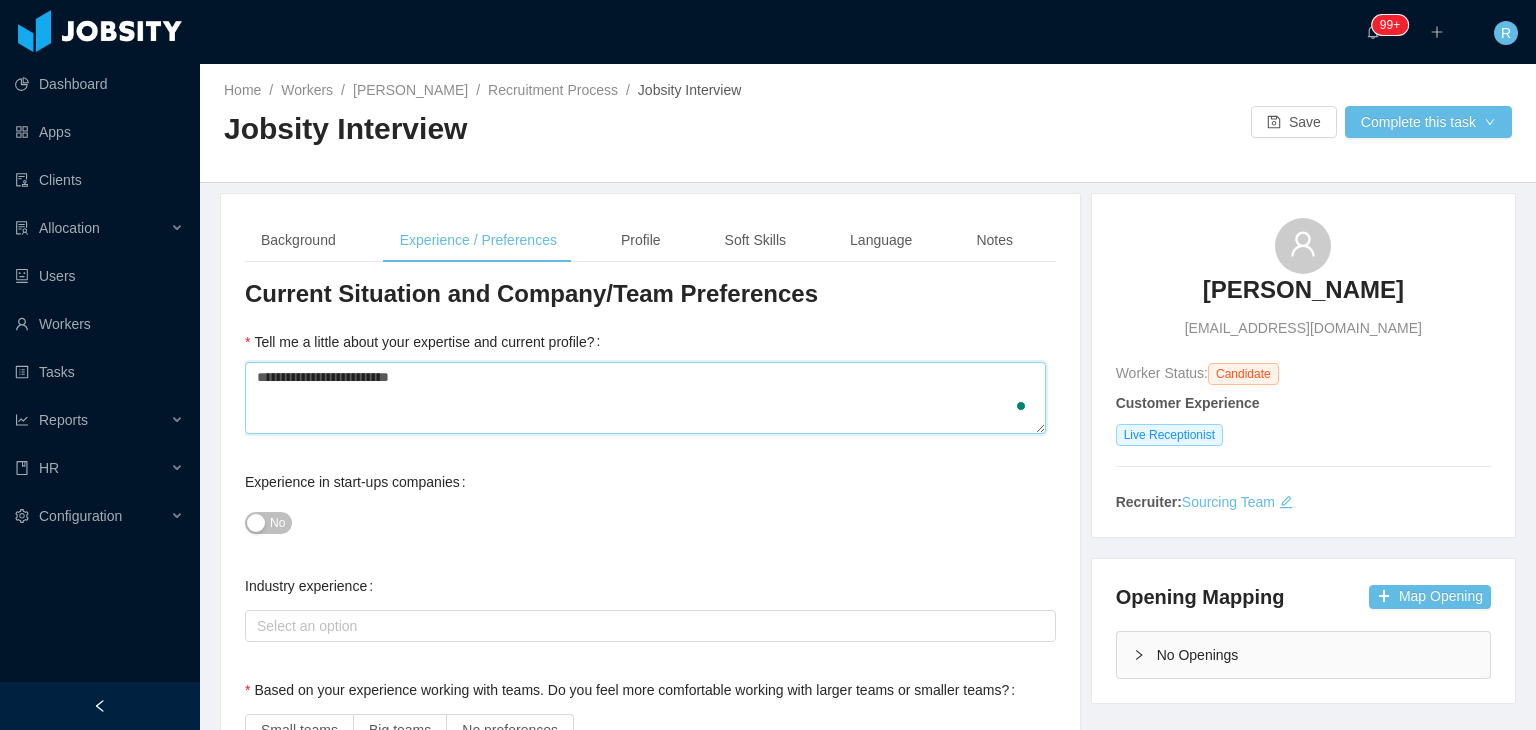 type 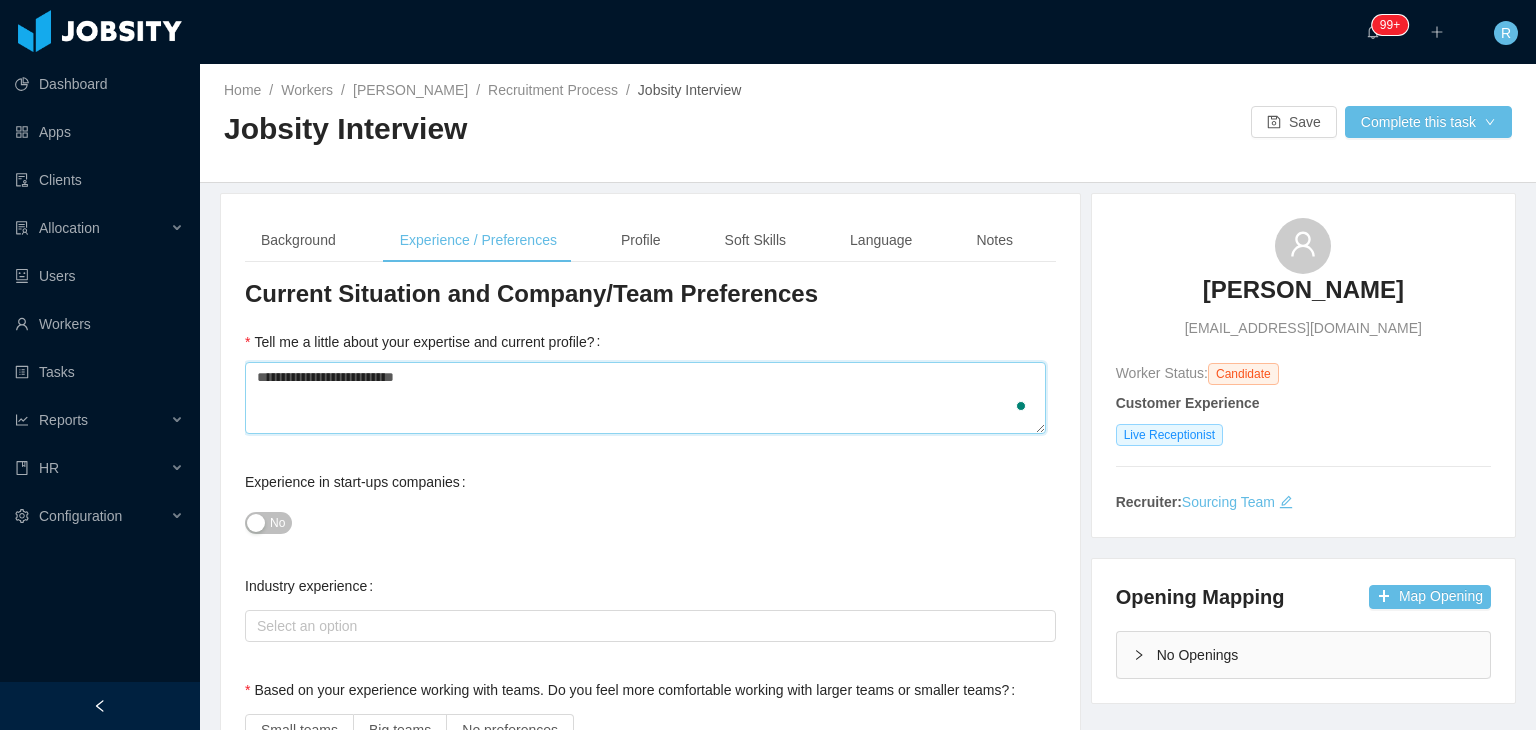 type 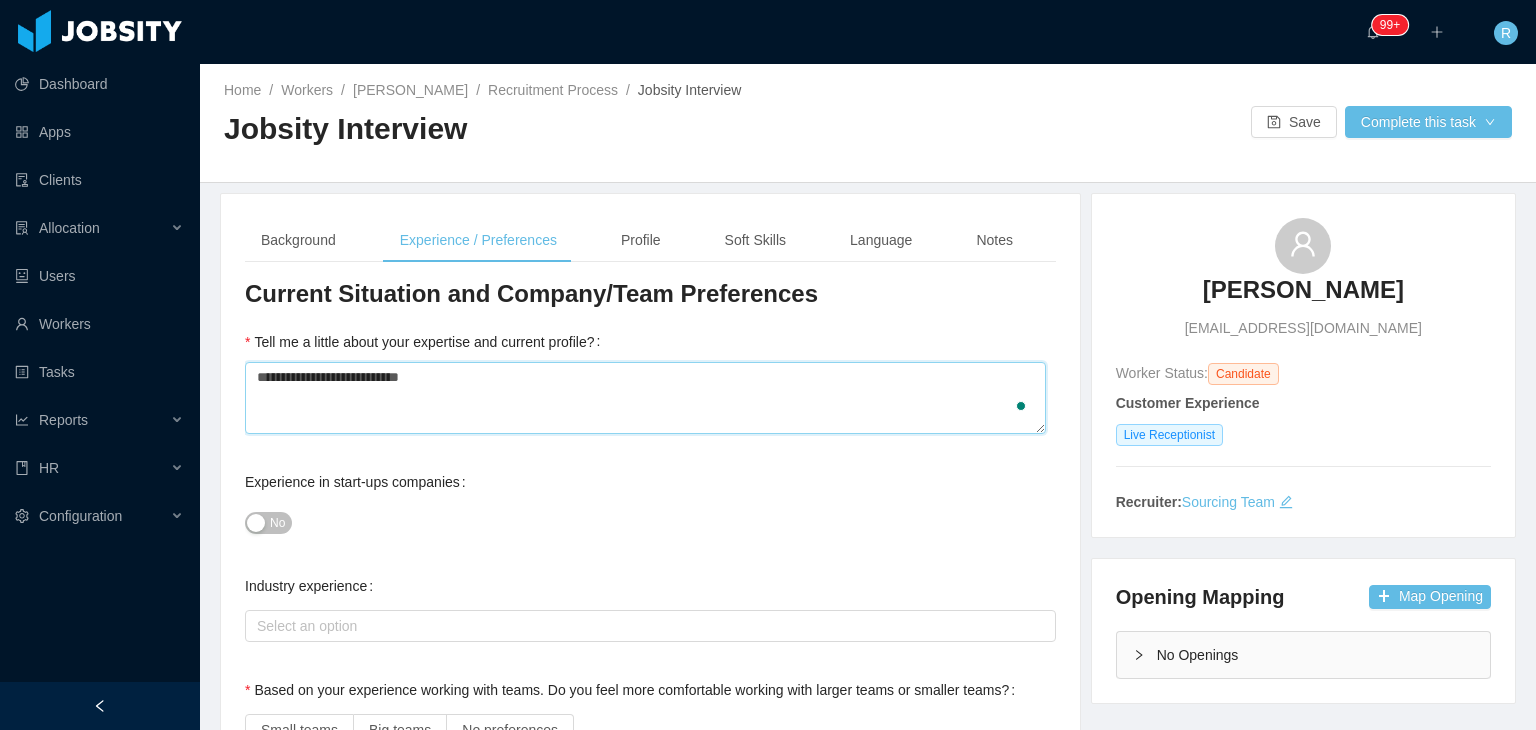 type 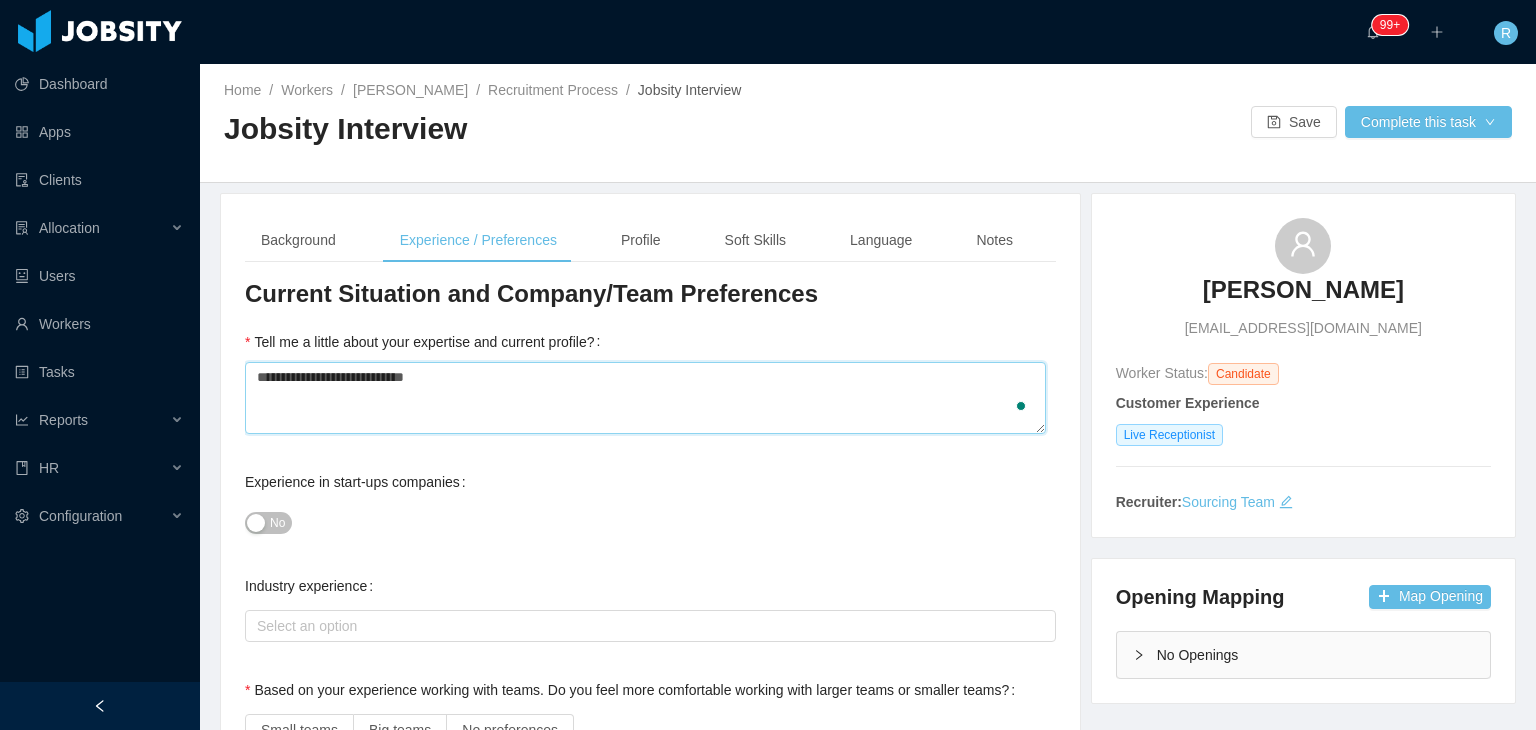 type 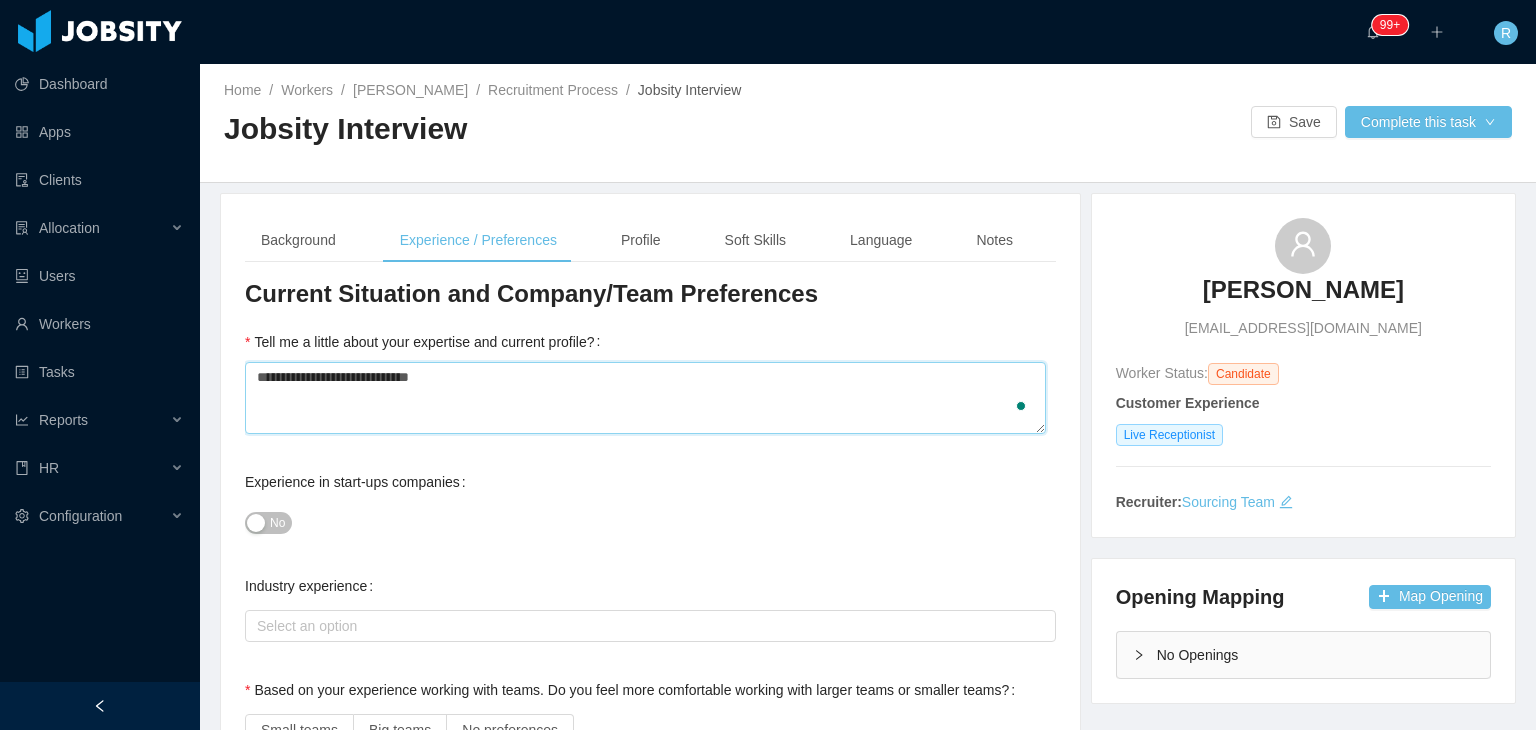 type 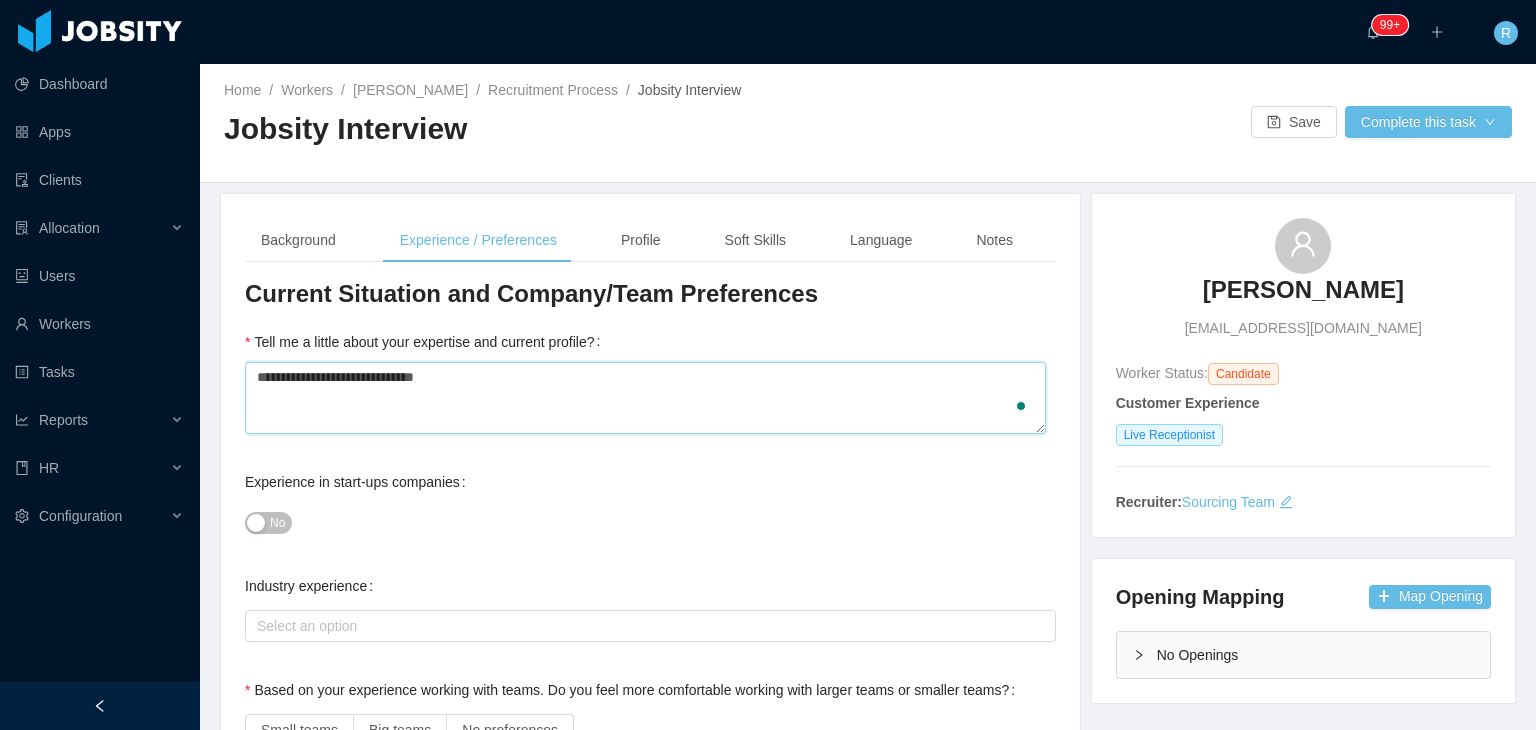 type 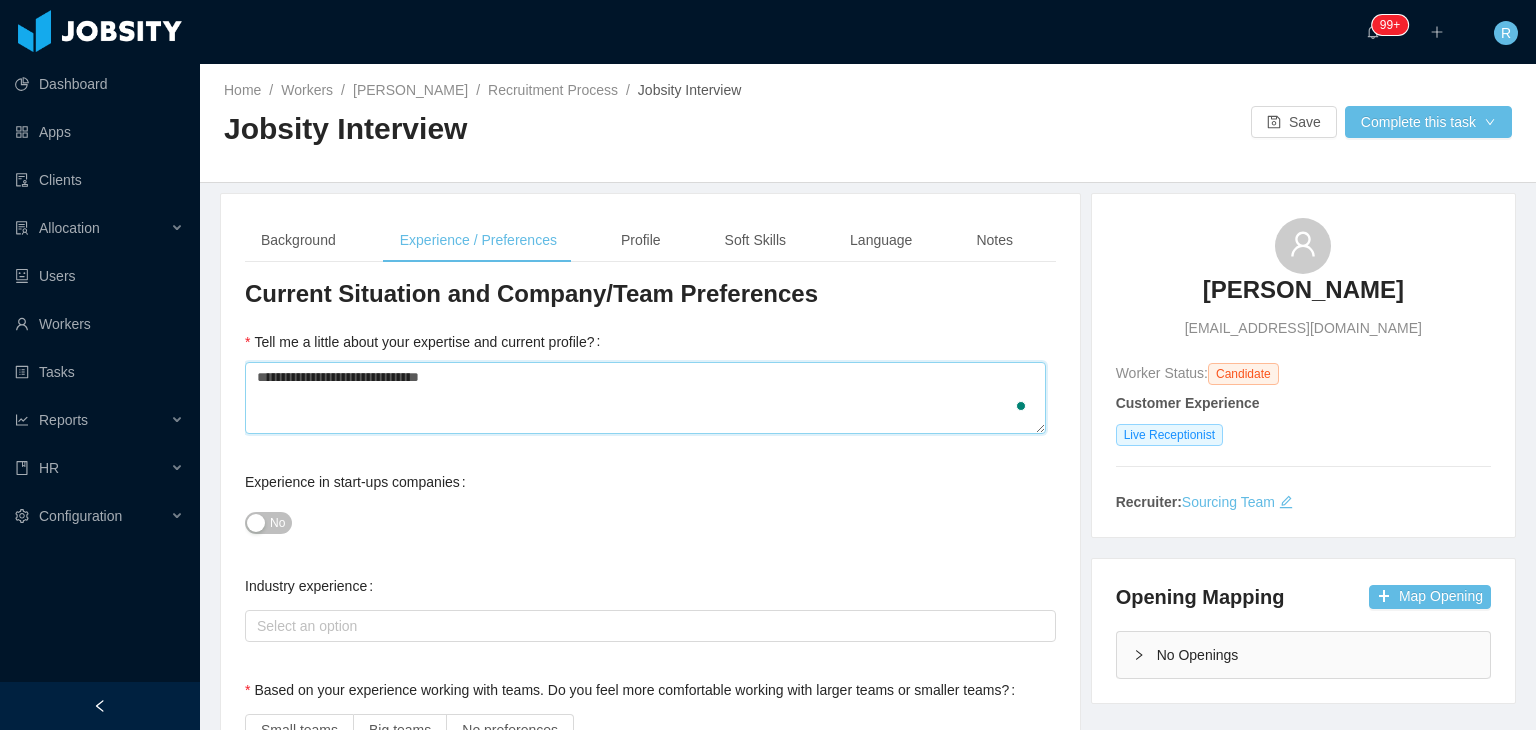 type 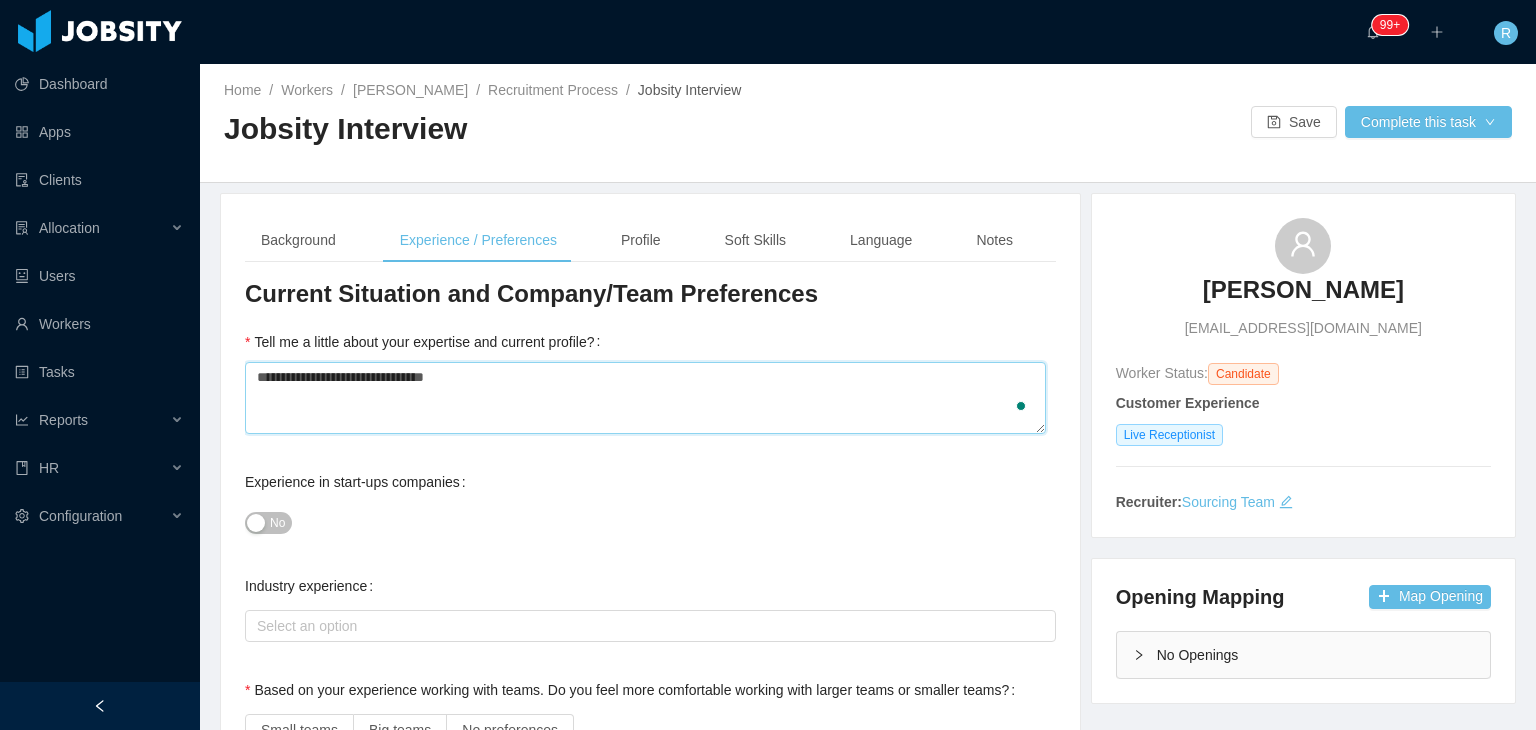 type 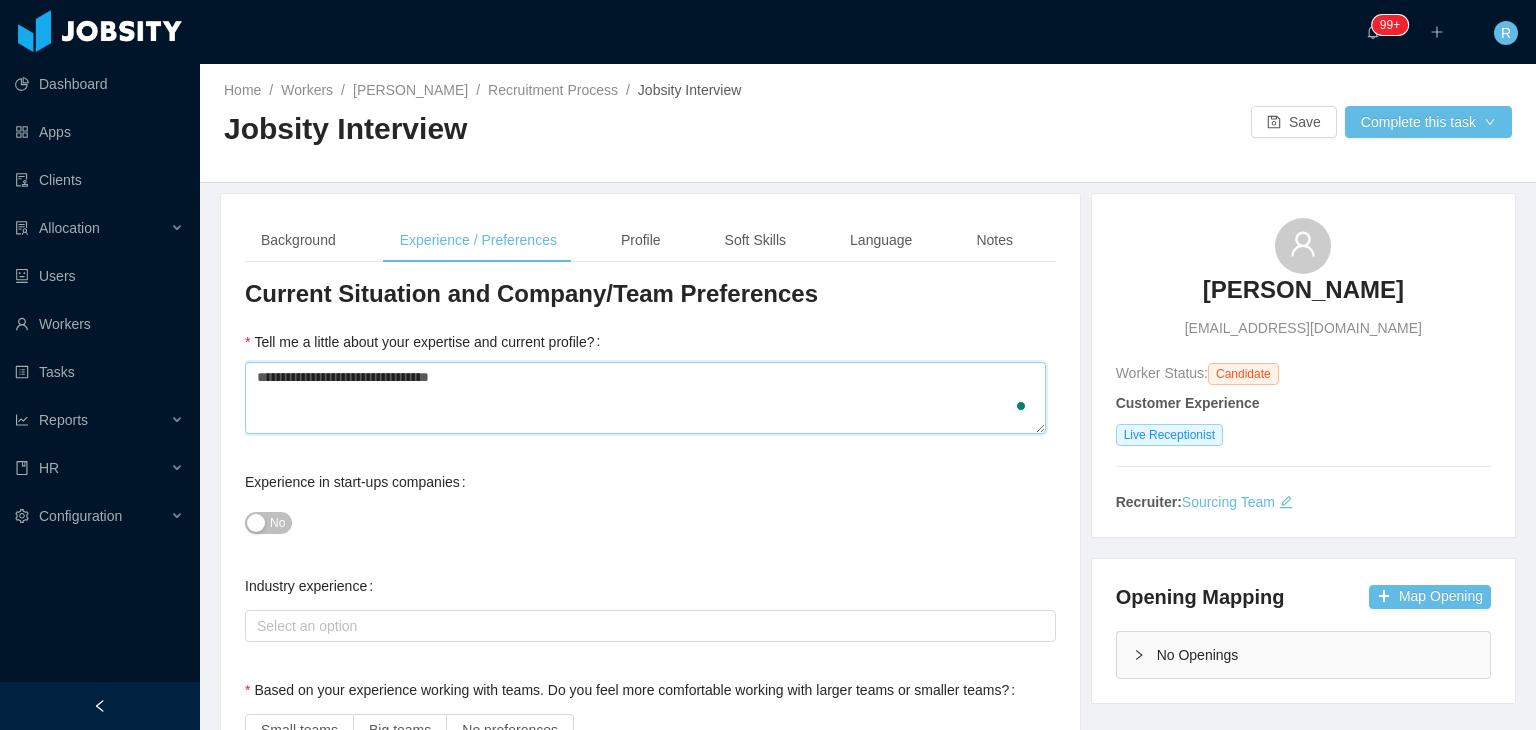 type on "**********" 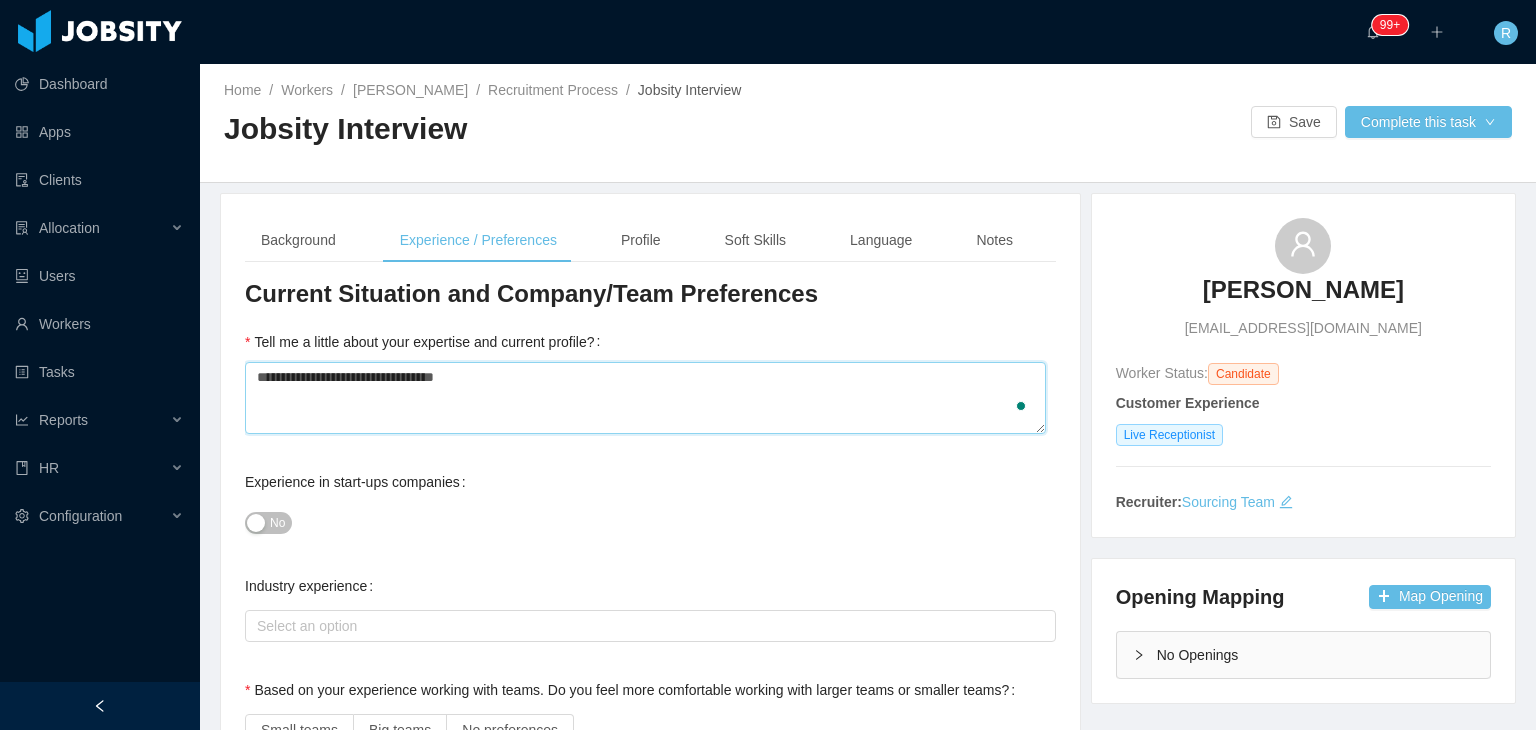 type 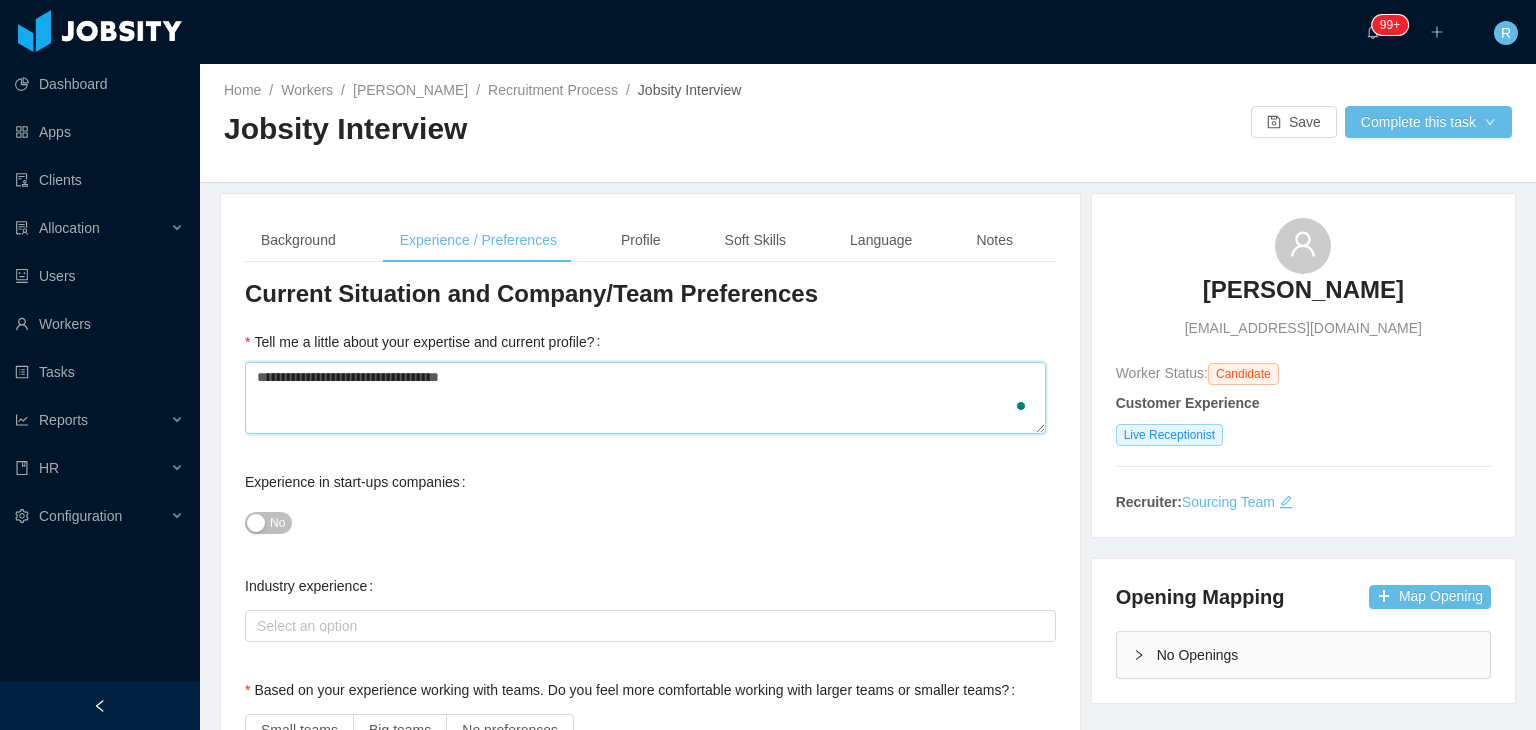 type 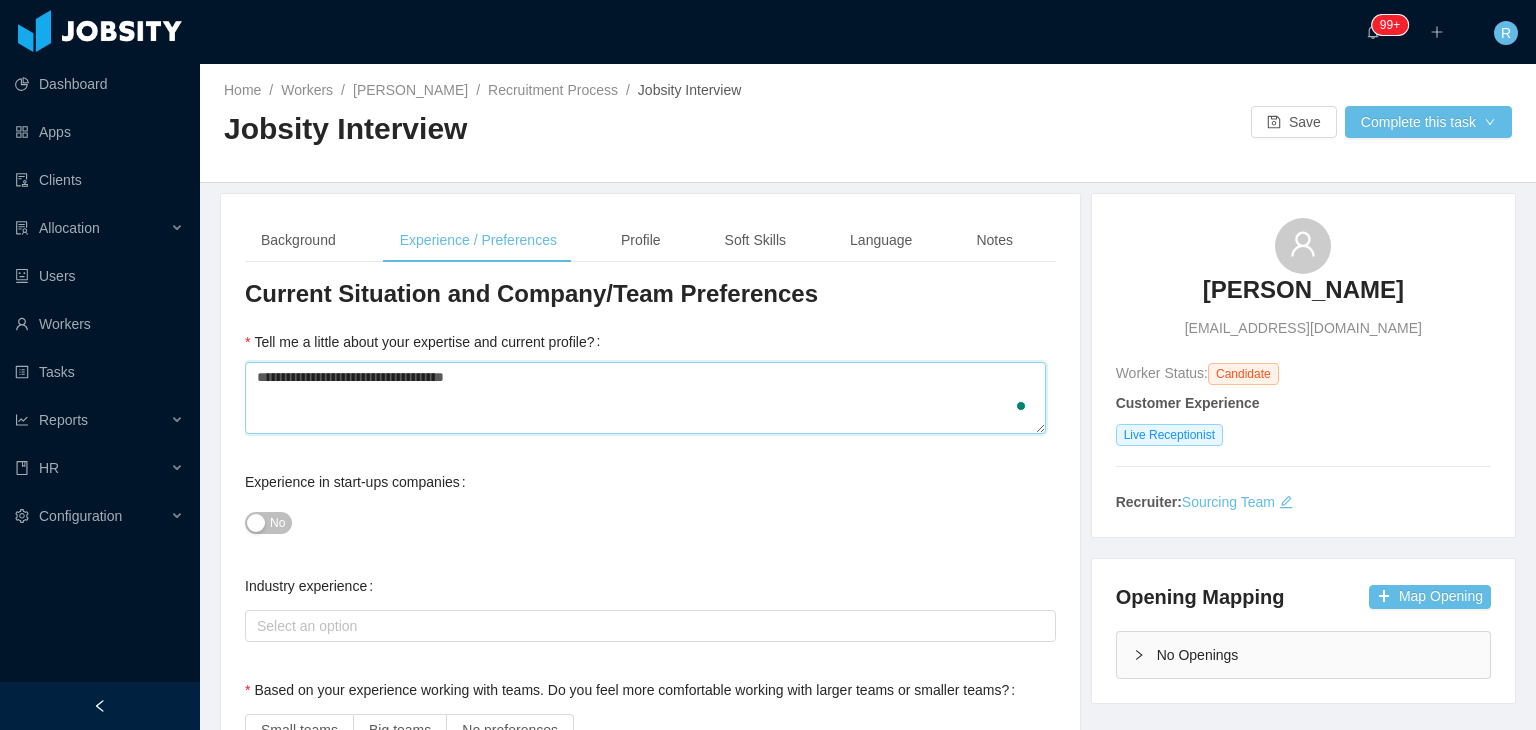 type 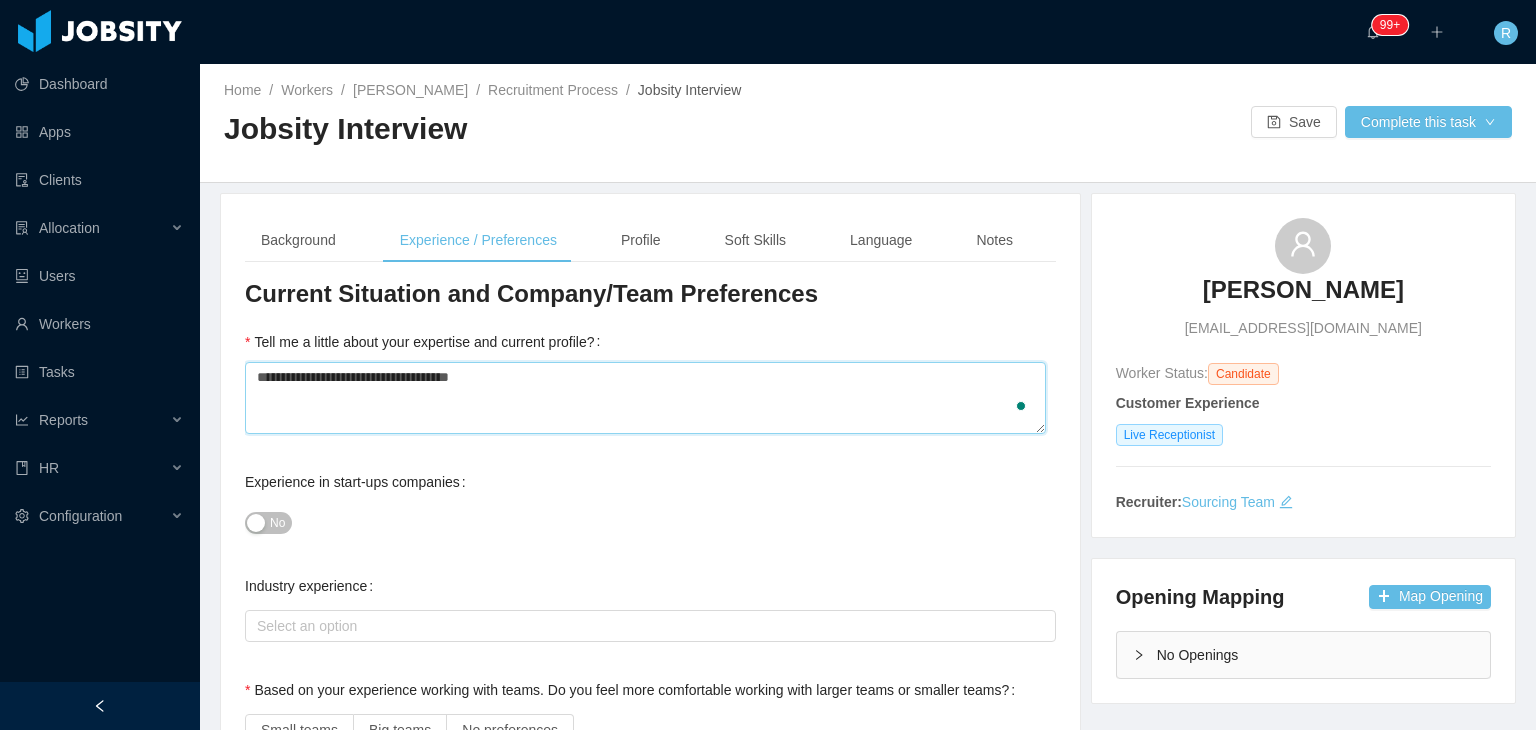 type 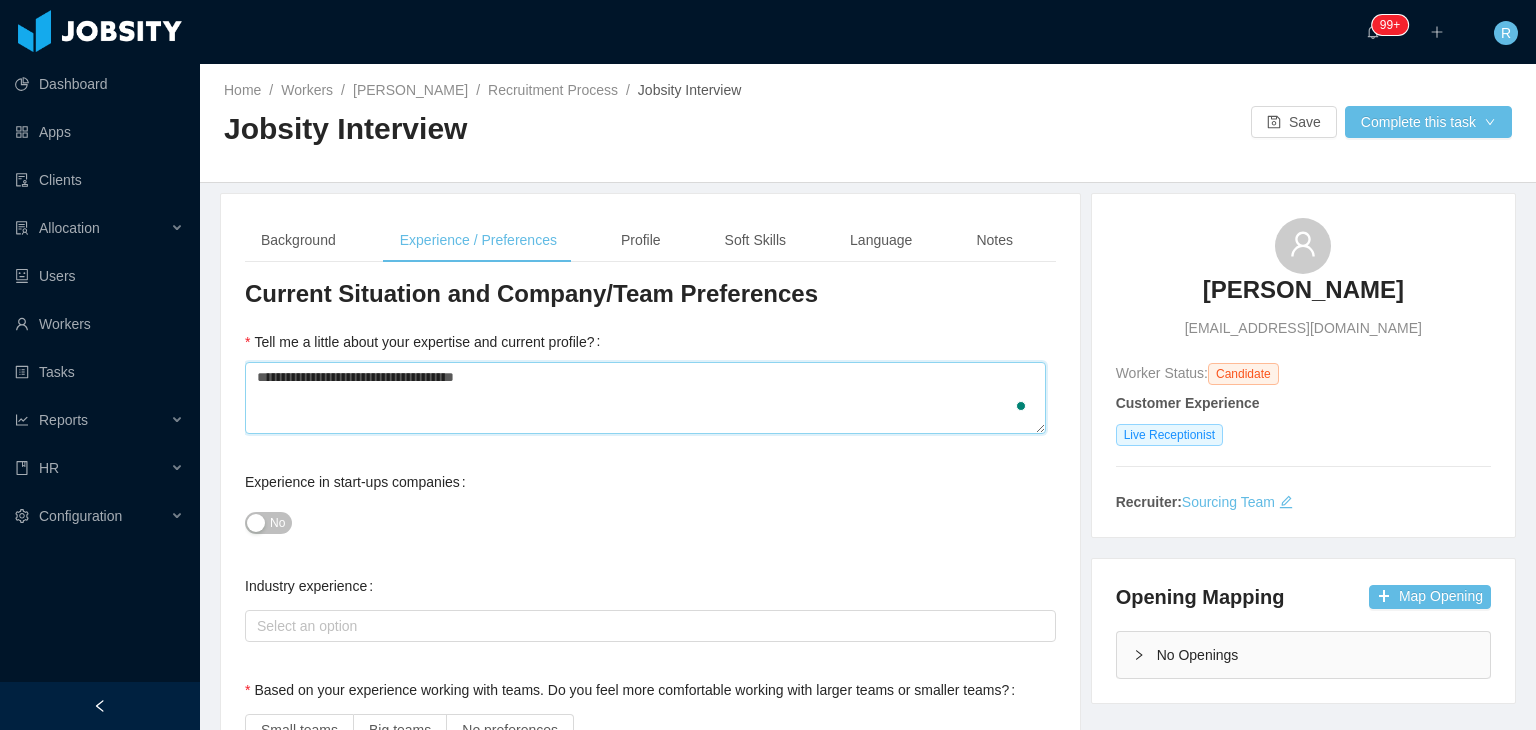type 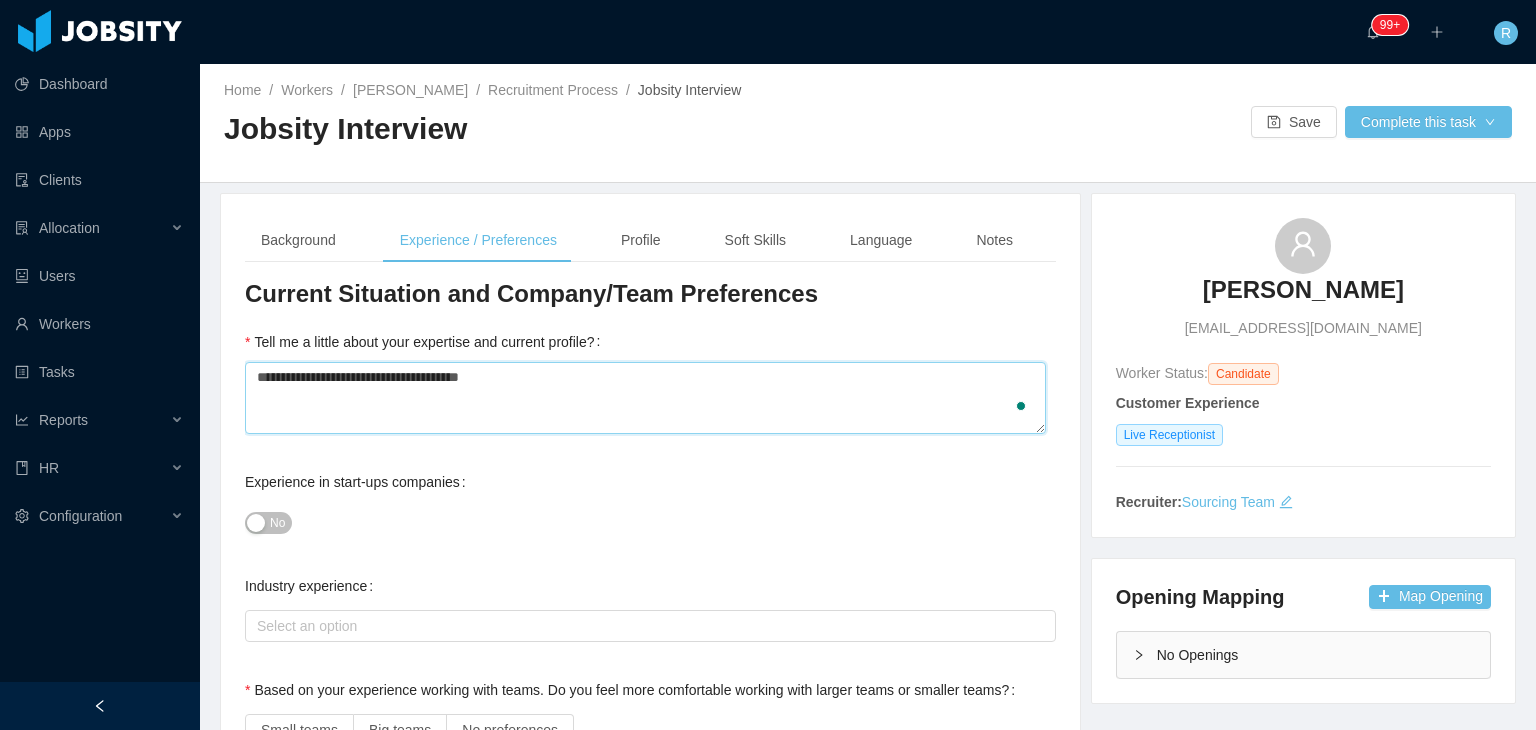 type on "**********" 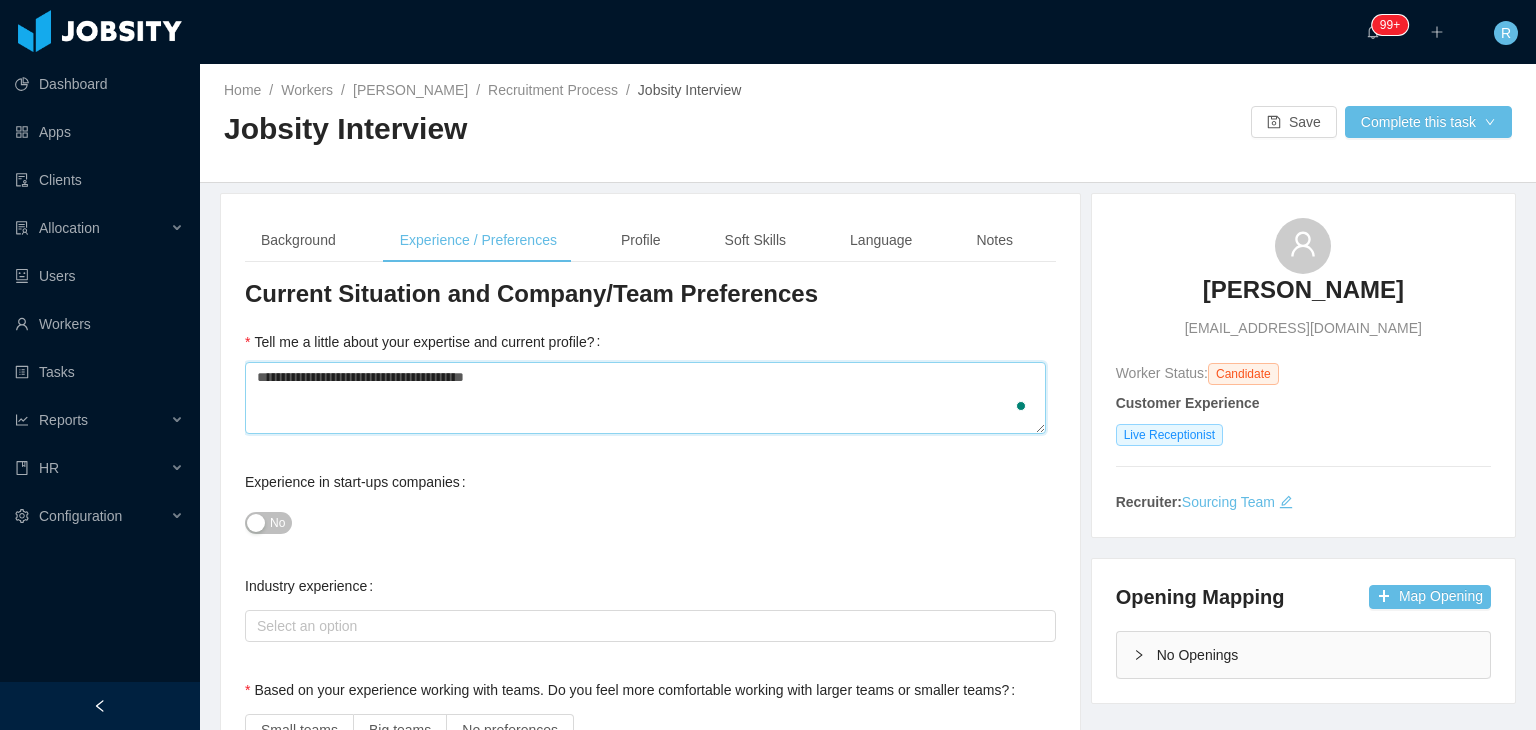 type 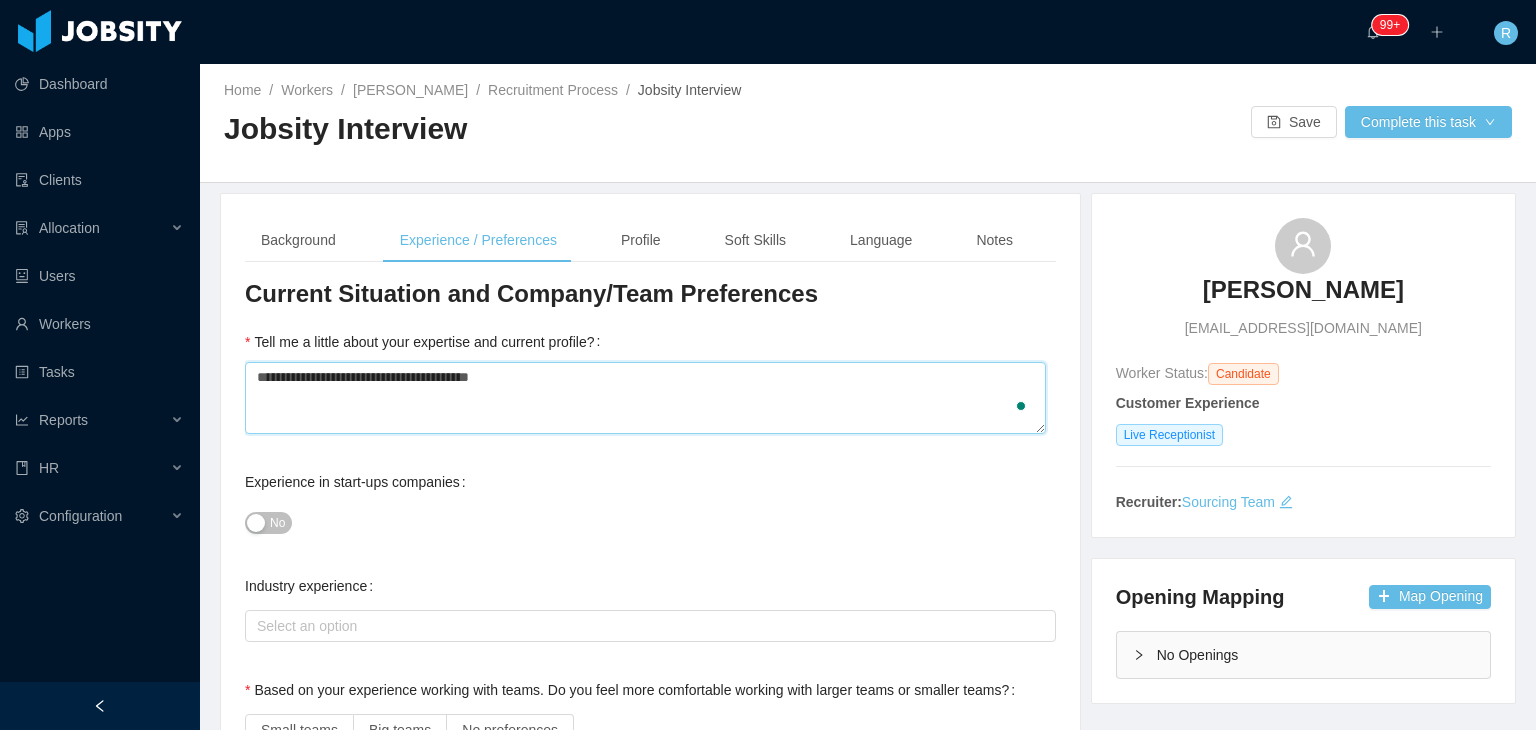 type 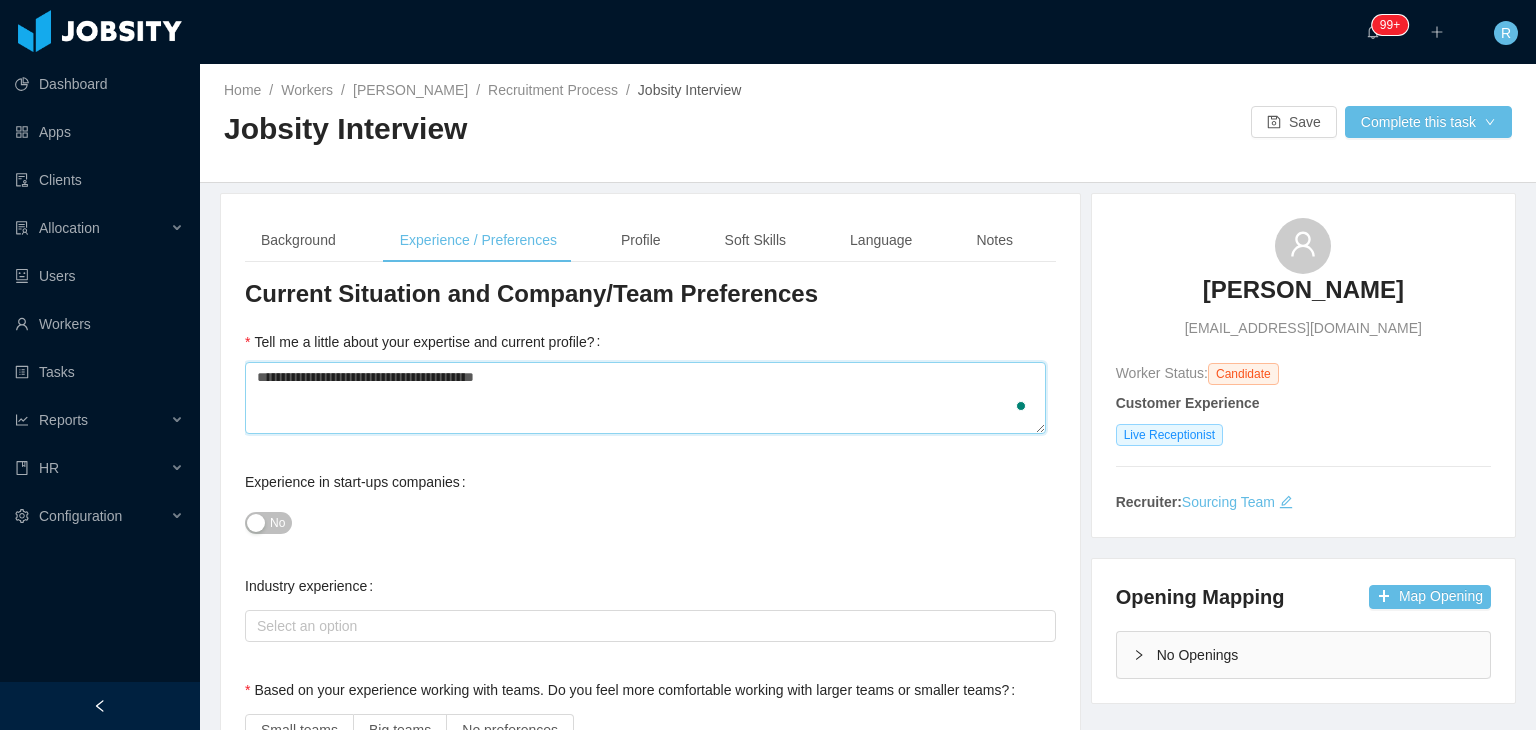 type 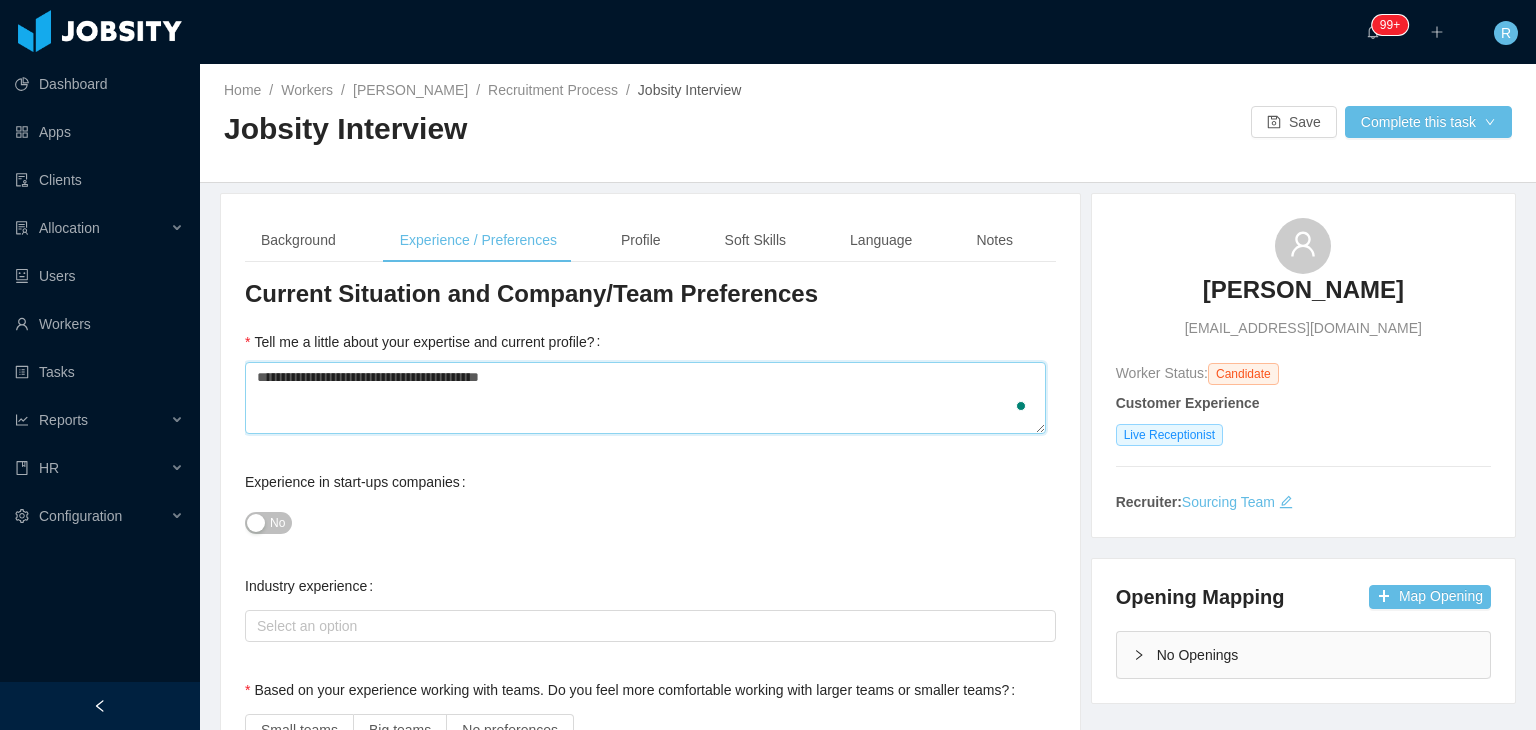 type 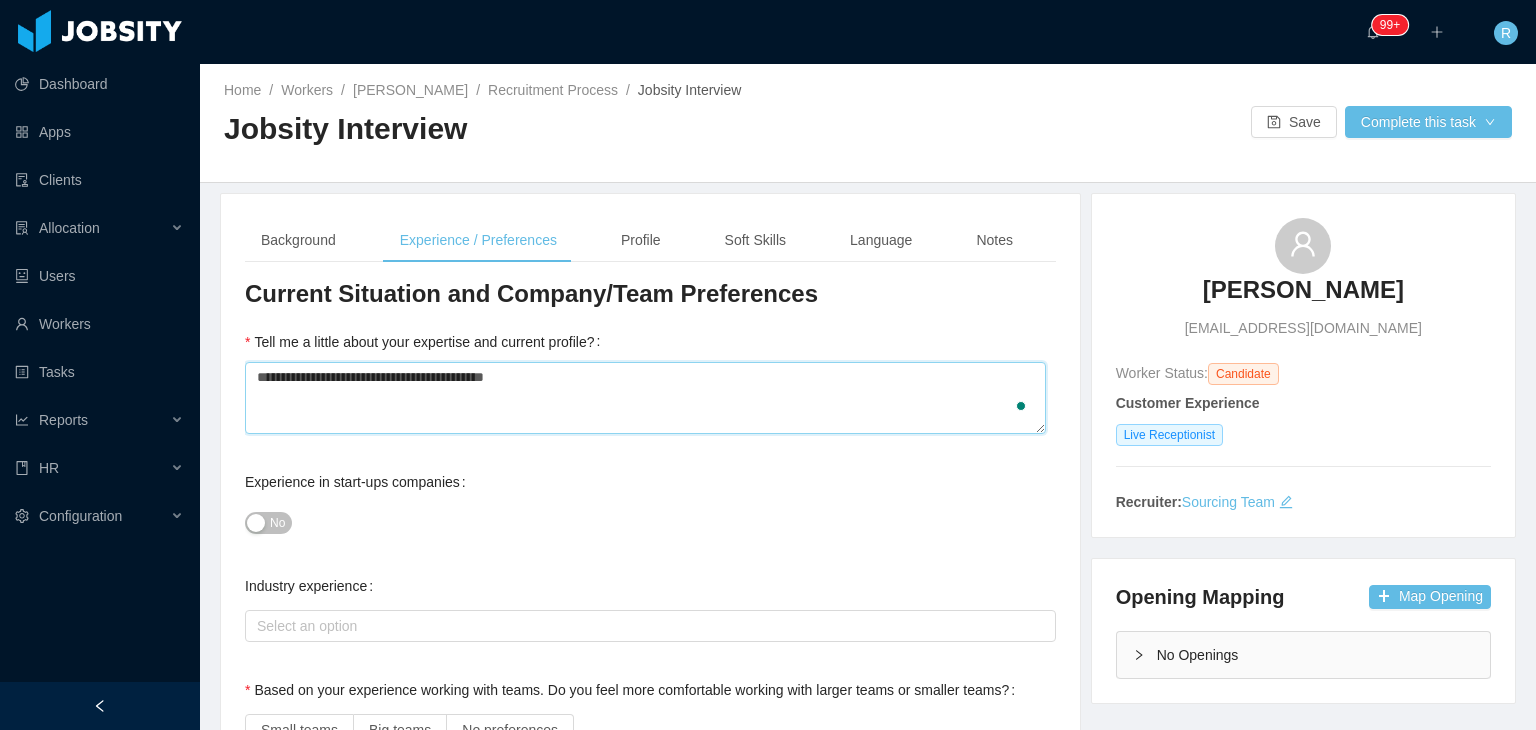 type 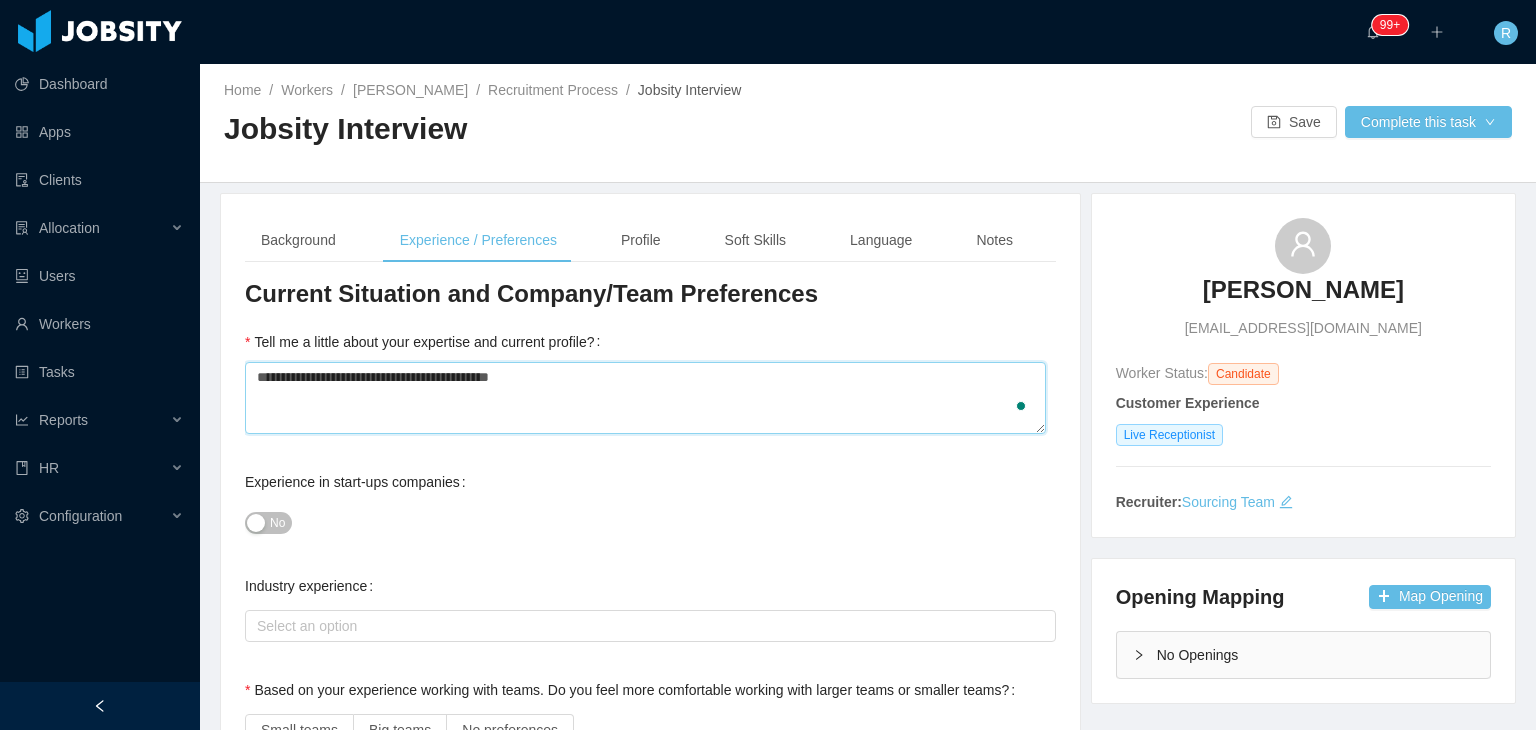 type 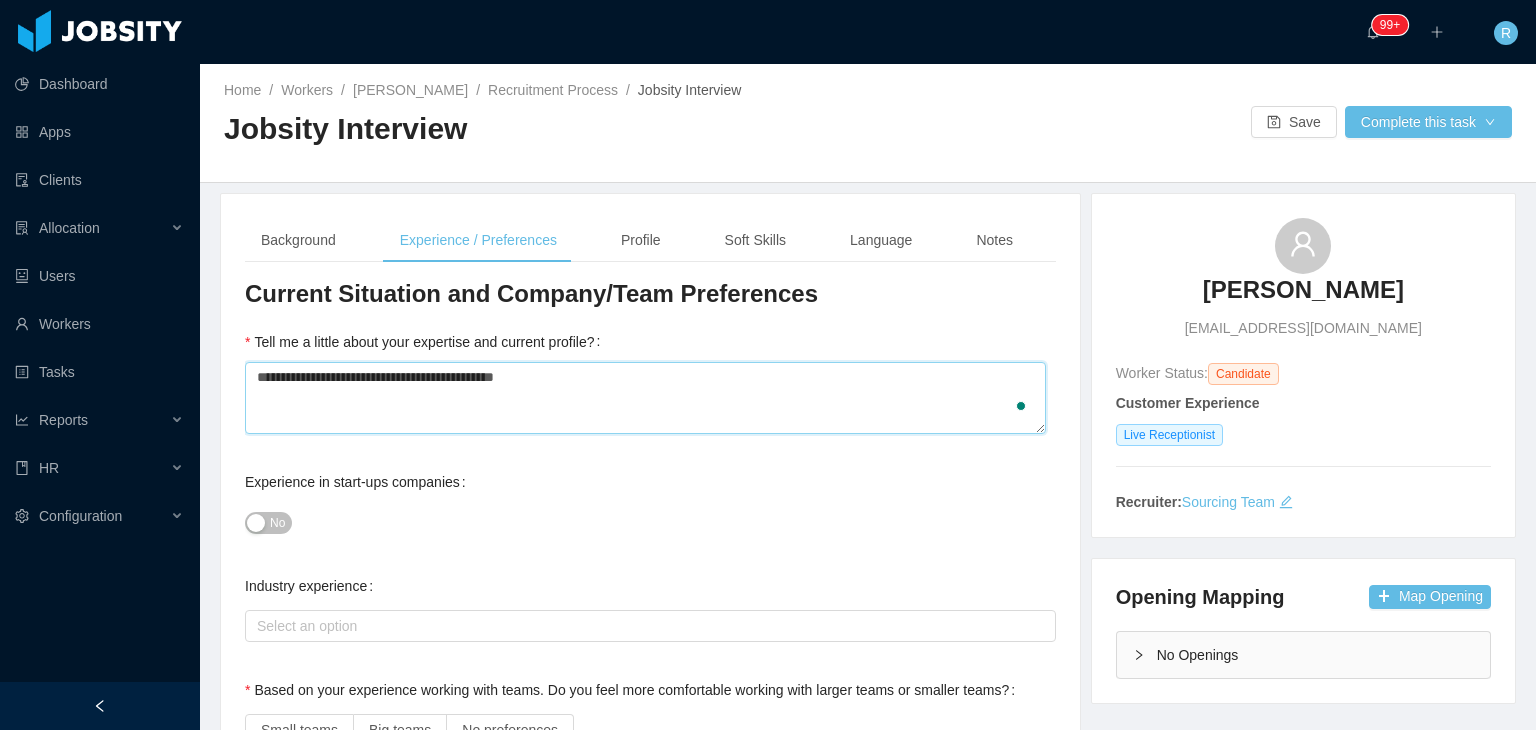 type 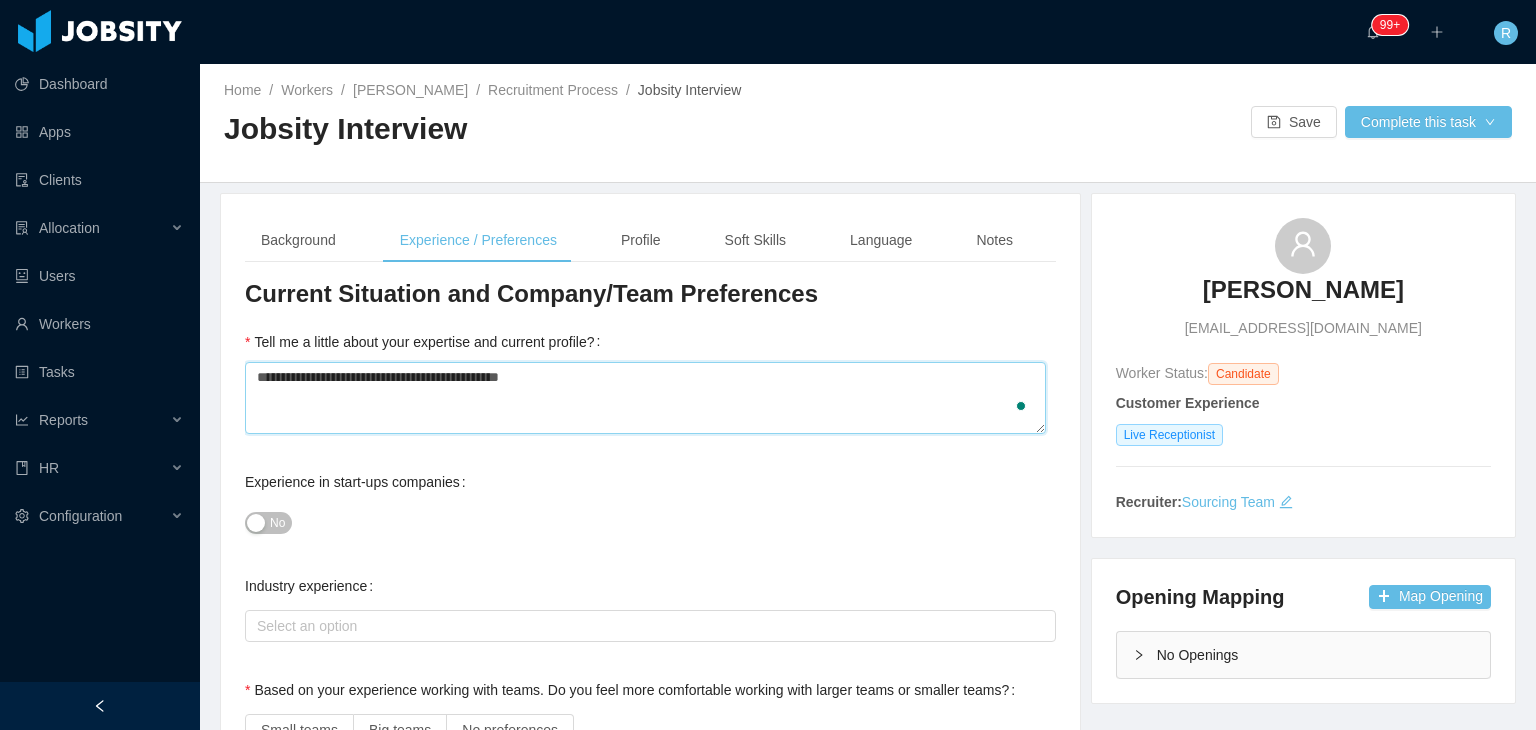 type 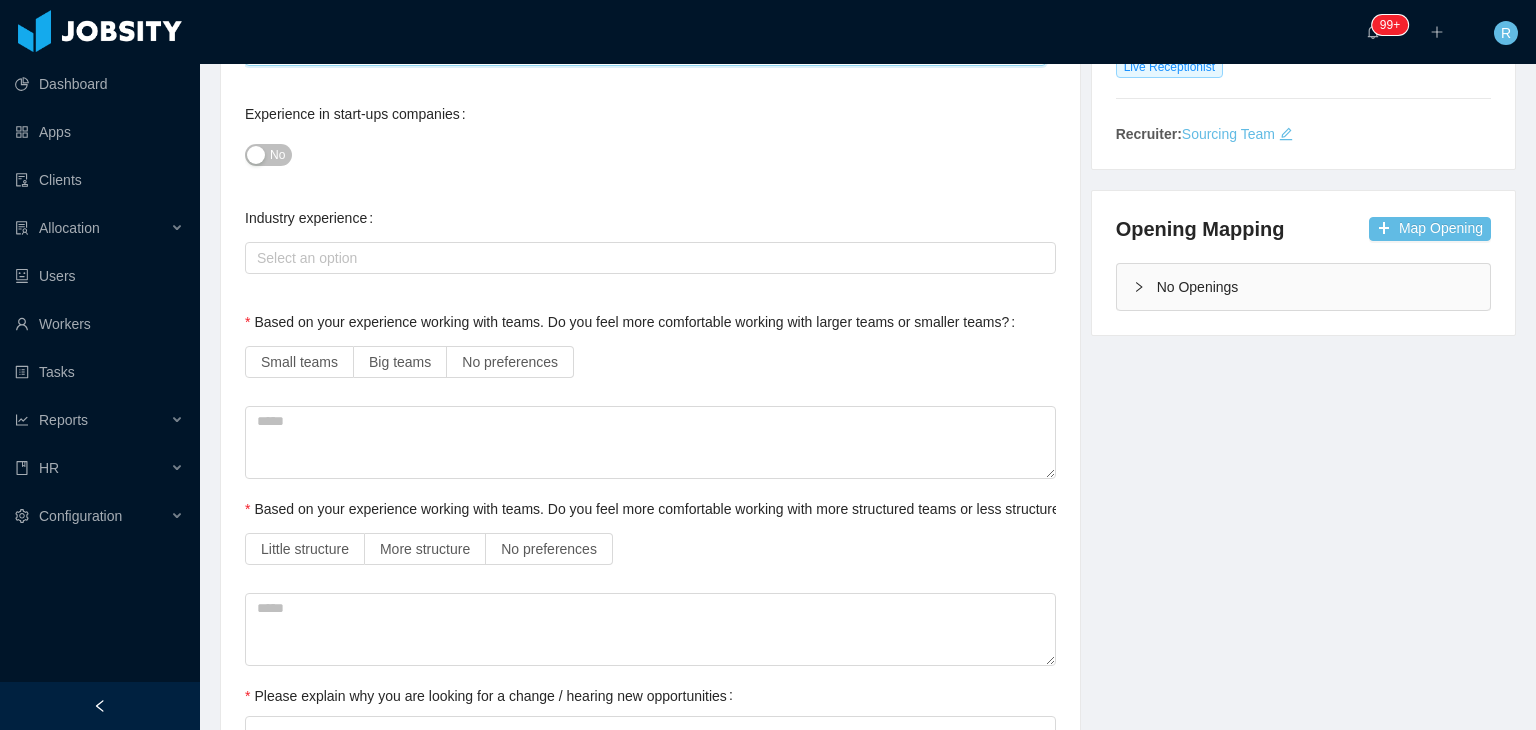 scroll, scrollTop: 388, scrollLeft: 0, axis: vertical 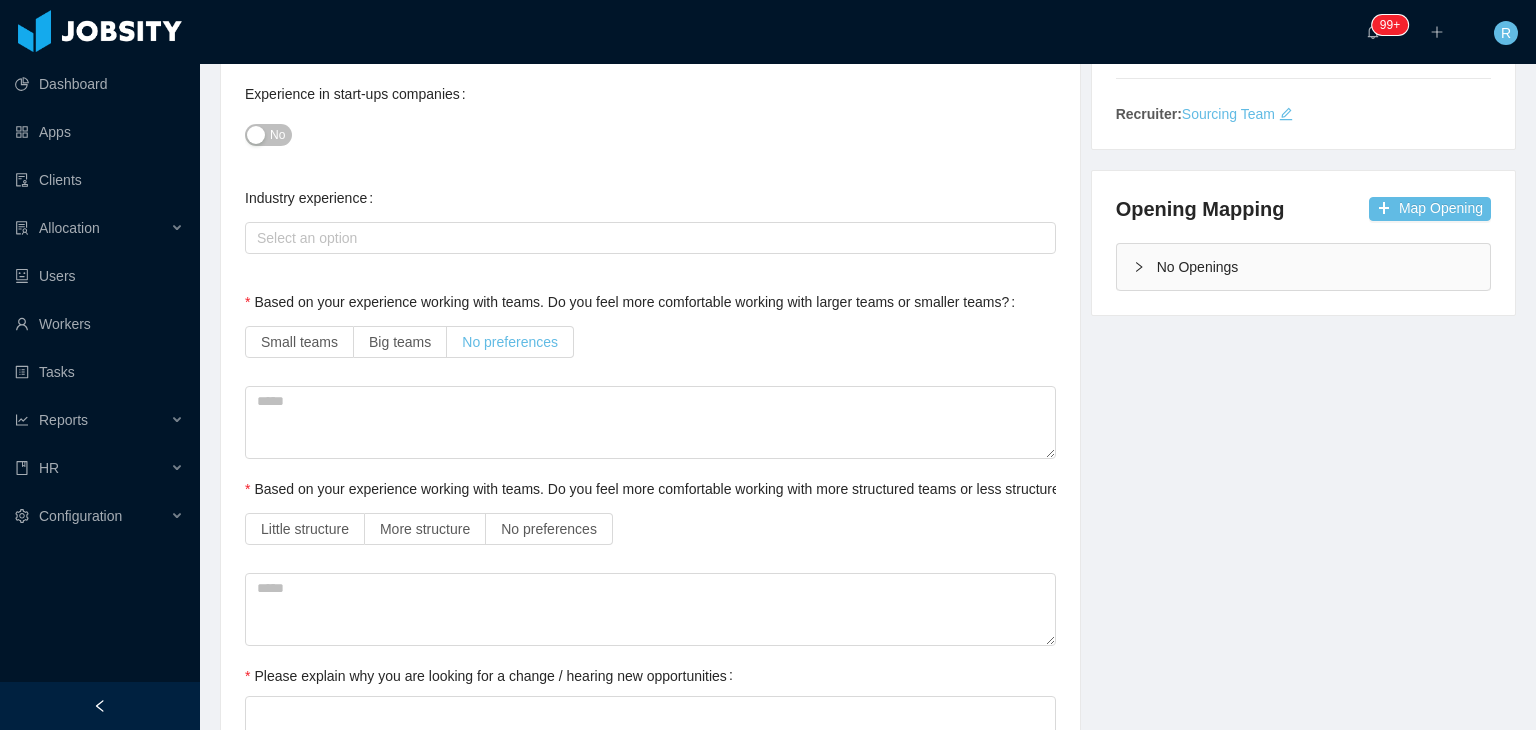 type on "**********" 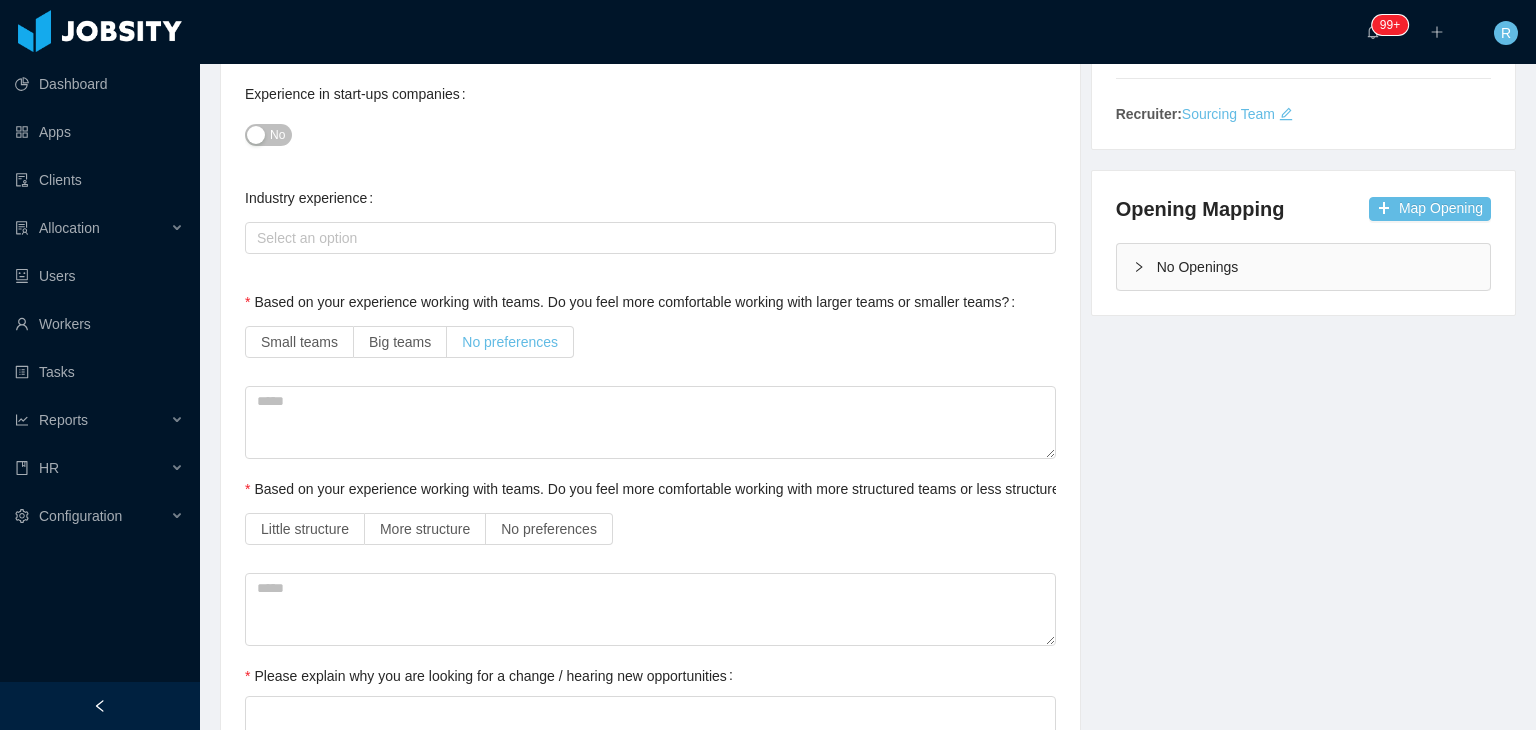 click on "No preferences" at bounding box center [510, 342] 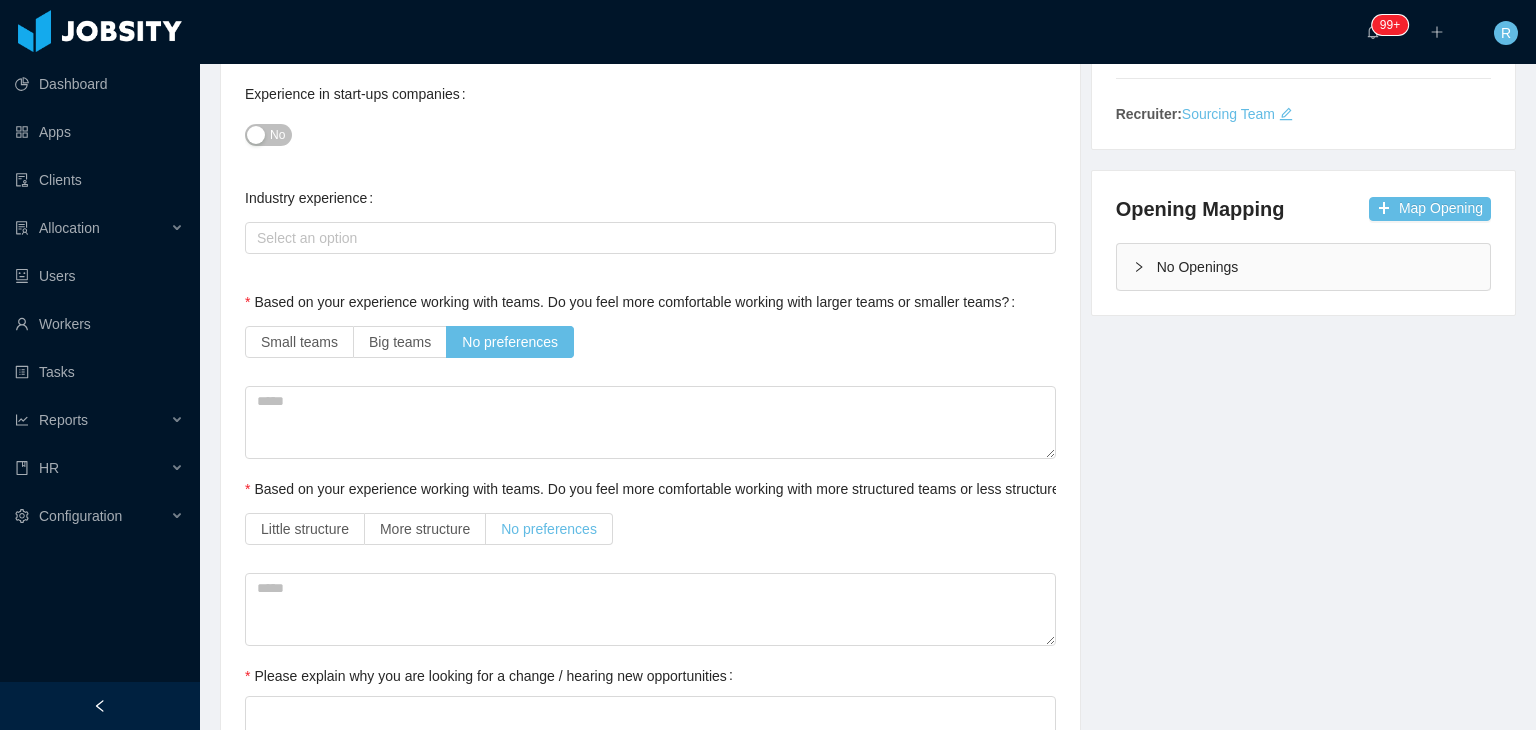 click on "No preferences" at bounding box center [549, 529] 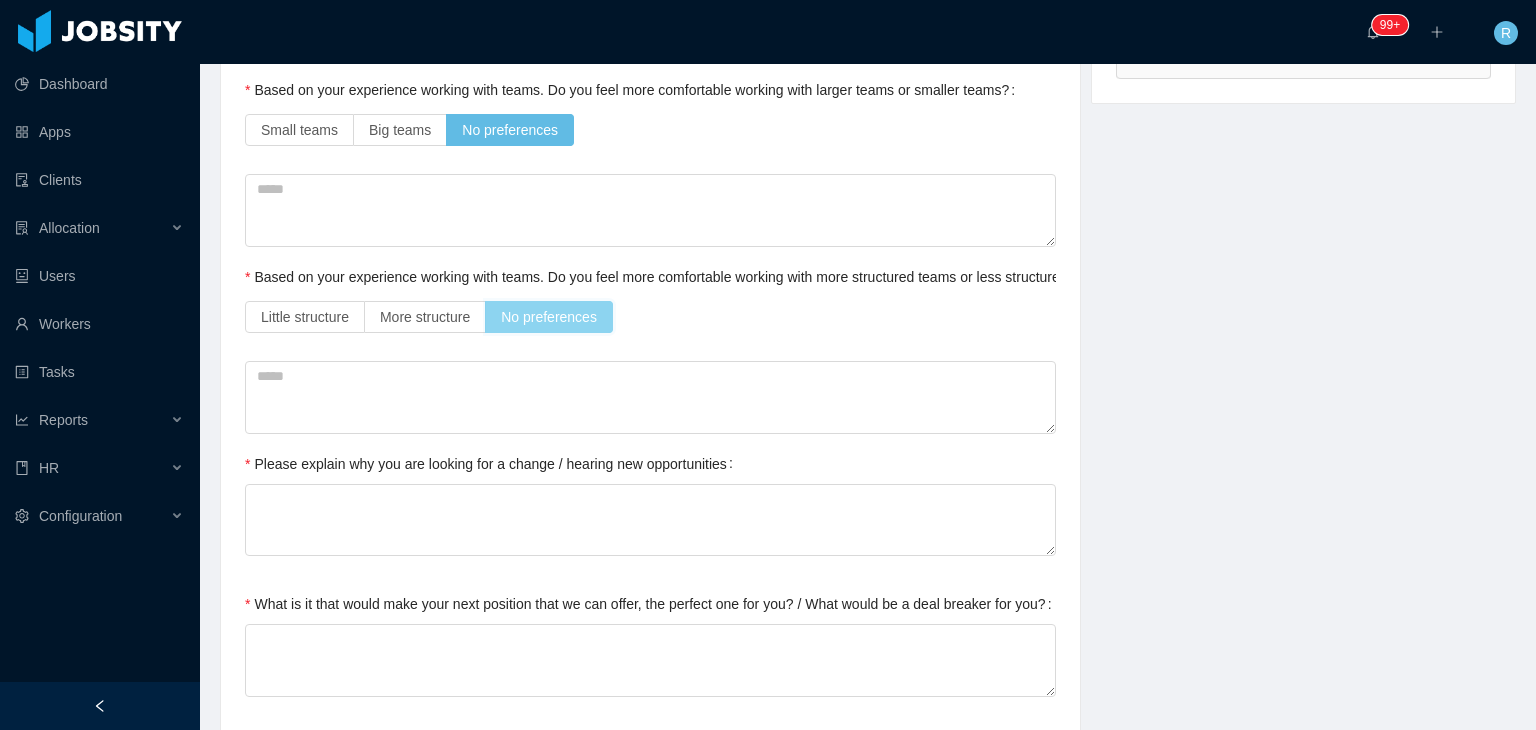 scroll, scrollTop: 623, scrollLeft: 0, axis: vertical 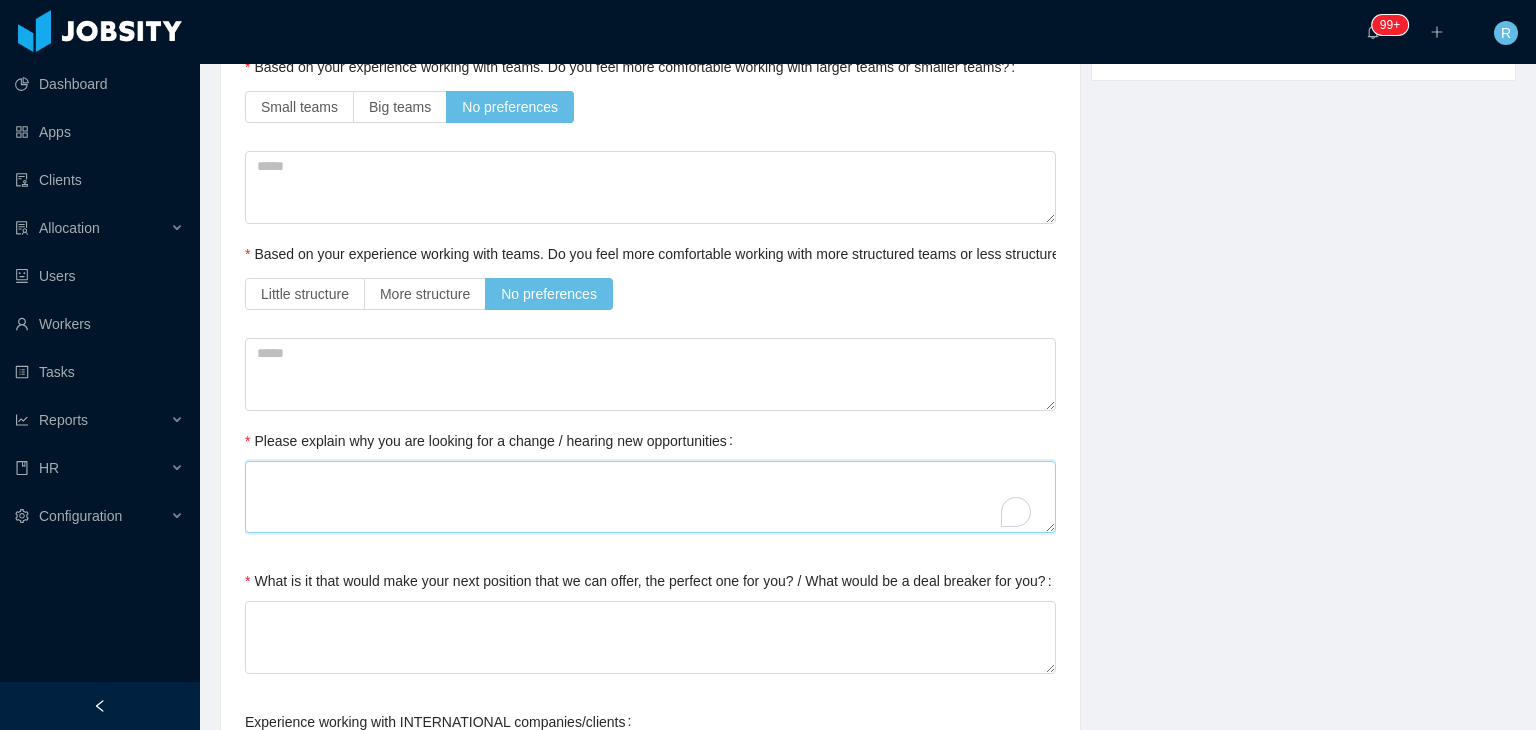 click on "Please explain why you are looking for a change / hearing new opportunities" at bounding box center (650, 497) 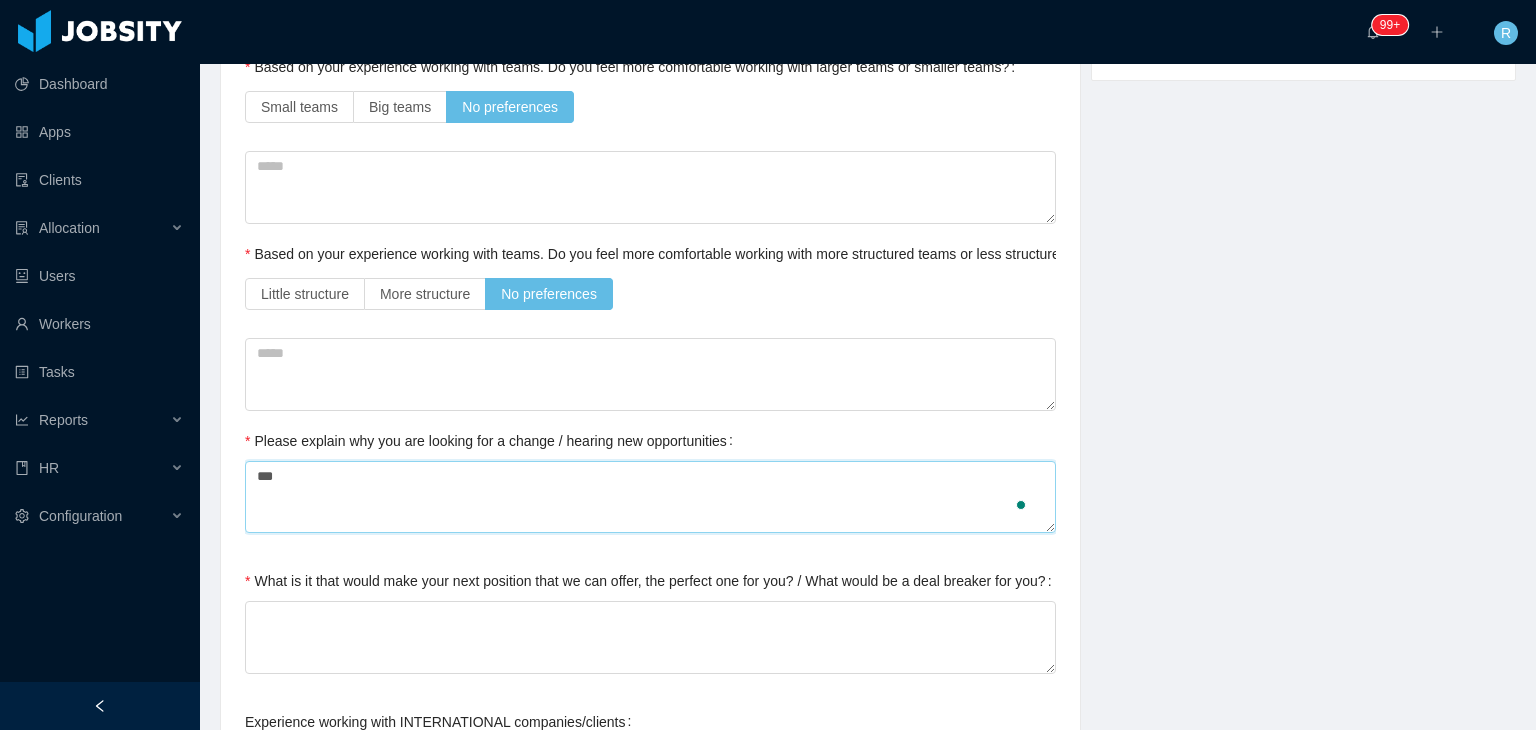 type on "****" 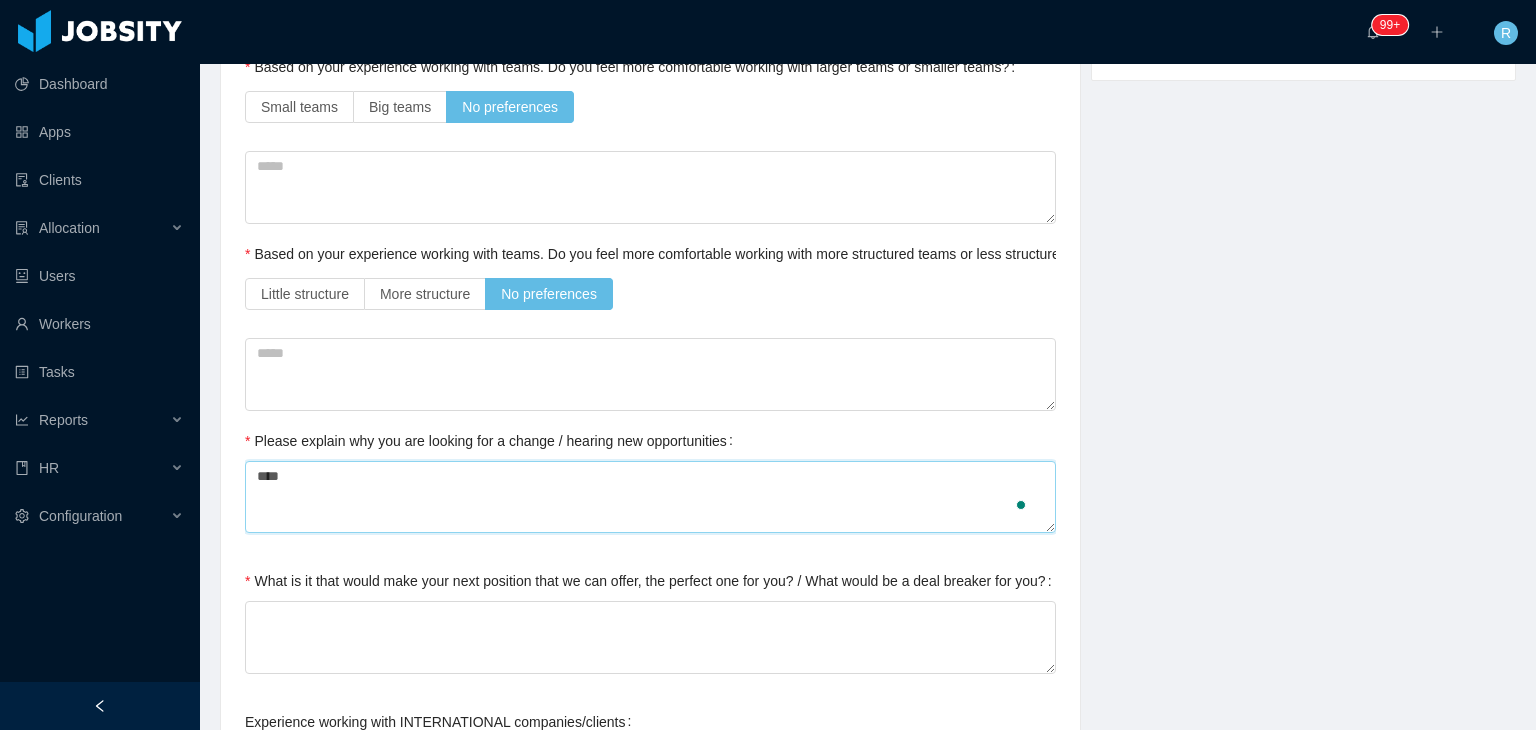 type 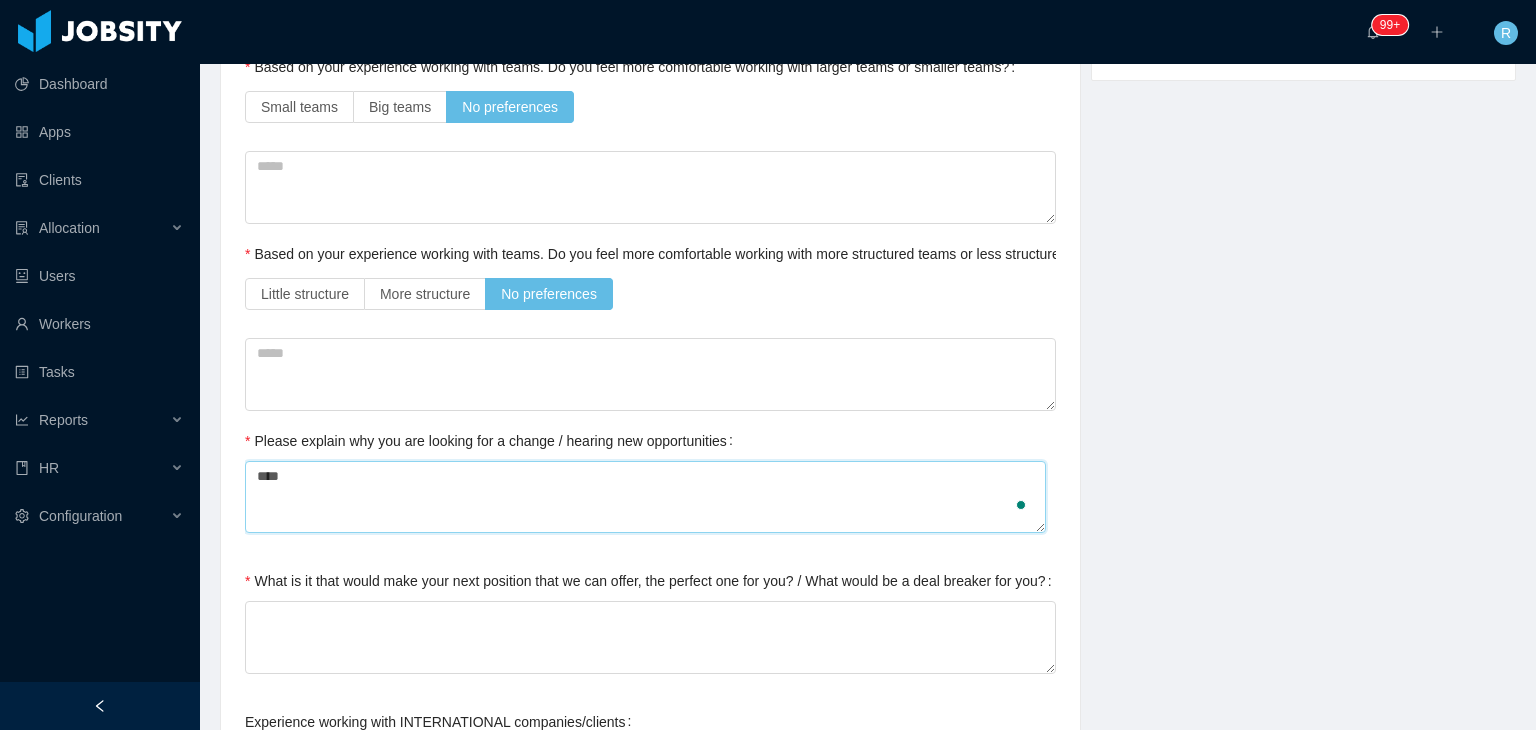 type on "*****" 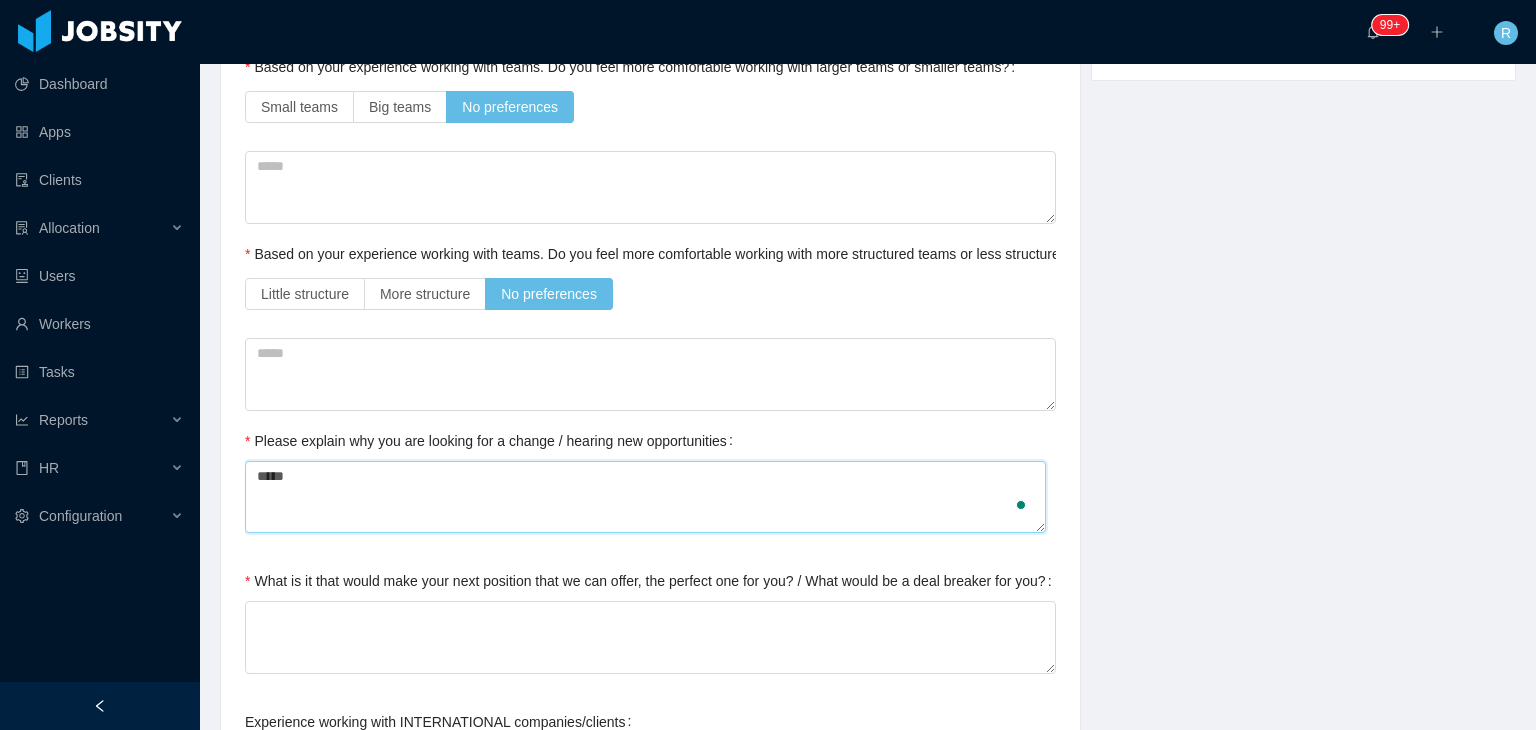 type 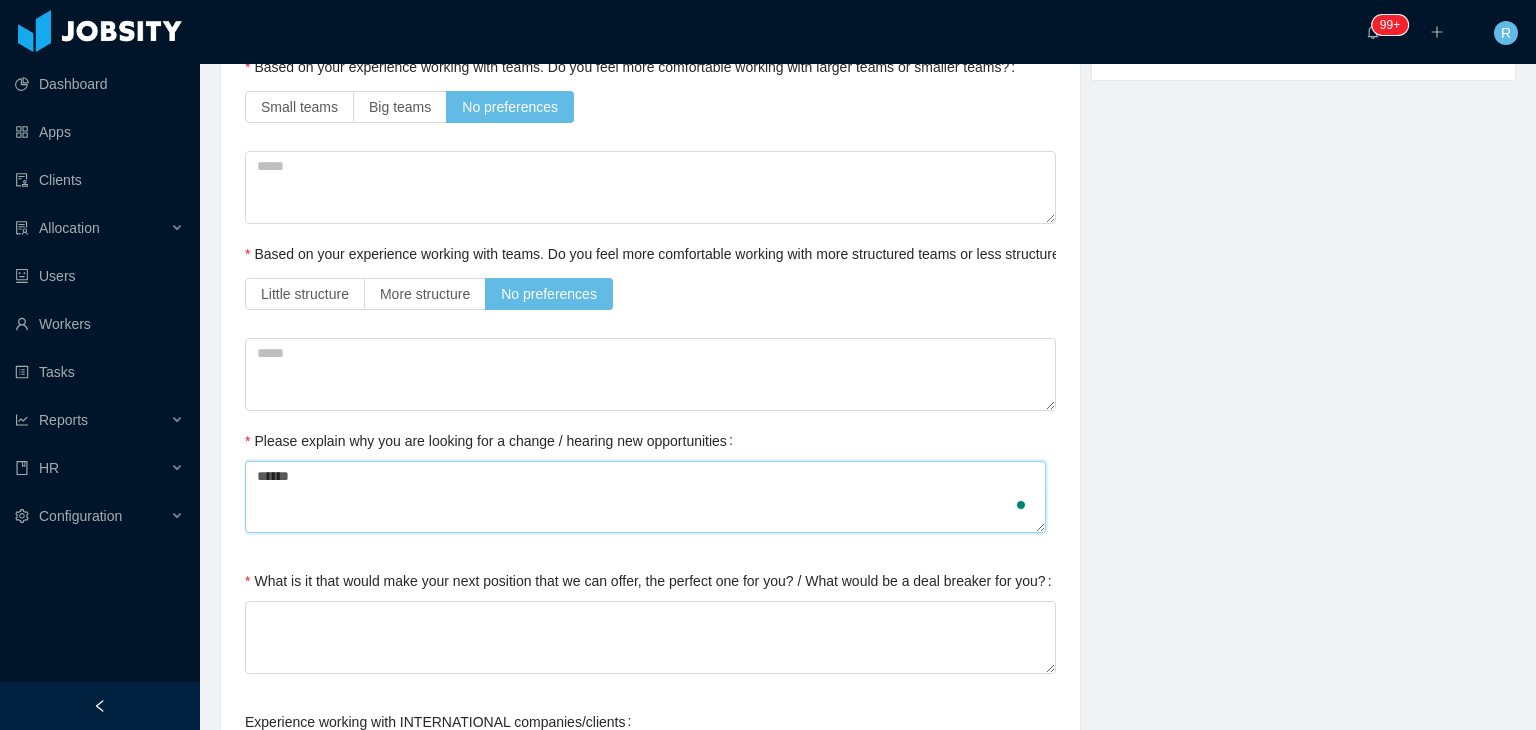 type on "******" 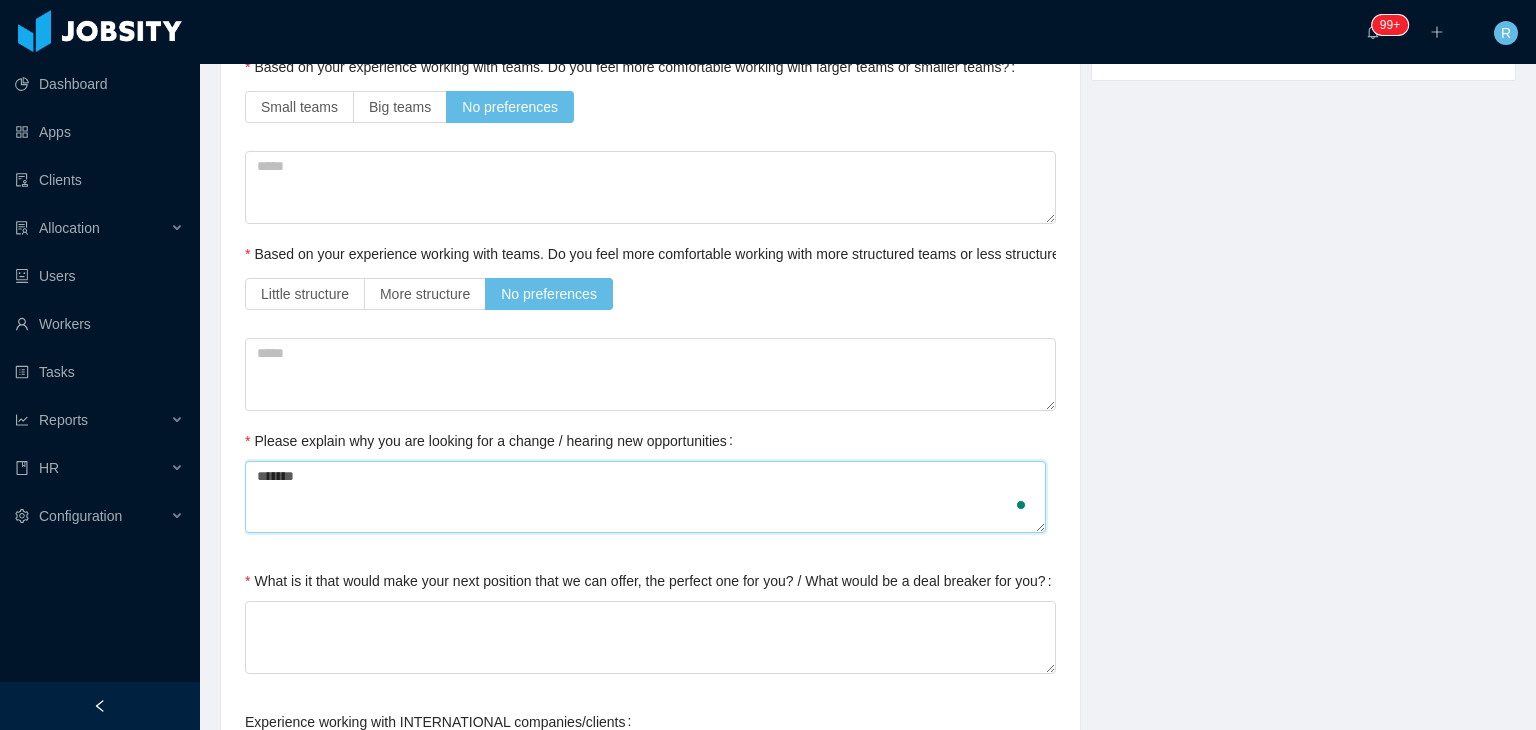 type 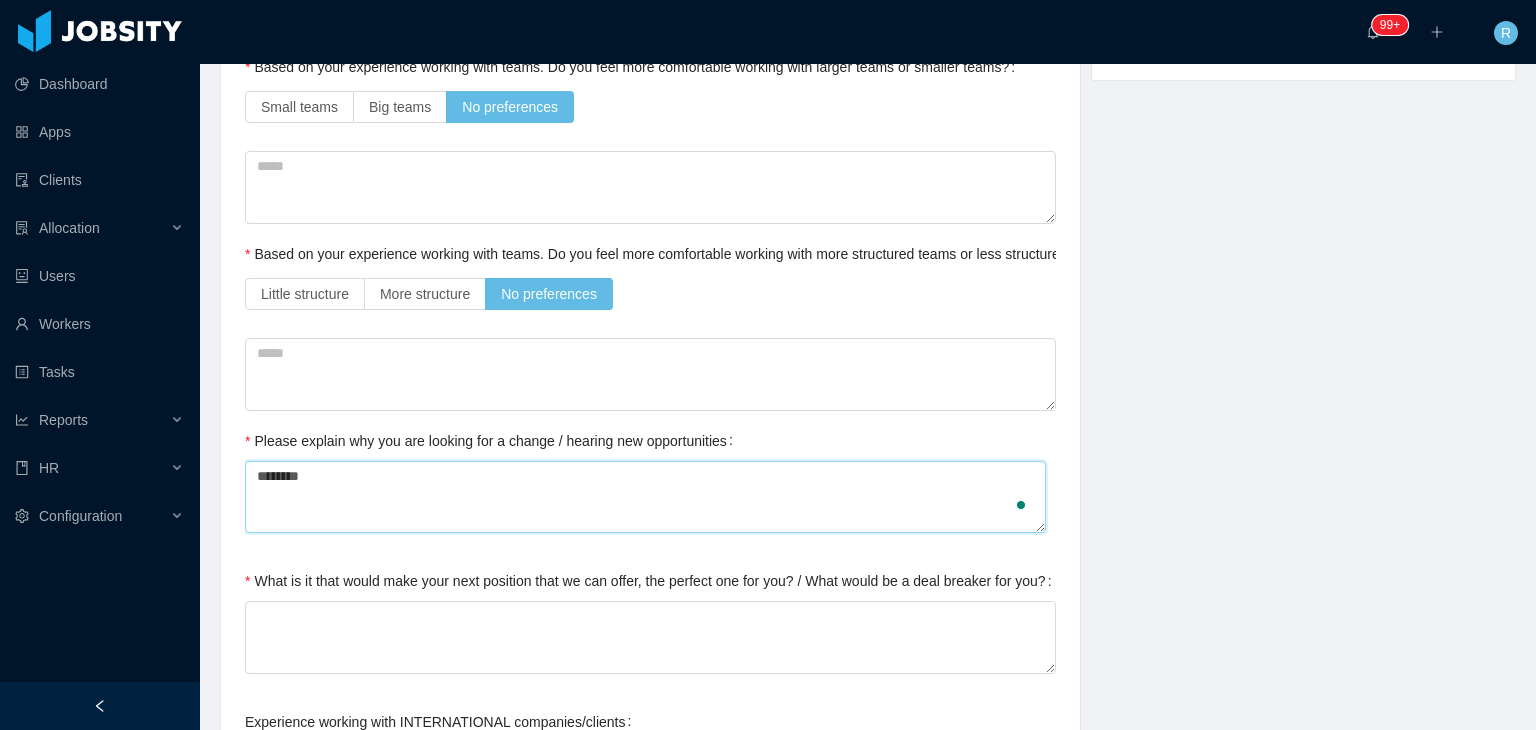 type 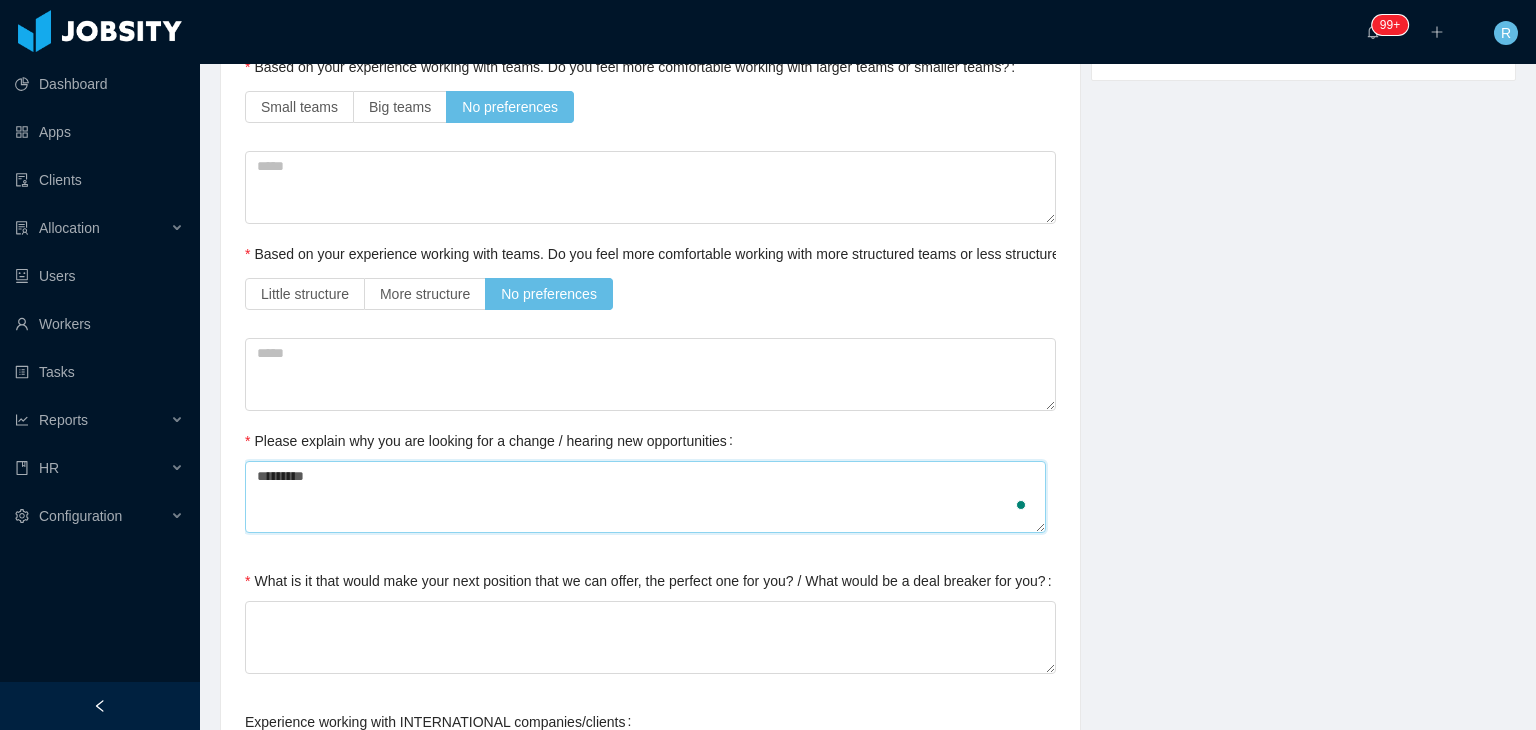 type 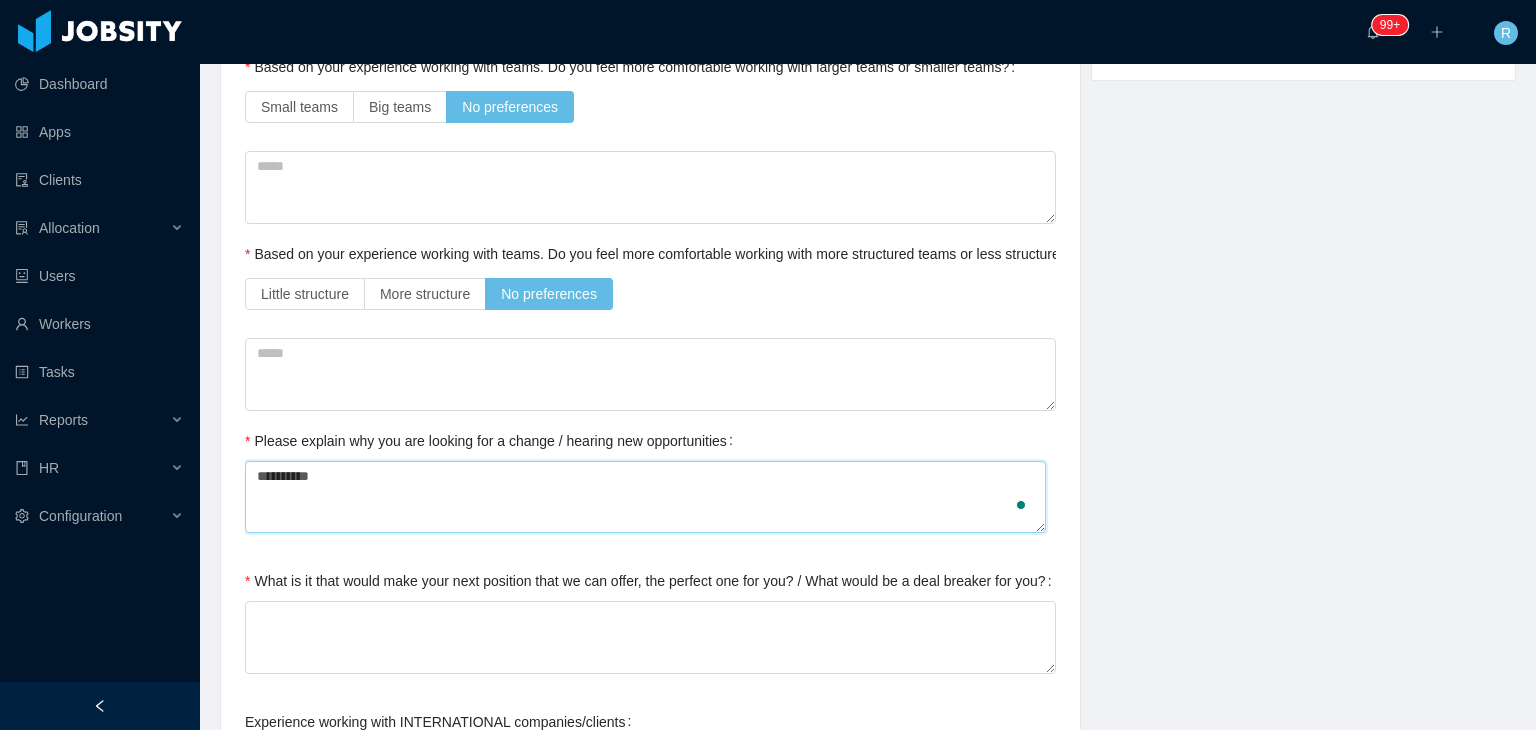 type 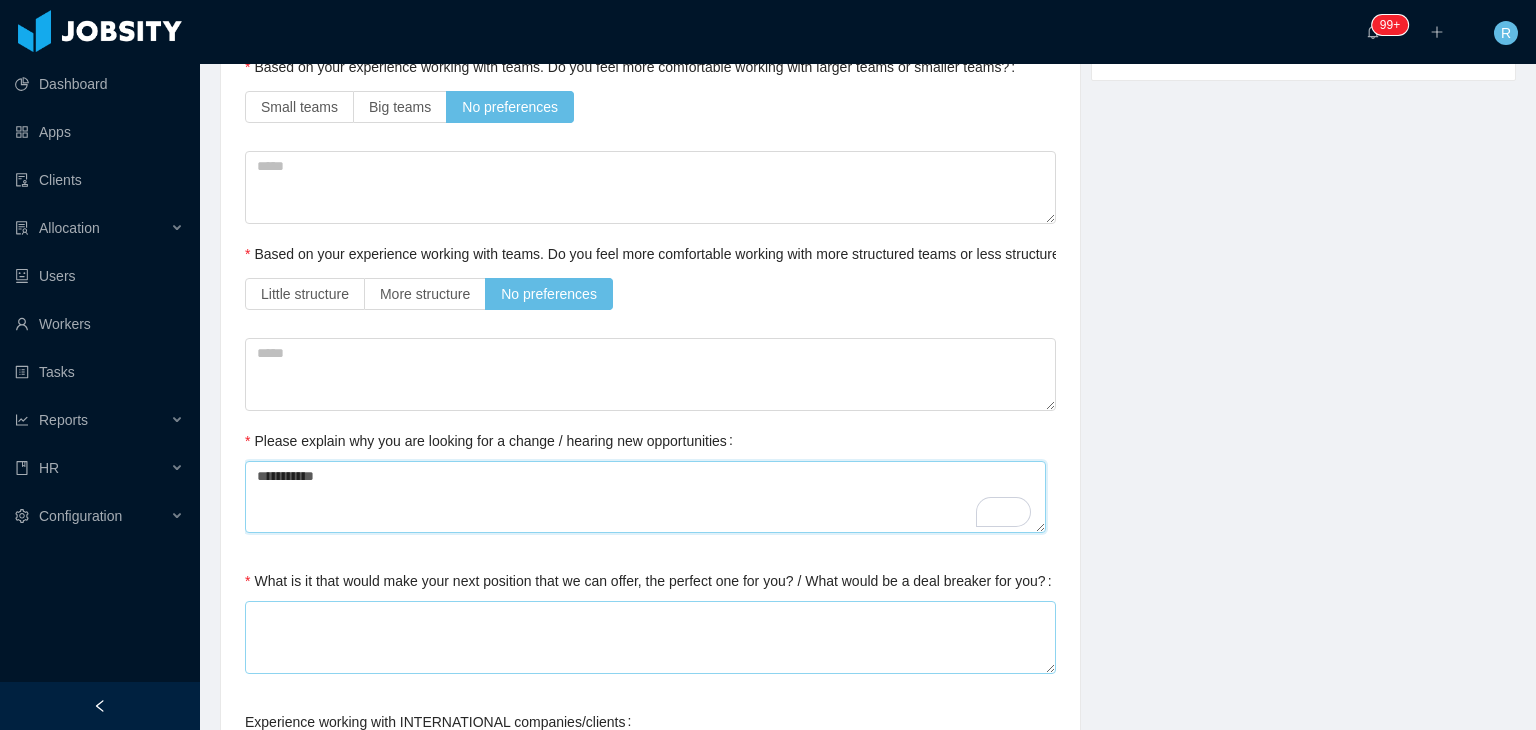 type on "**********" 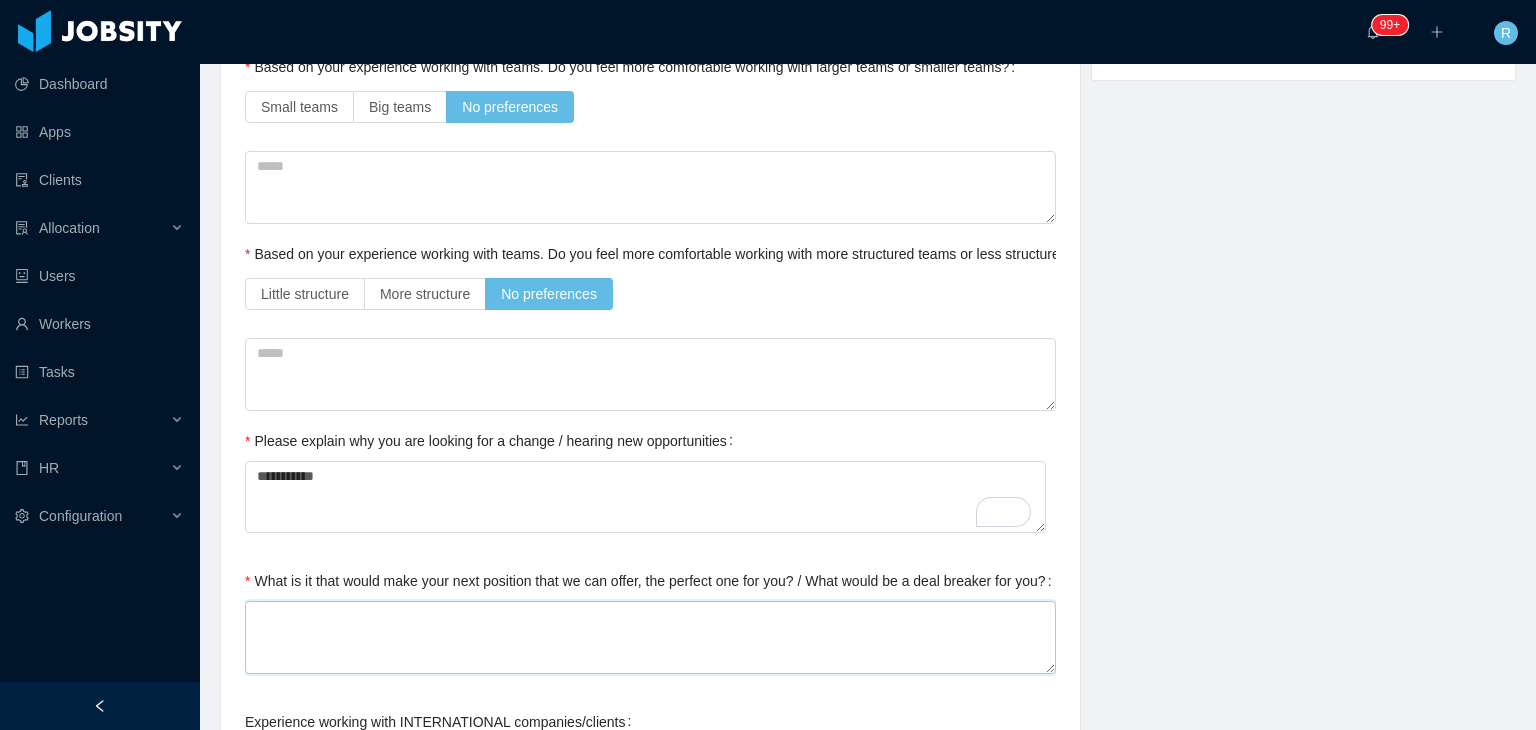 type 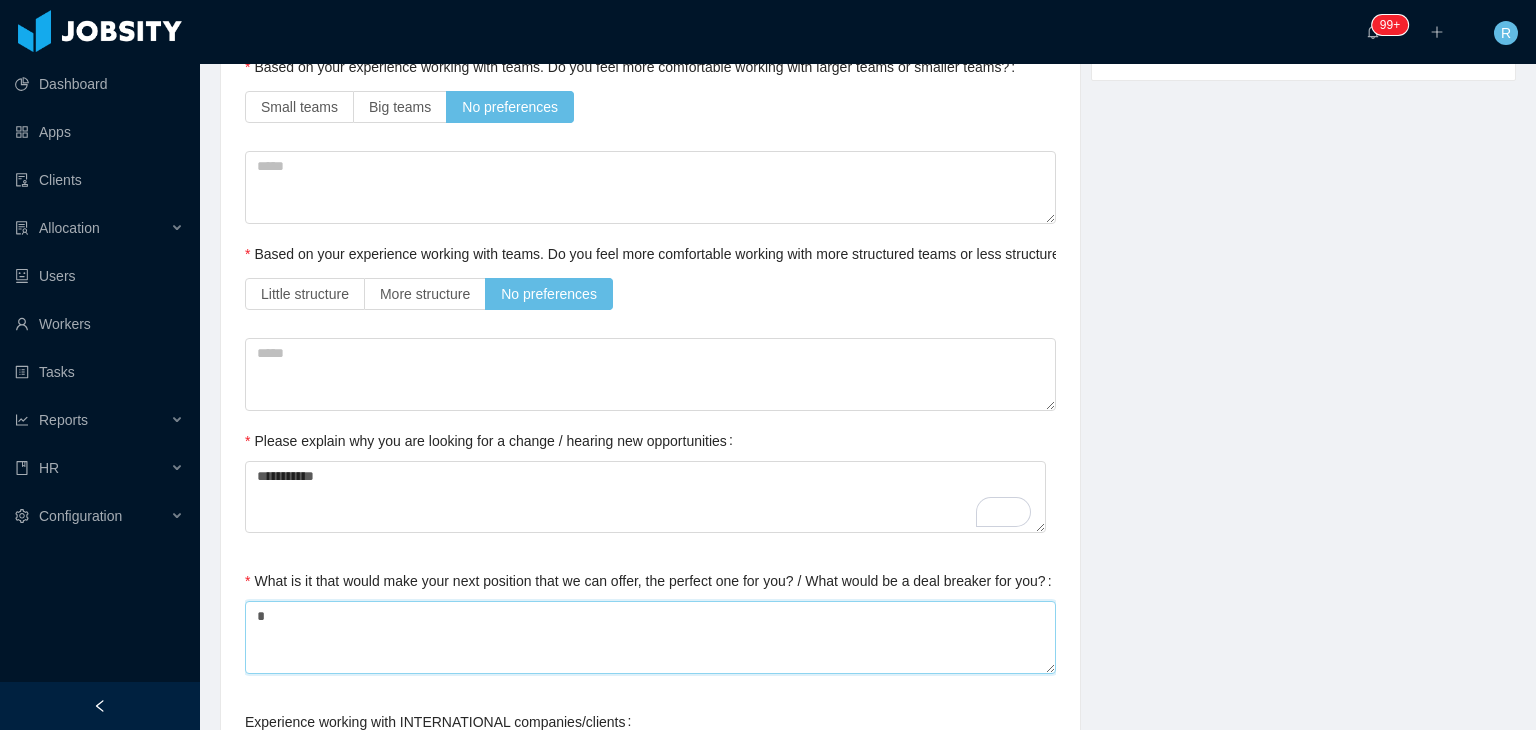 type 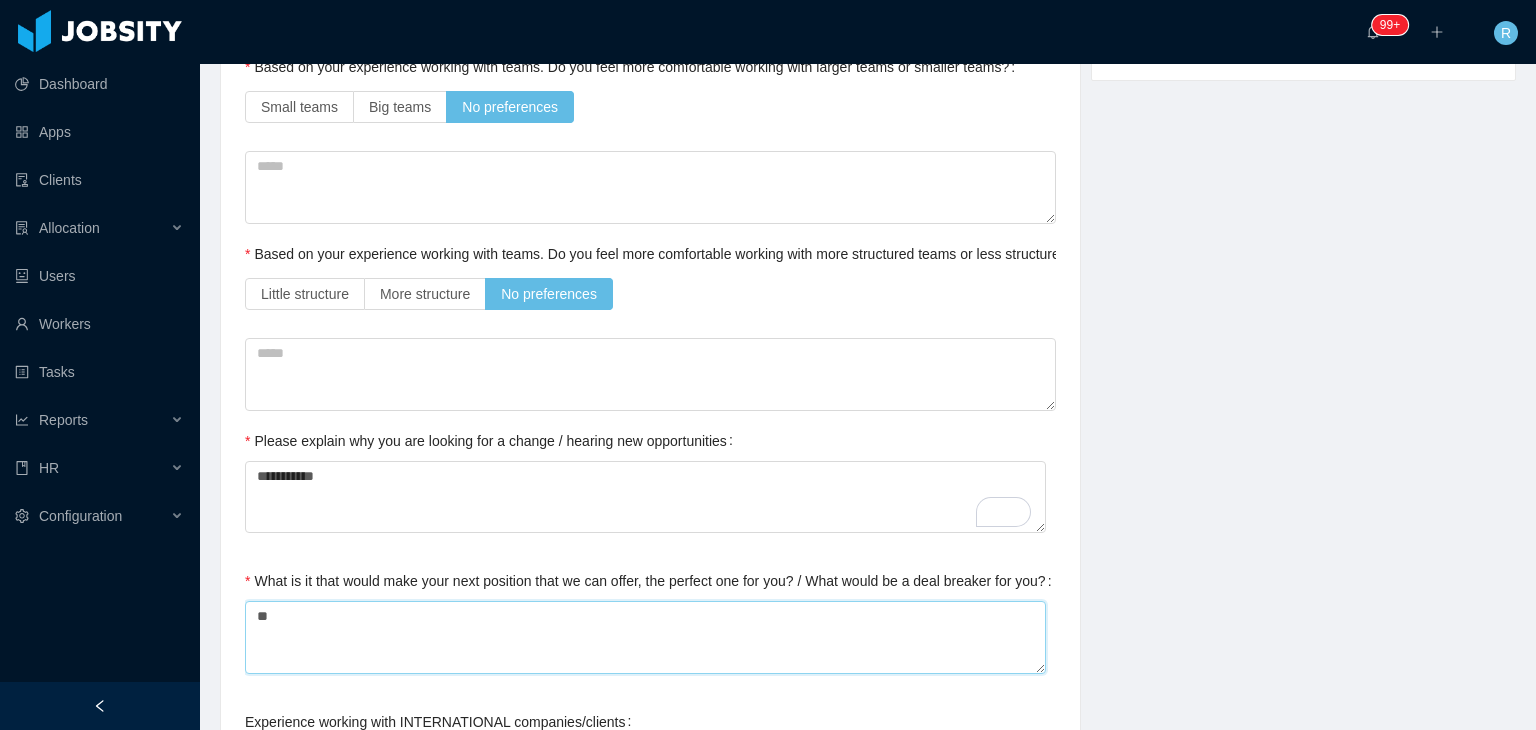 type 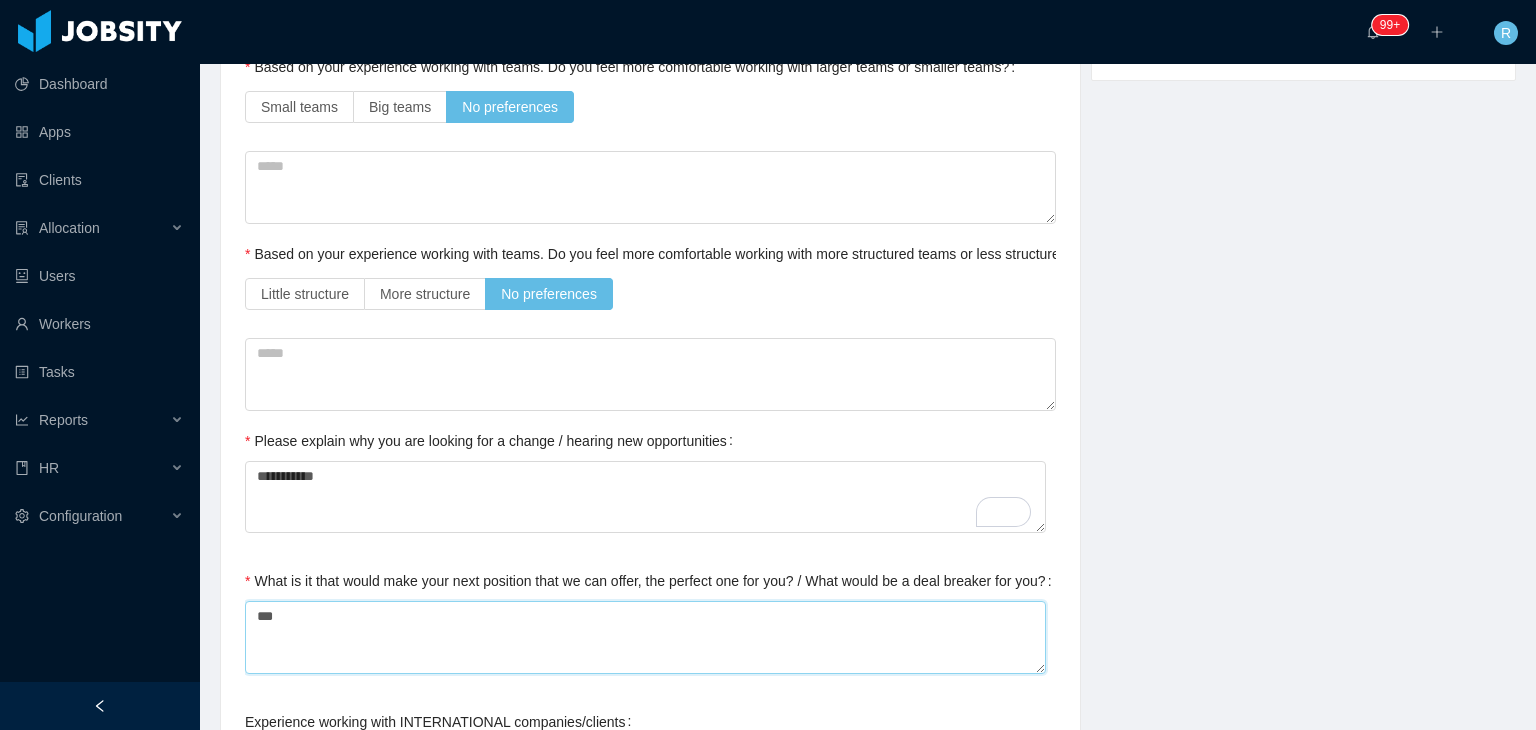 type 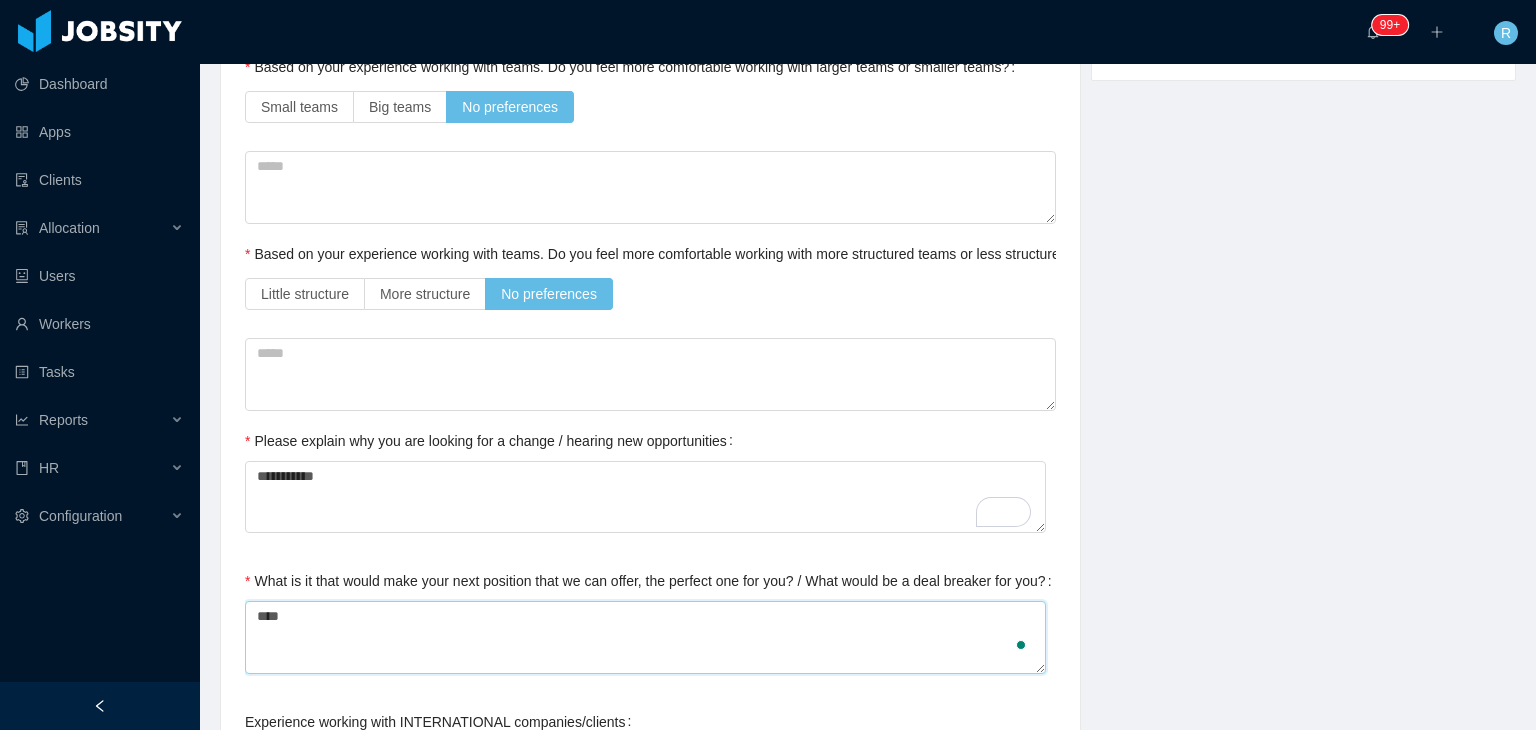 type on "*****" 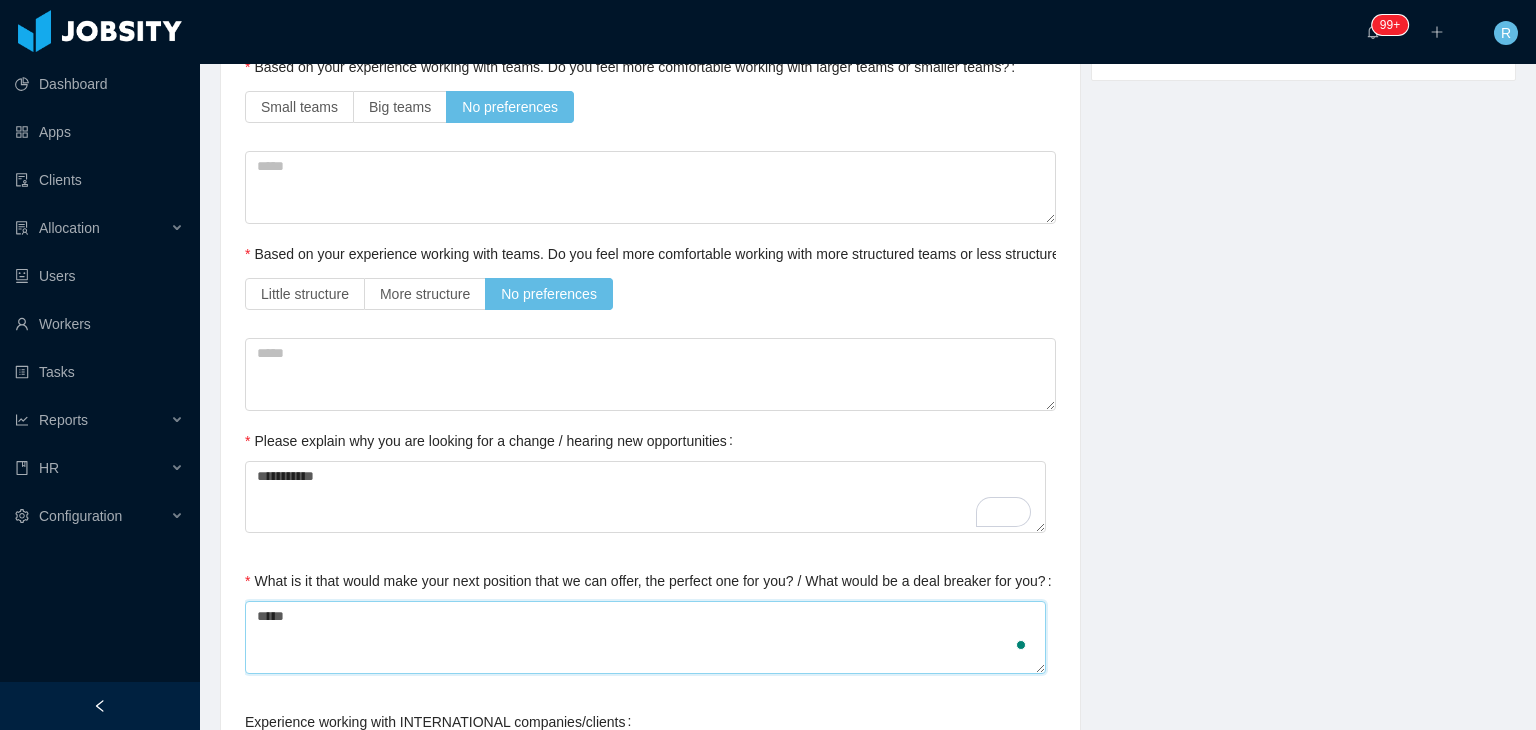 type 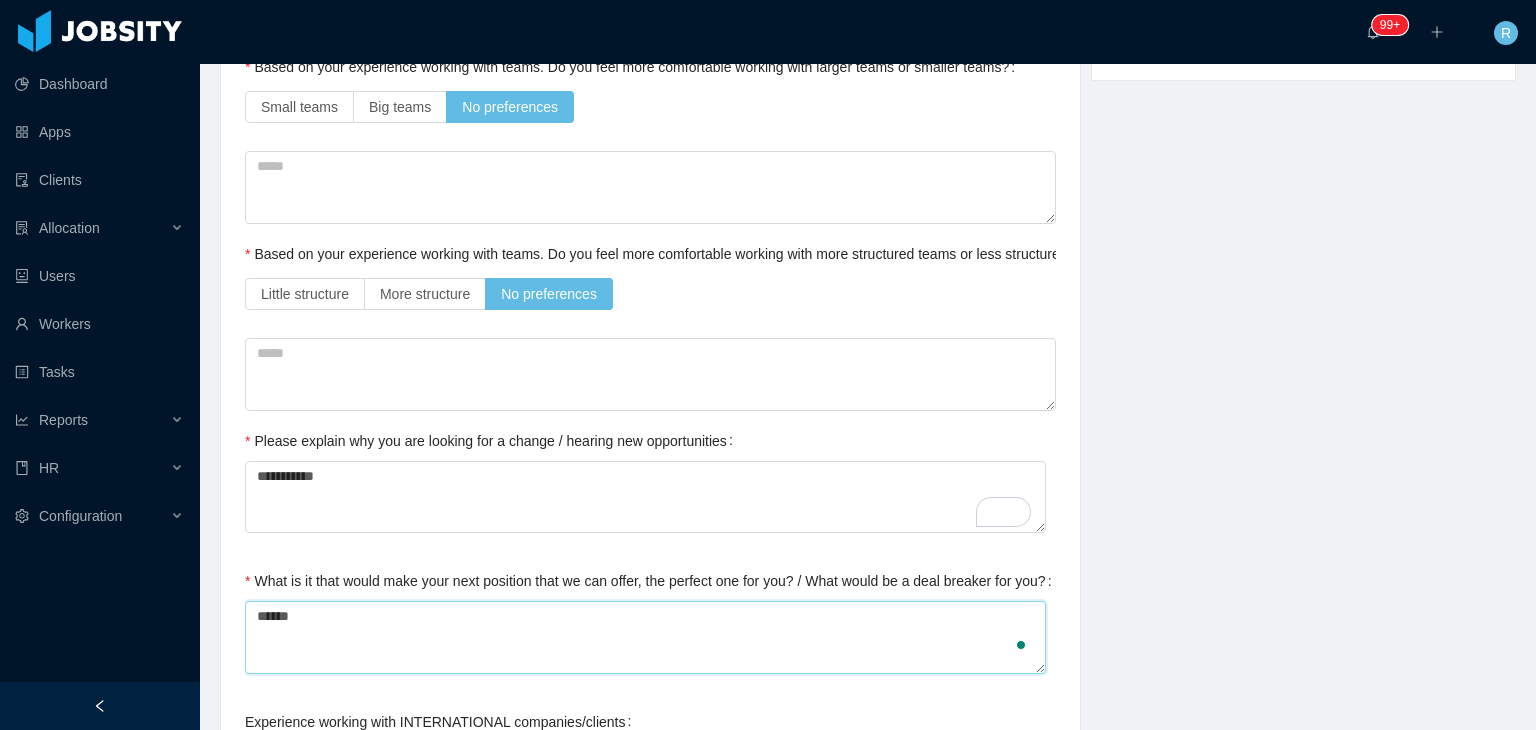 type 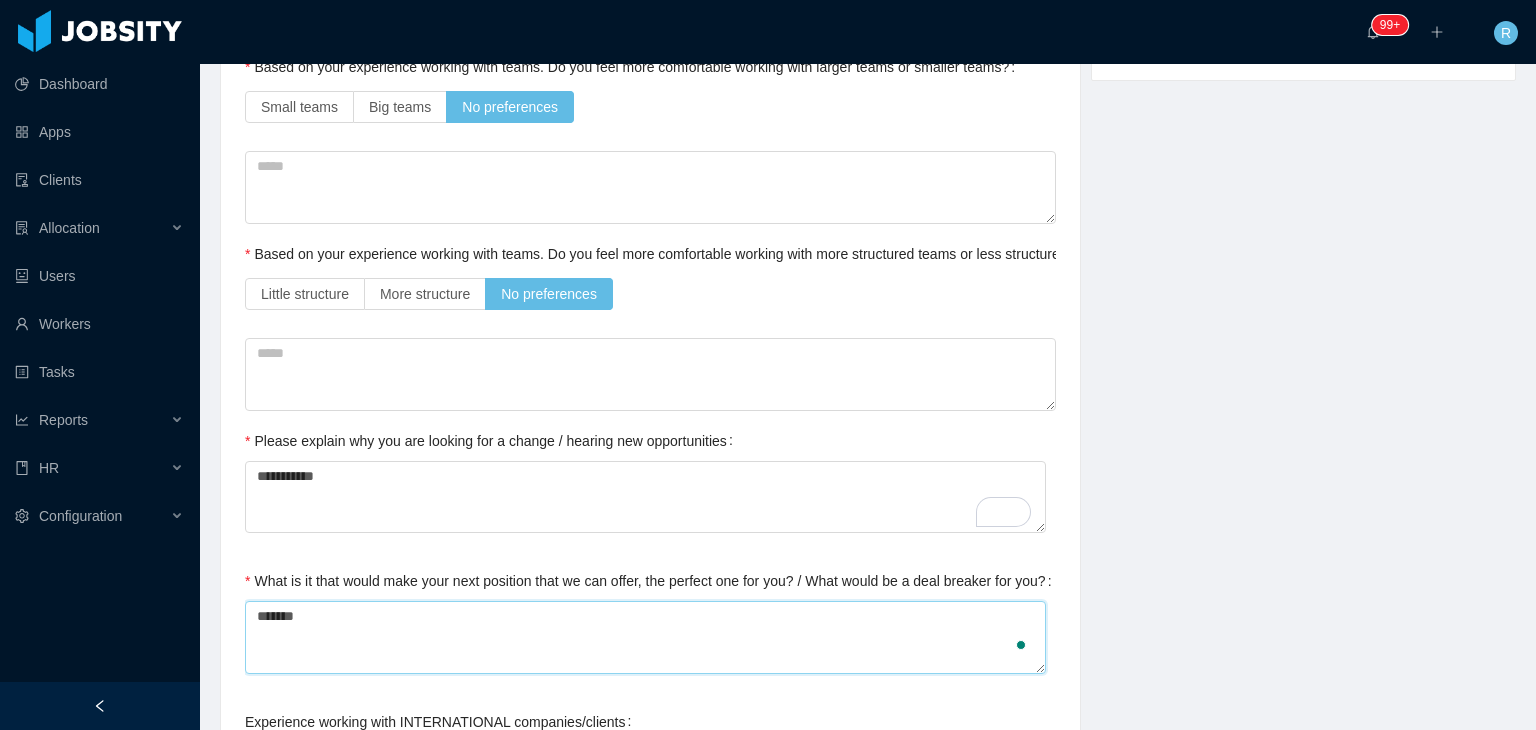 type 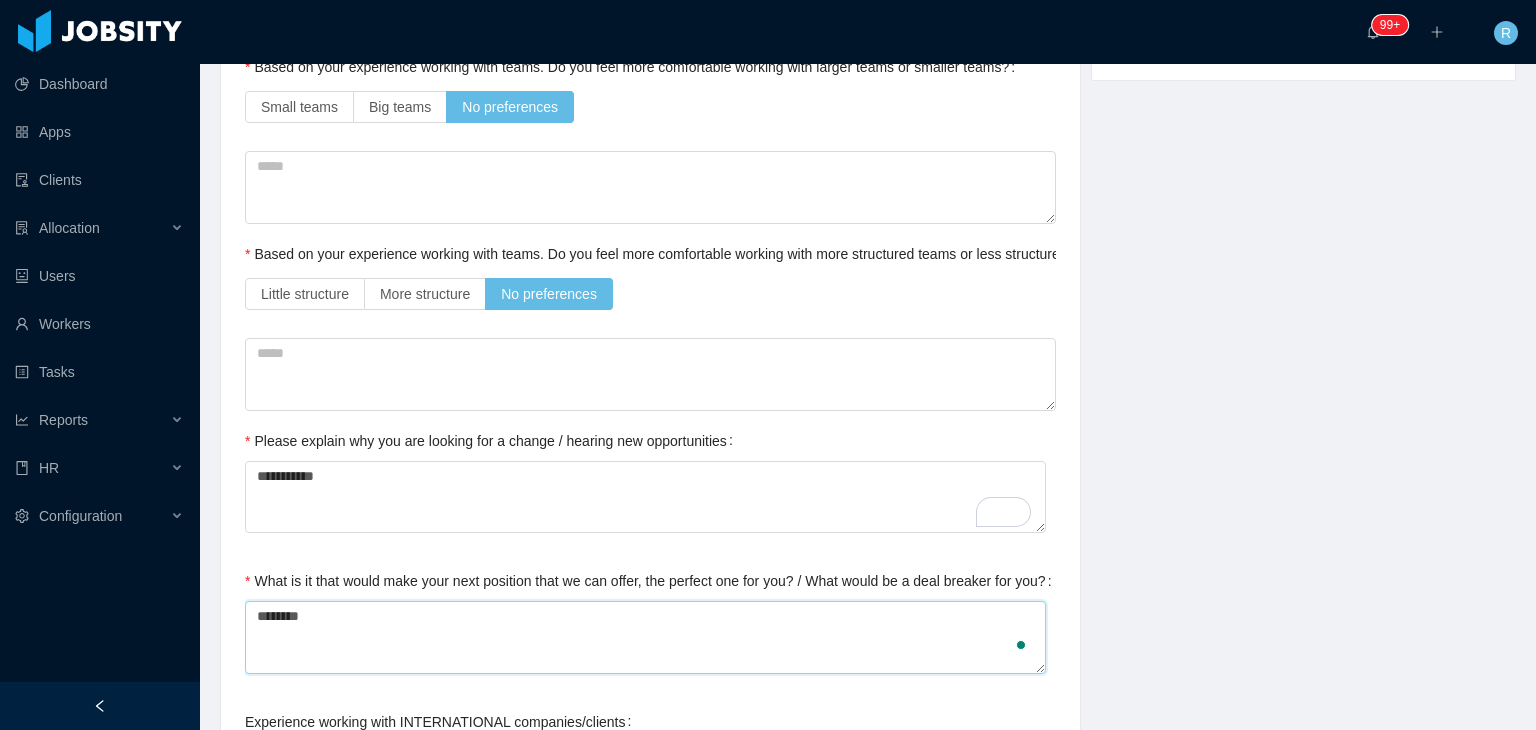 type 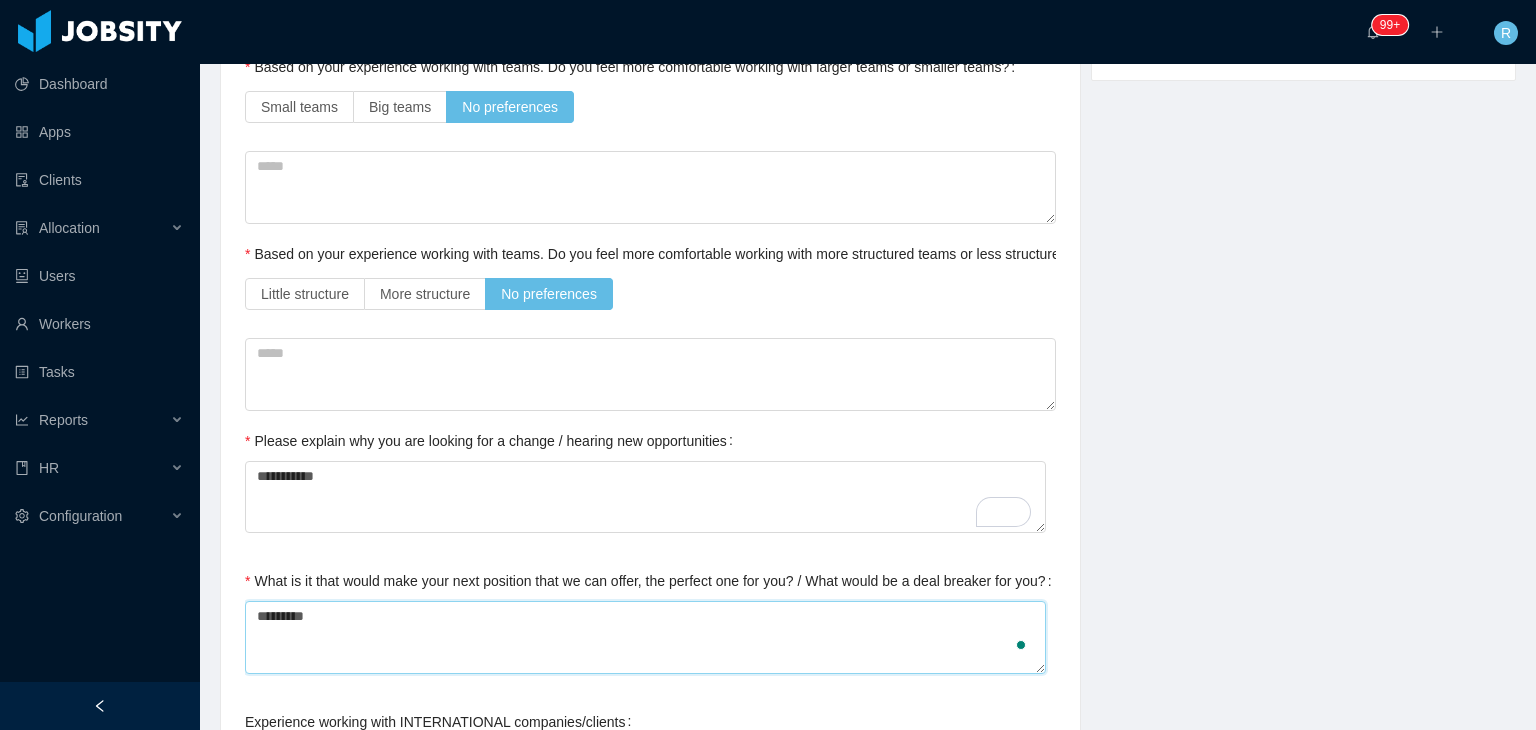 type 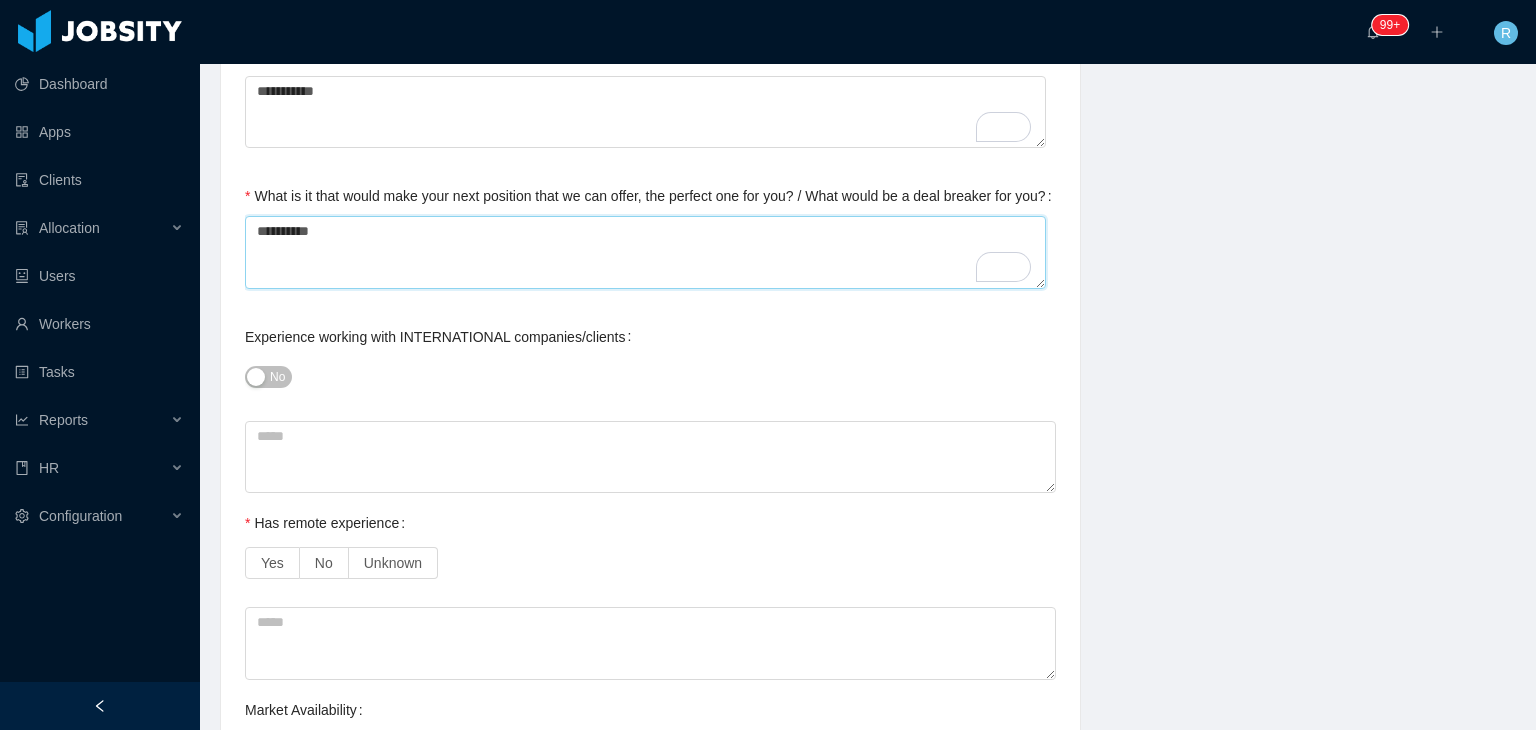scroll, scrollTop: 1068, scrollLeft: 0, axis: vertical 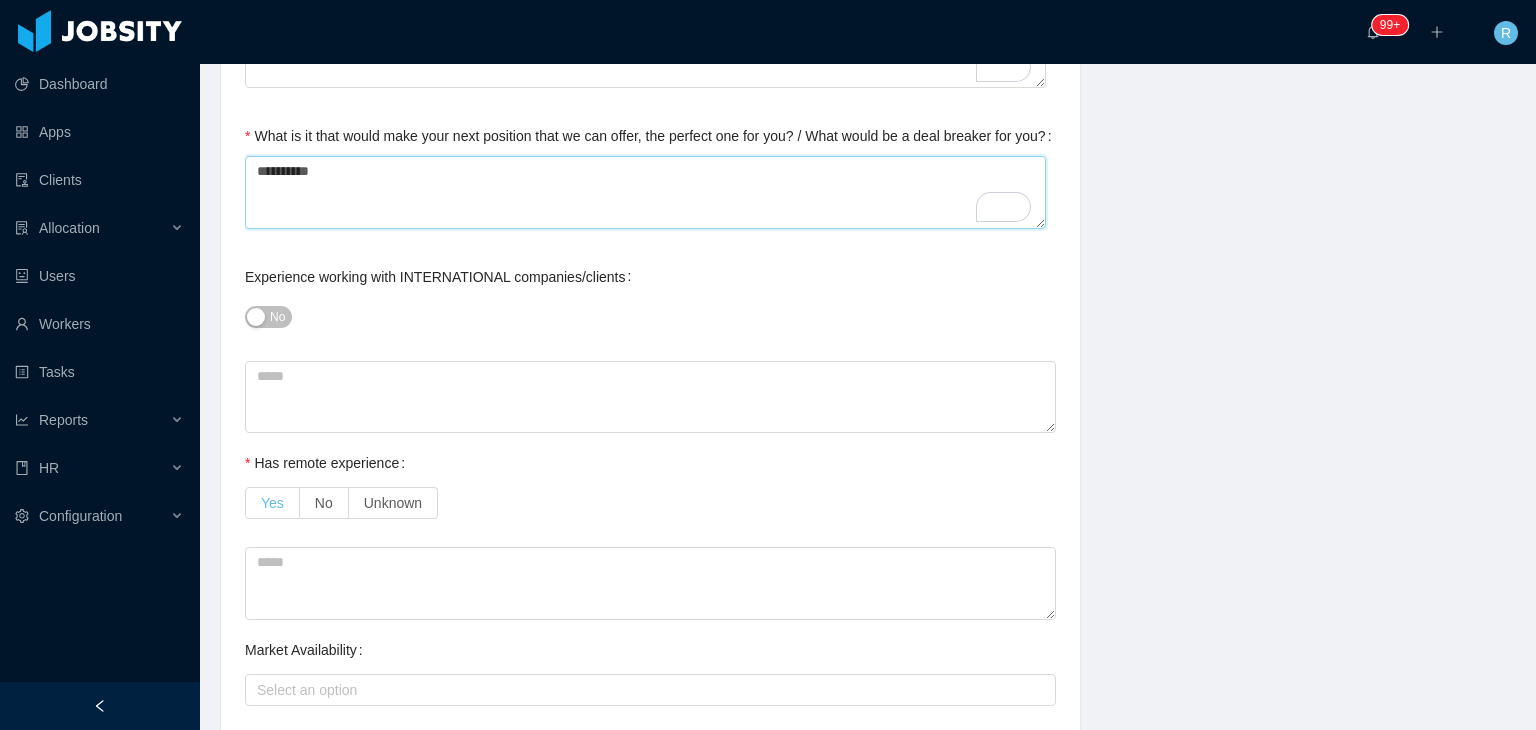 type on "**********" 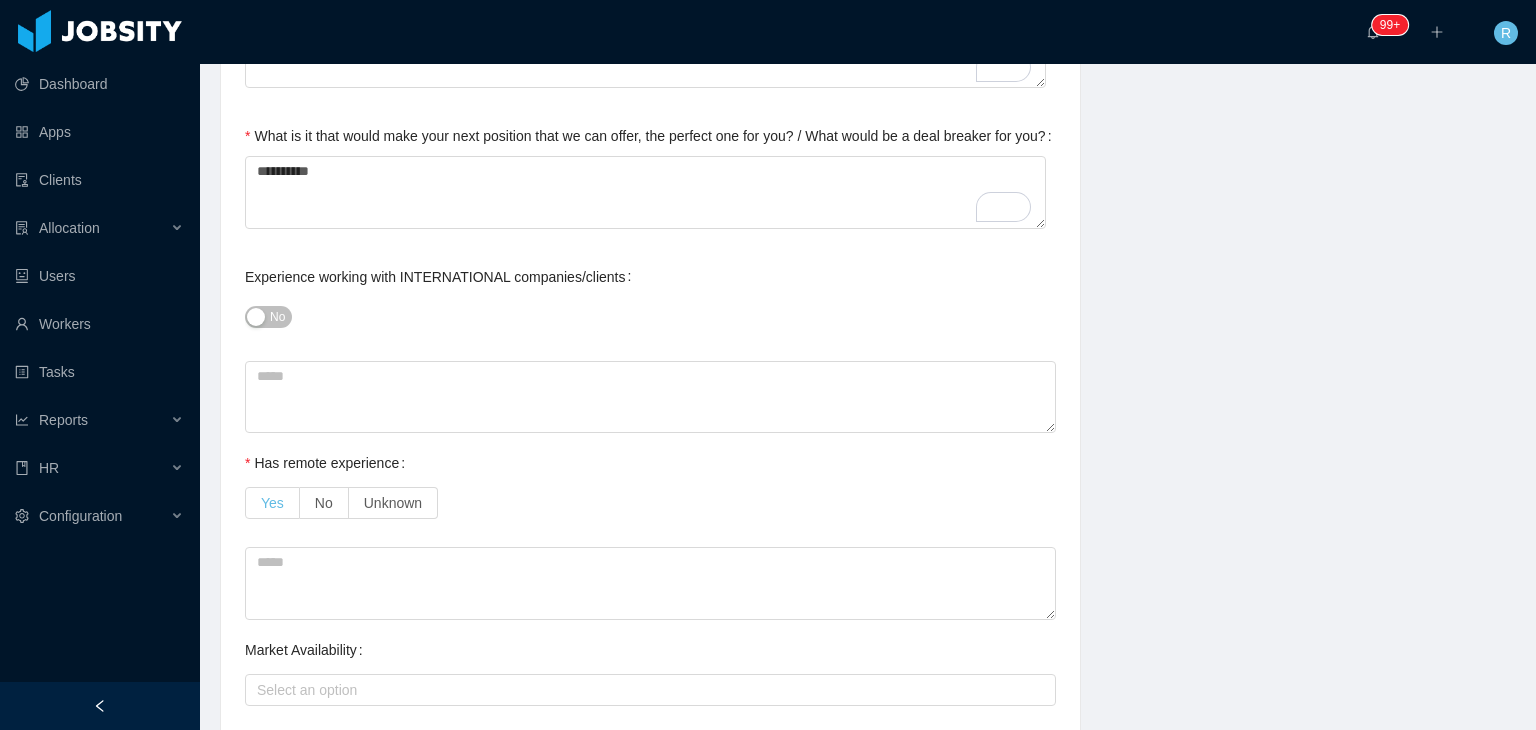 click on "Yes" at bounding box center (272, 503) 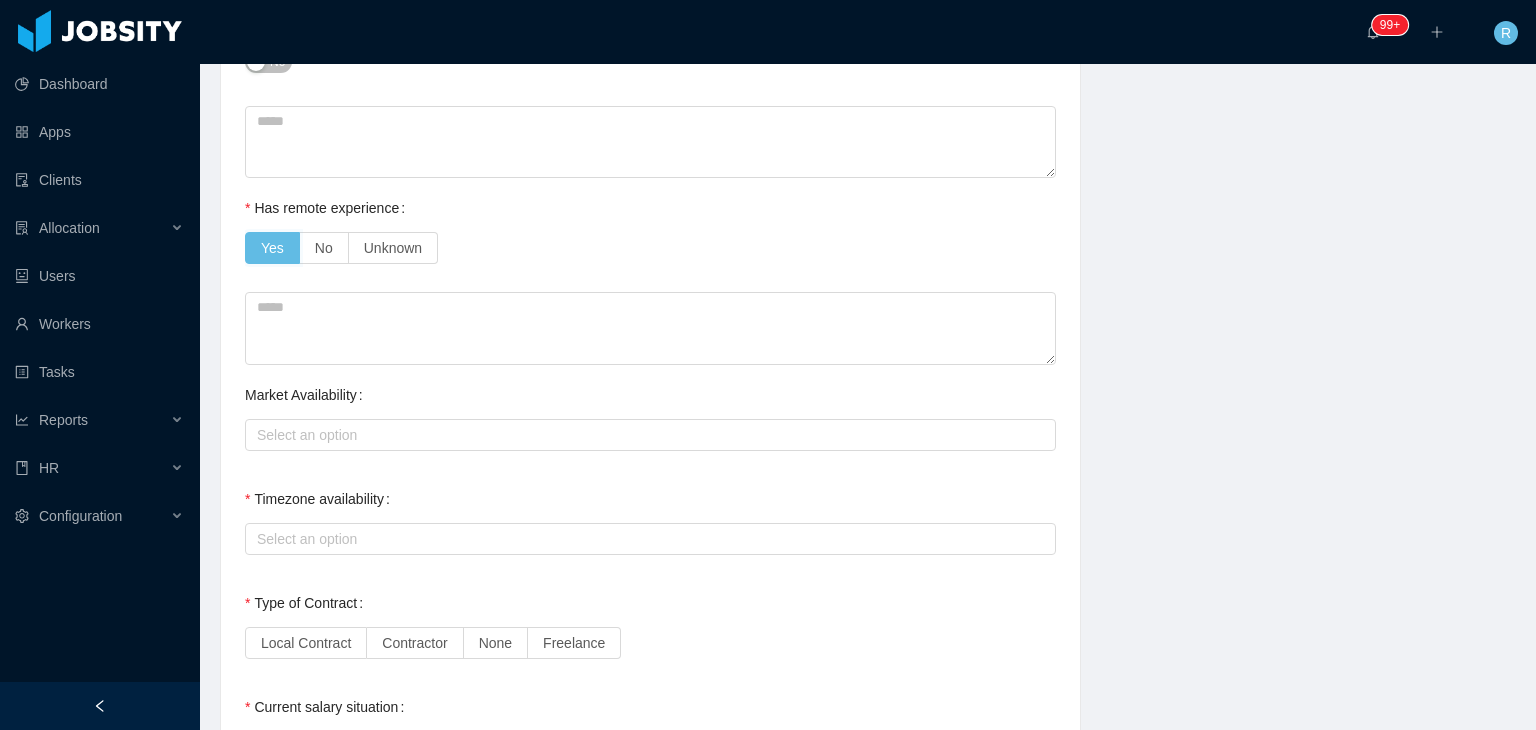 scroll, scrollTop: 1324, scrollLeft: 0, axis: vertical 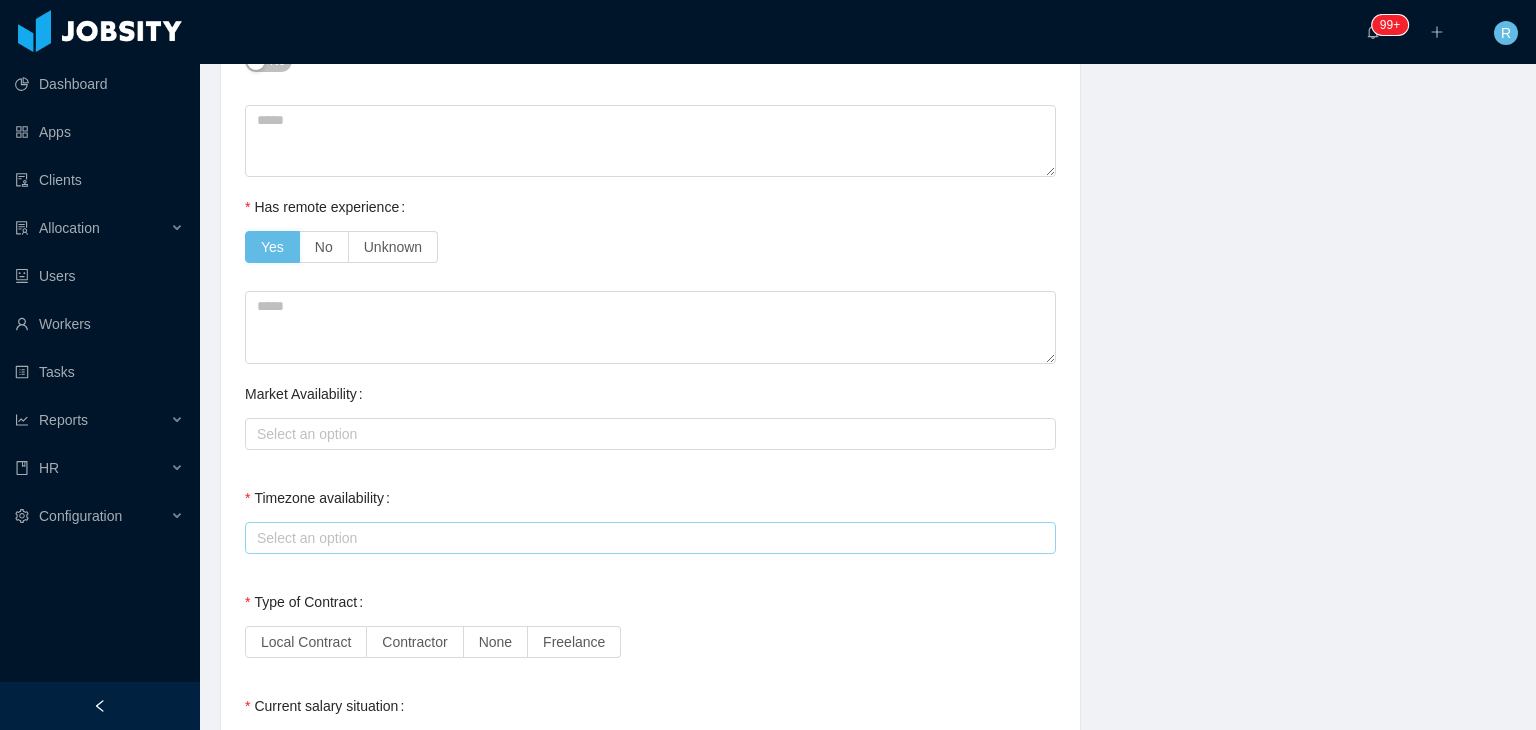 click on "Select an option" at bounding box center (646, 538) 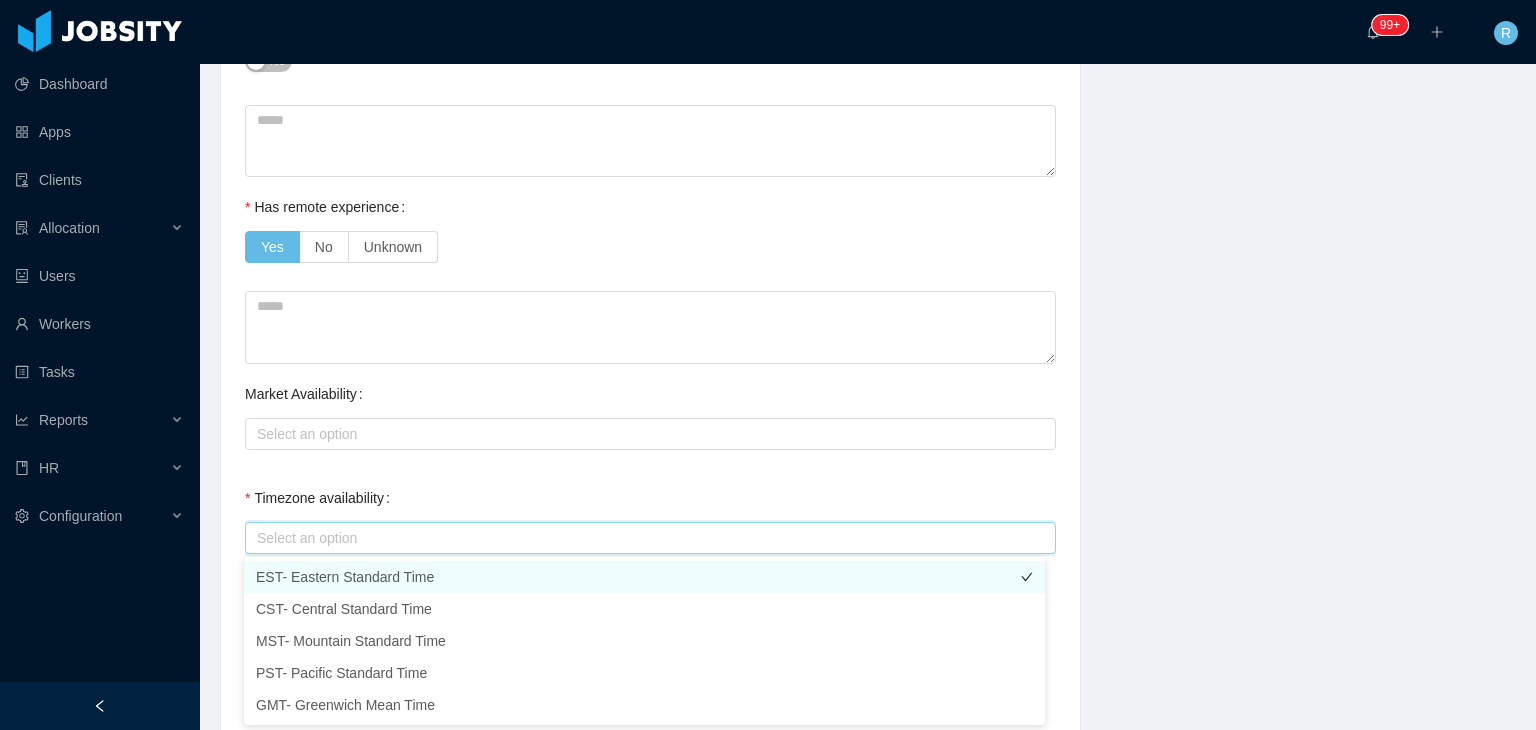 click on "EST- Eastern Standard Time" at bounding box center [644, 577] 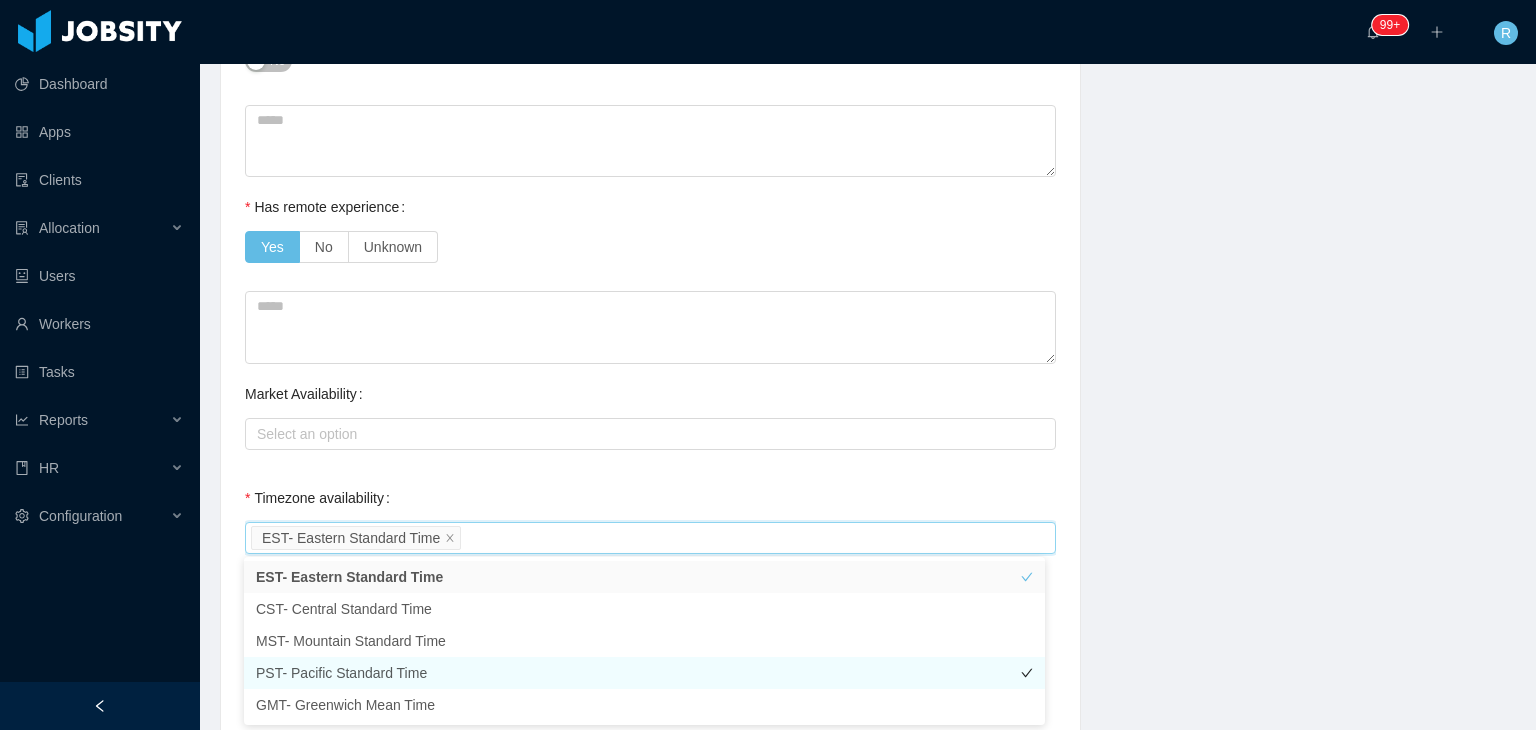 click on "PST- Pacific Standard Time" at bounding box center [644, 673] 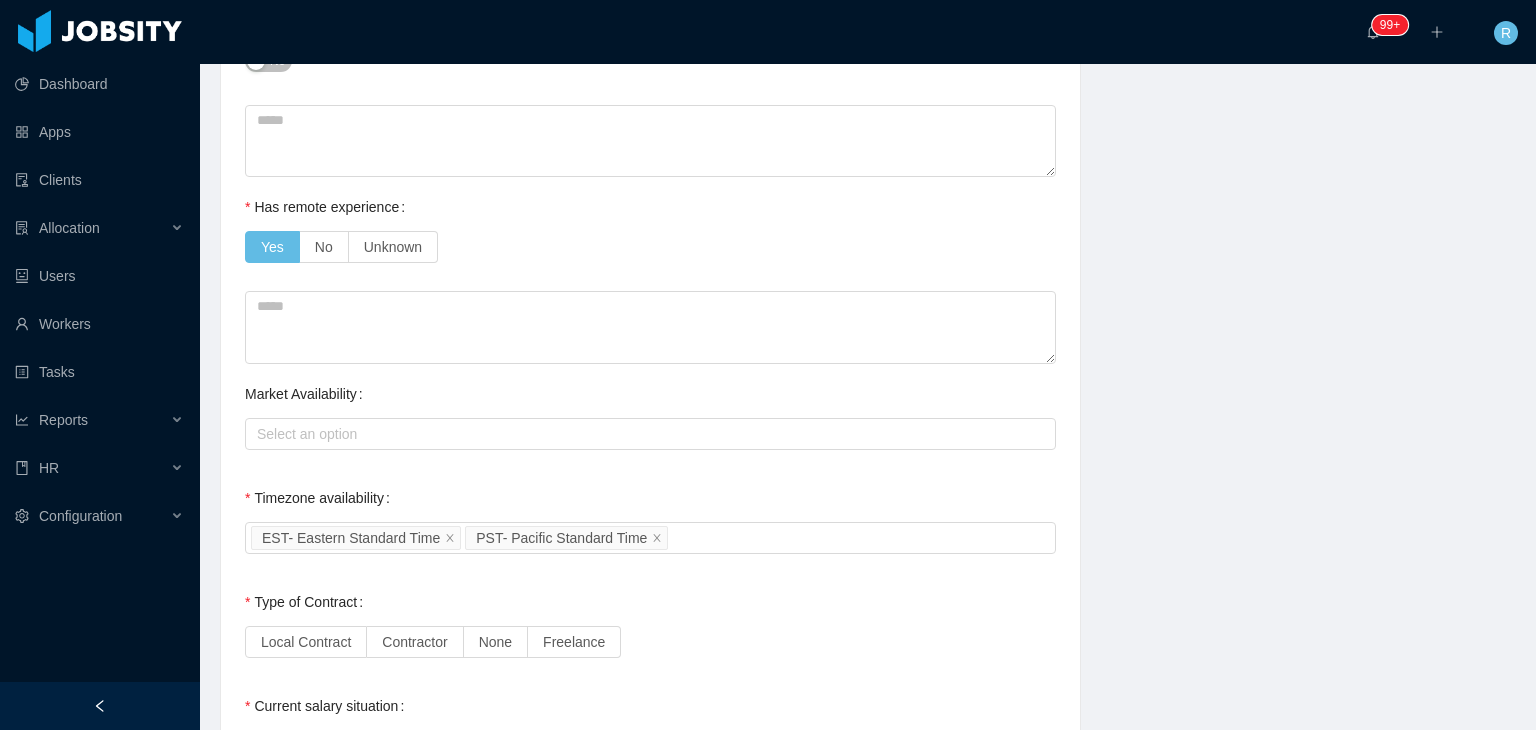 click on "Timezone availability Select an option EST- Eastern Standard Time PST- Pacific Standard Time" at bounding box center (650, 518) 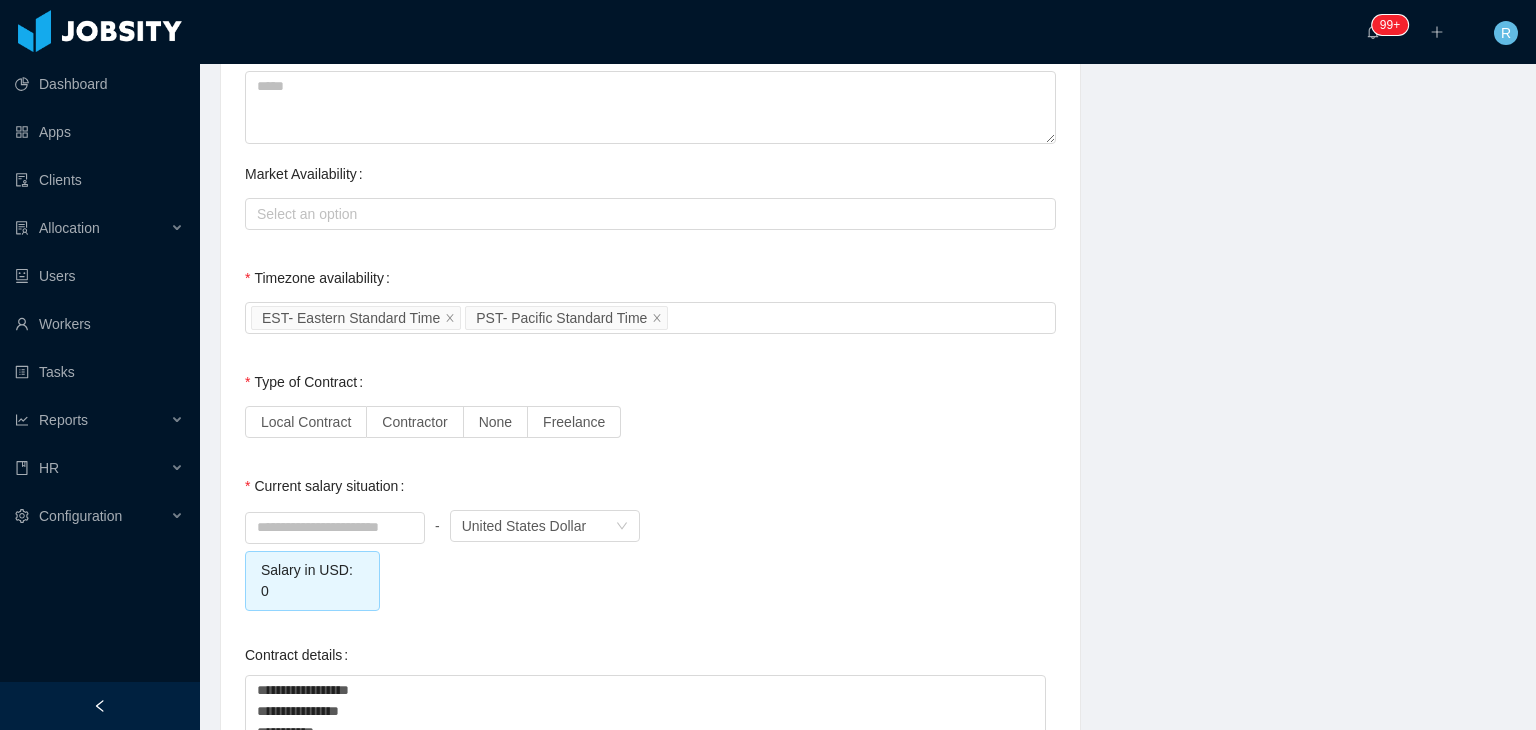scroll, scrollTop: 1552, scrollLeft: 0, axis: vertical 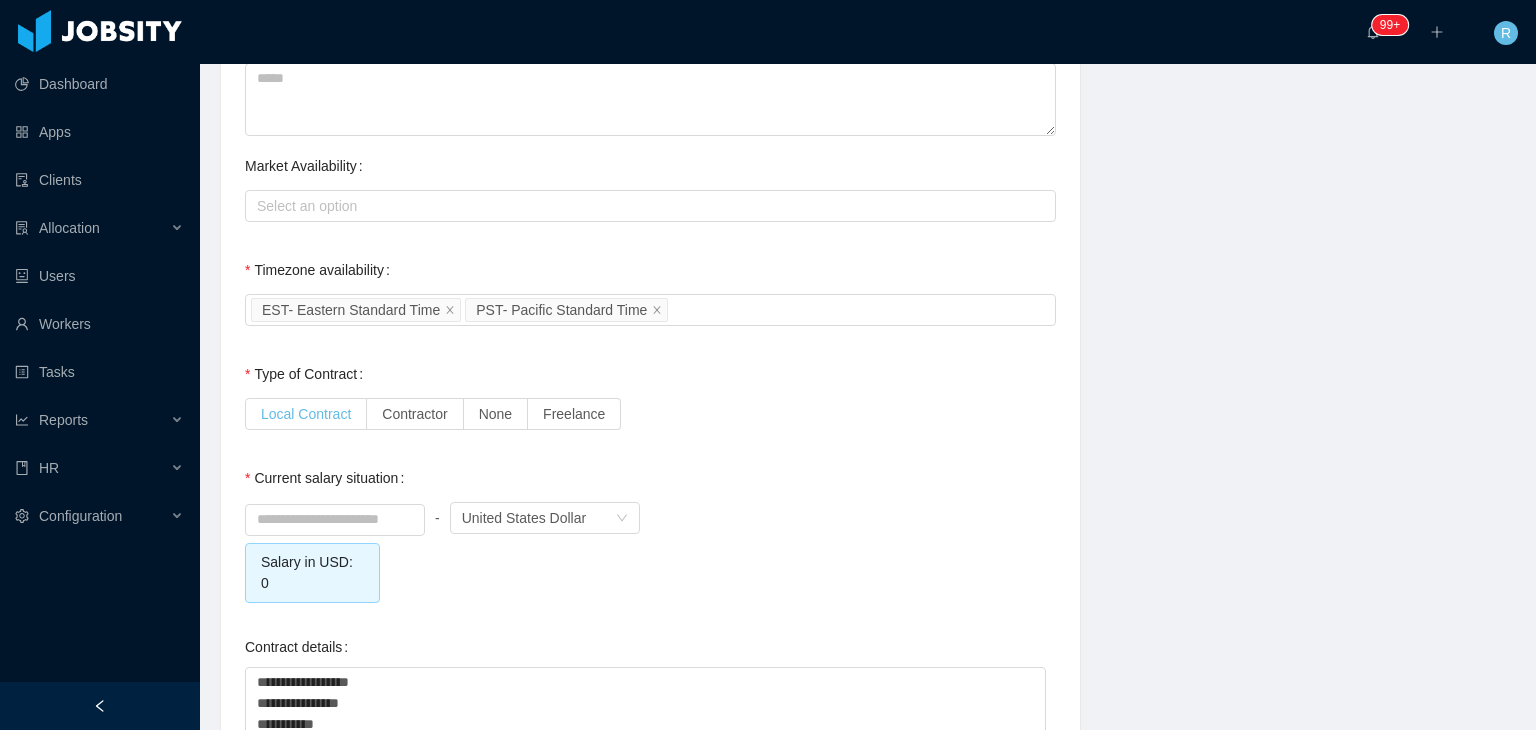 click on "Local Contract" at bounding box center (306, 414) 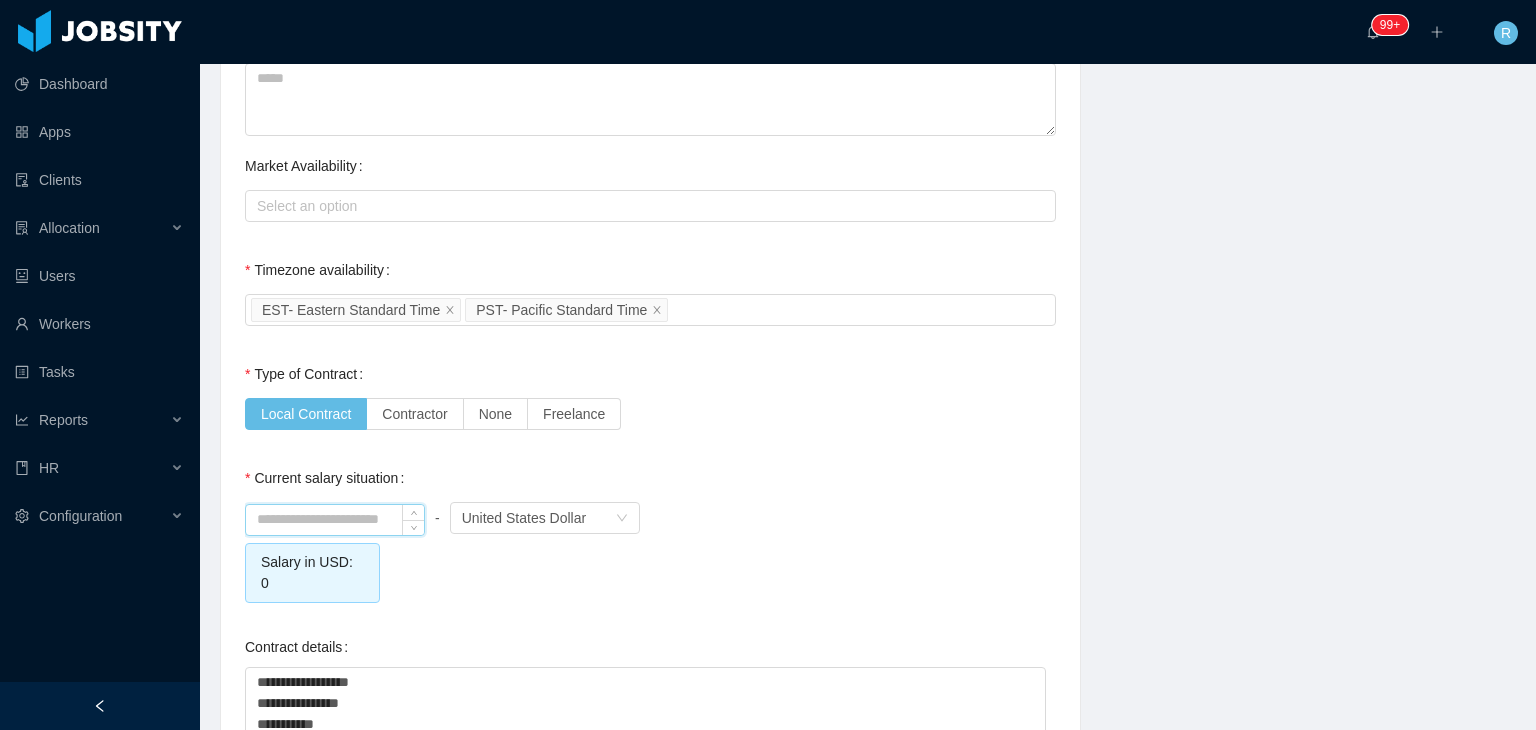 click at bounding box center (335, 520) 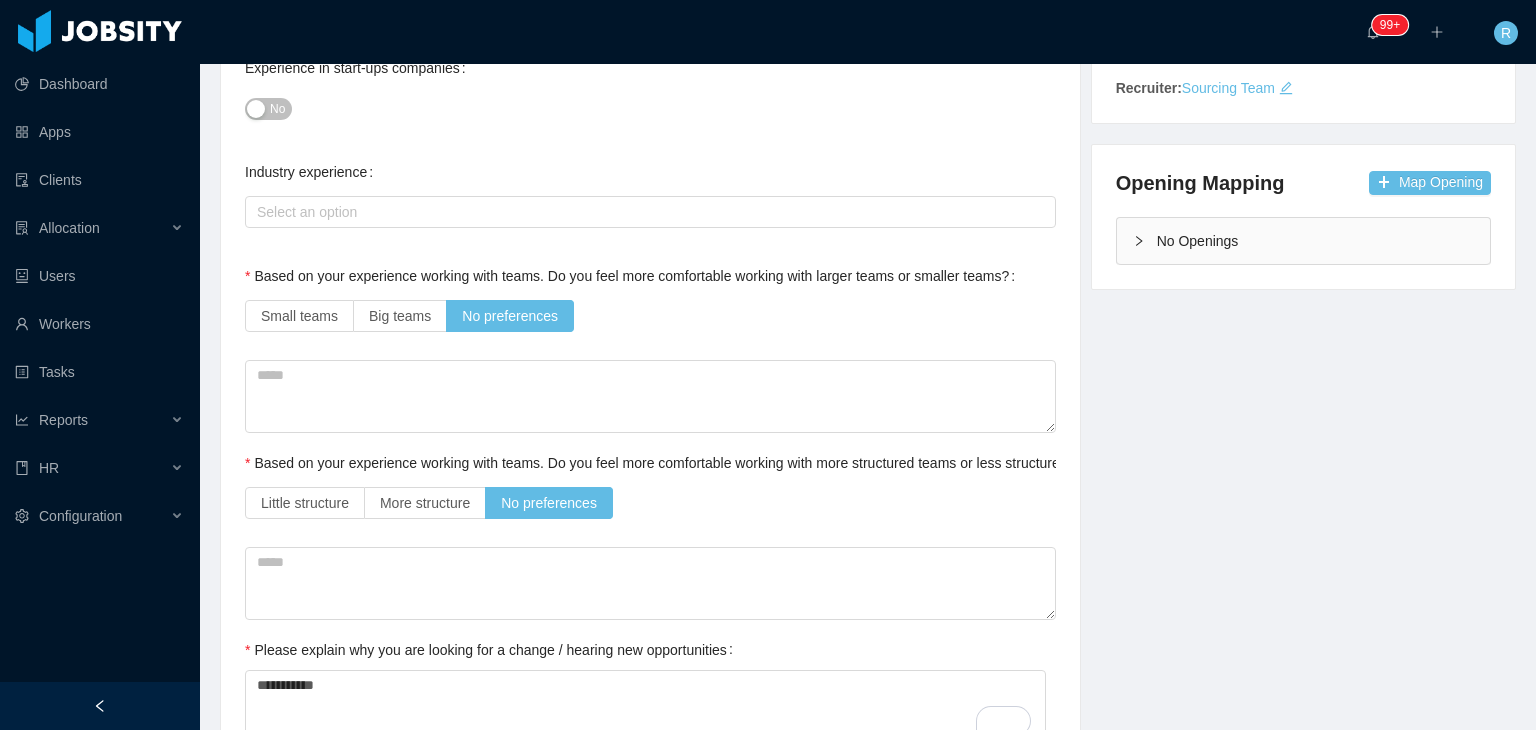 scroll, scrollTop: 0, scrollLeft: 0, axis: both 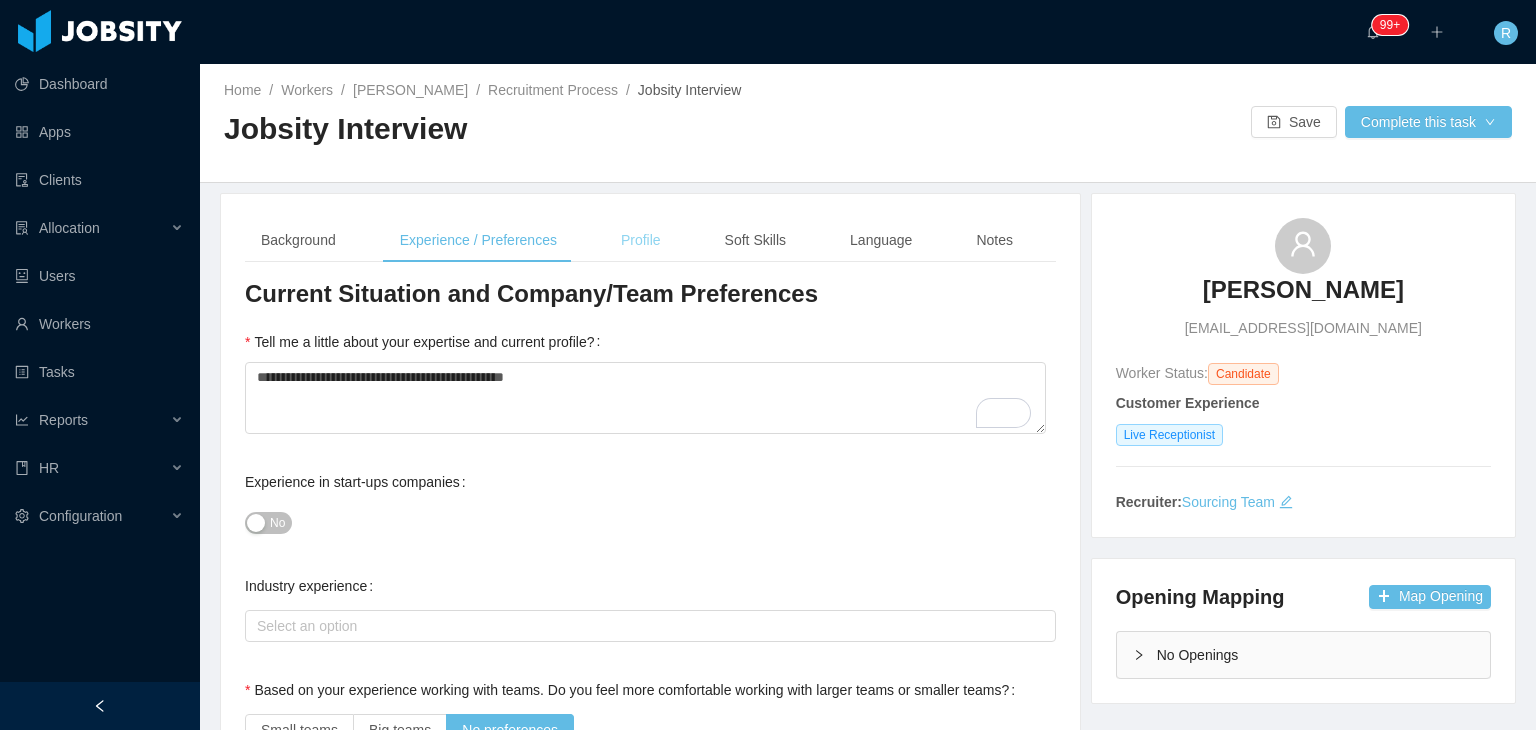 type on "****" 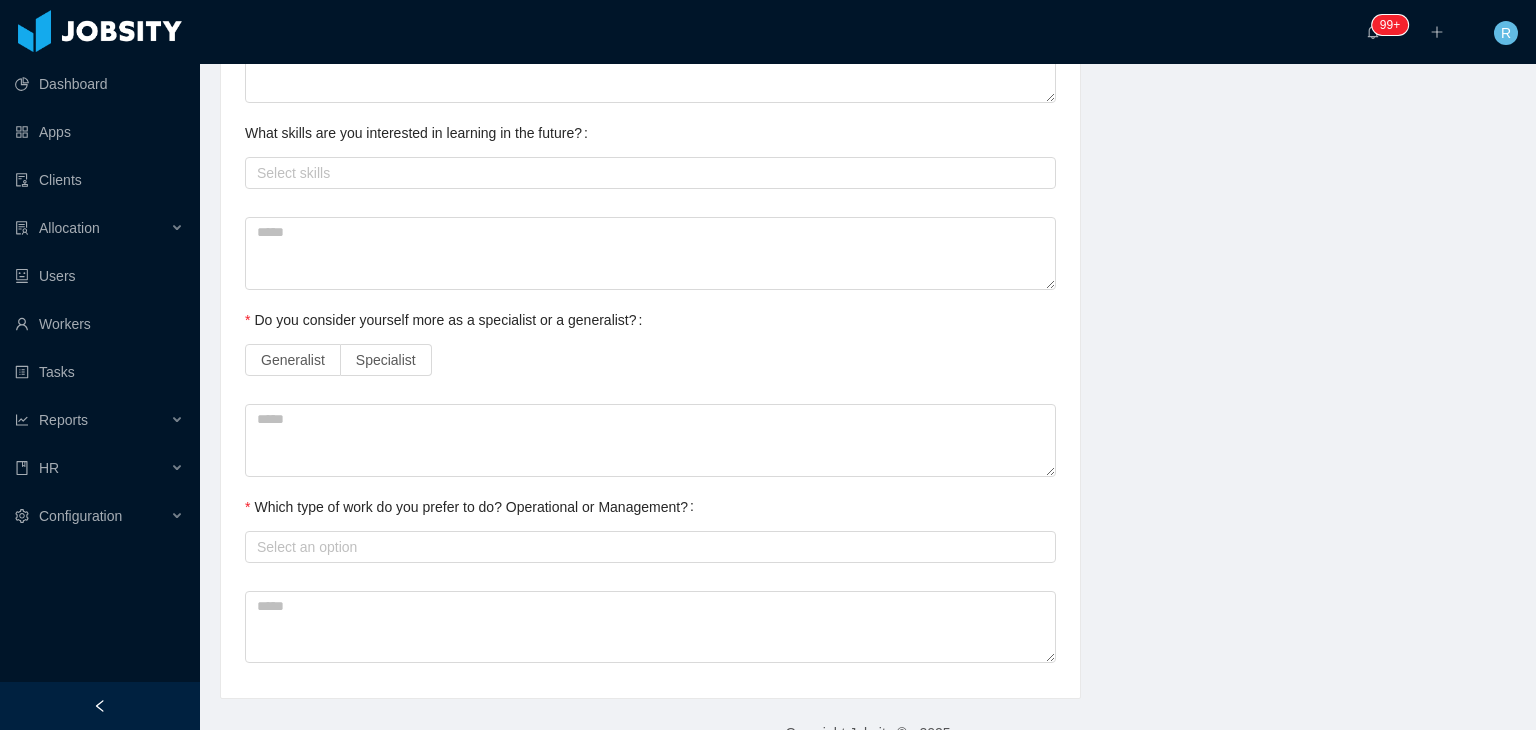 scroll, scrollTop: 944, scrollLeft: 0, axis: vertical 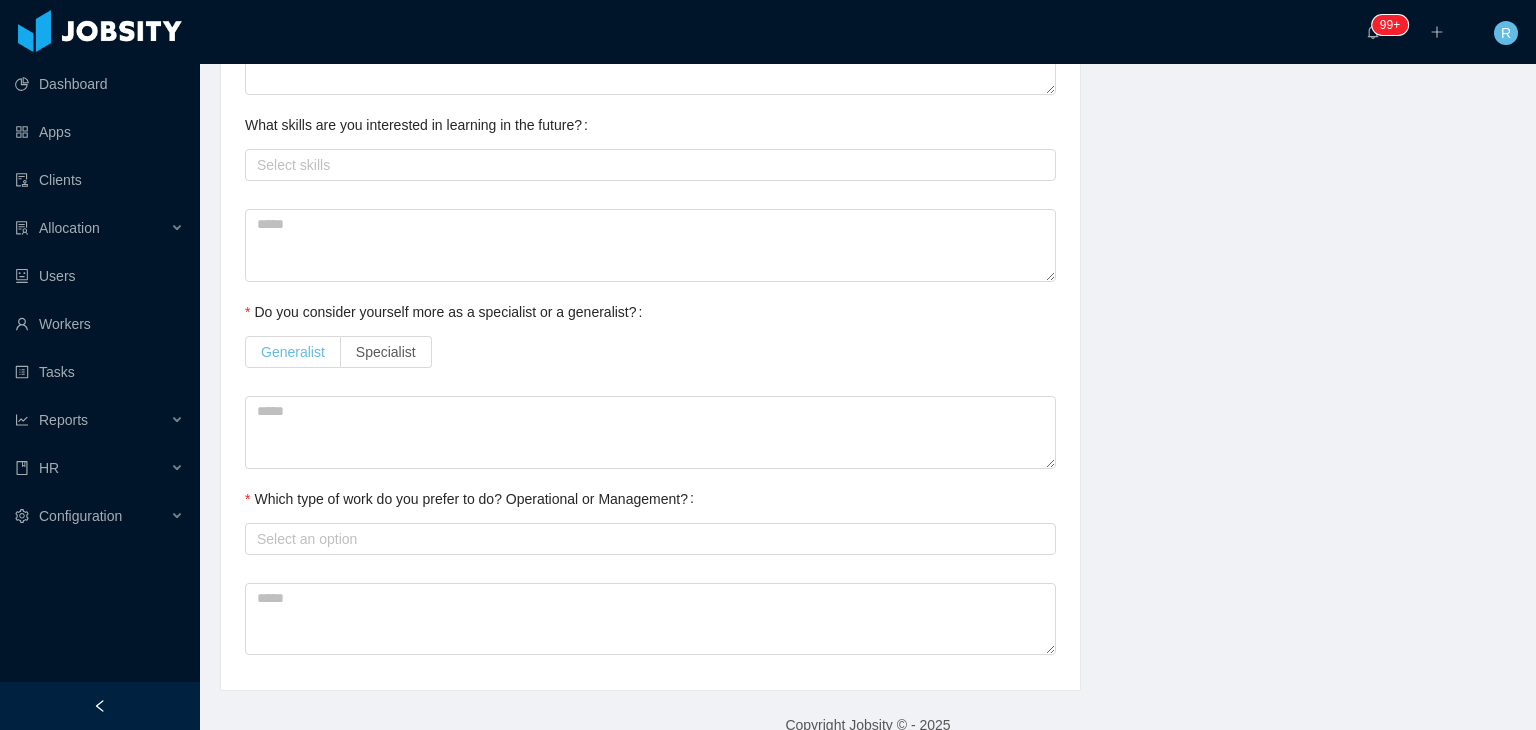 click on "Generalist" at bounding box center [293, 352] 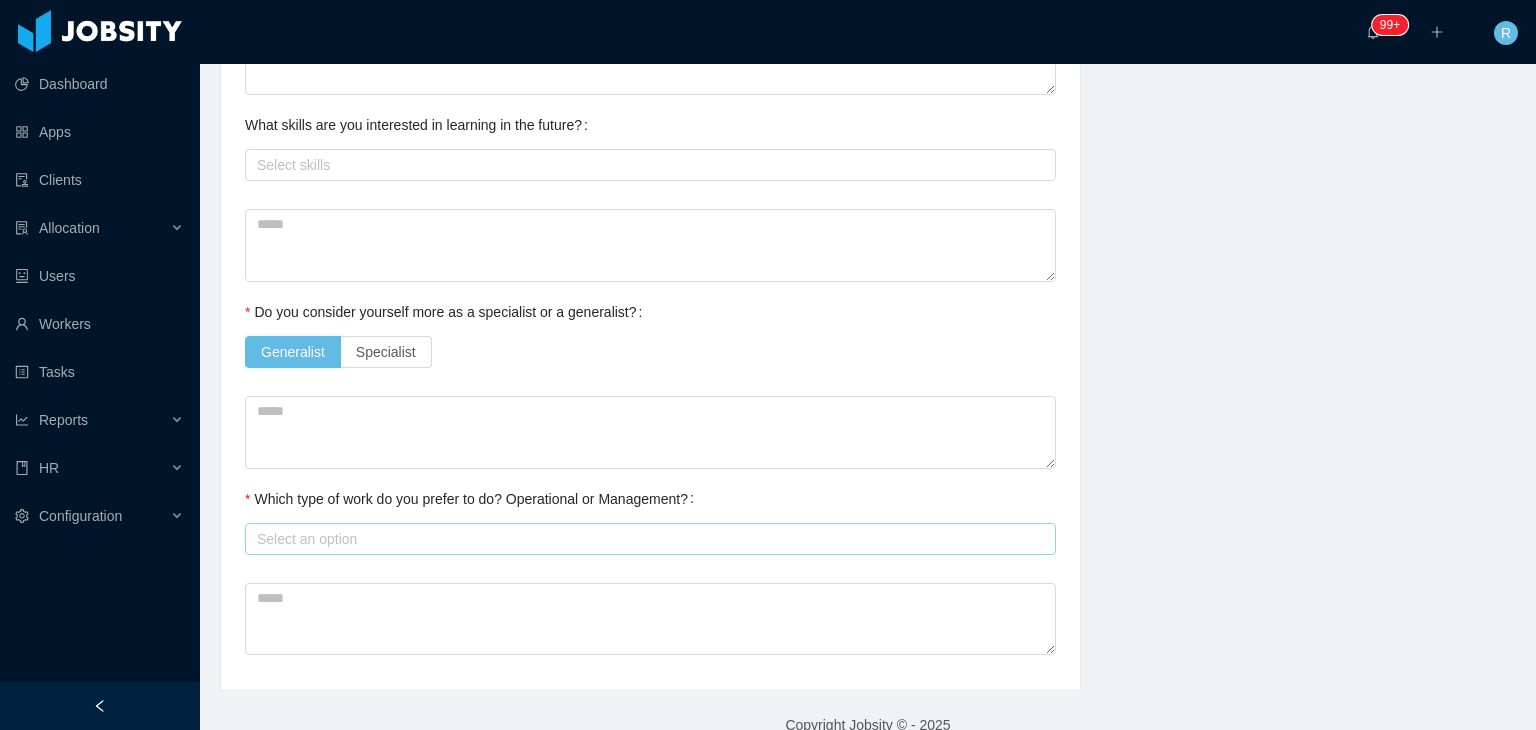 click on "Select an option" at bounding box center (646, 539) 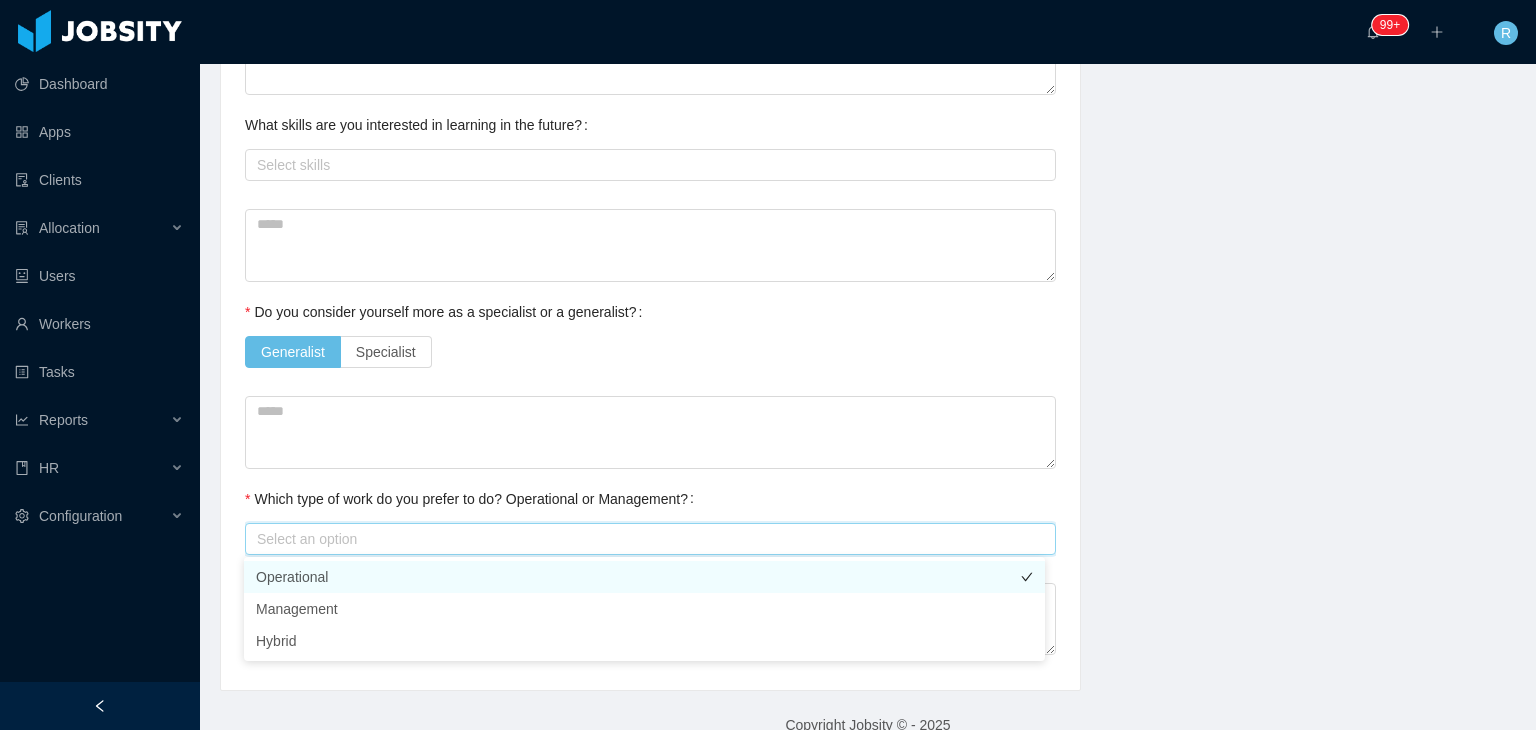 click on "Operational" at bounding box center (644, 577) 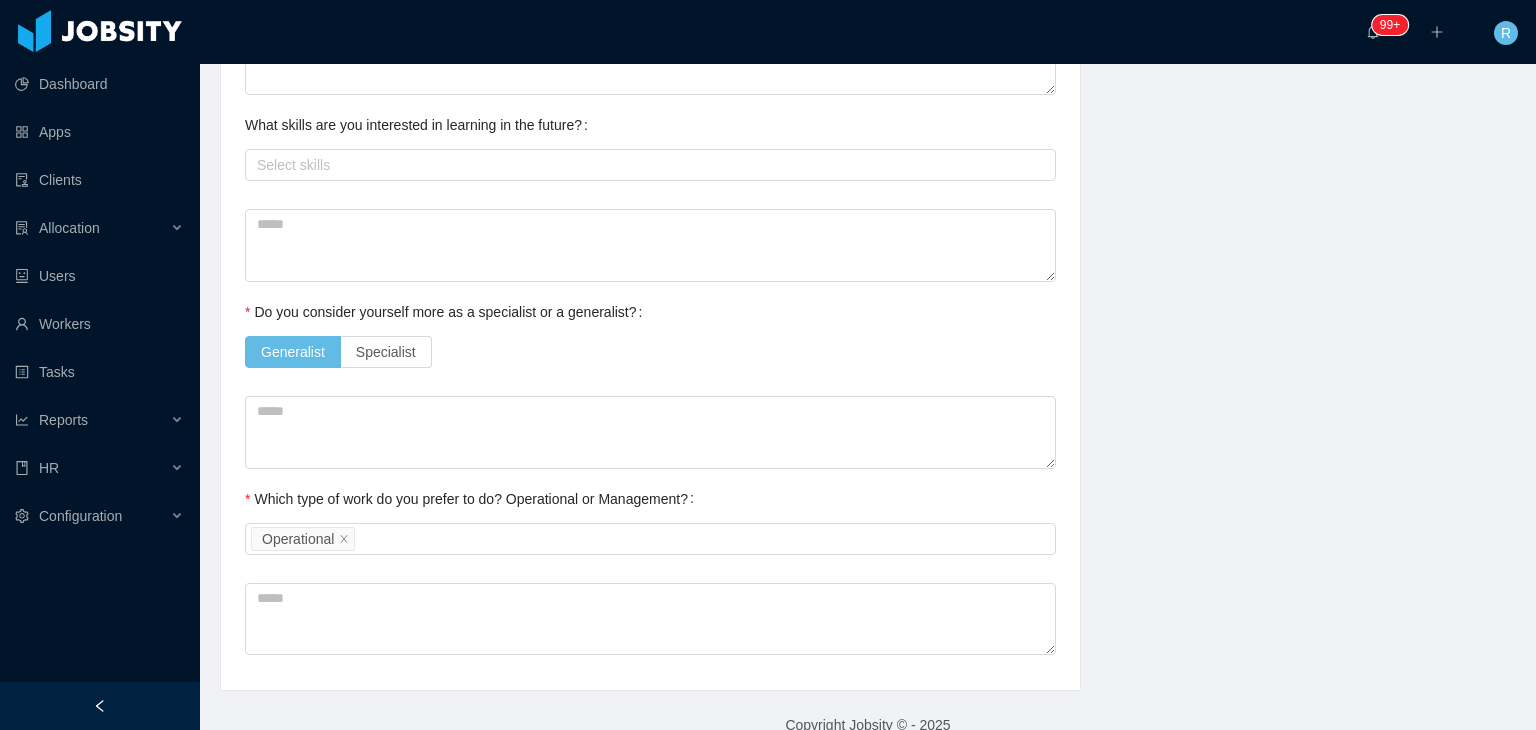 click on "Which type of work do you prefer to do? Operational or Management?" at bounding box center (473, 499) 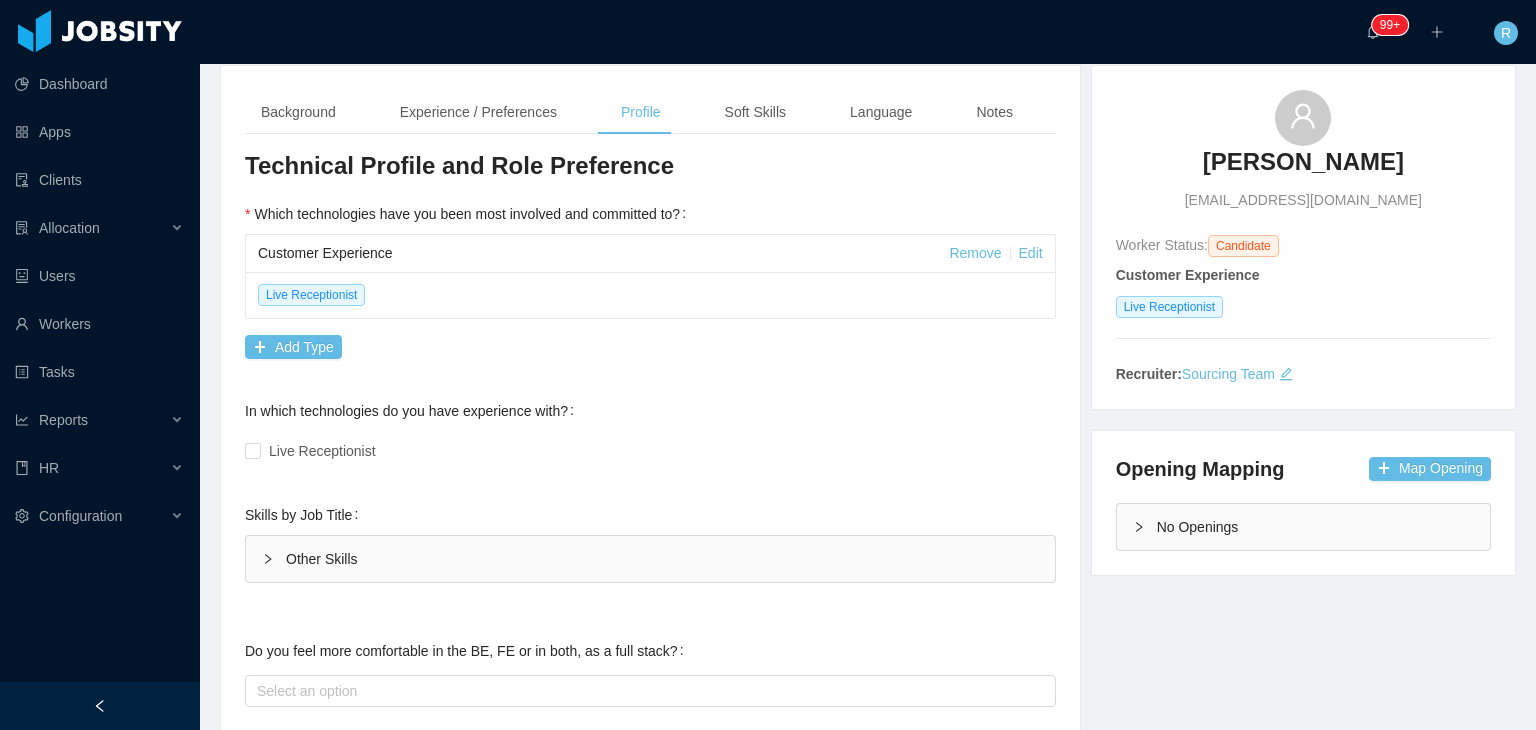 scroll, scrollTop: 0, scrollLeft: 0, axis: both 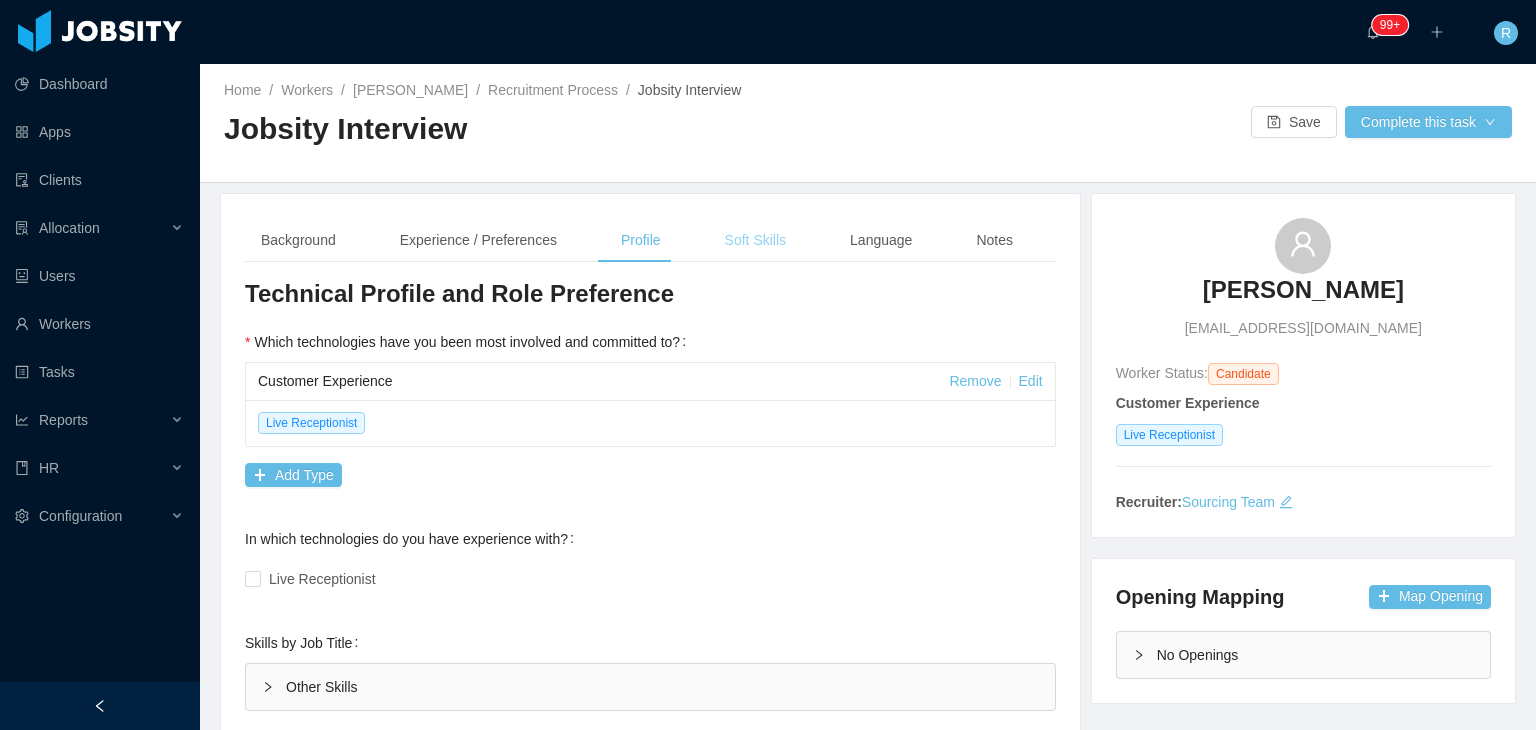click on "Soft Skills" at bounding box center (755, 240) 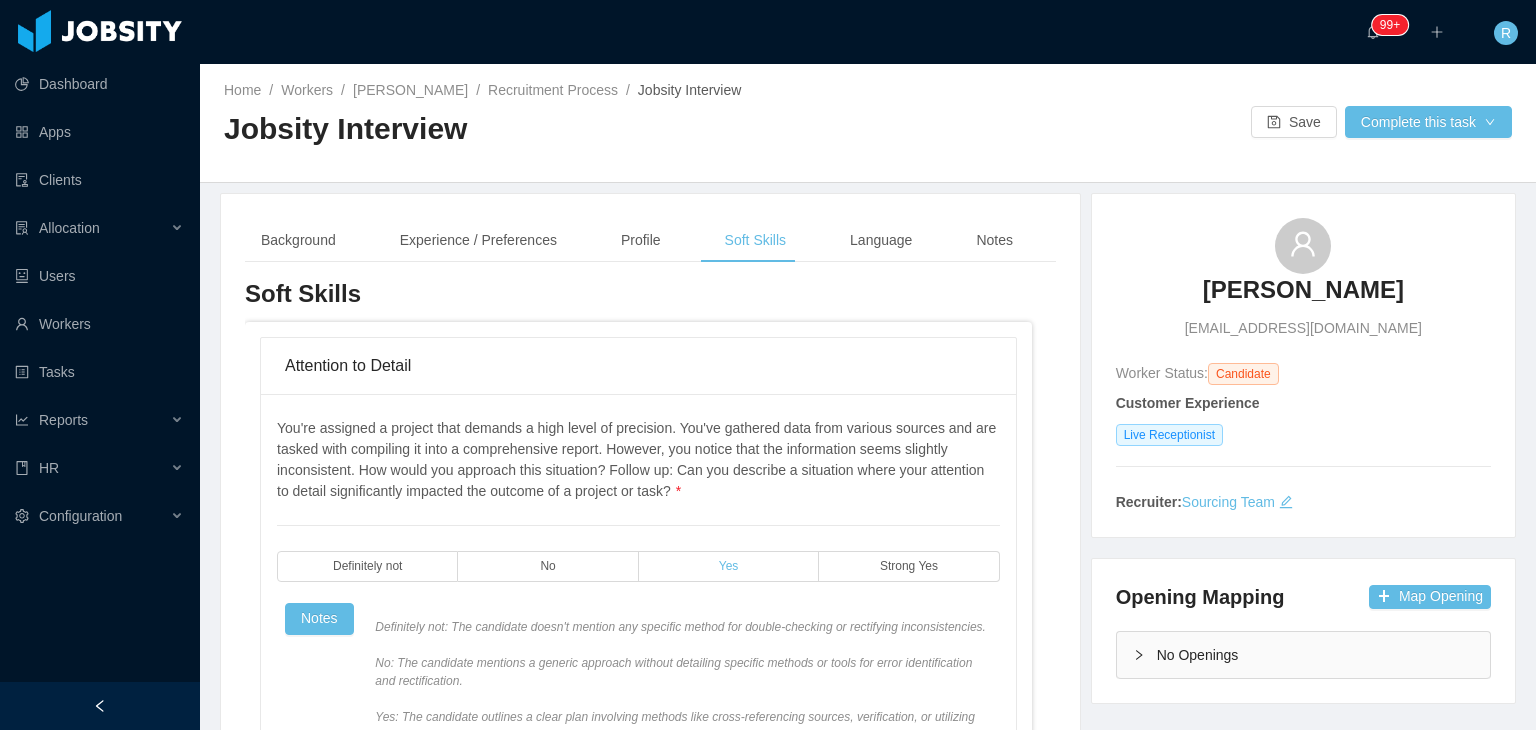 click on "Yes" at bounding box center [729, 566] 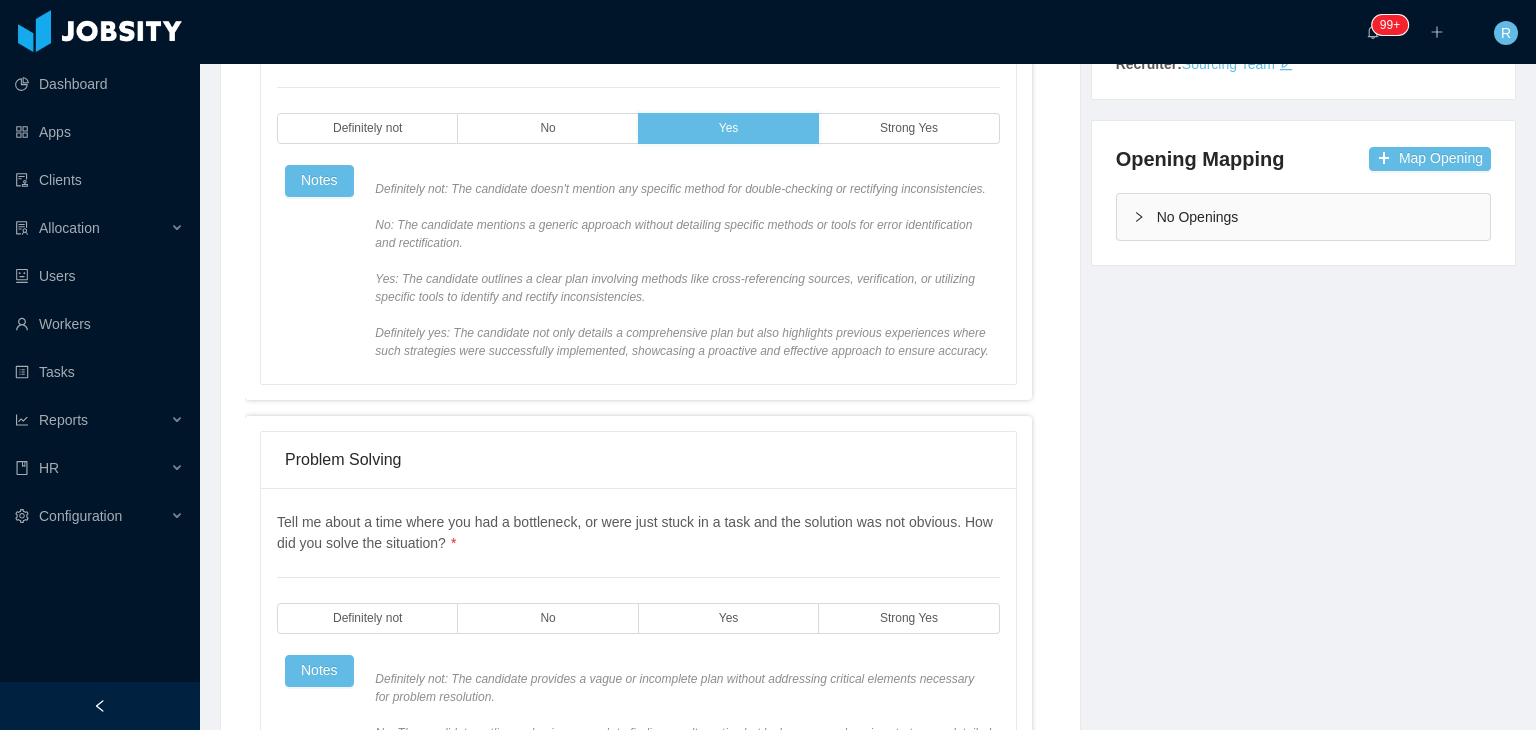 scroll, scrollTop: 442, scrollLeft: 0, axis: vertical 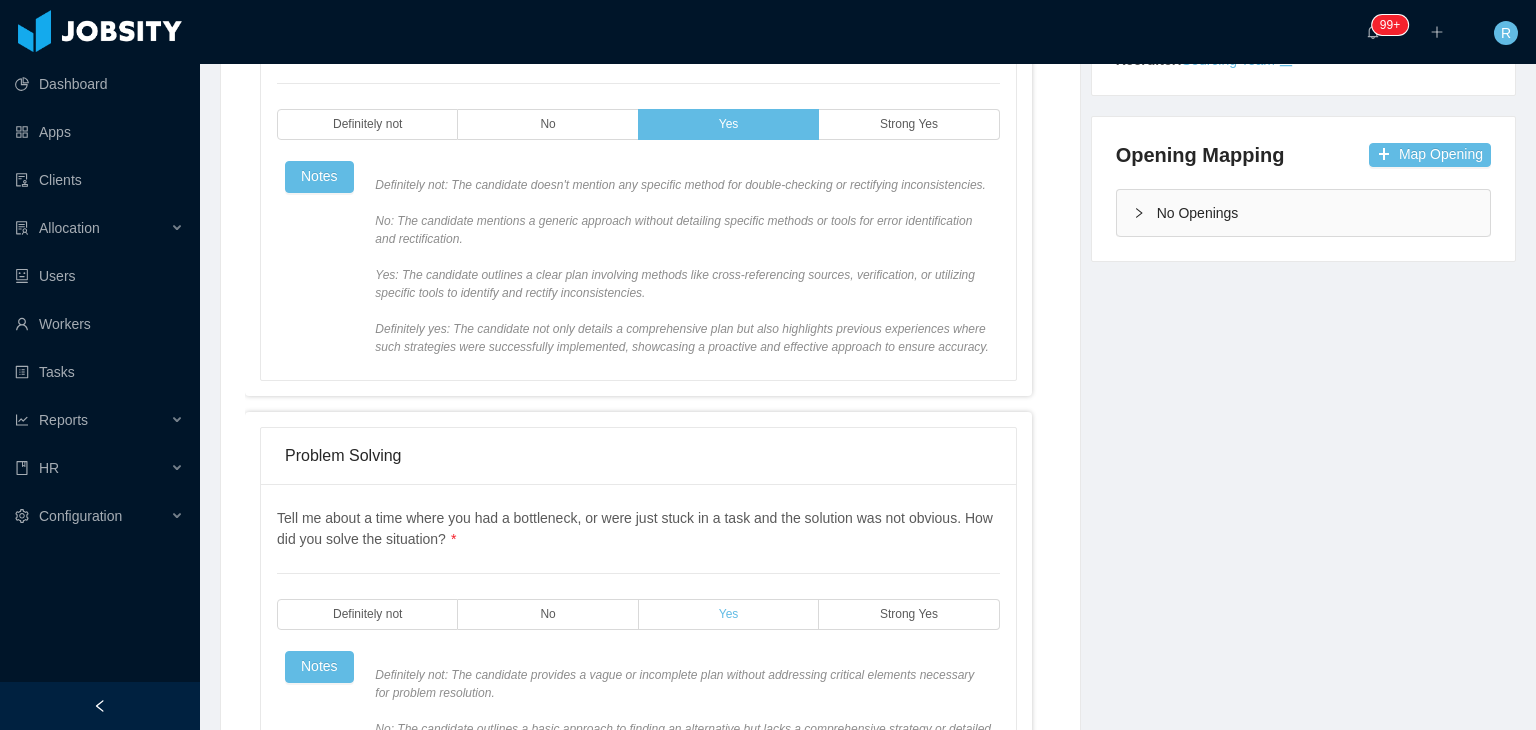 click on "Yes" at bounding box center [729, 614] 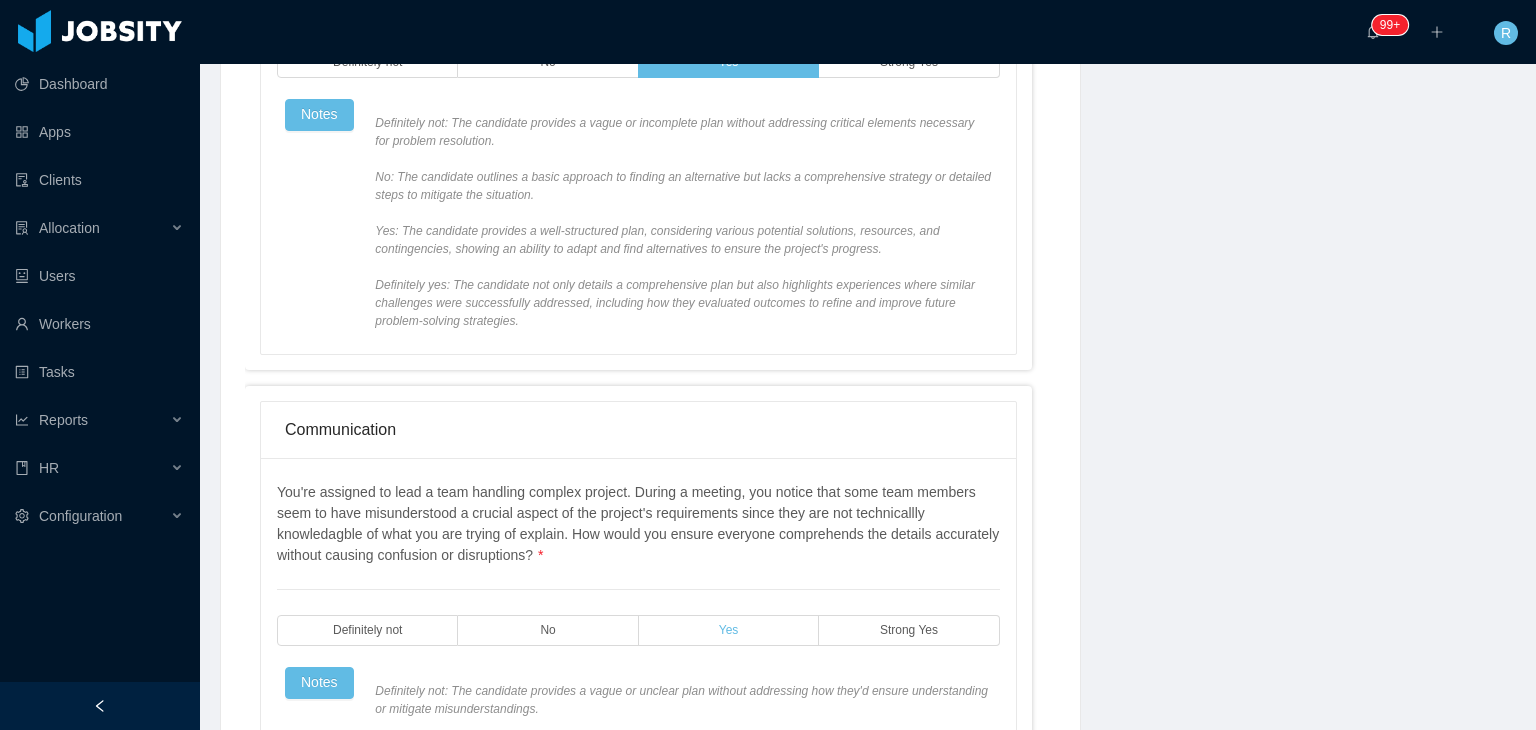 click on "Yes" at bounding box center (729, 630) 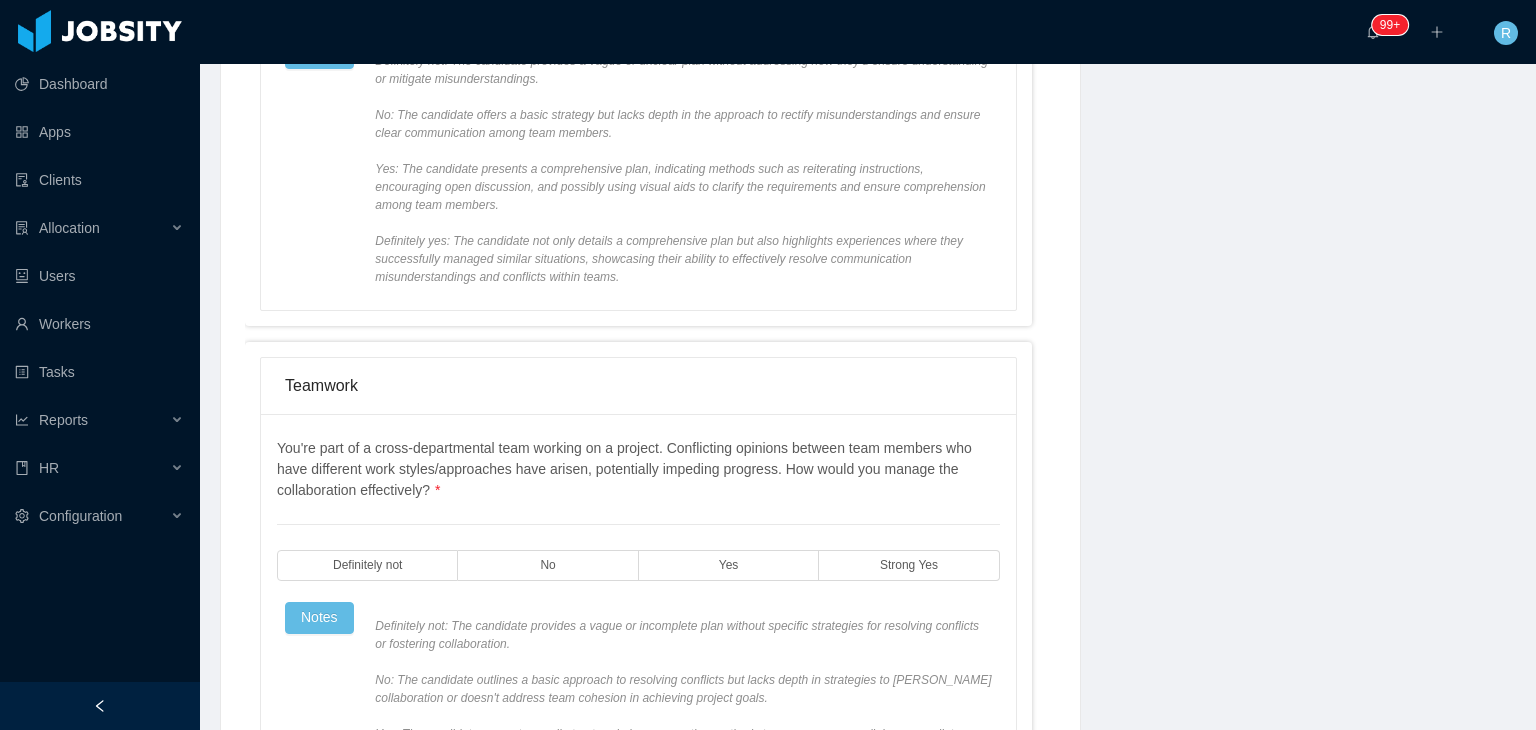 scroll, scrollTop: 1628, scrollLeft: 0, axis: vertical 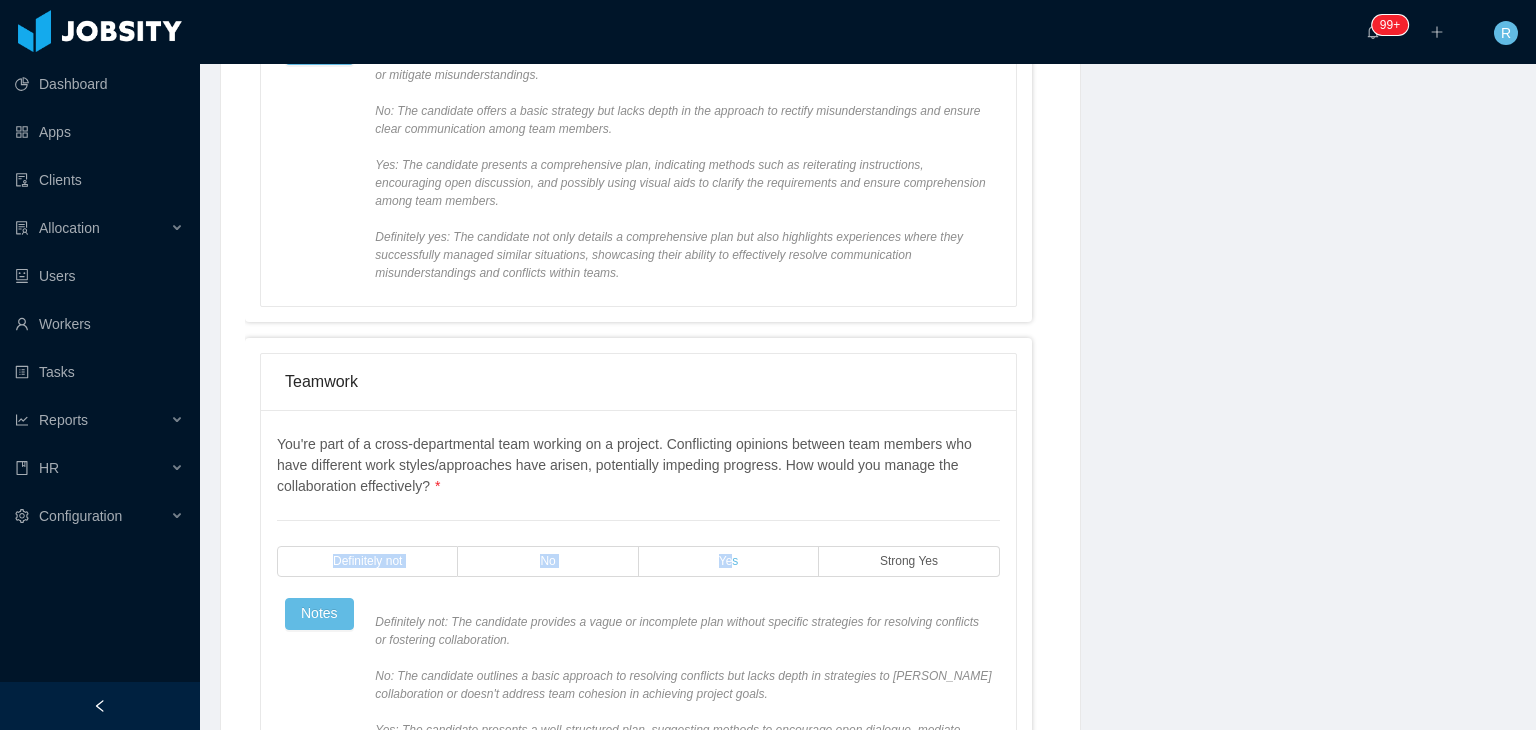 click on "You're part of a cross-departmental team working on a project. Conflicting opinions between team members who have different work styles/approaches have arisen, potentially impeding progress. How would you manage the collaboration effectively? * Definitely not No Yes Strong Yes Notes" at bounding box center [638, 631] 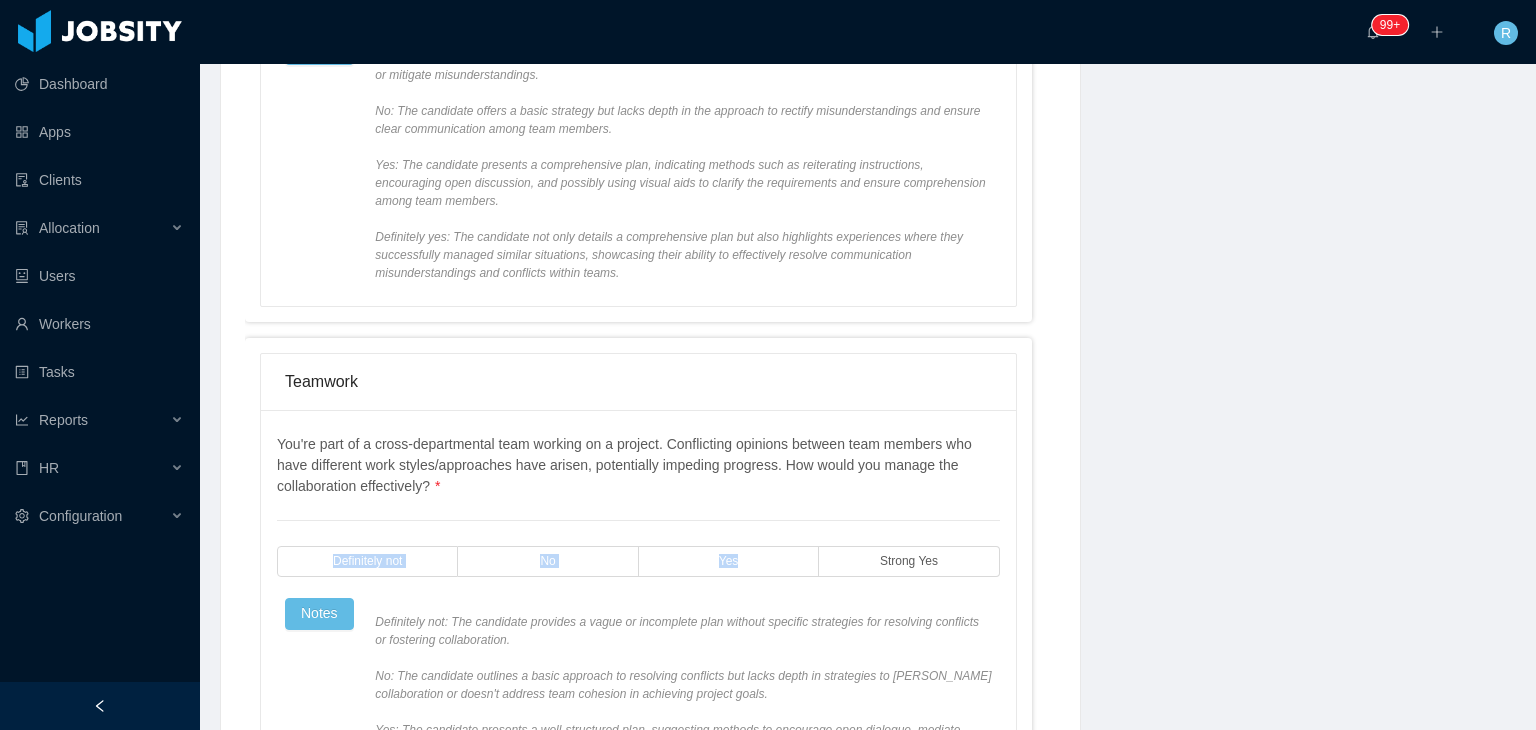 click on "Yes" at bounding box center (729, 561) 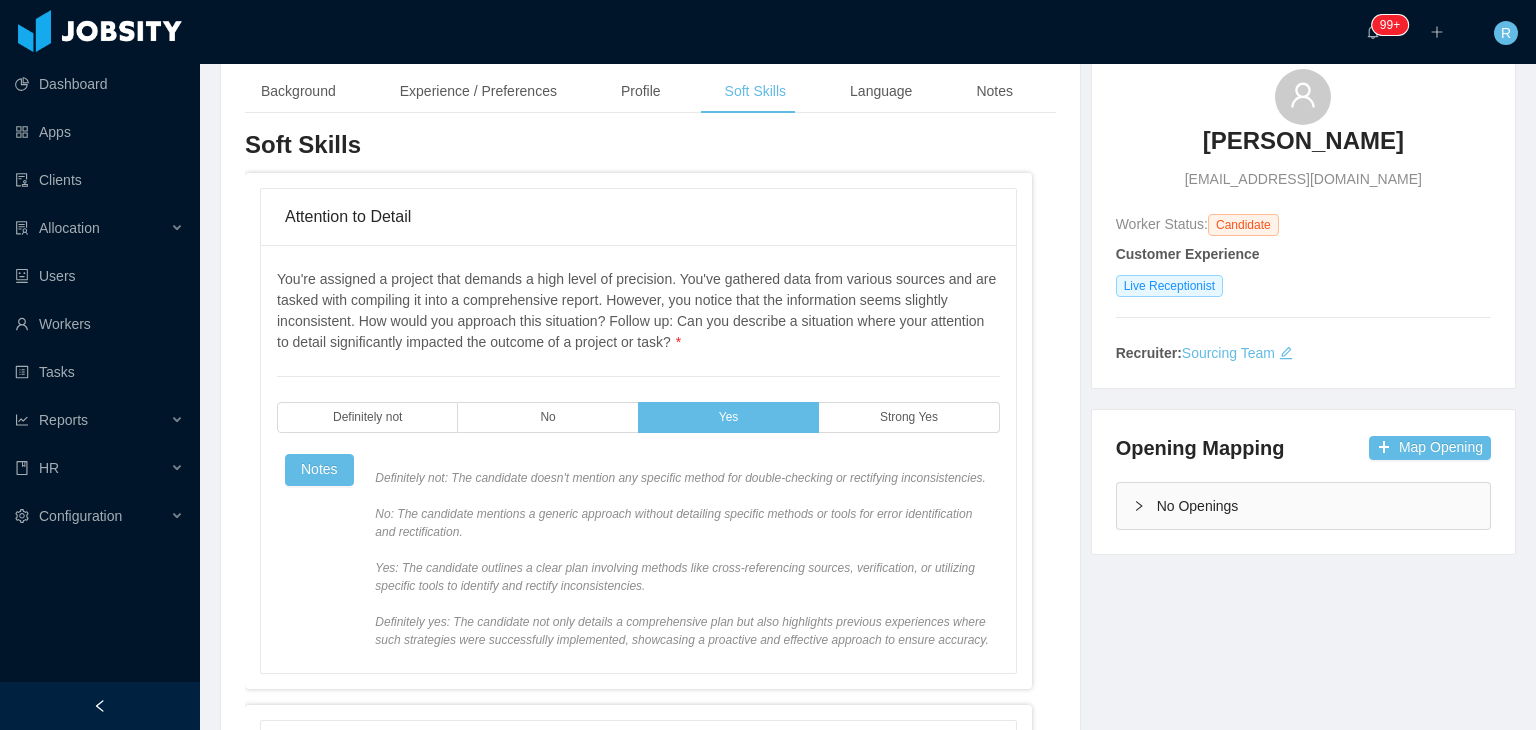 scroll, scrollTop: 0, scrollLeft: 0, axis: both 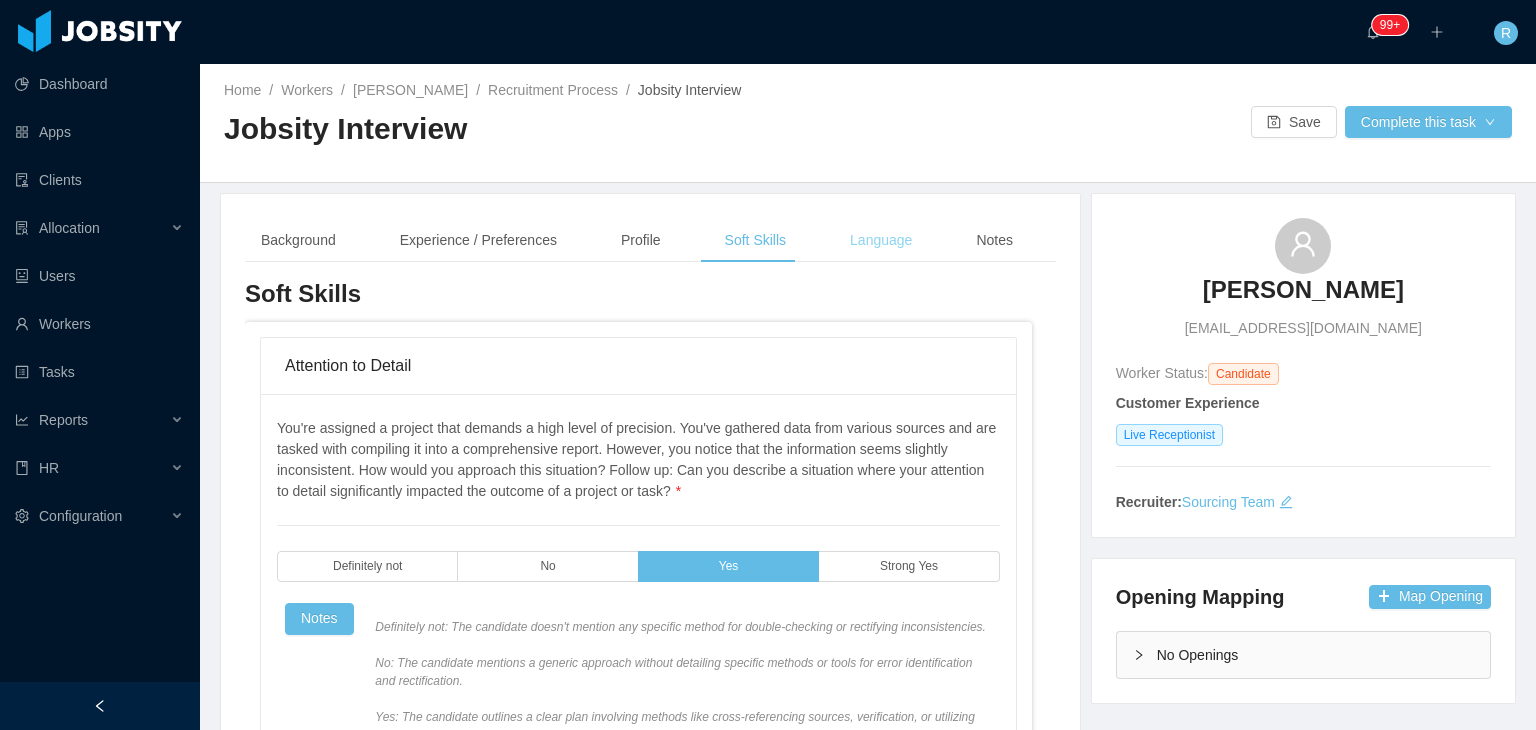 click on "Language" at bounding box center [881, 240] 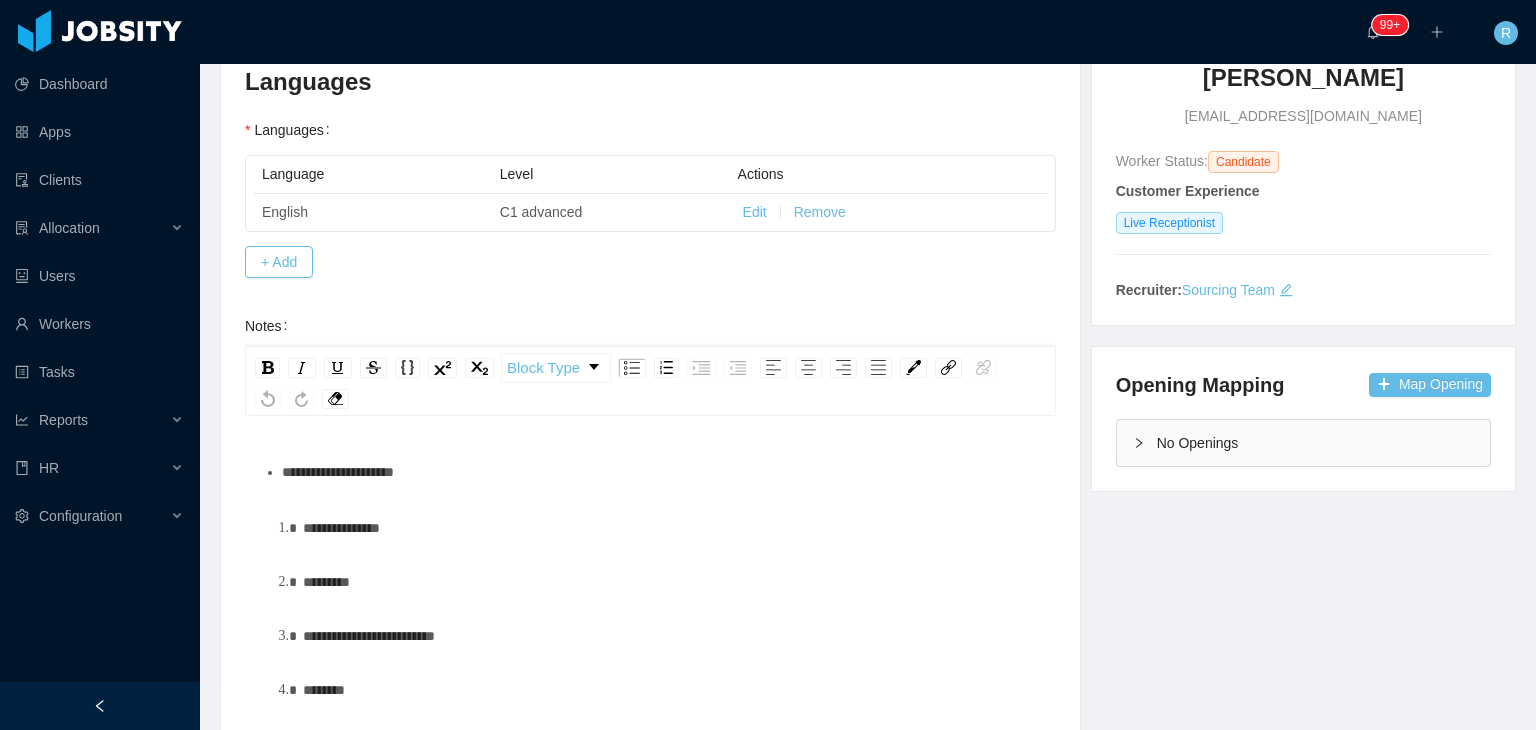 scroll, scrollTop: 228, scrollLeft: 0, axis: vertical 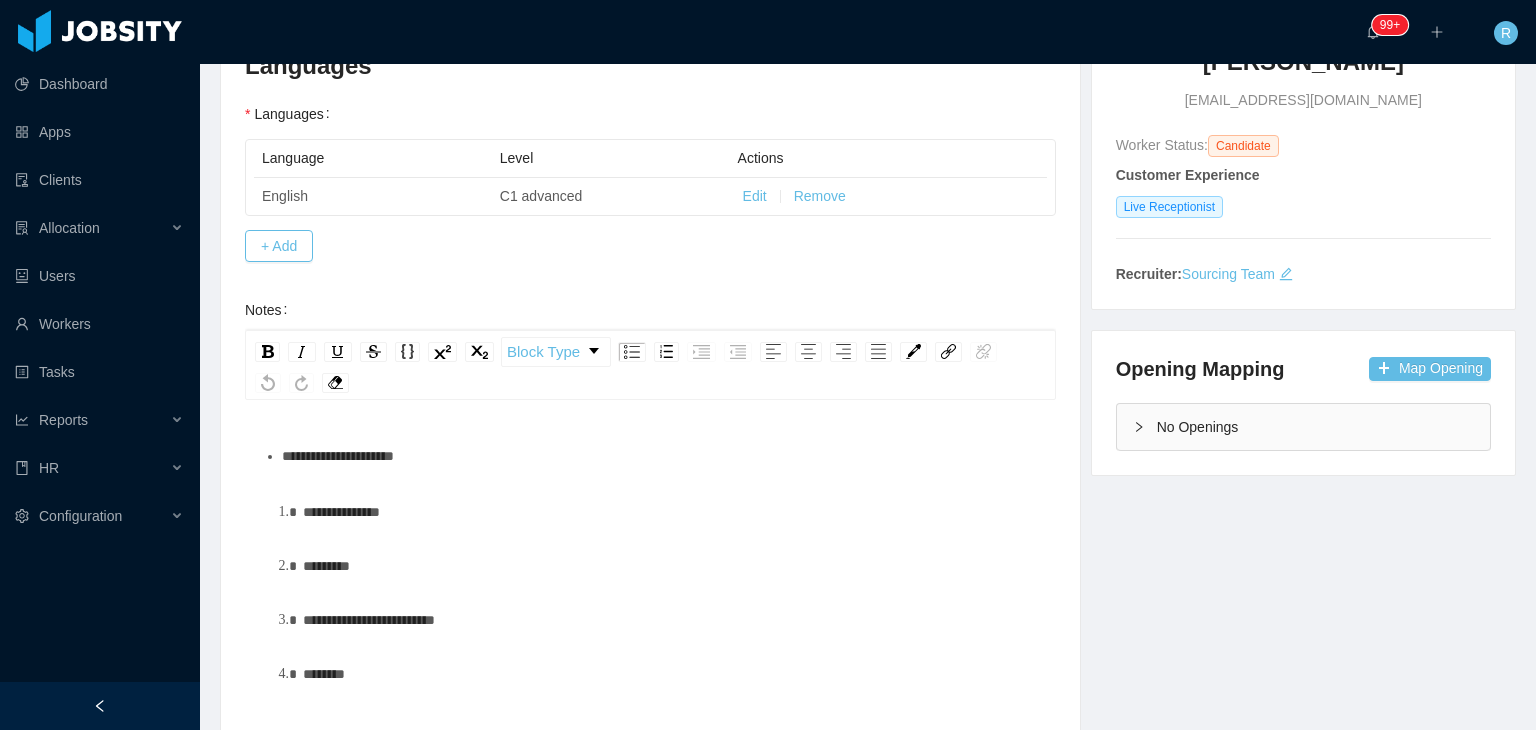 click on "**********" at bounding box center (661, 456) 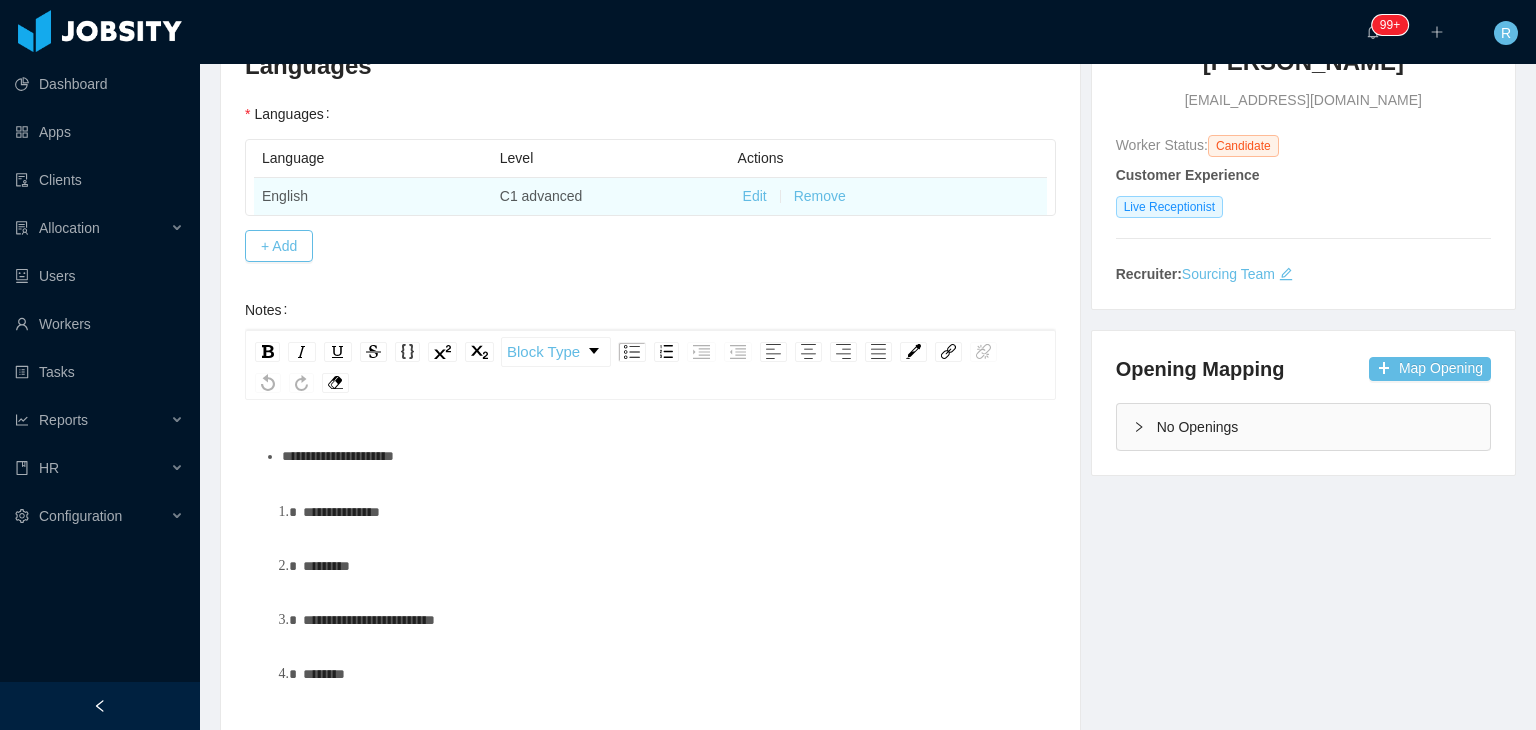 click on "Edit" at bounding box center [755, 196] 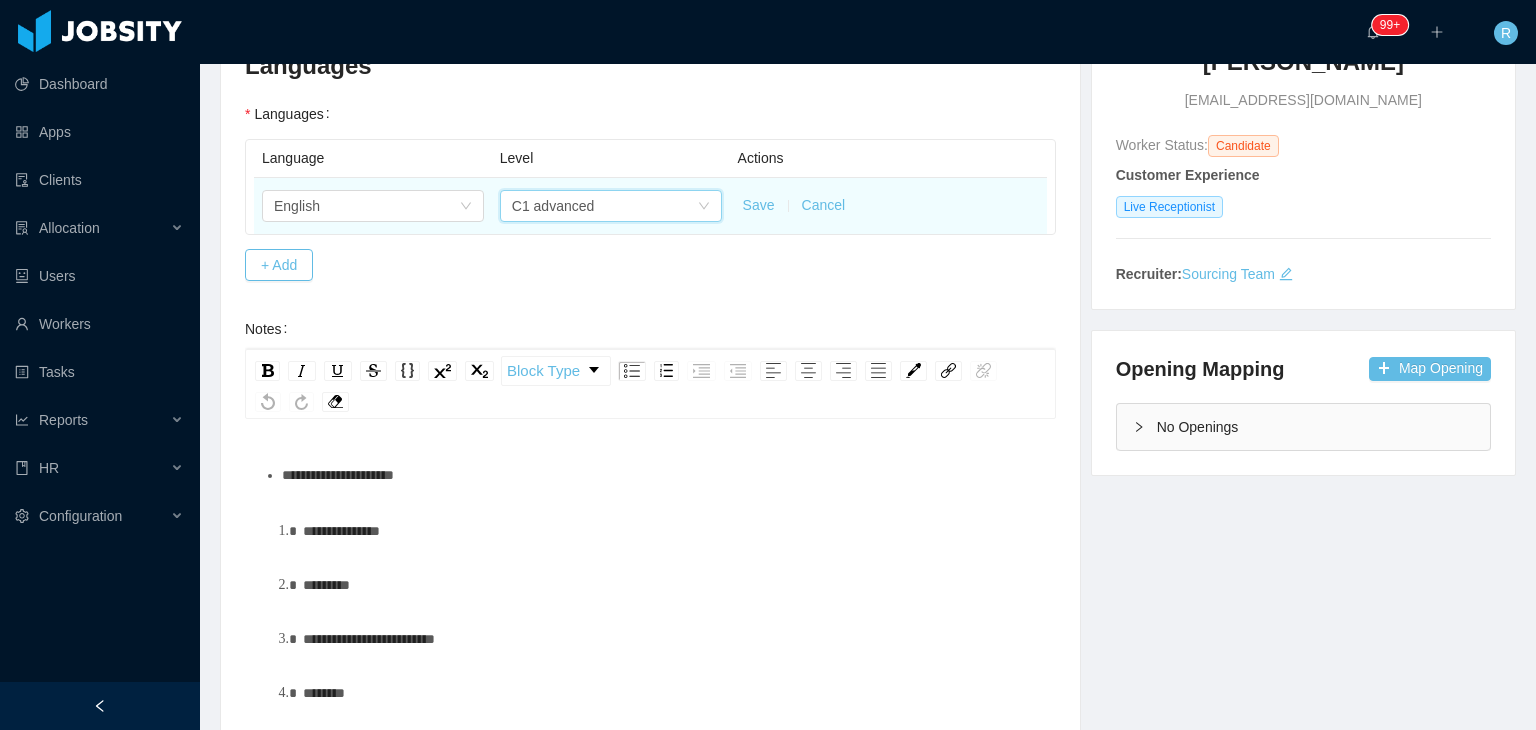 click on "C1 advanced" at bounding box center [604, 206] 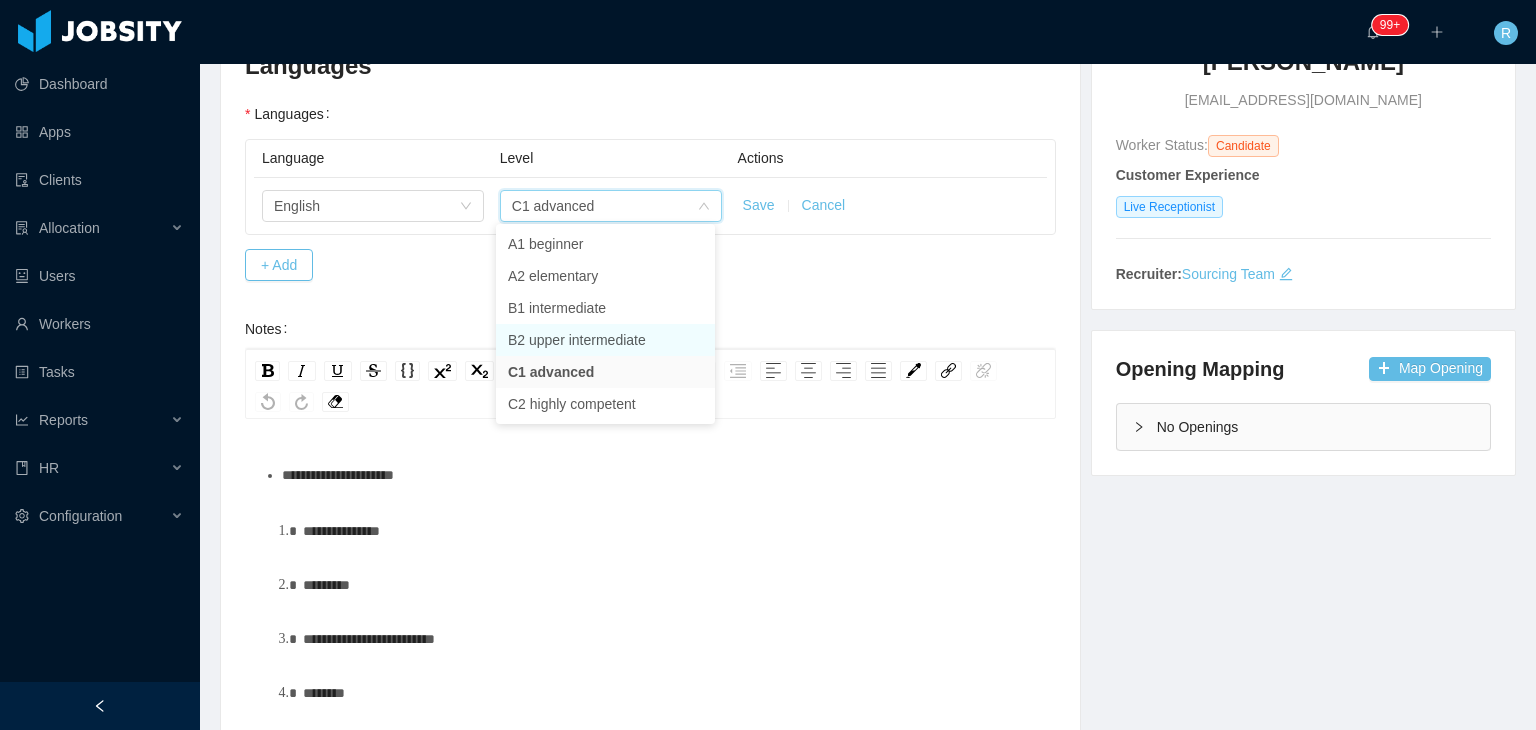 click on "B2 upper intermediate" at bounding box center [605, 340] 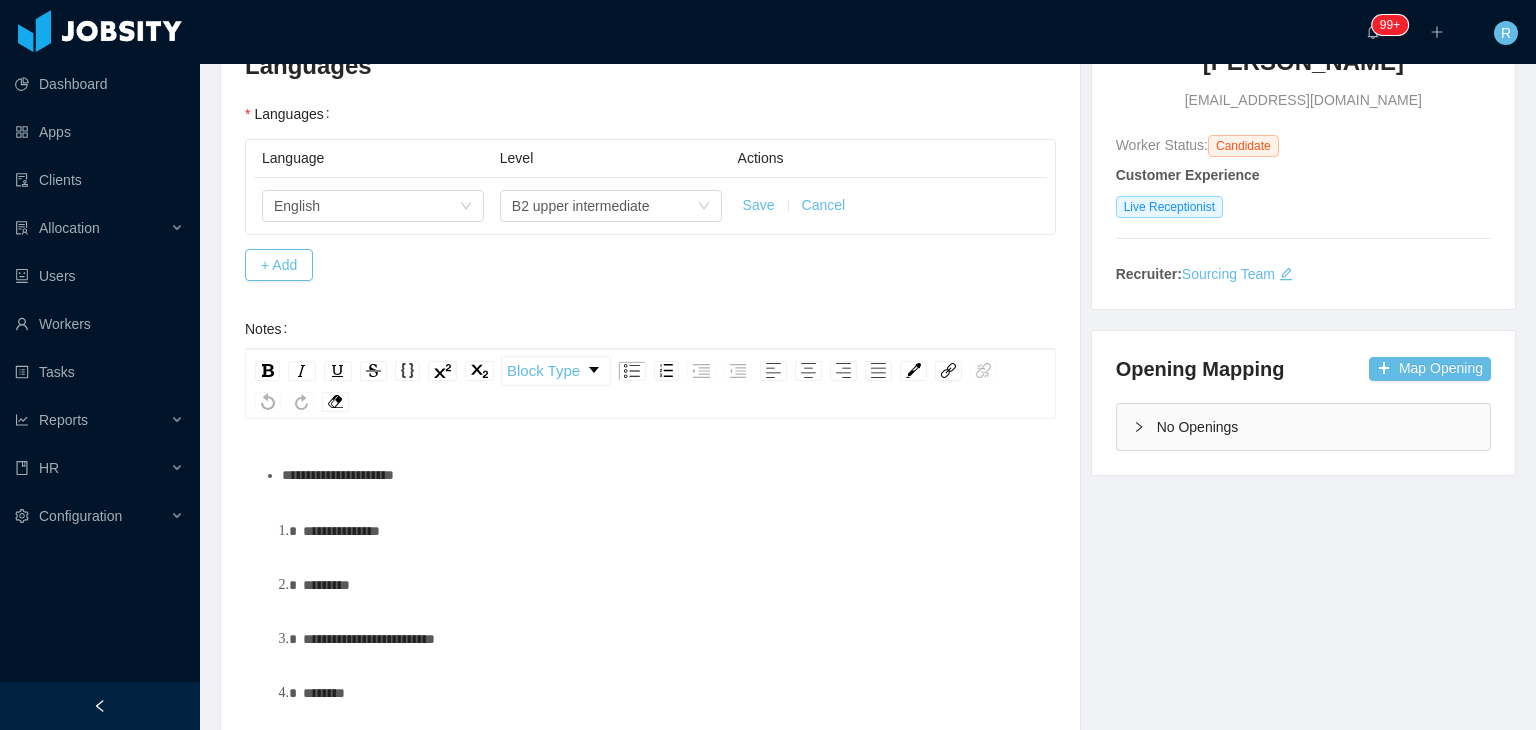 click on "Save" at bounding box center [759, 205] 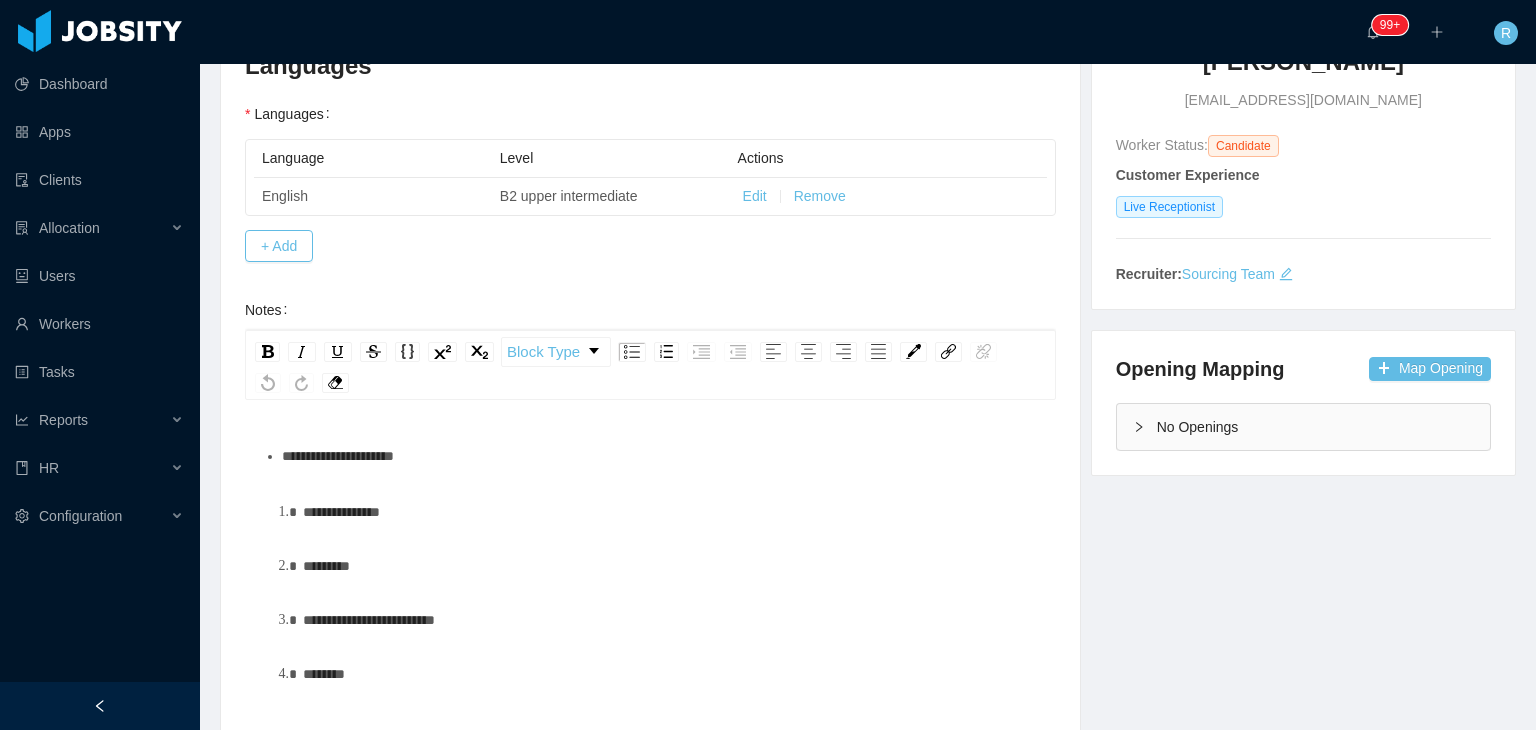 click on "**********" at bounding box center [661, 456] 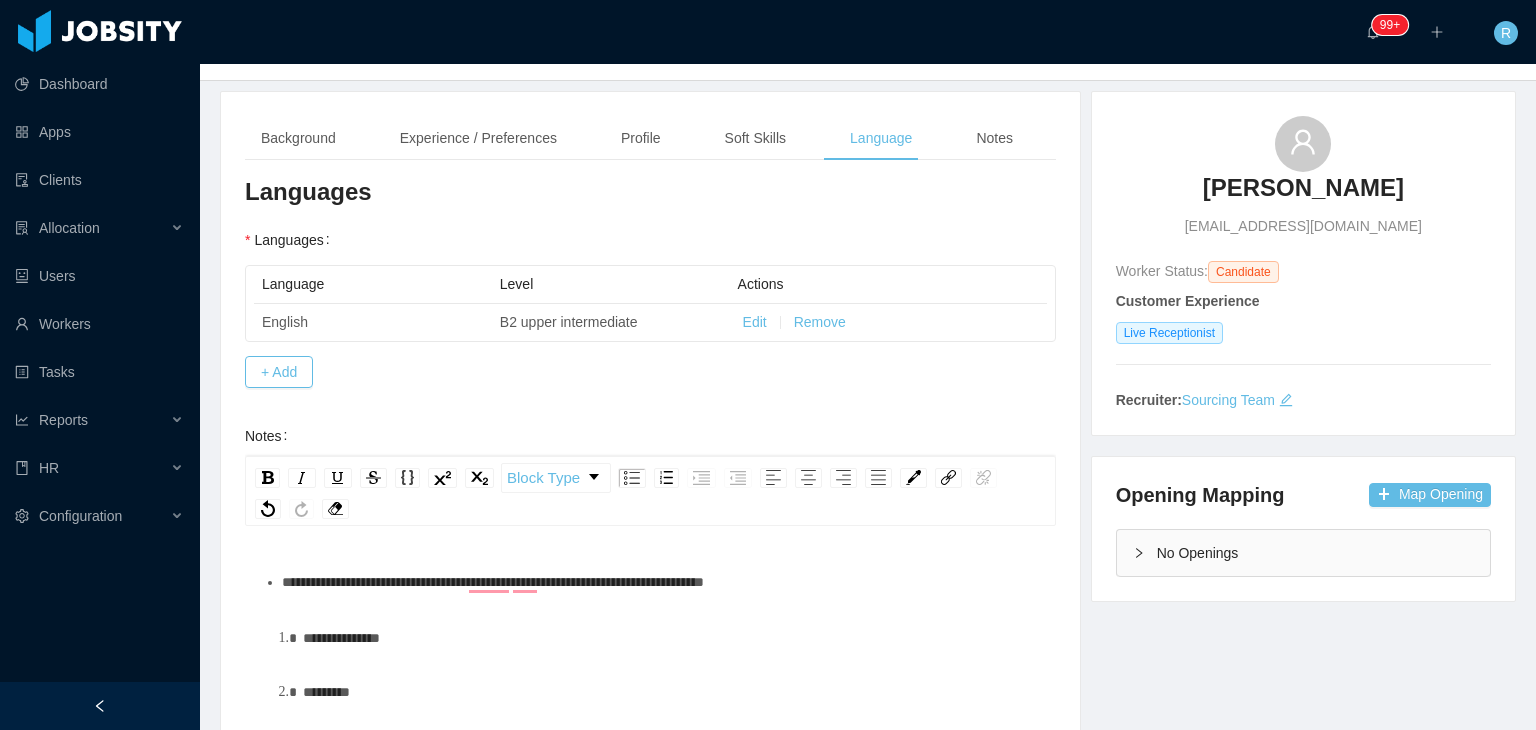 scroll, scrollTop: 100, scrollLeft: 0, axis: vertical 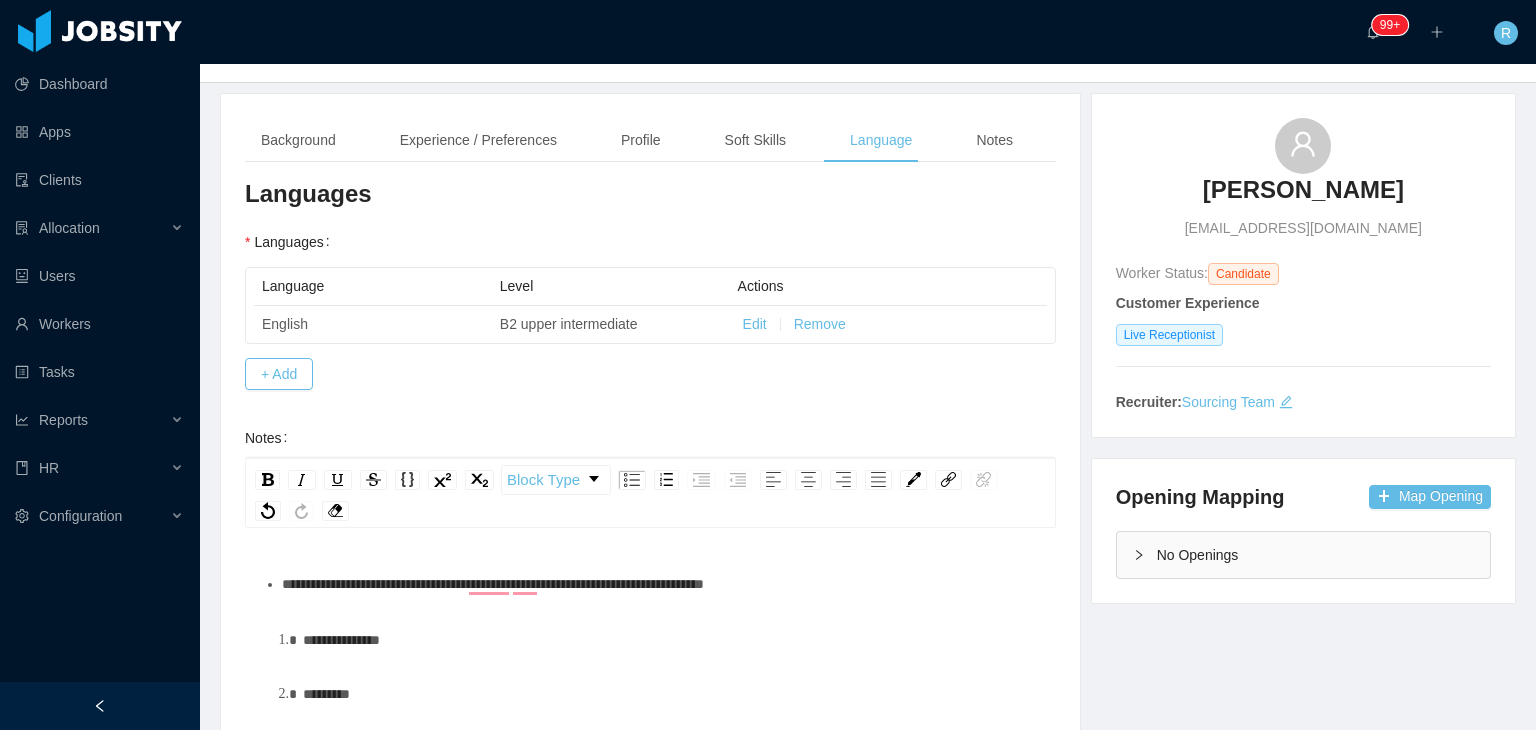click on "**********" at bounding box center (661, 584) 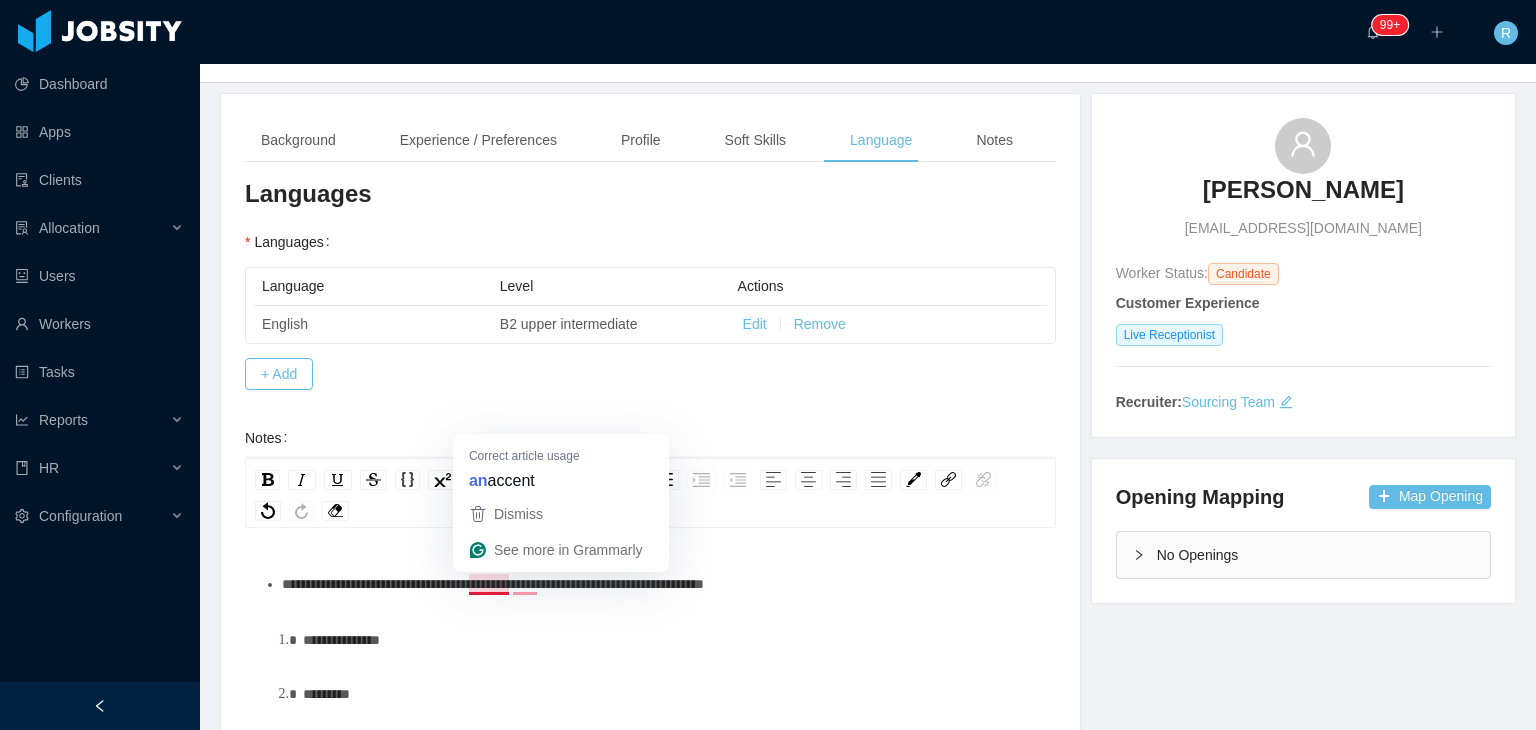 click on "**********" at bounding box center [493, 584] 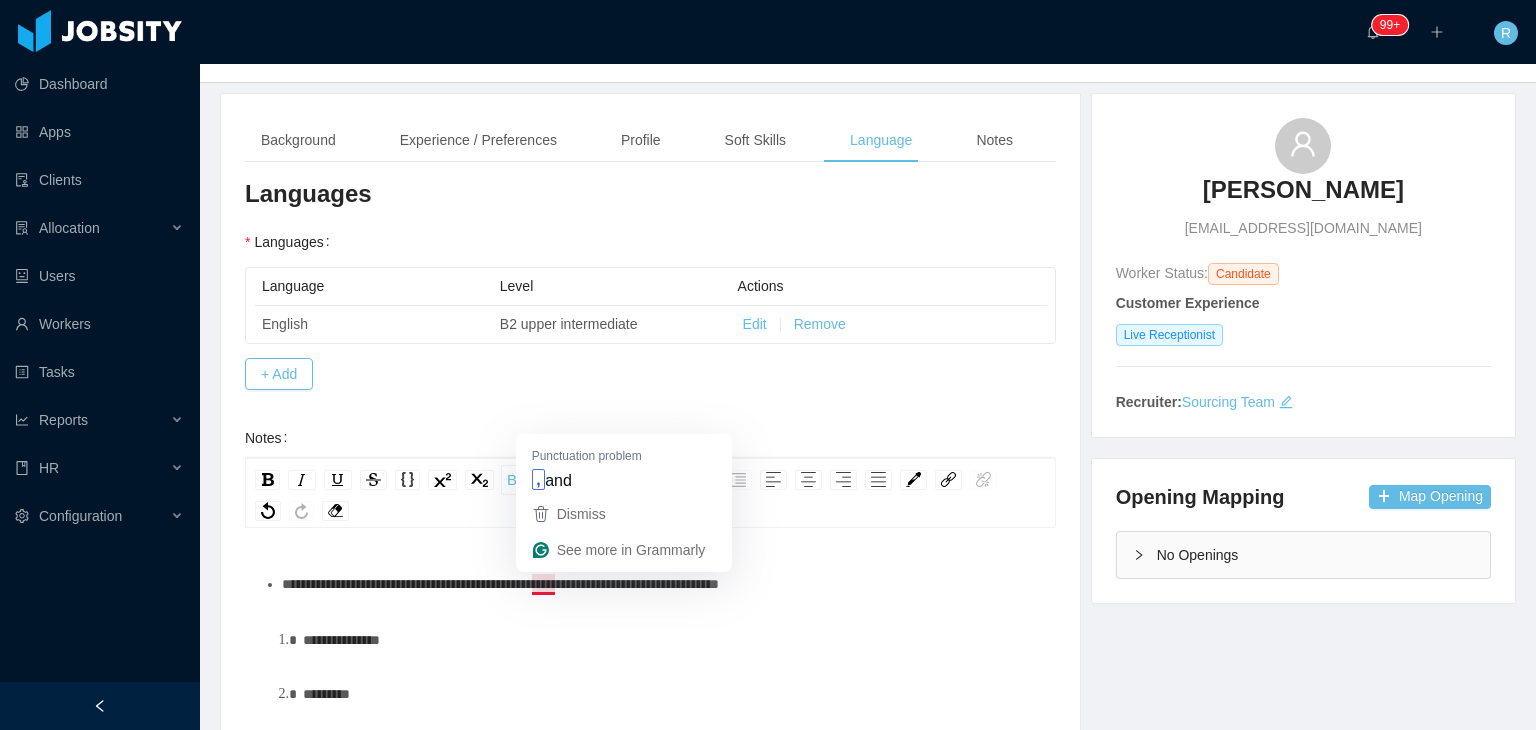 click on "**********" at bounding box center (500, 584) 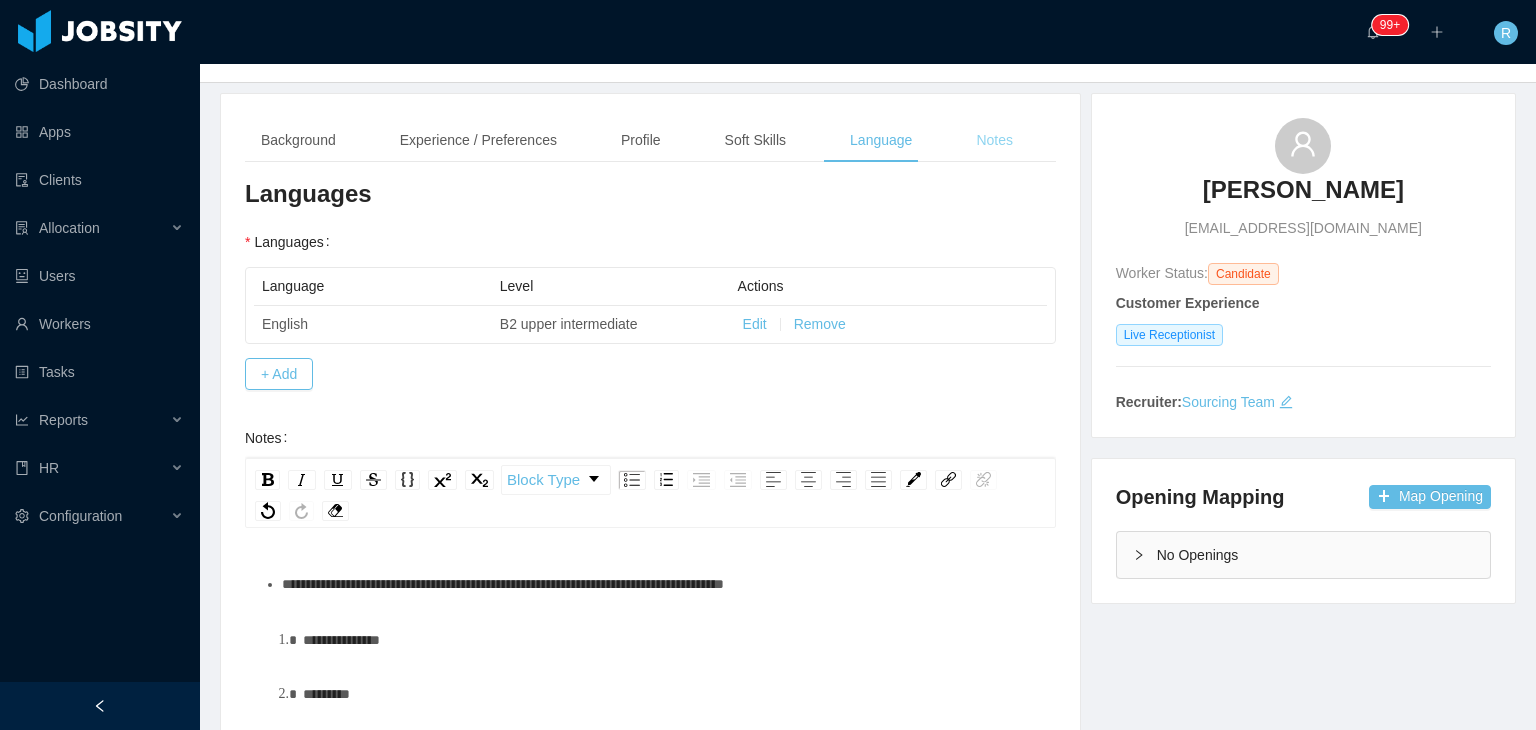click on "Notes" at bounding box center (994, 140) 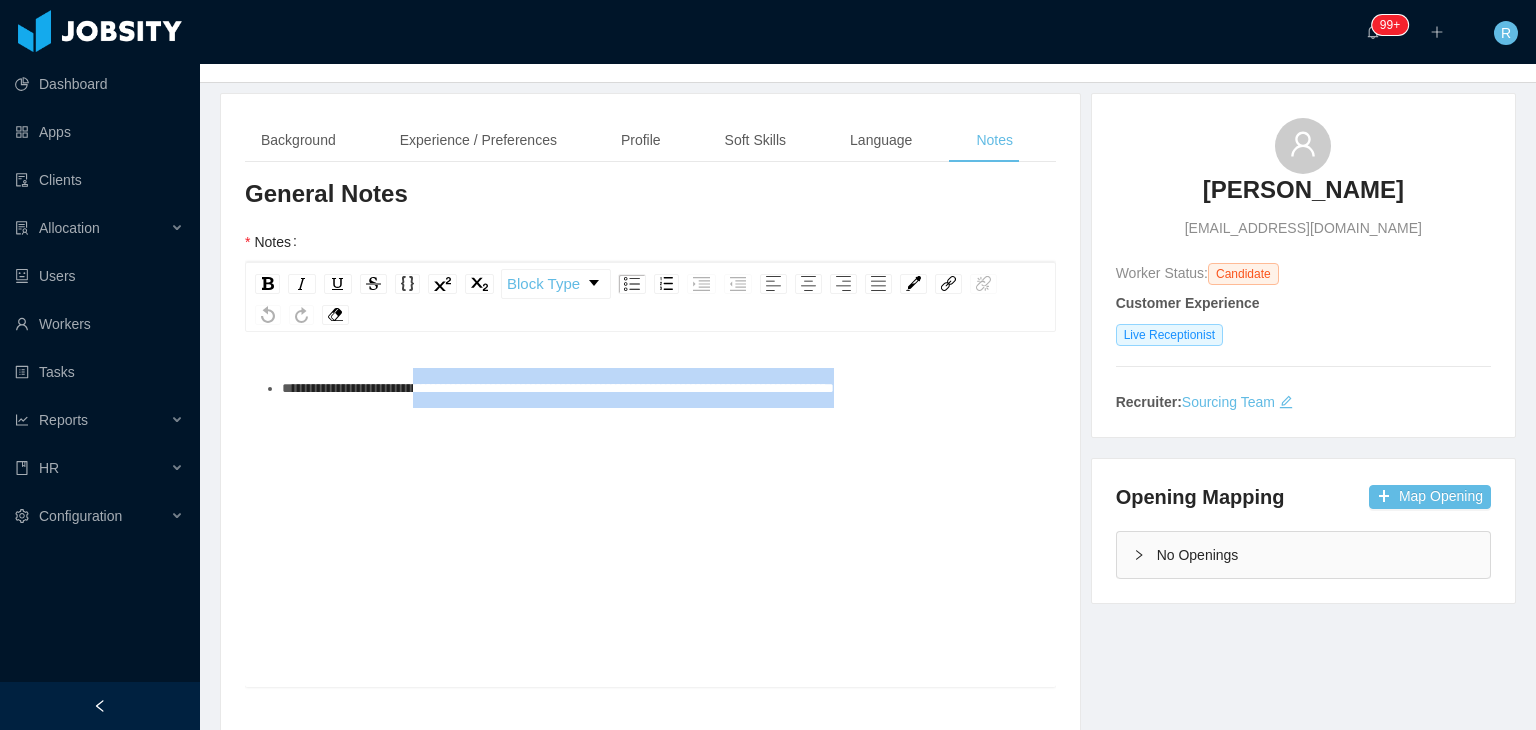 drag, startPoint x: 975, startPoint y: 389, endPoint x: 447, endPoint y: 397, distance: 528.0606 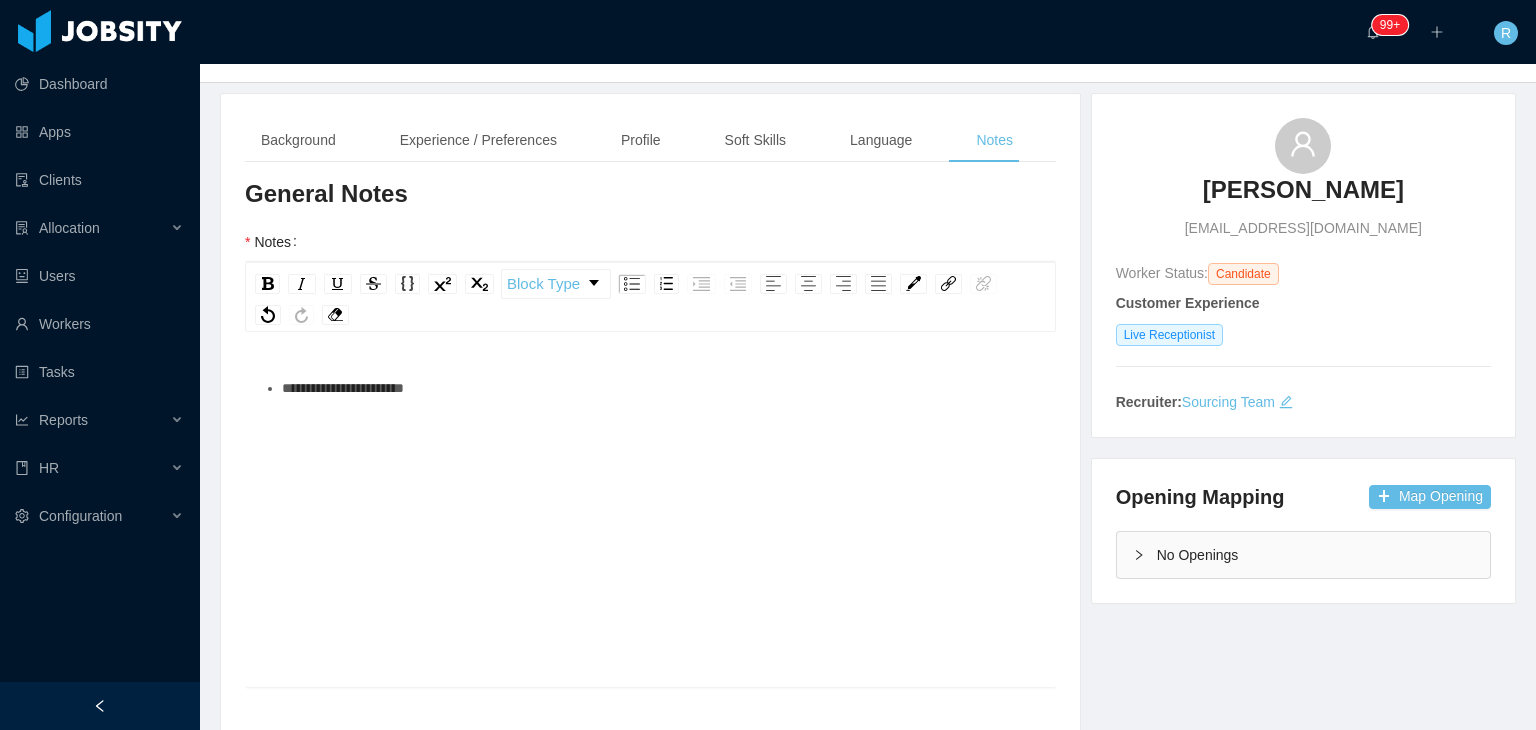 type 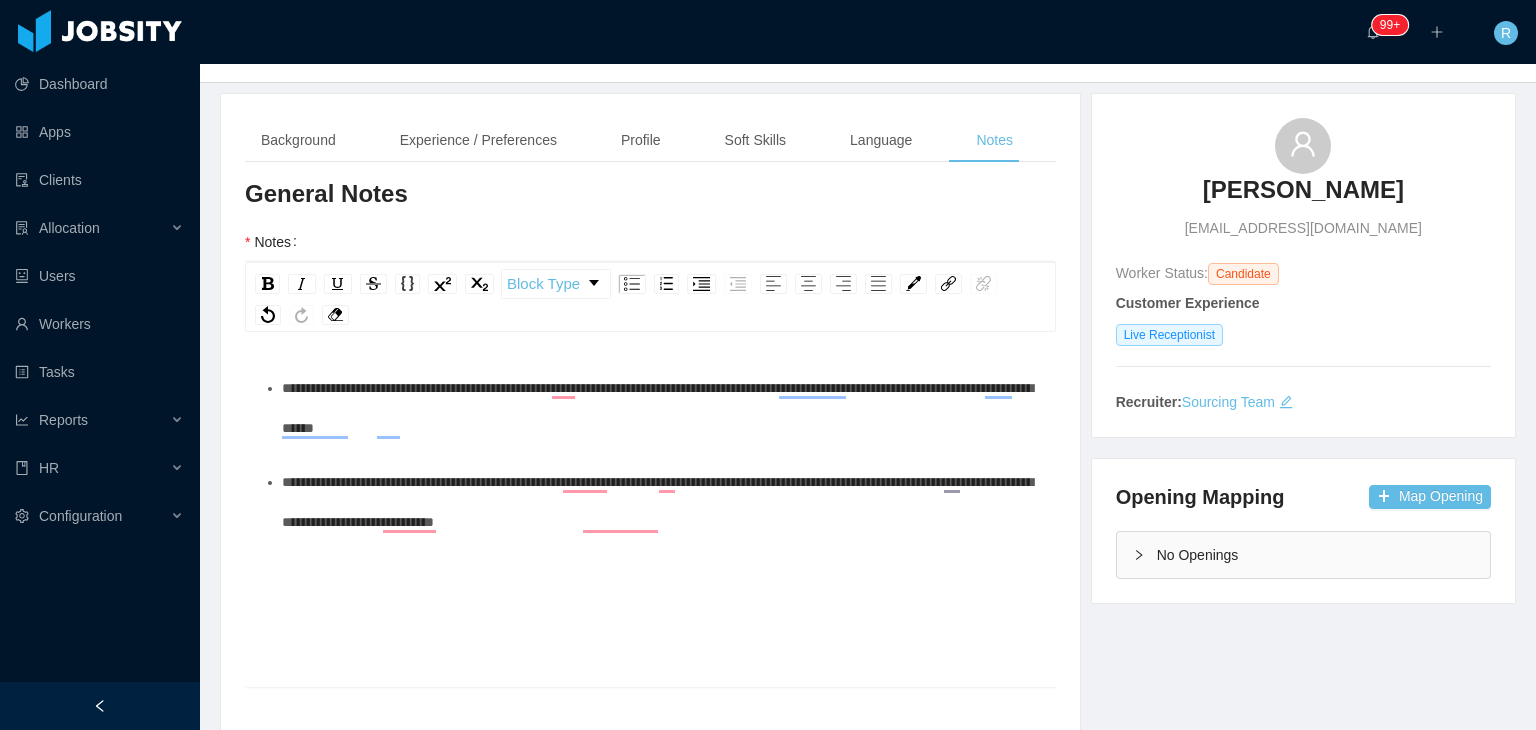 scroll, scrollTop: 0, scrollLeft: 0, axis: both 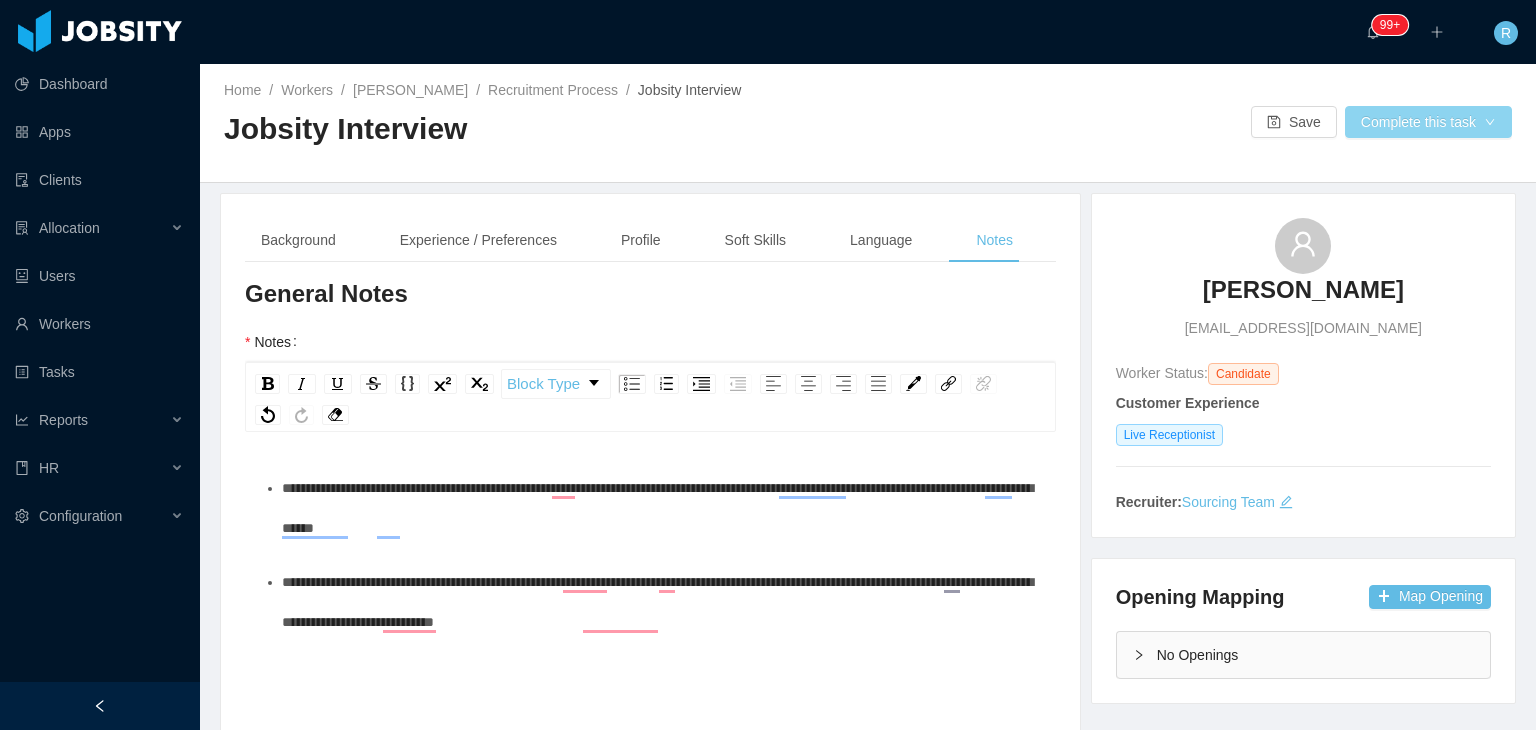 click on "Complete this task" at bounding box center (1428, 122) 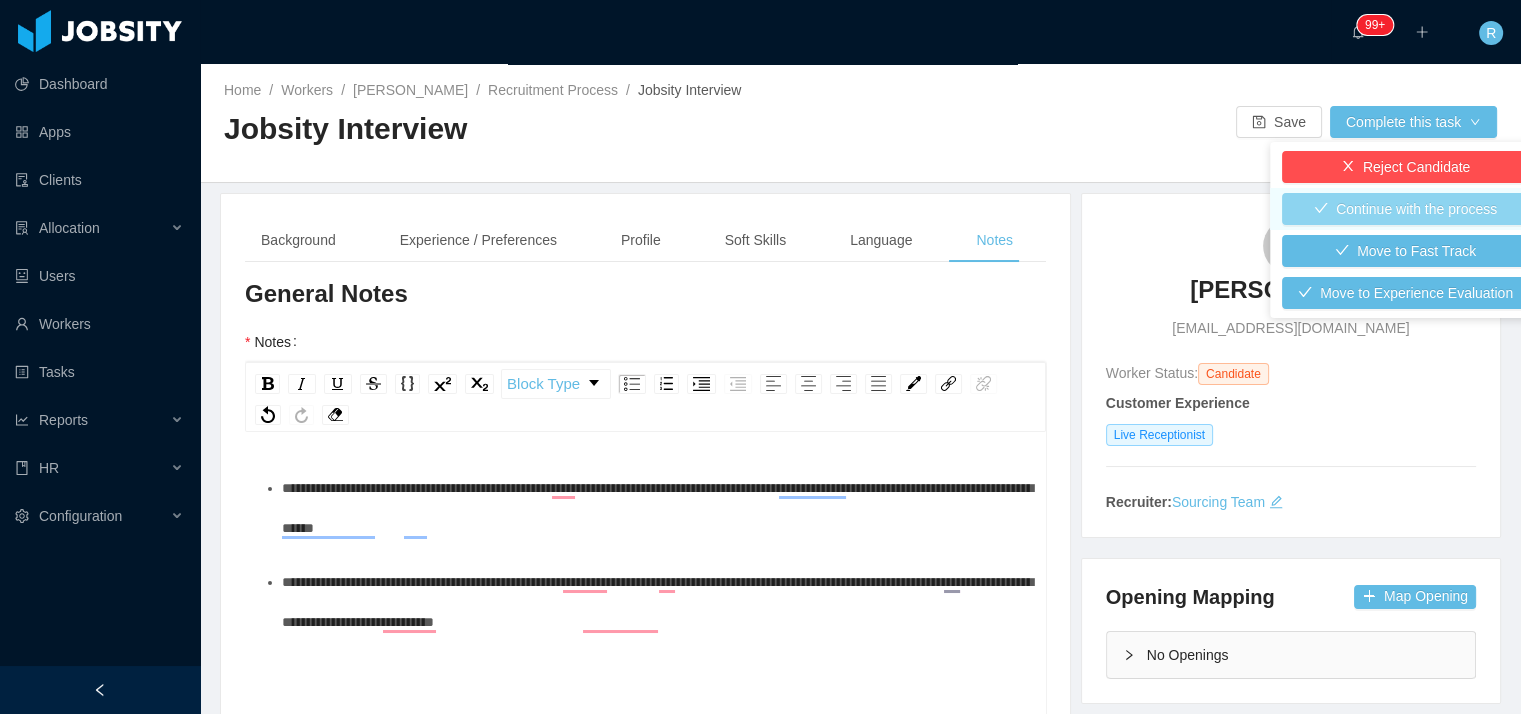 click on "Continue with the process" at bounding box center [1405, 209] 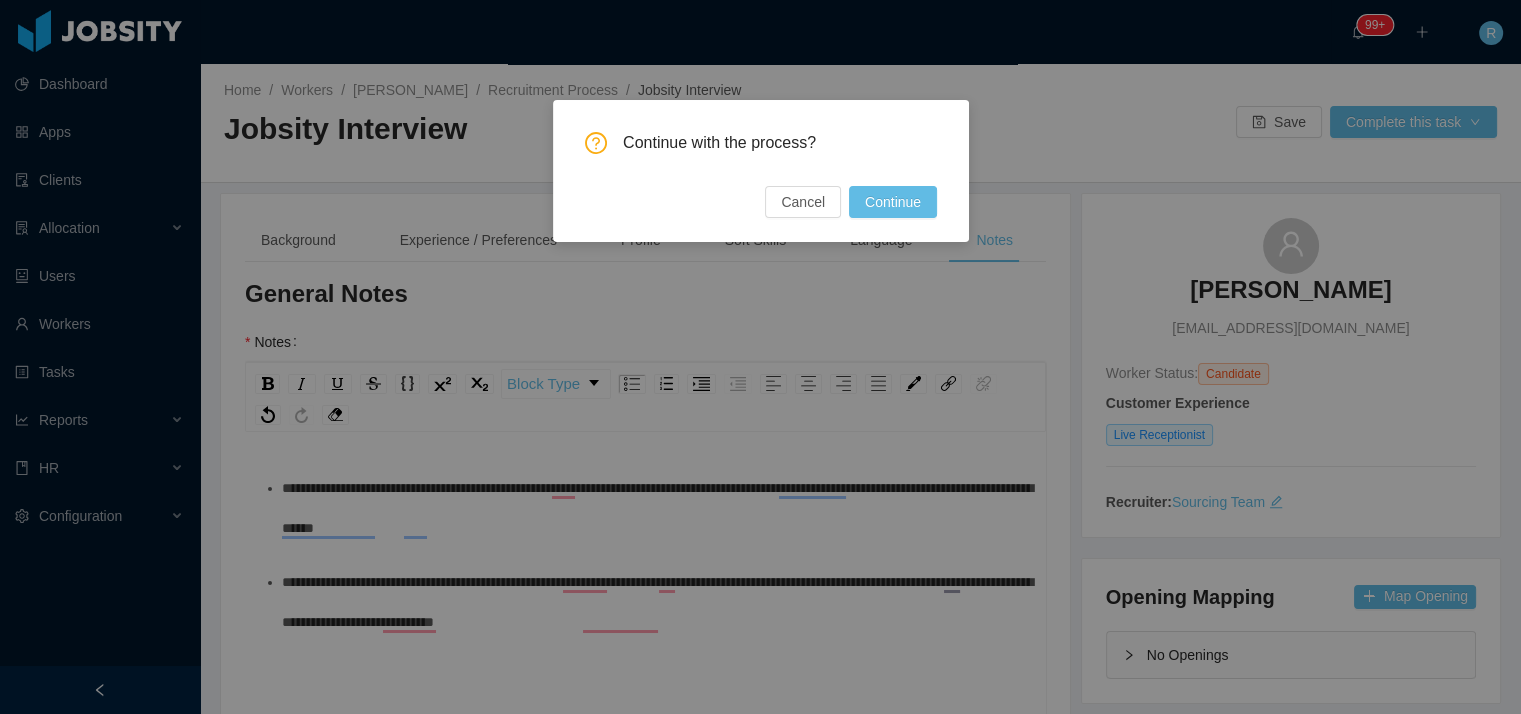 type 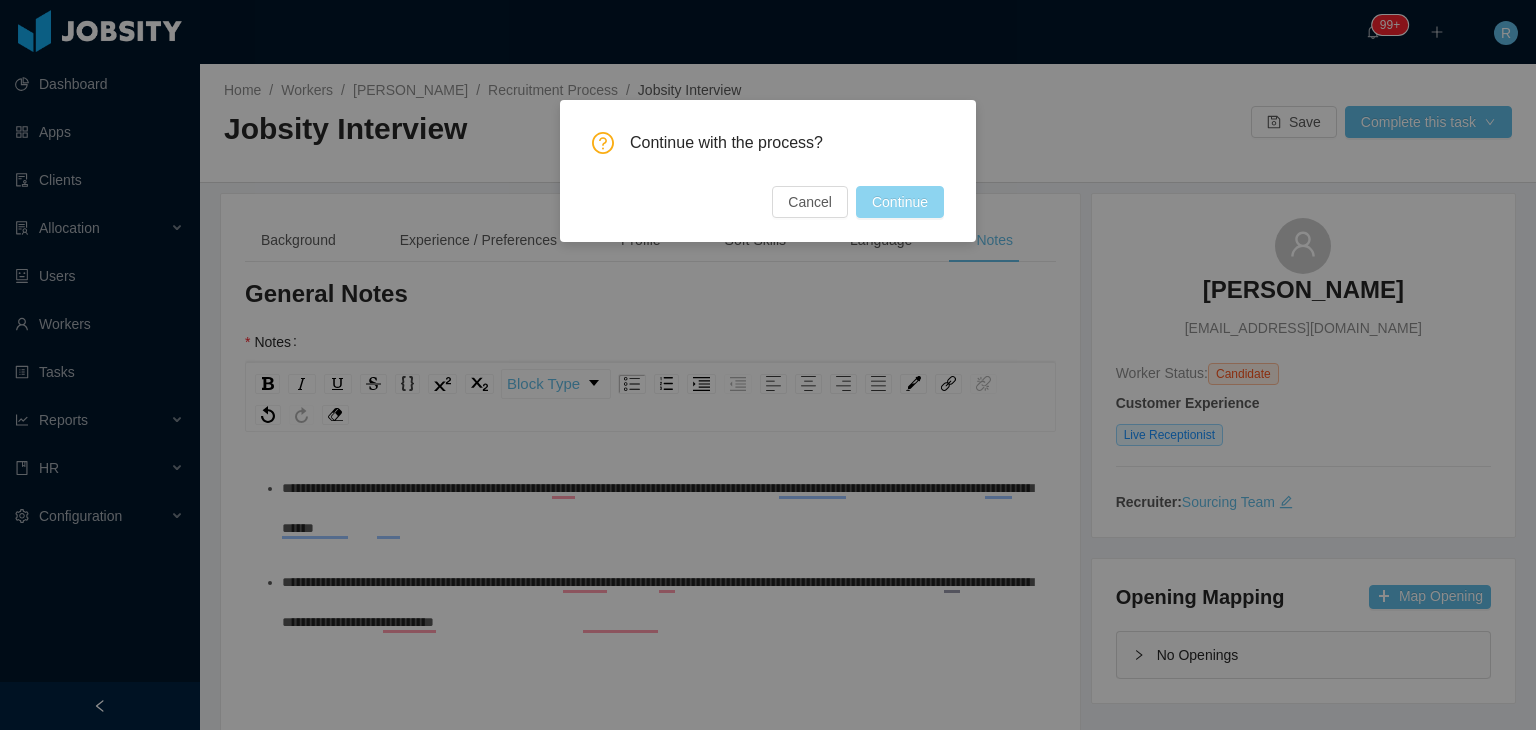 click on "Continue" at bounding box center [900, 202] 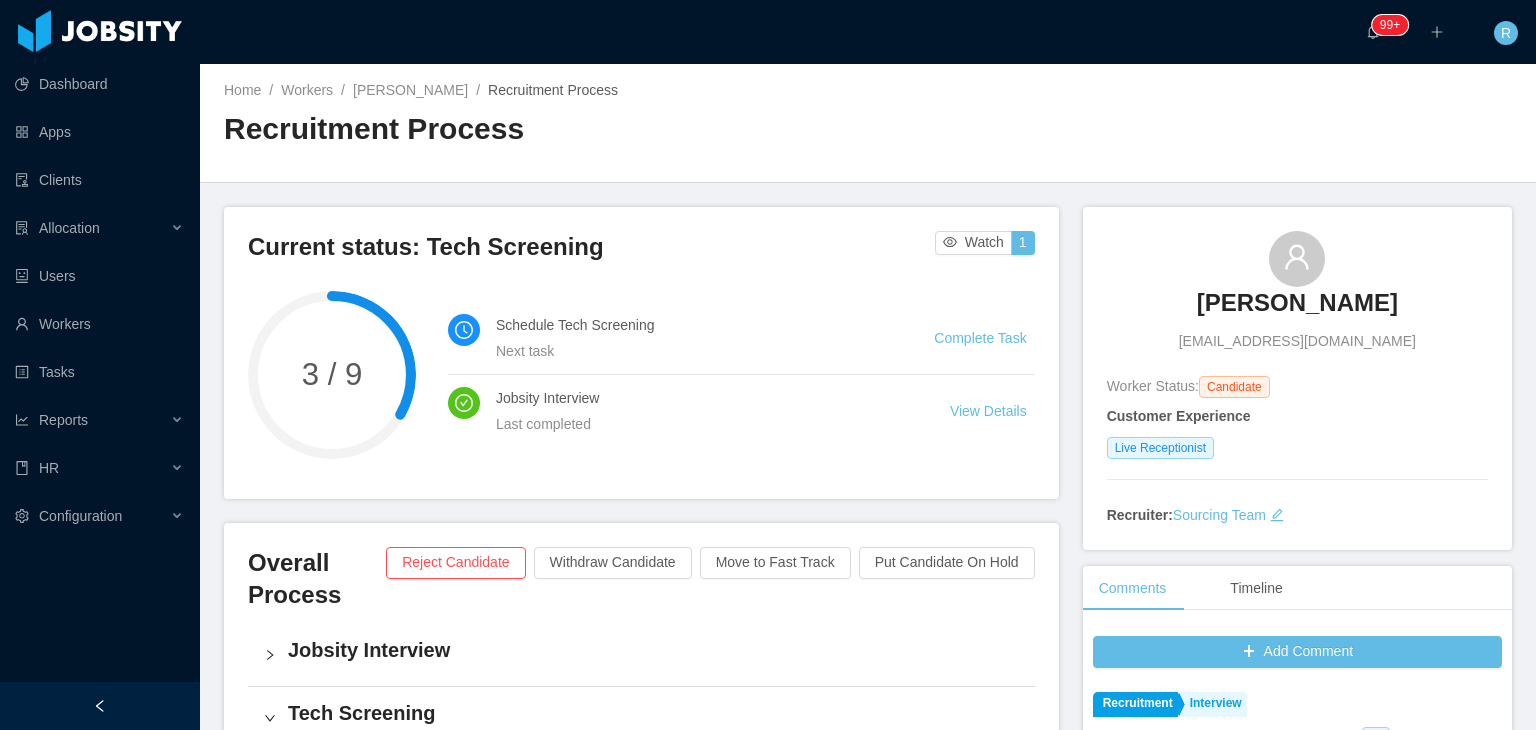 scroll, scrollTop: 0, scrollLeft: 0, axis: both 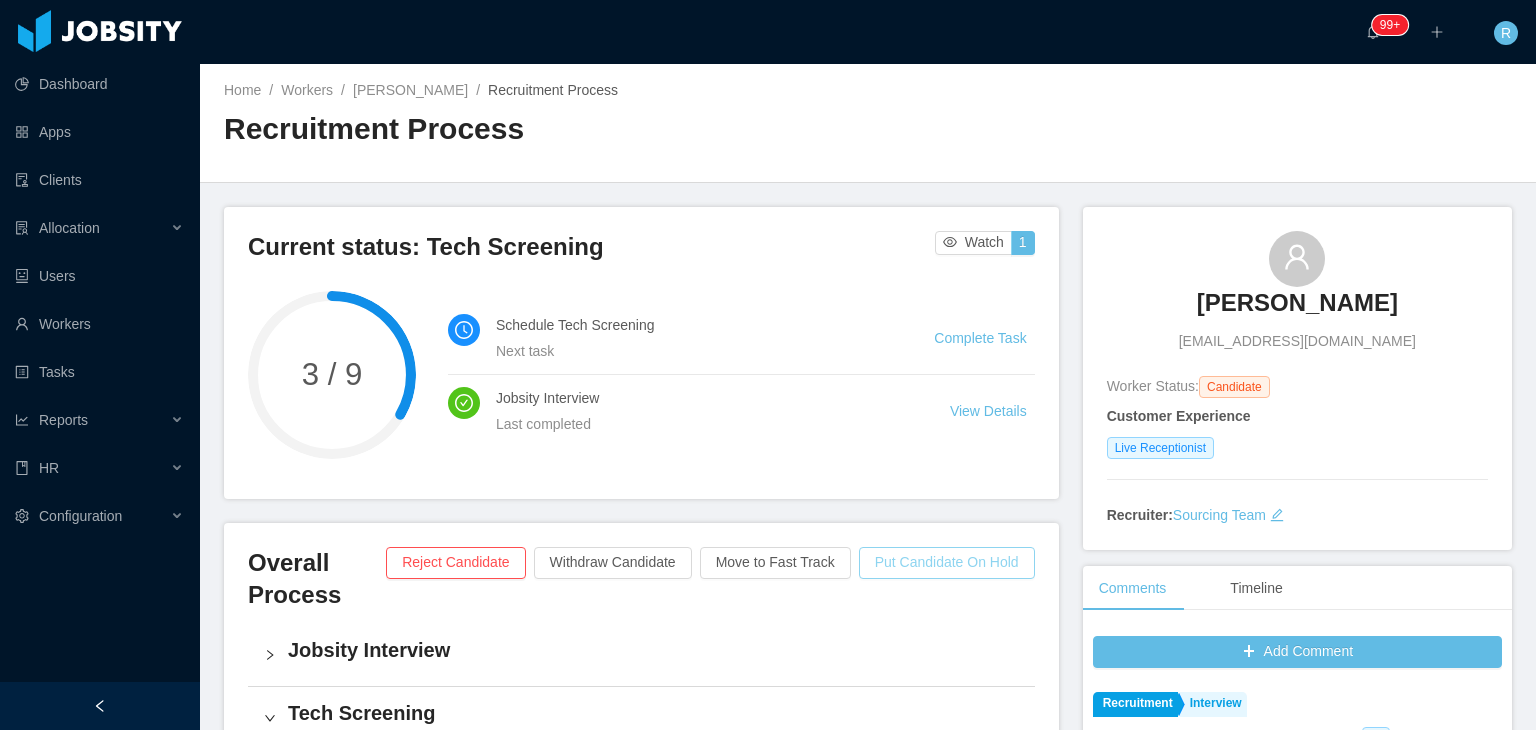 click on "Put Candidate On Hold" at bounding box center [947, 563] 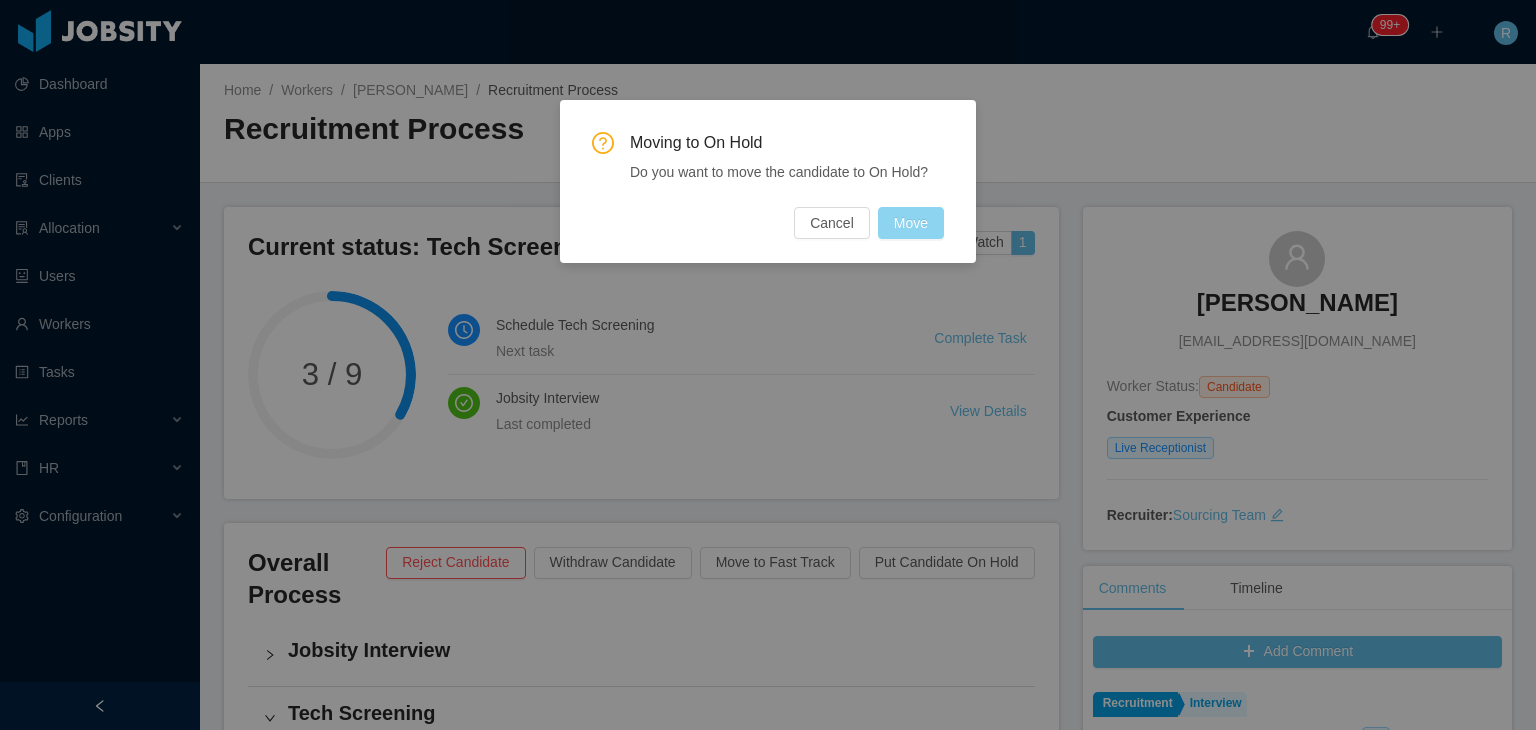 click on "Move" at bounding box center [911, 223] 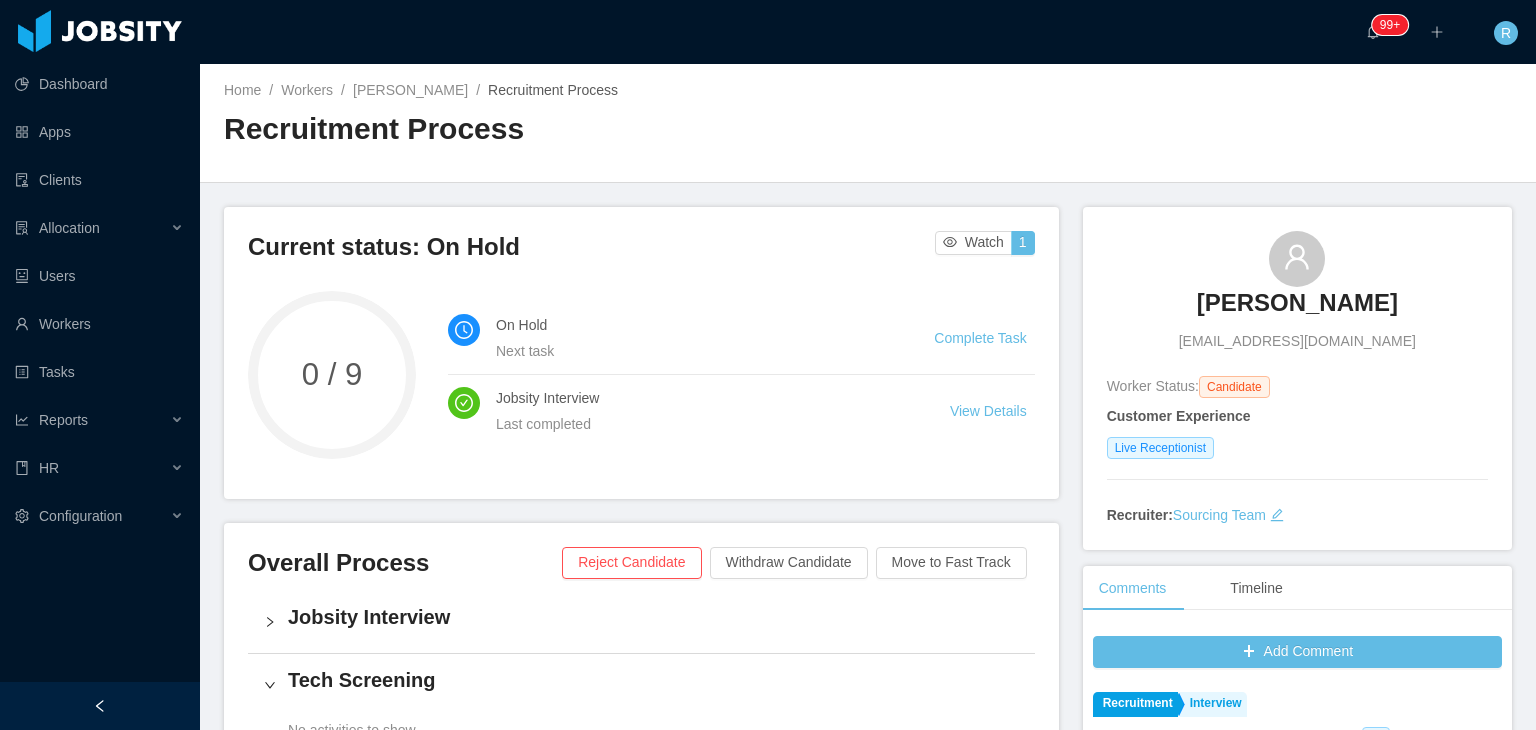 click 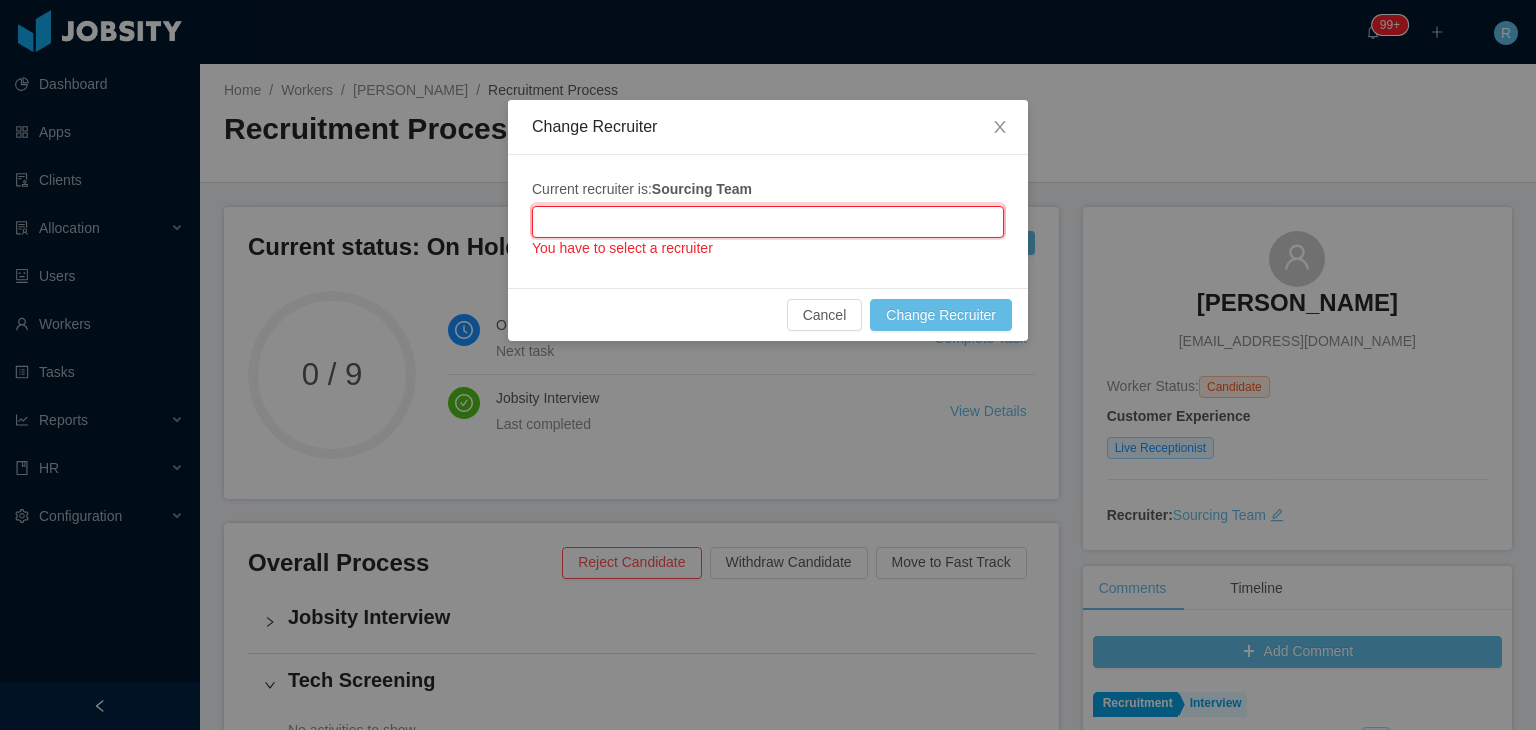 click at bounding box center [768, 222] 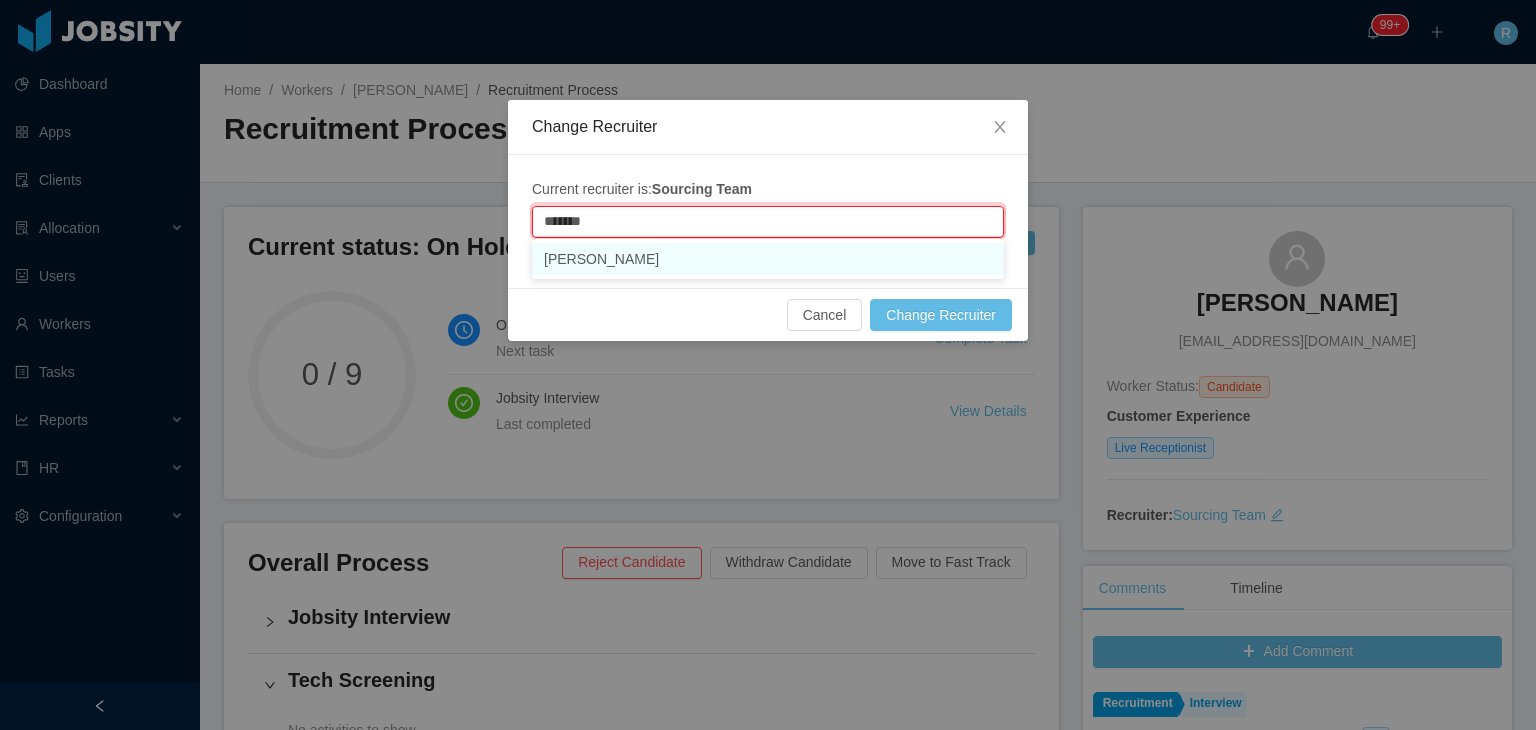 click on "[PERSON_NAME]" at bounding box center [768, 259] 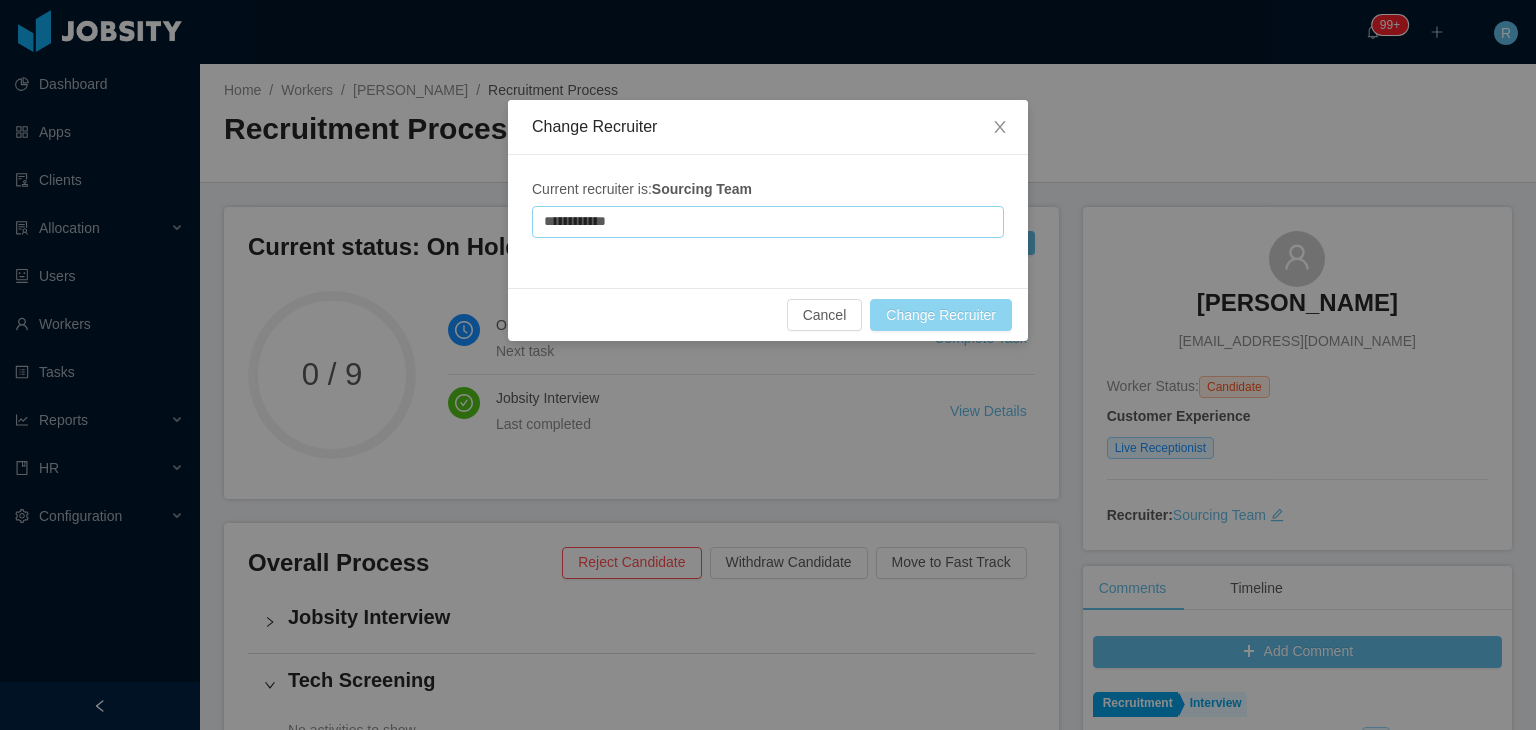 type on "**********" 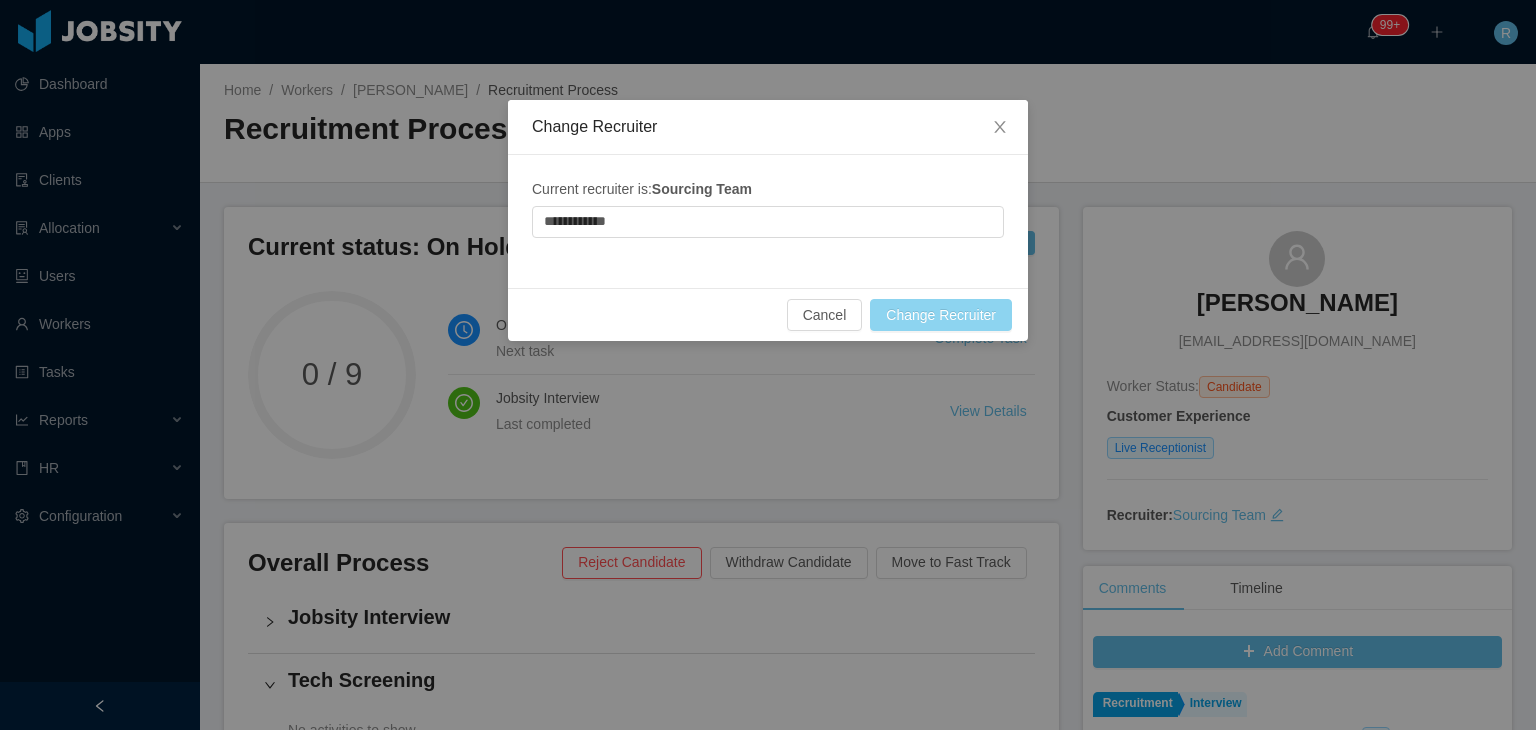 click on "Change Recruiter" at bounding box center (941, 315) 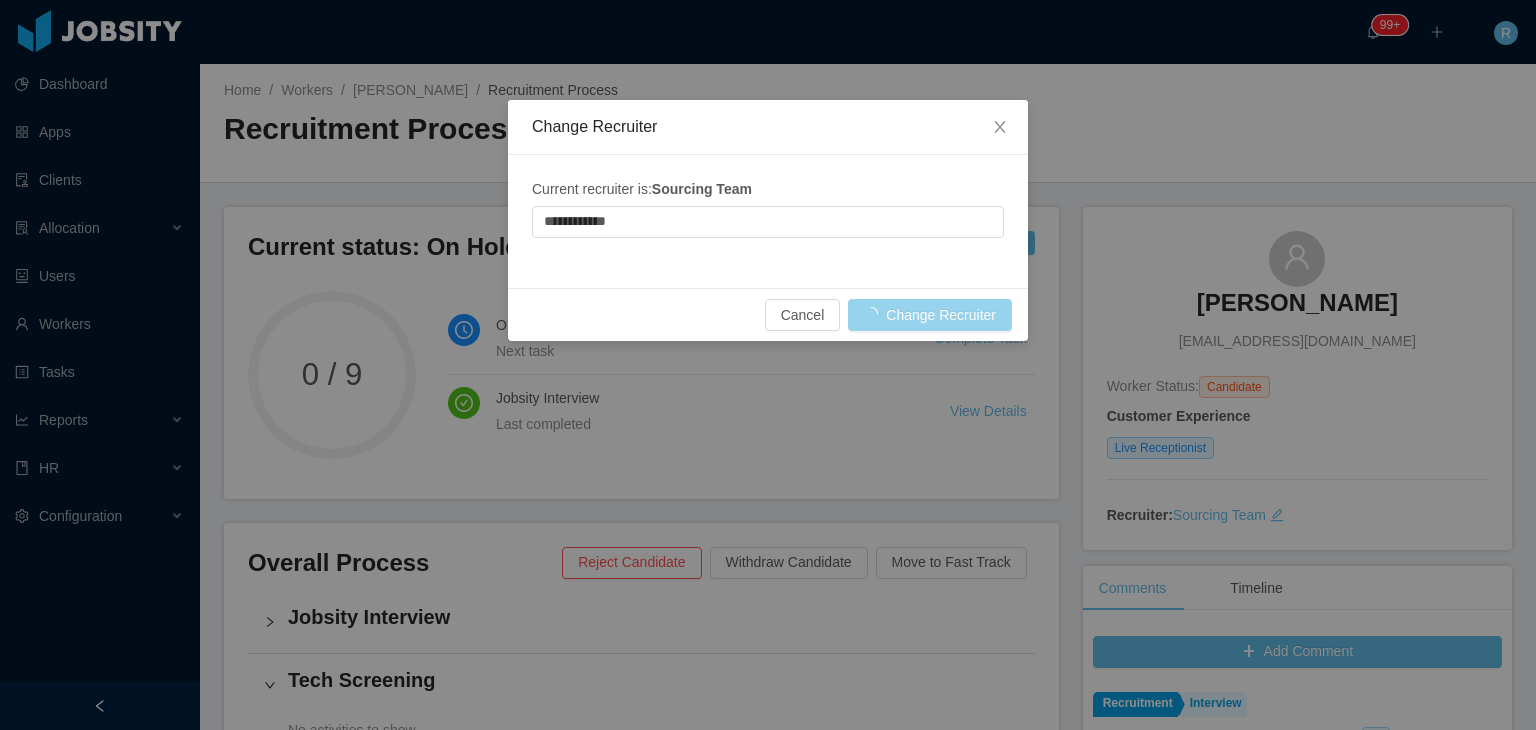 type 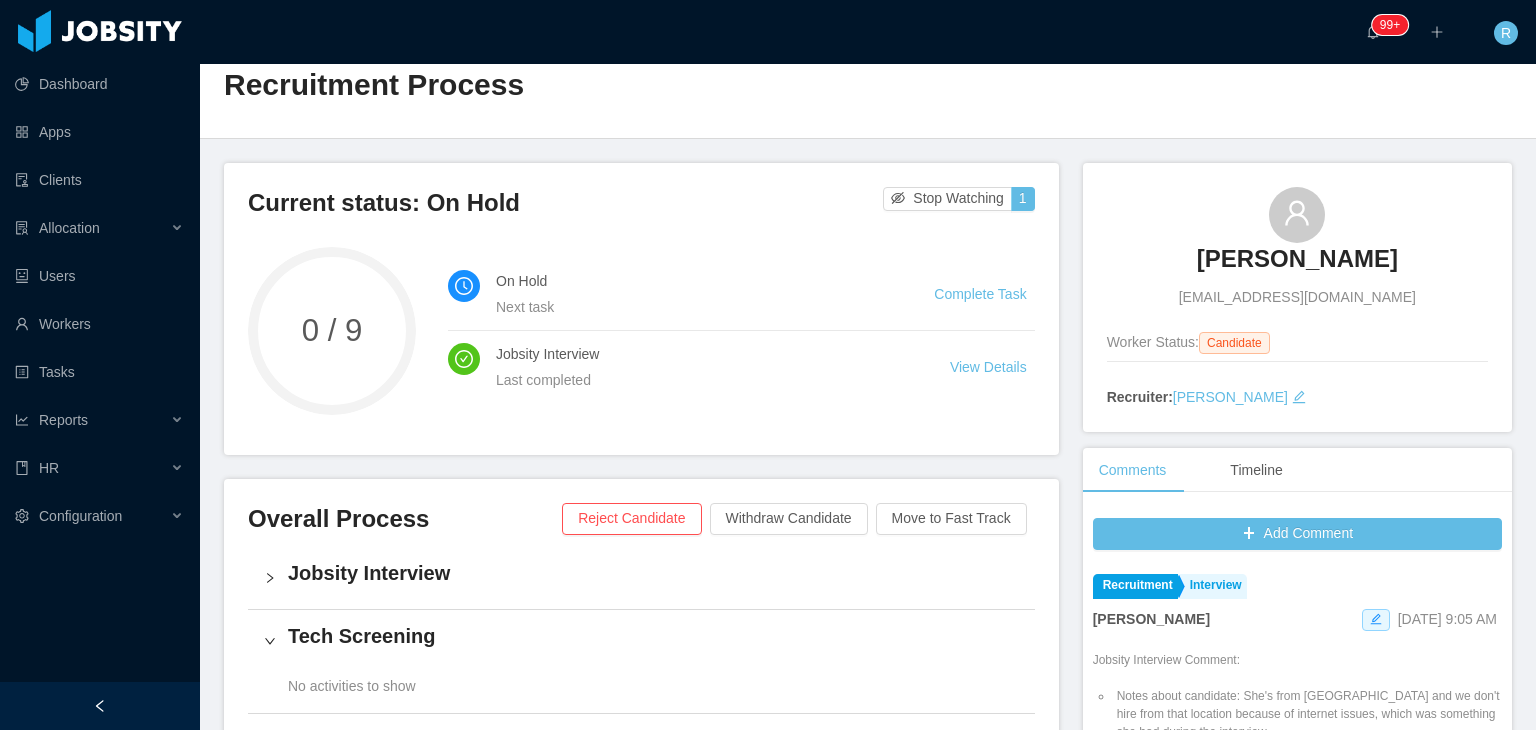 scroll, scrollTop: 32, scrollLeft: 0, axis: vertical 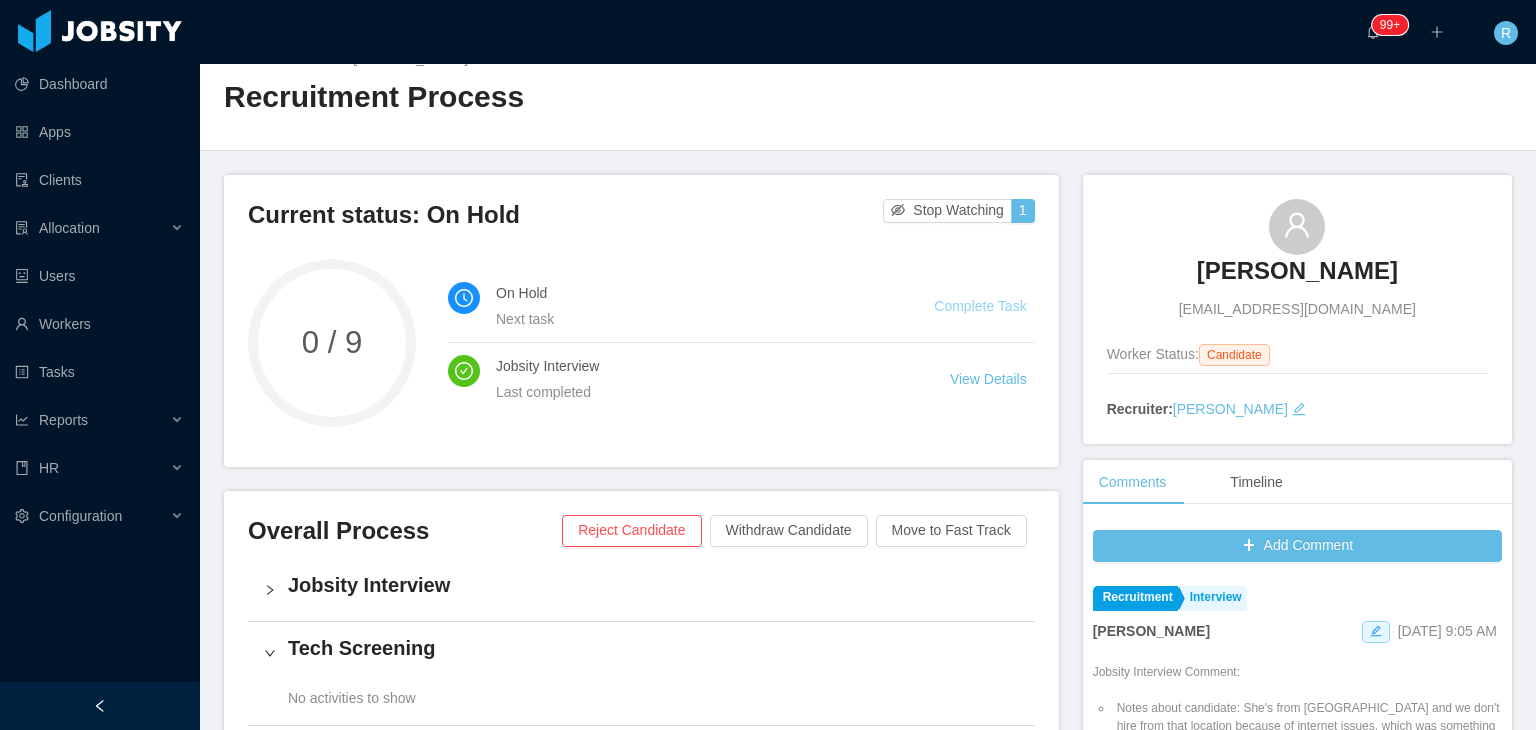 click on "Complete Task" at bounding box center [980, 306] 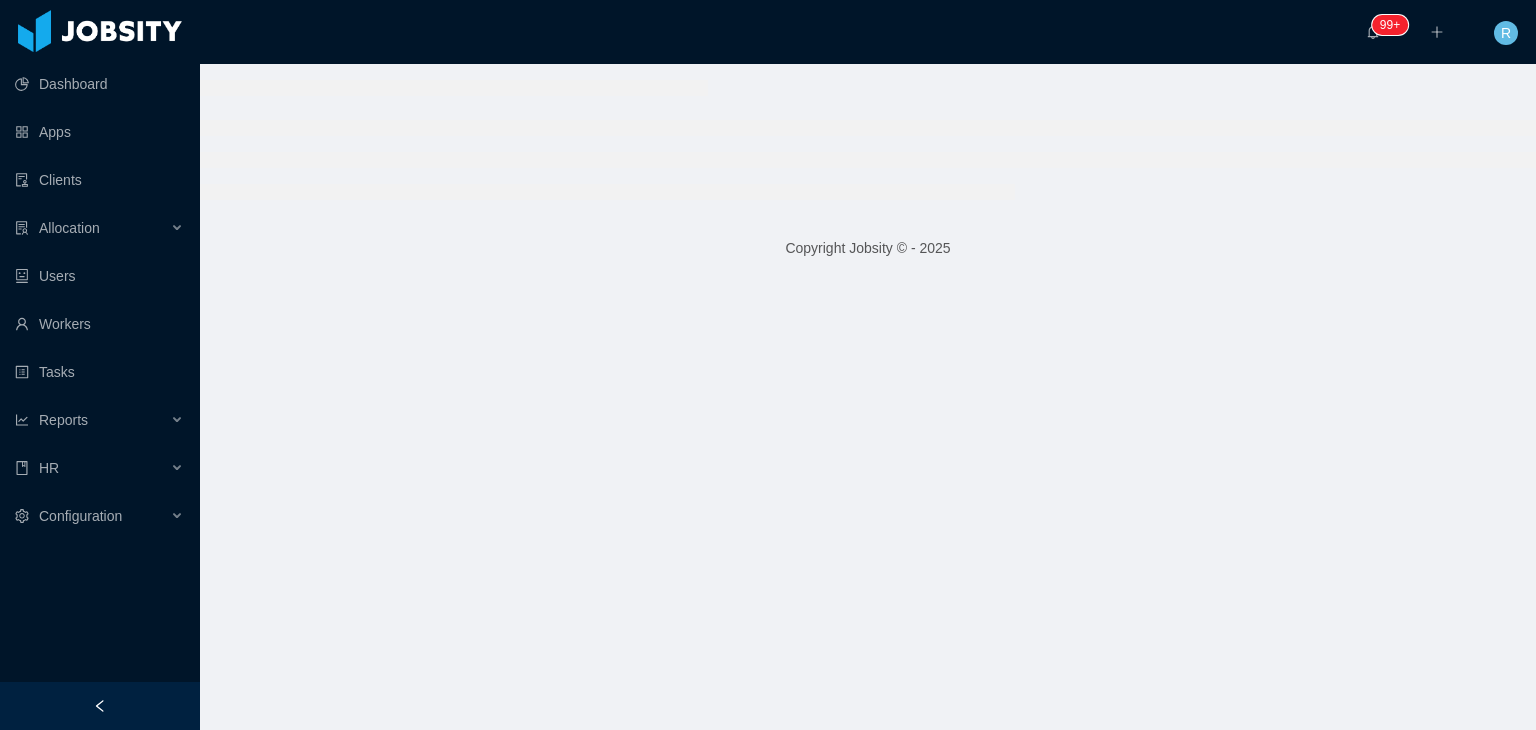 scroll, scrollTop: 0, scrollLeft: 0, axis: both 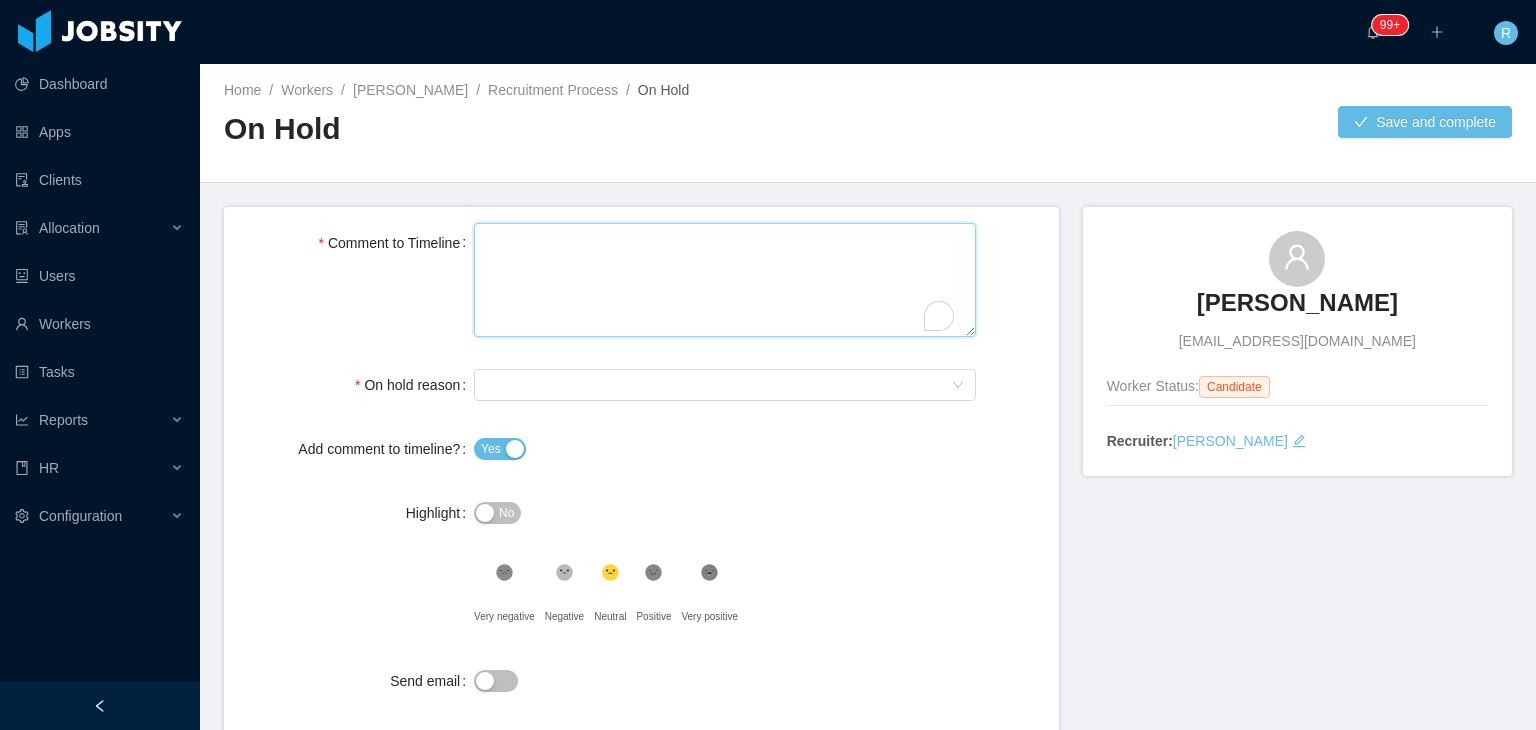 click on "Comment to Timeline" at bounding box center (725, 280) 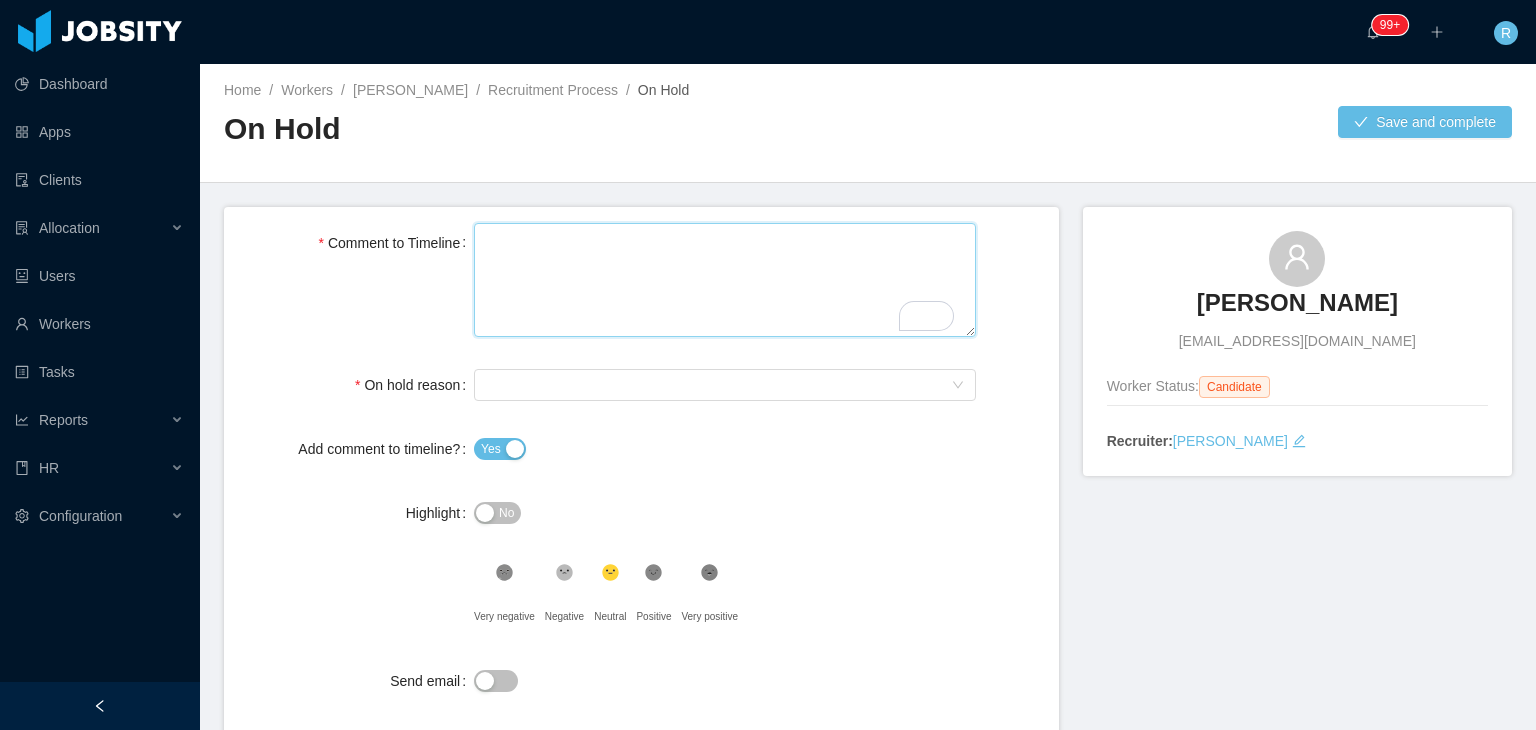 type 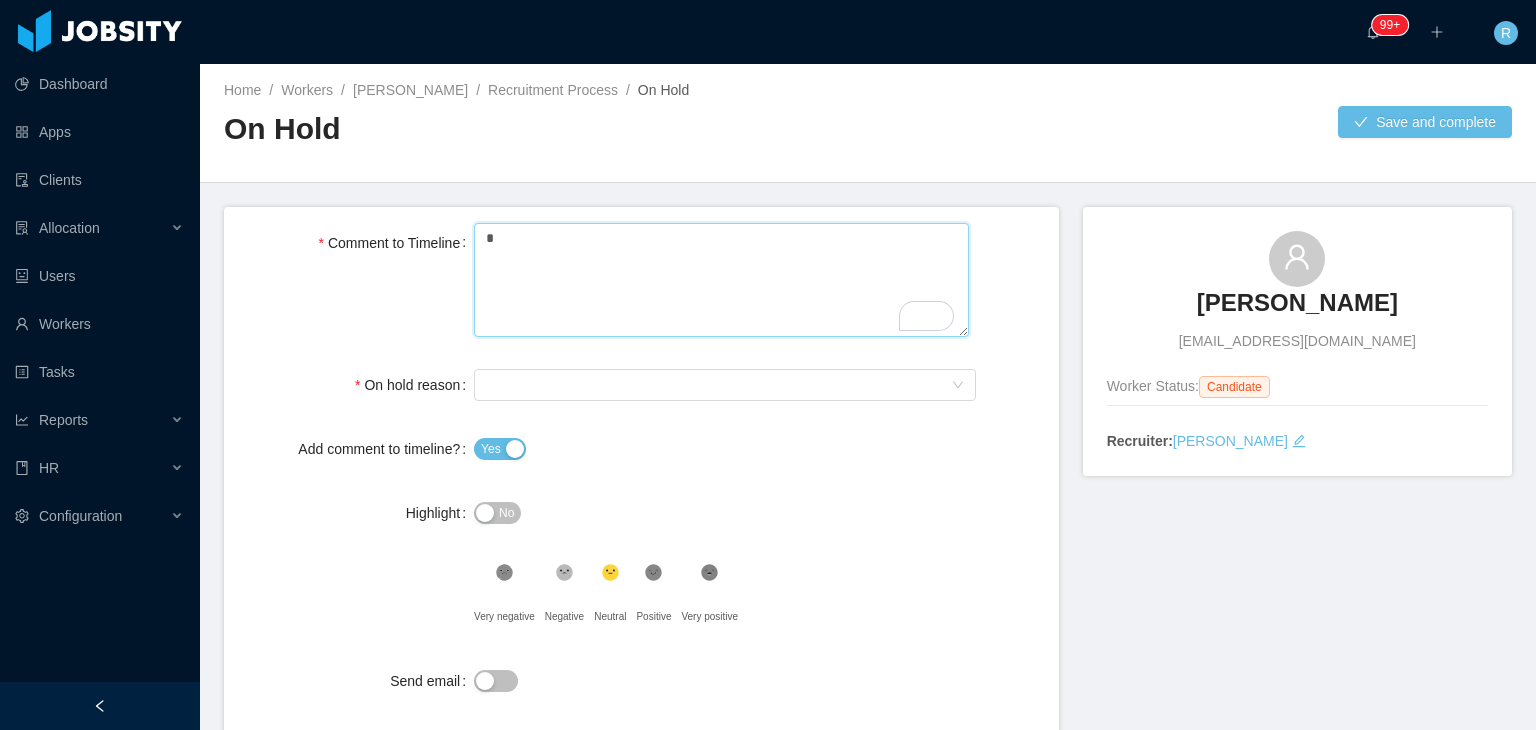 type 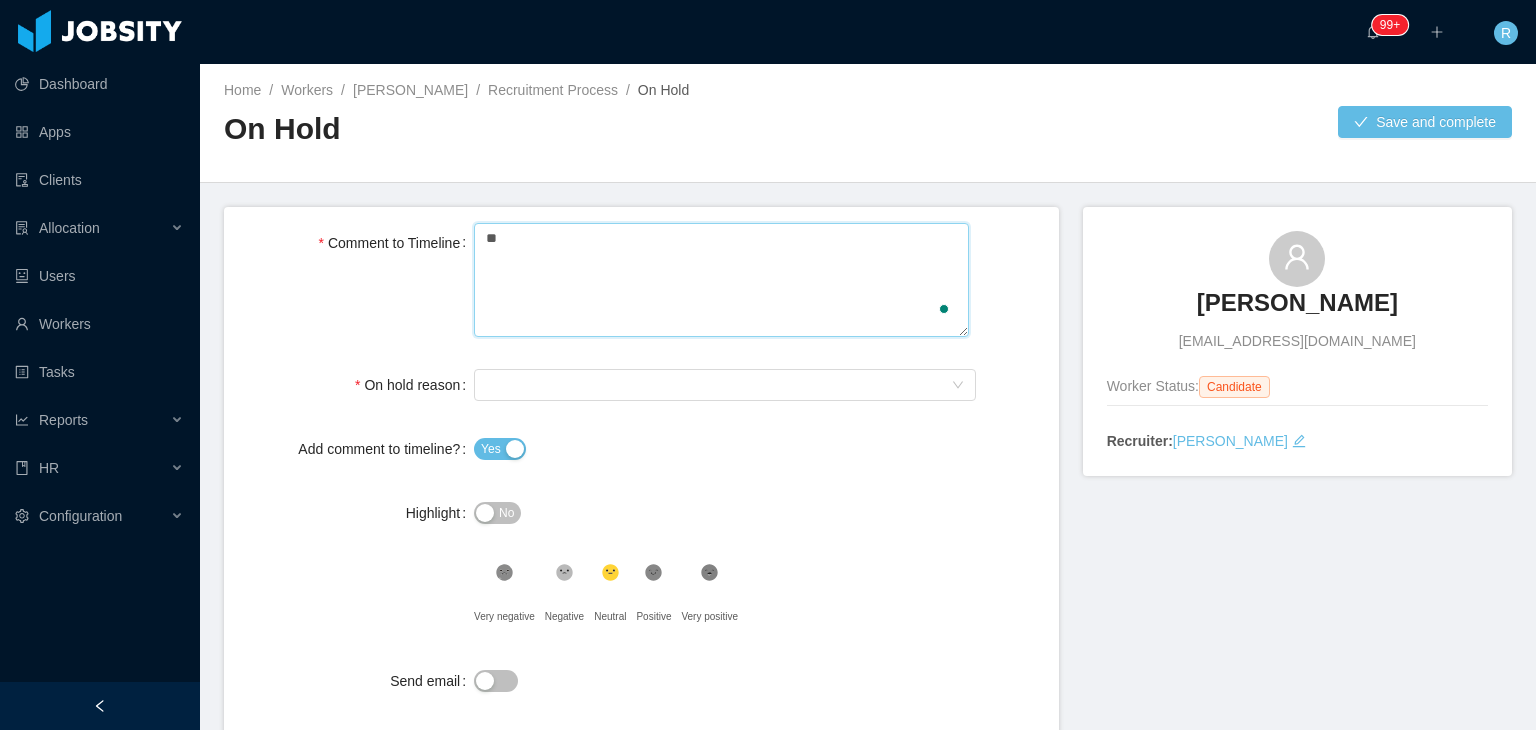 type 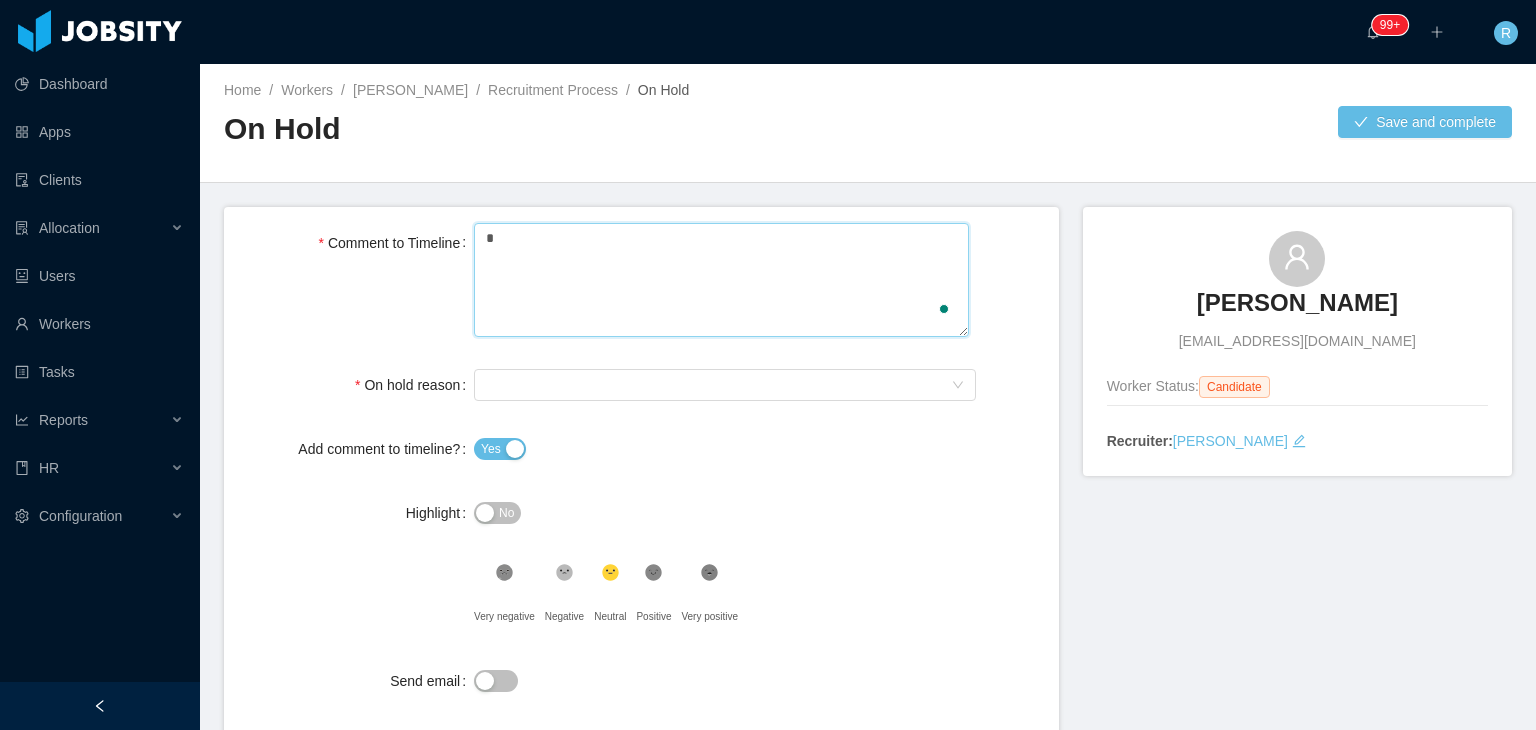 type 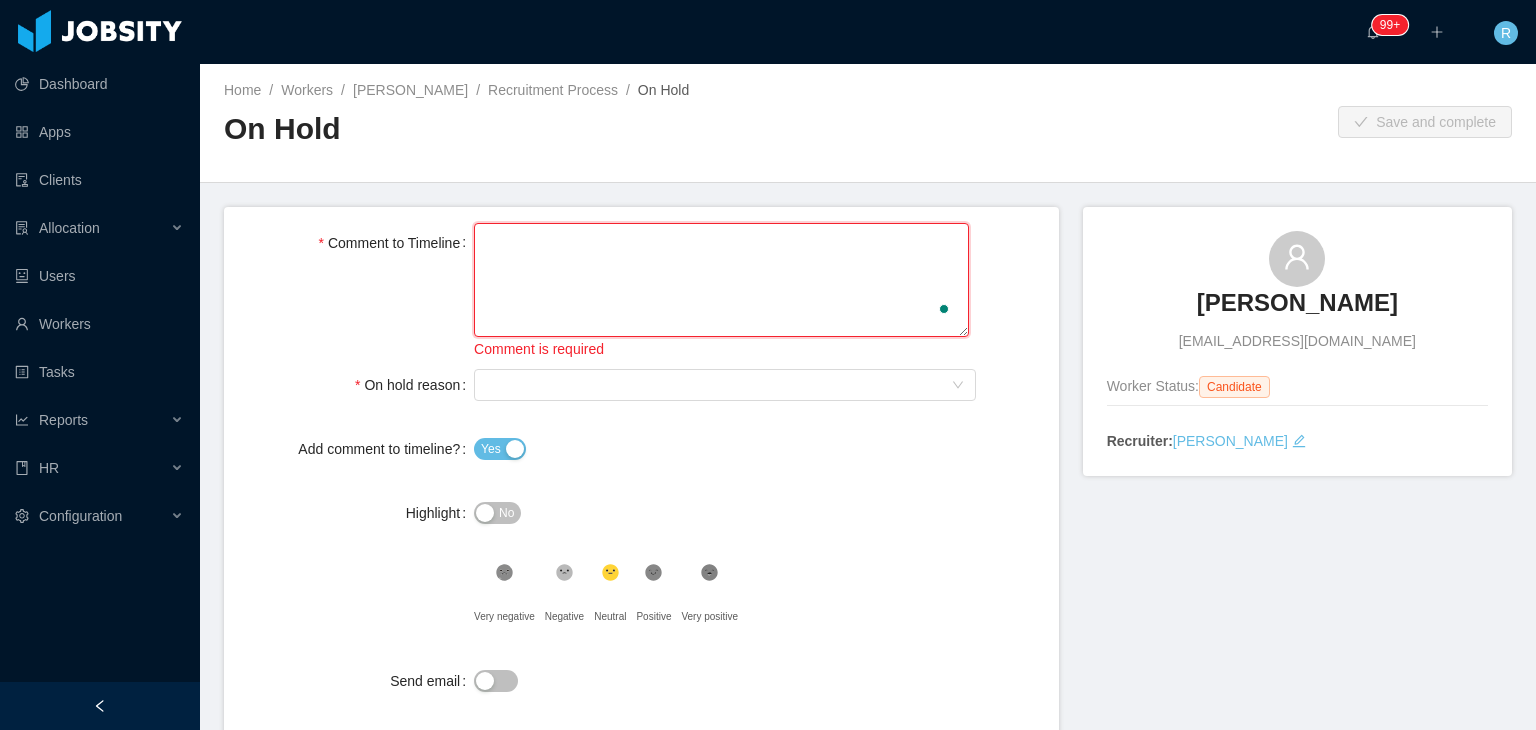 type 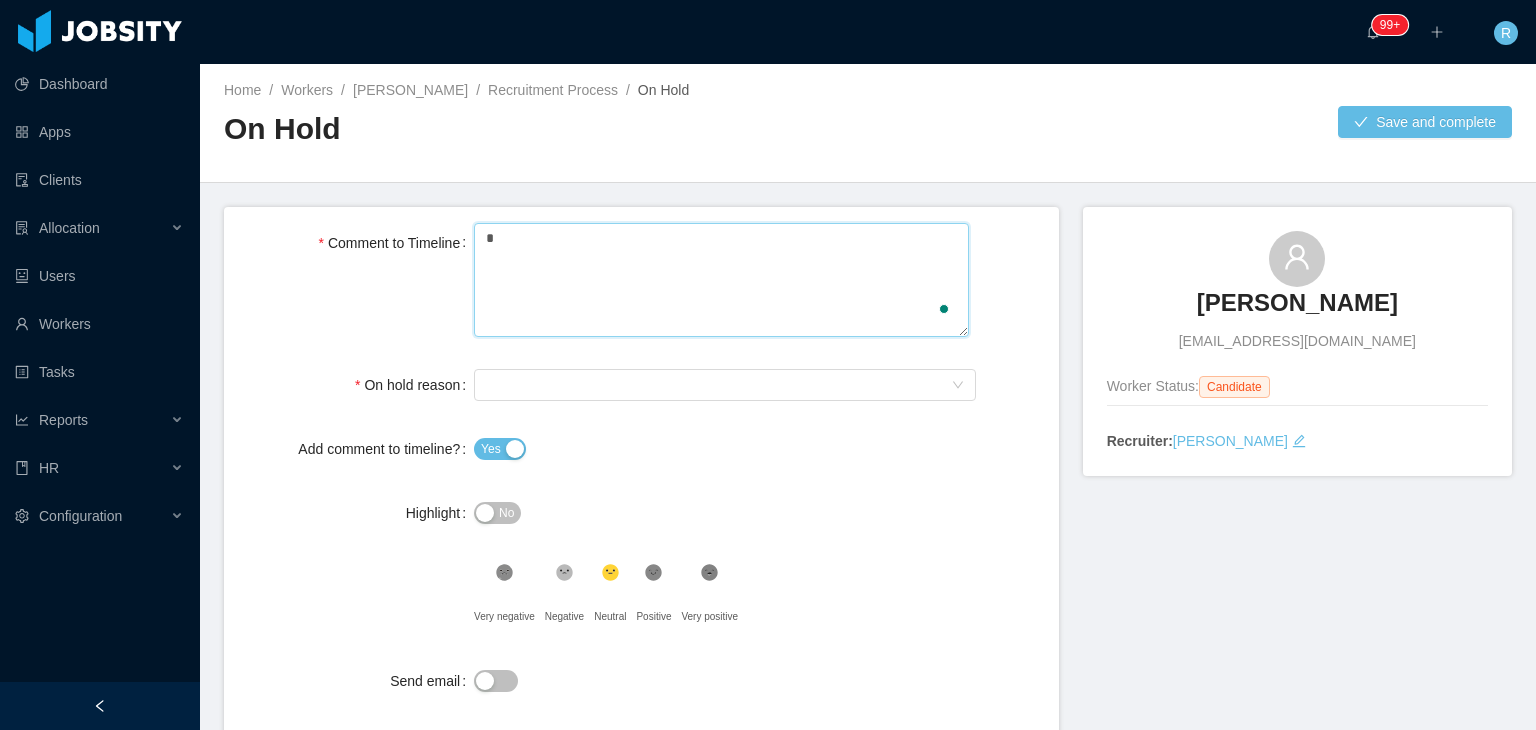 type 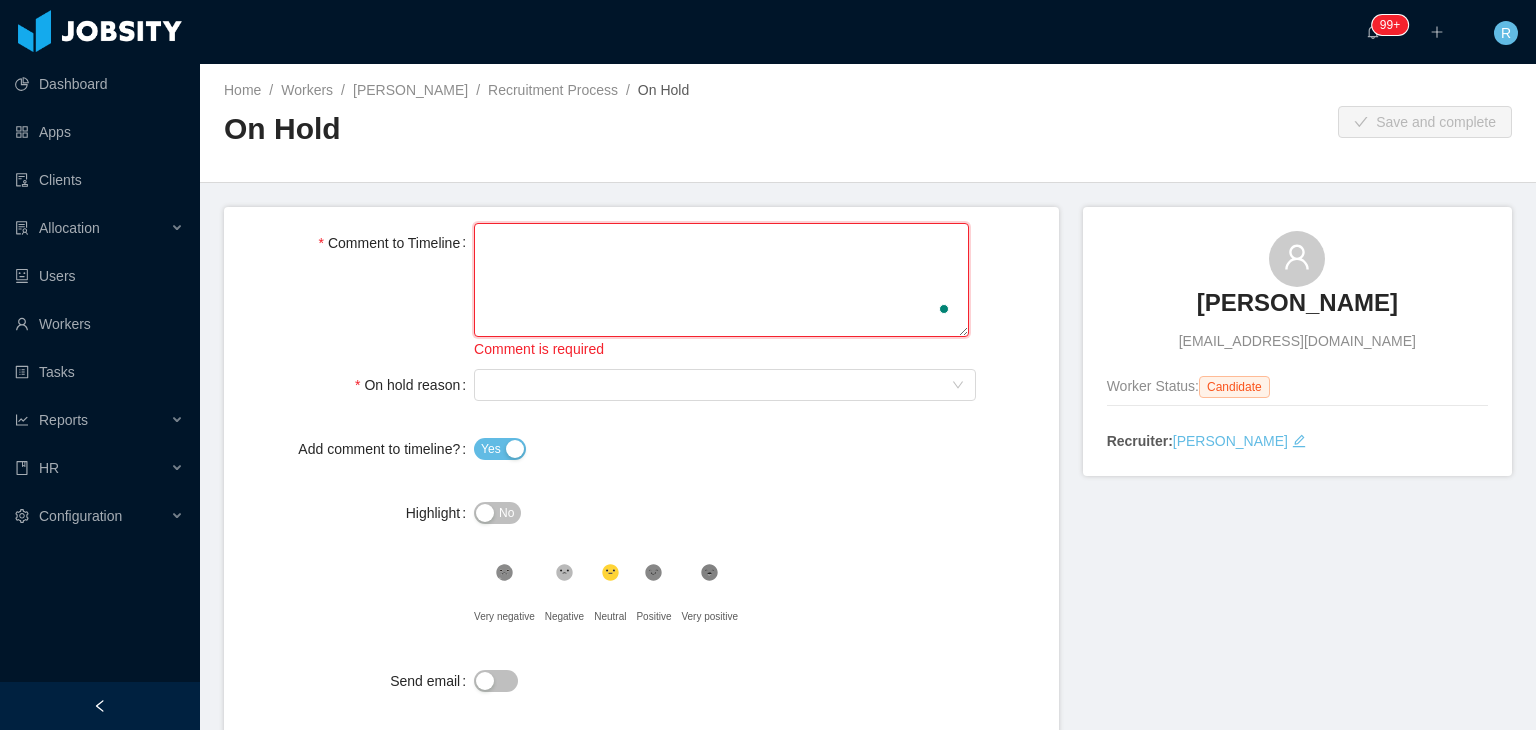 type 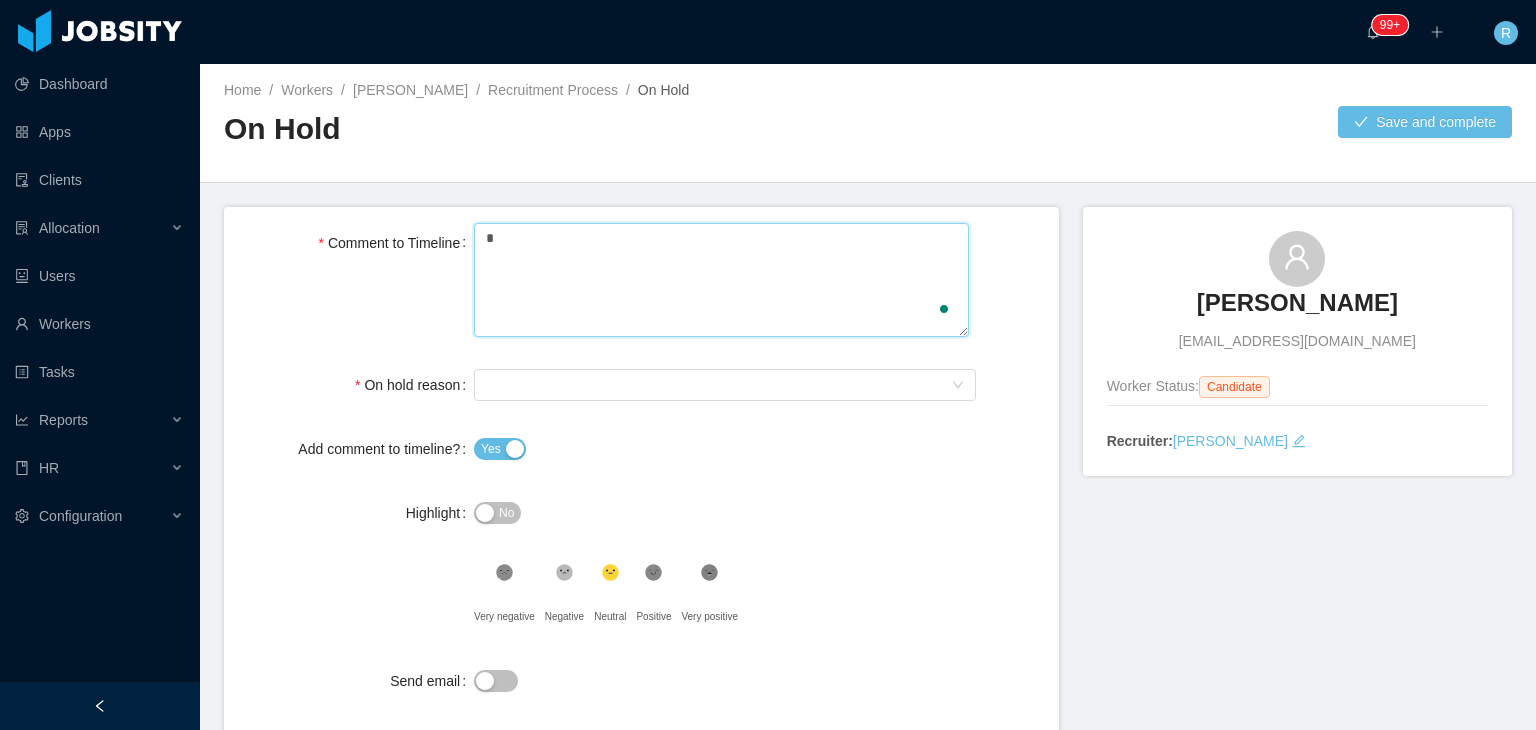 type on "**" 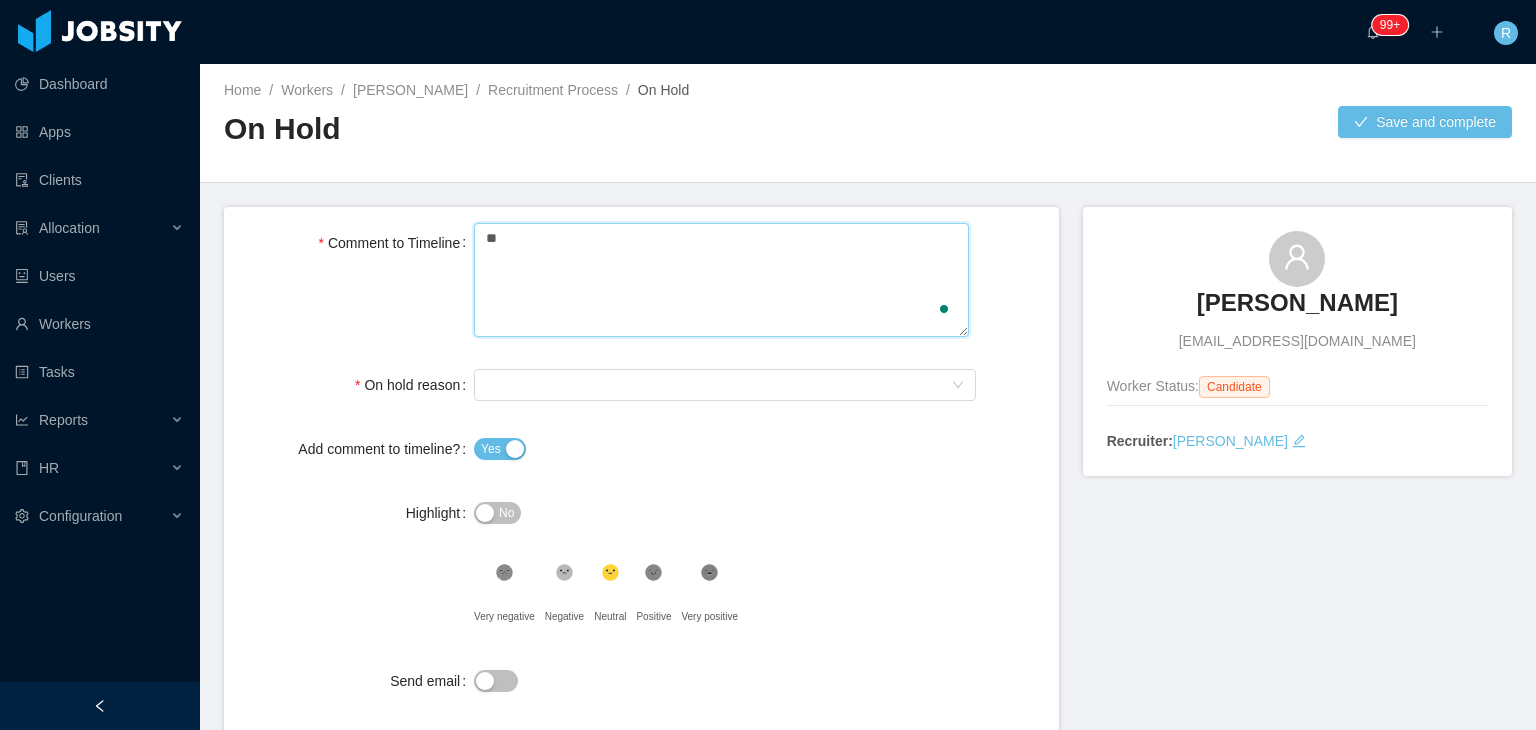 type 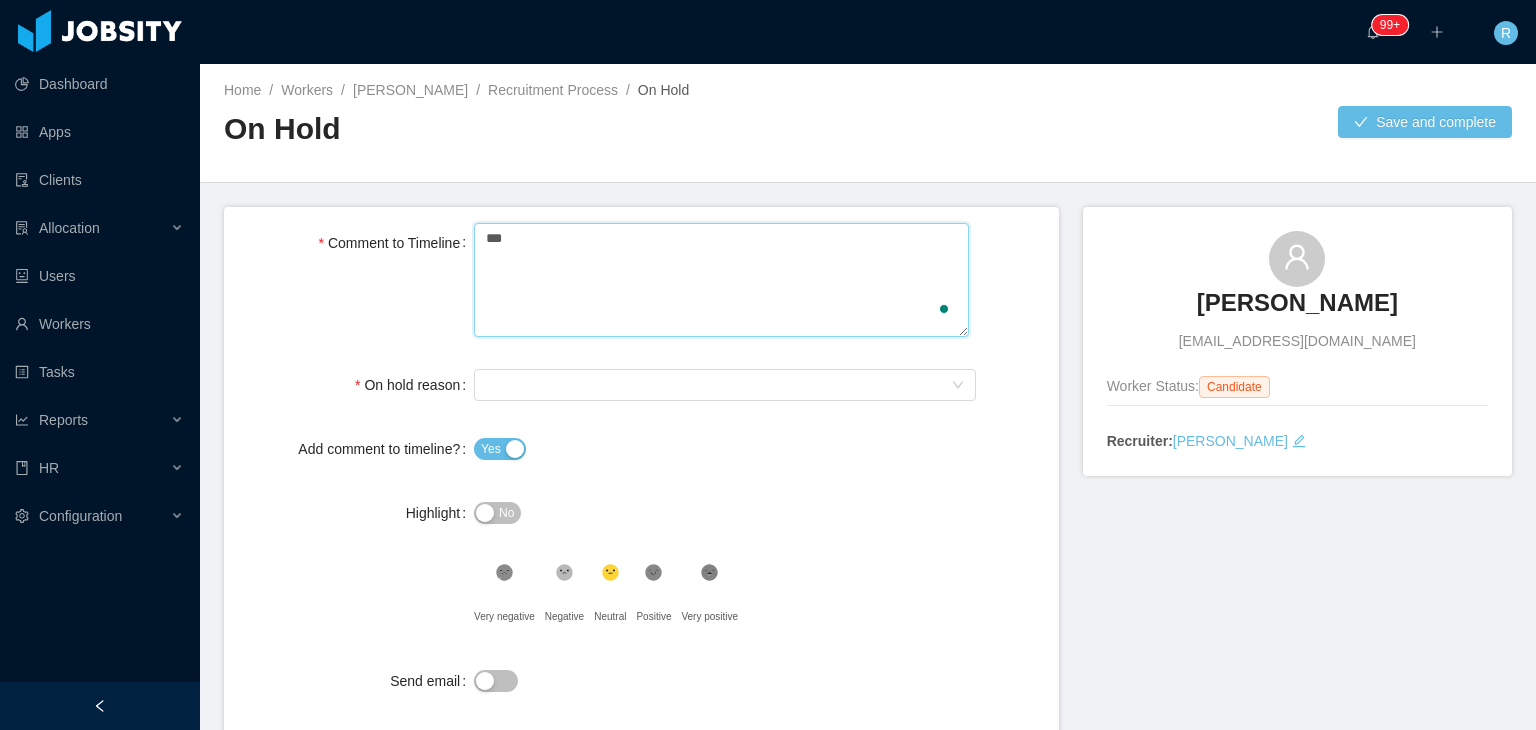 type 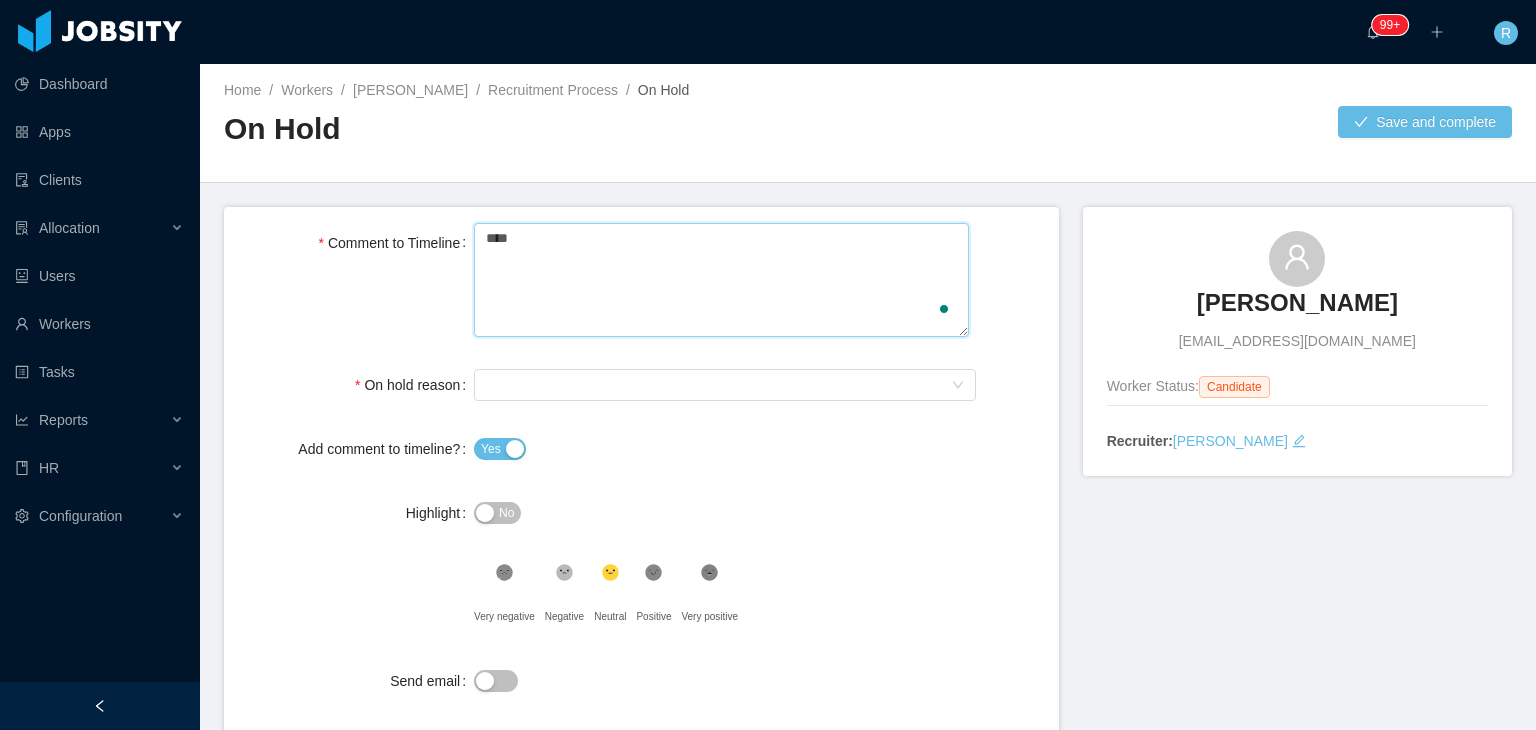 type 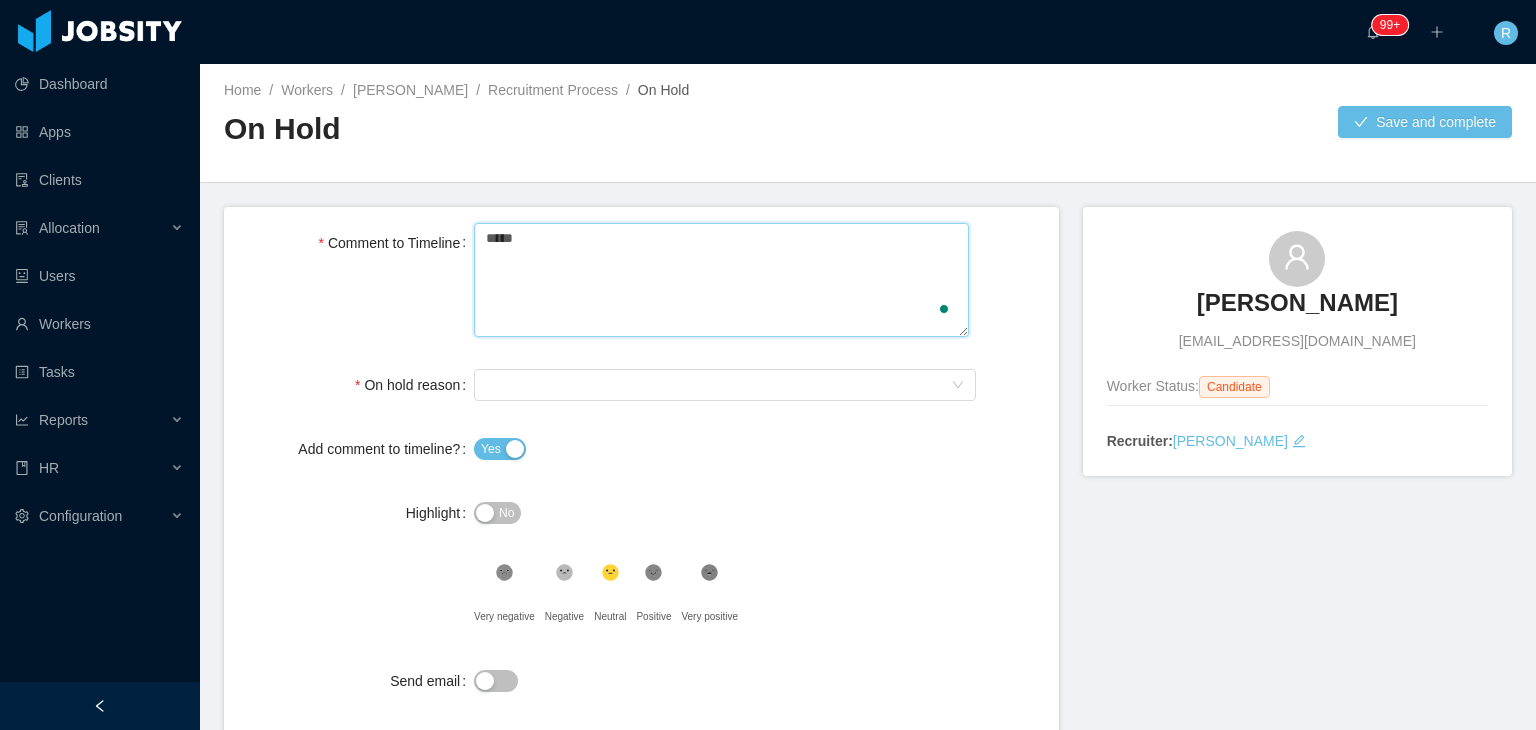 type on "*****" 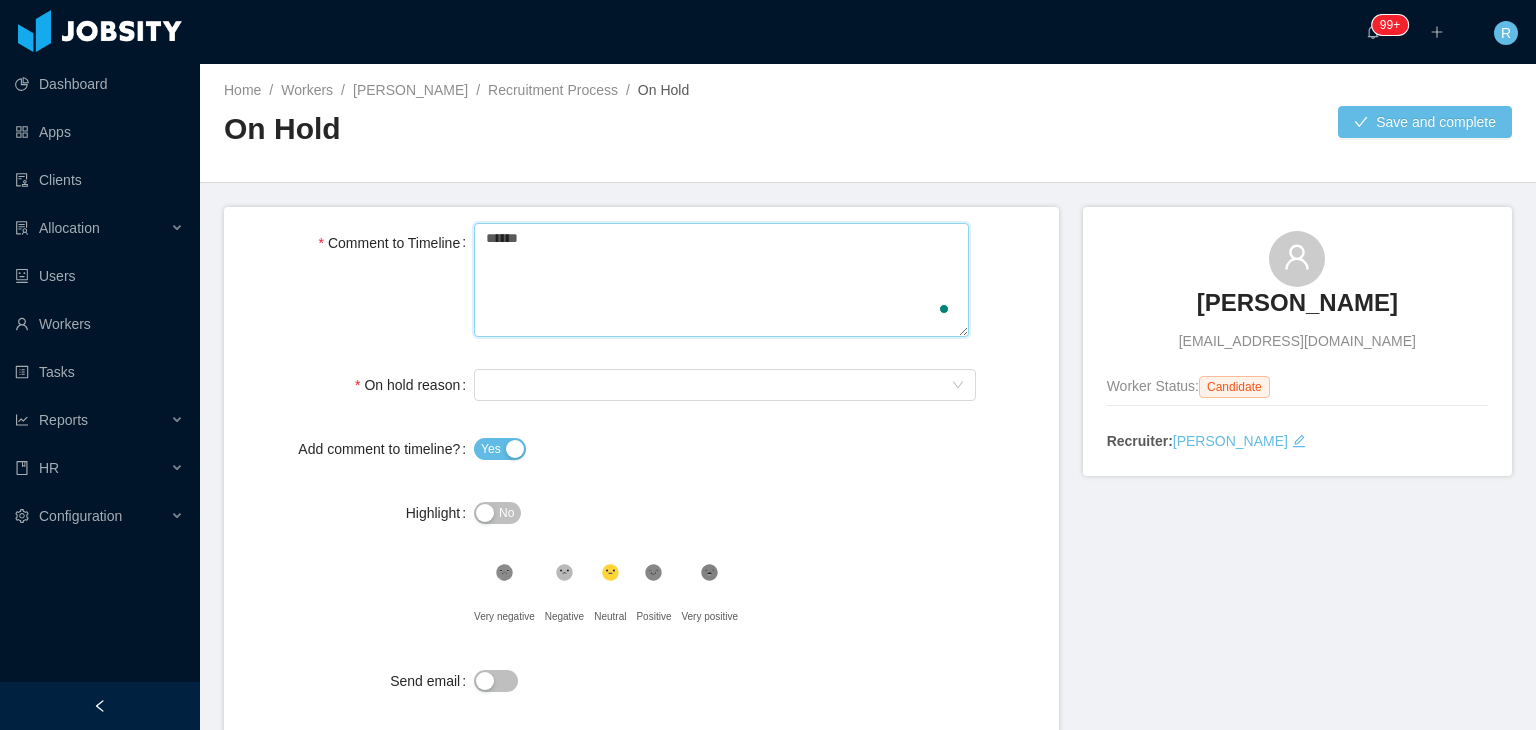 type 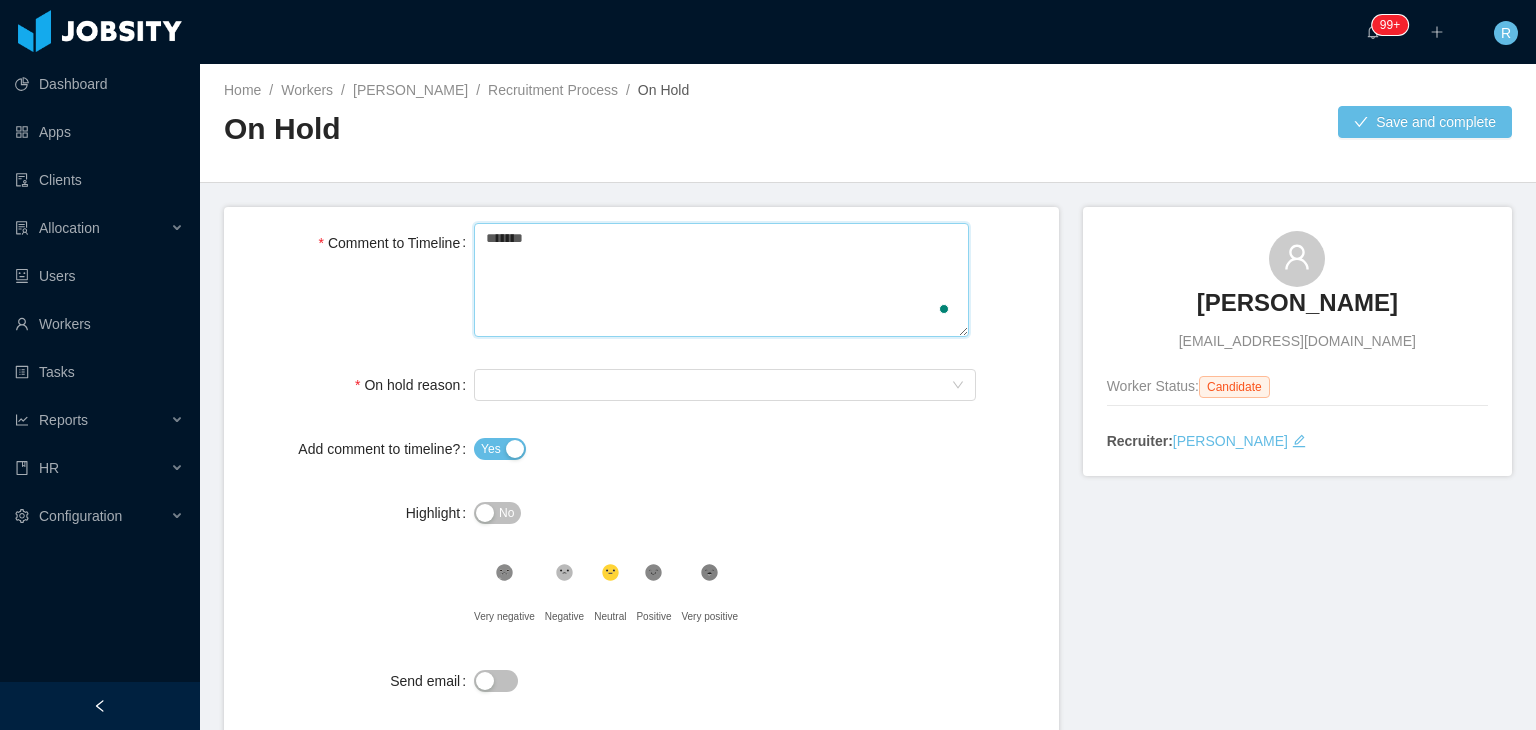 type 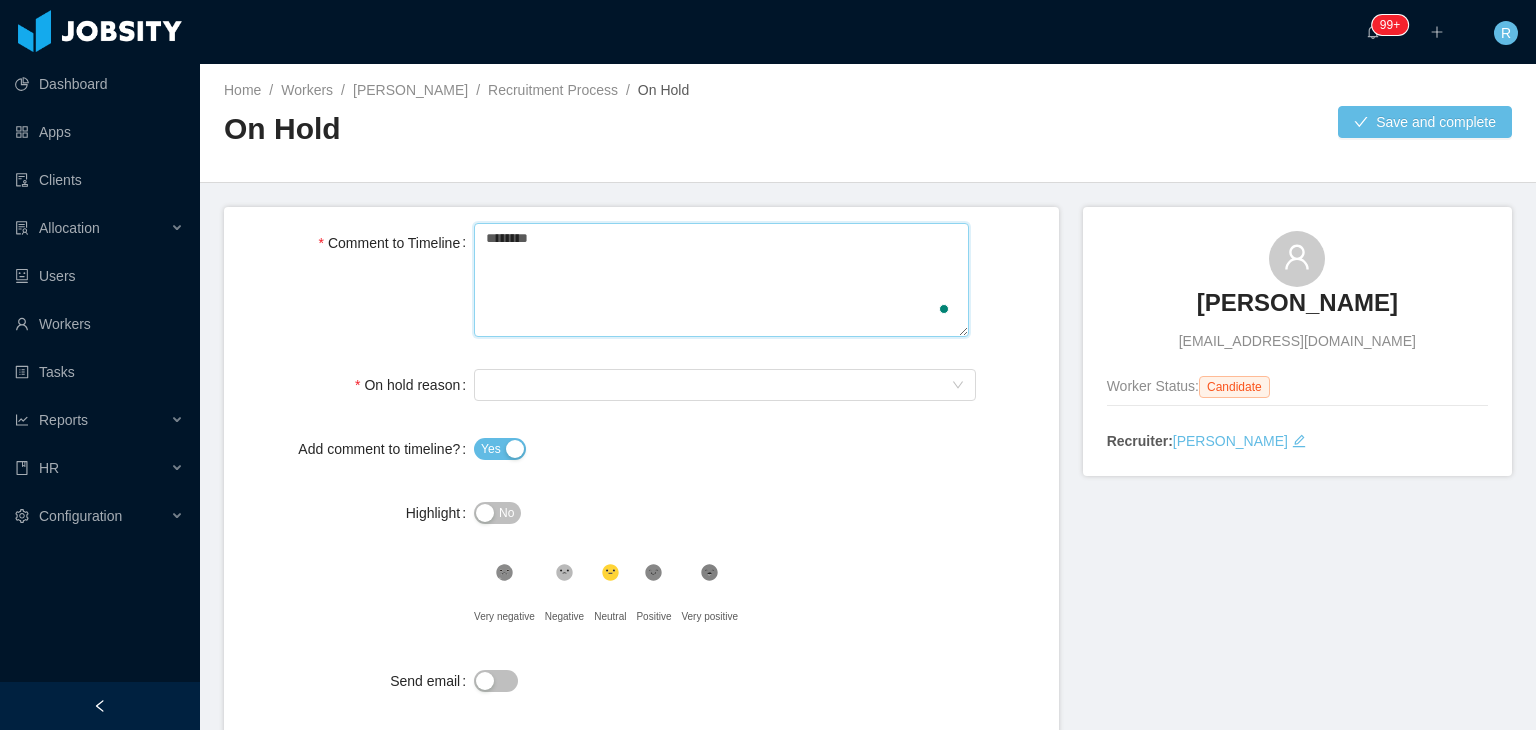 type 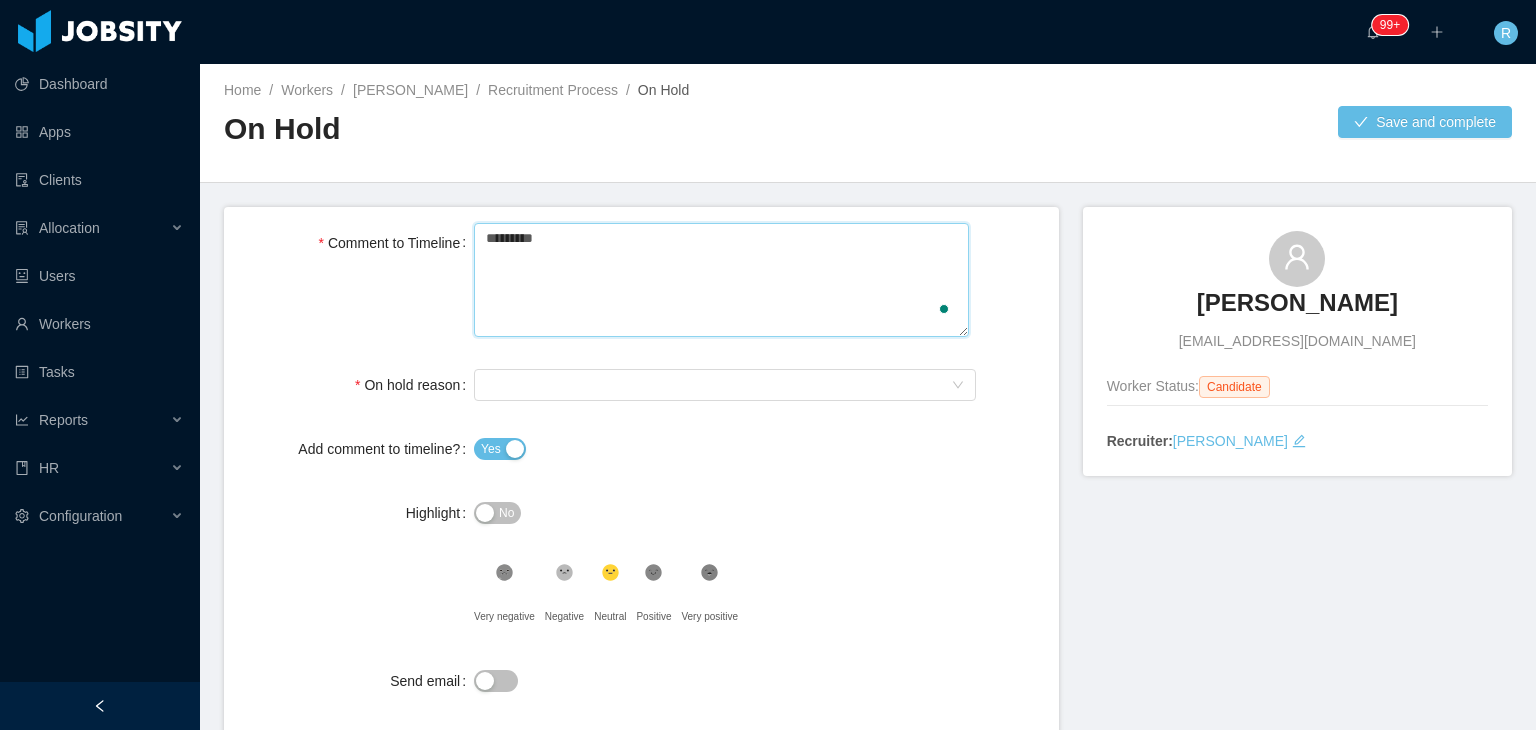 type 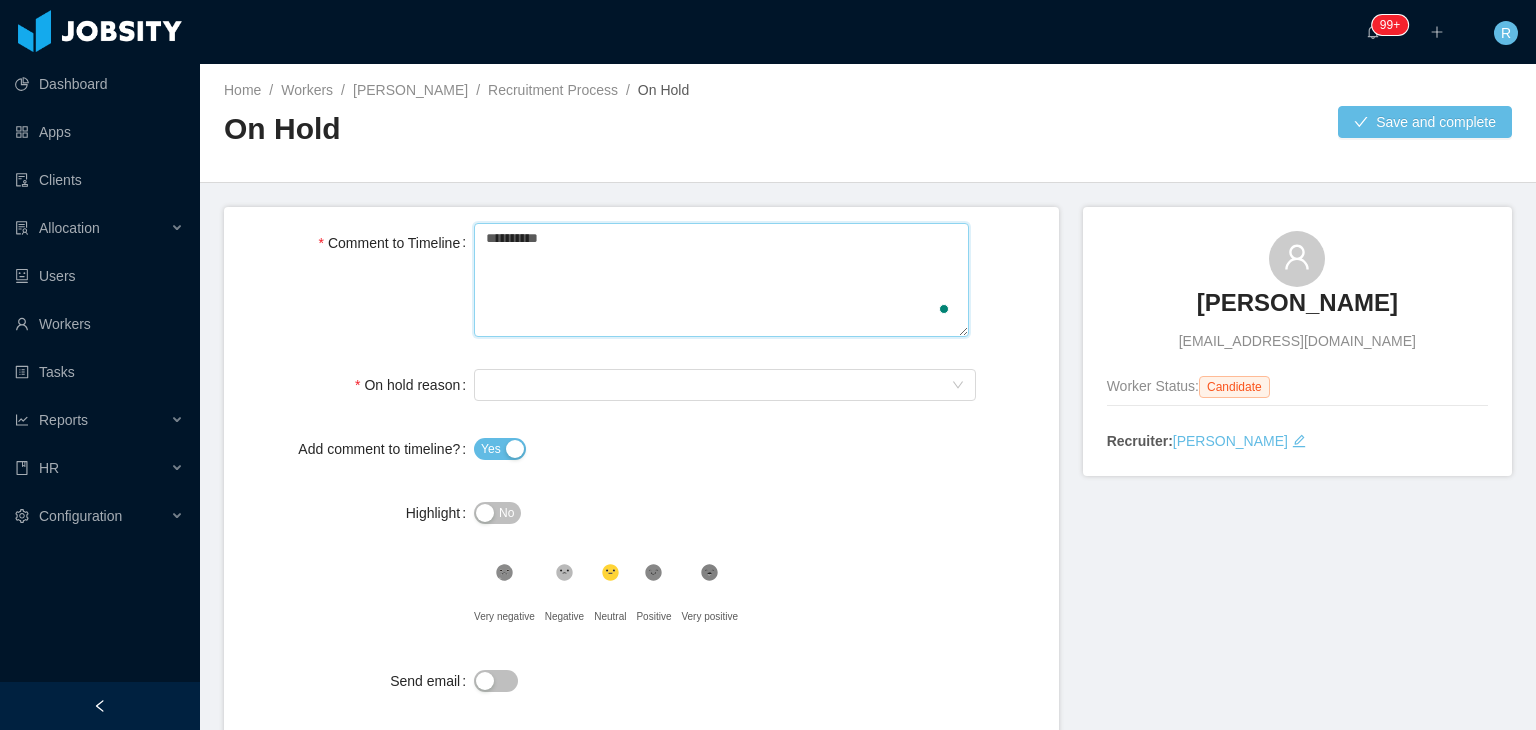 type 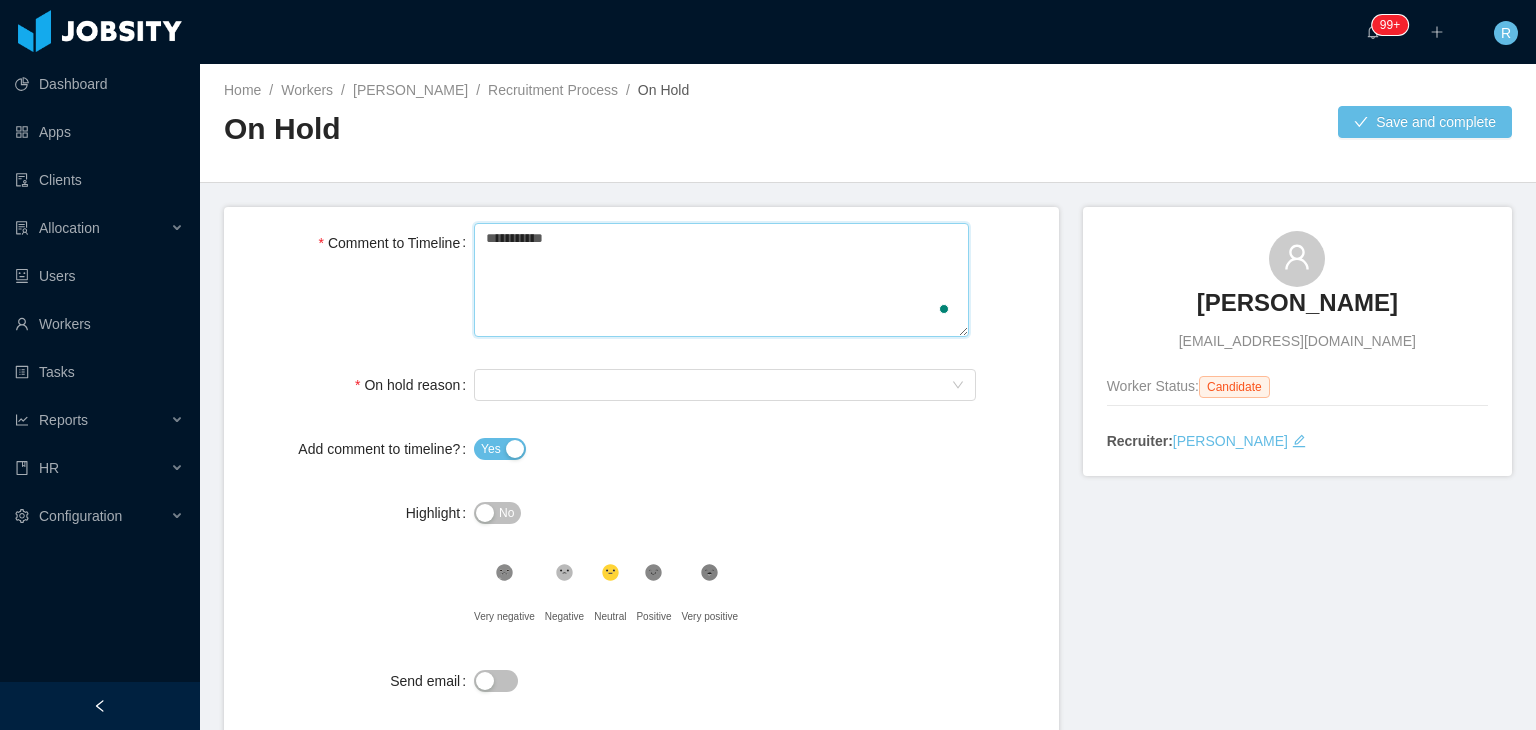 type 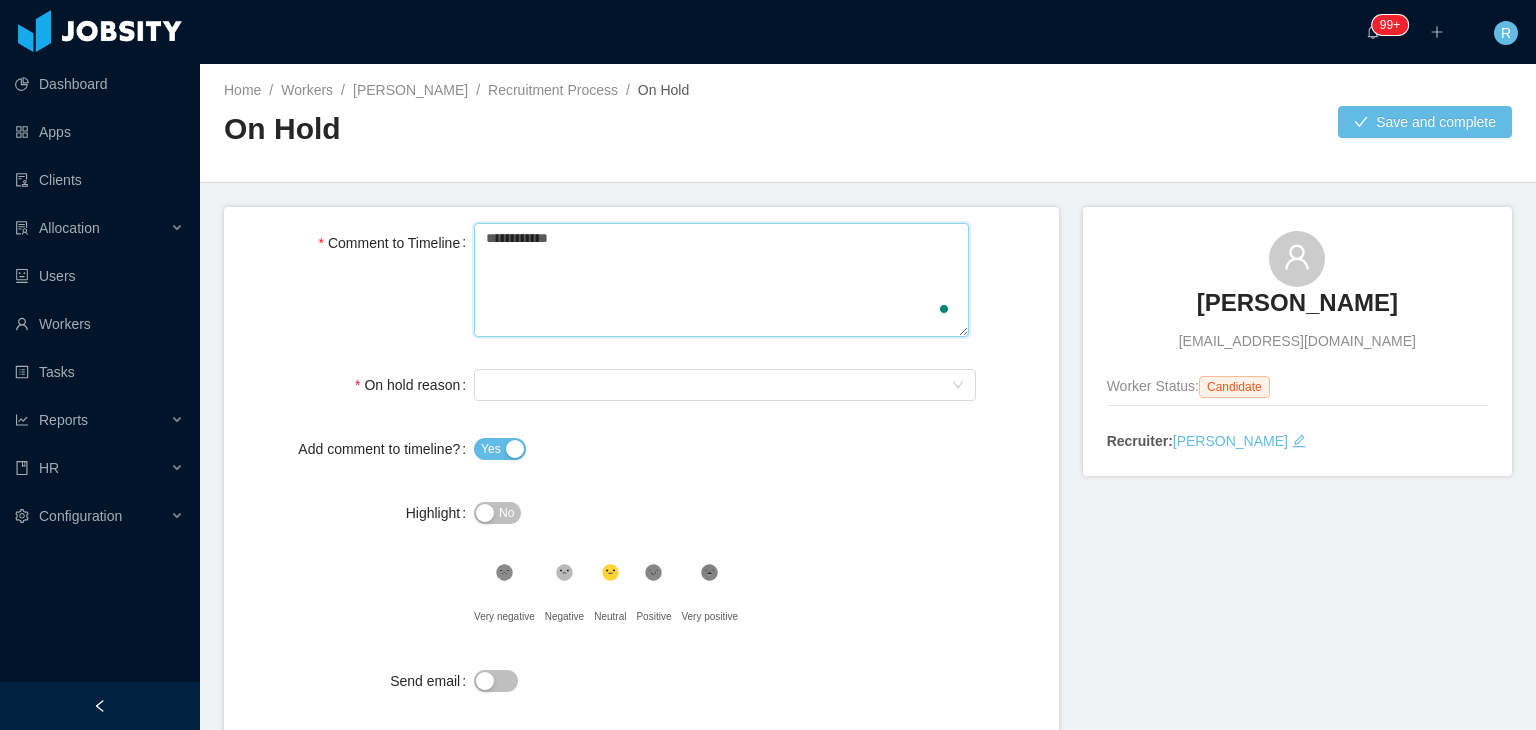 type 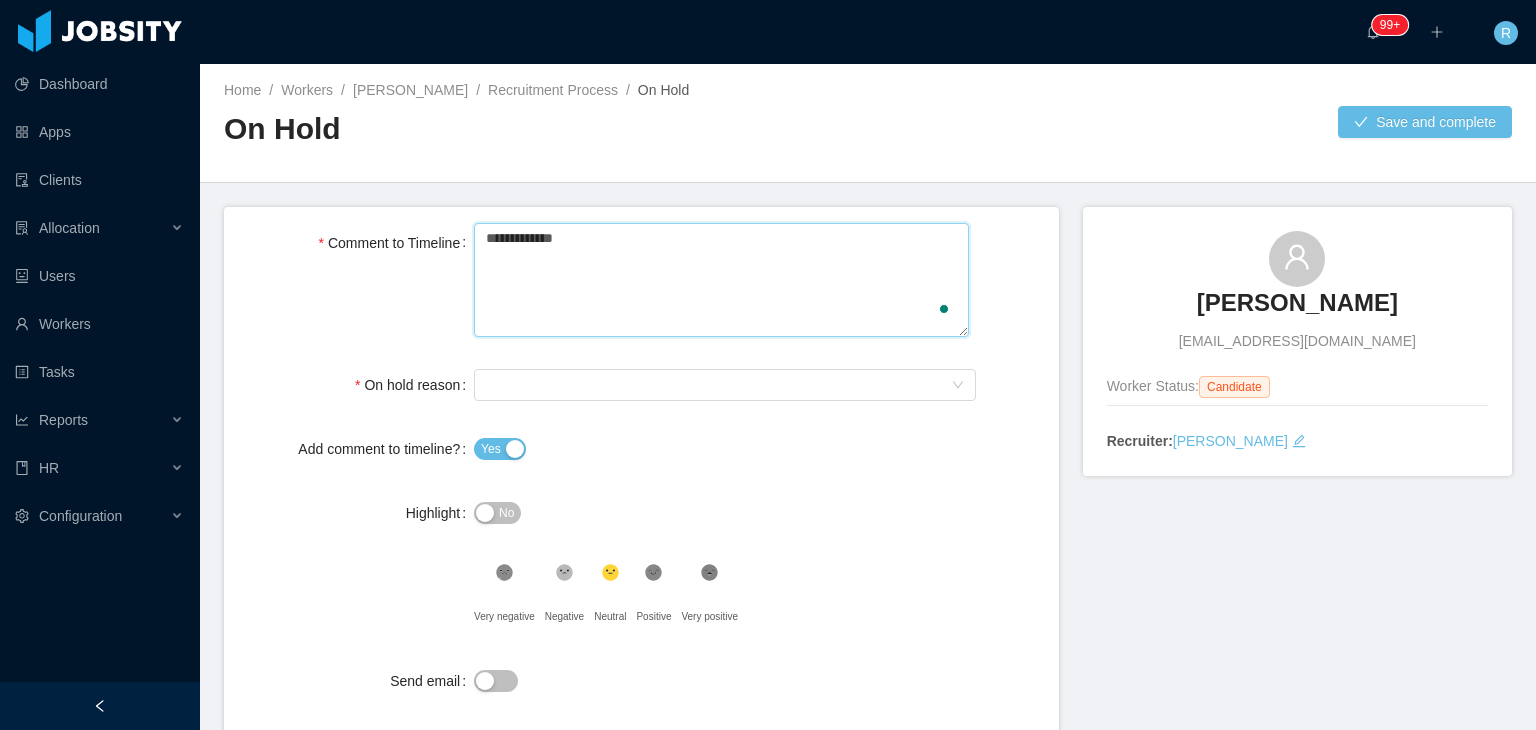 type 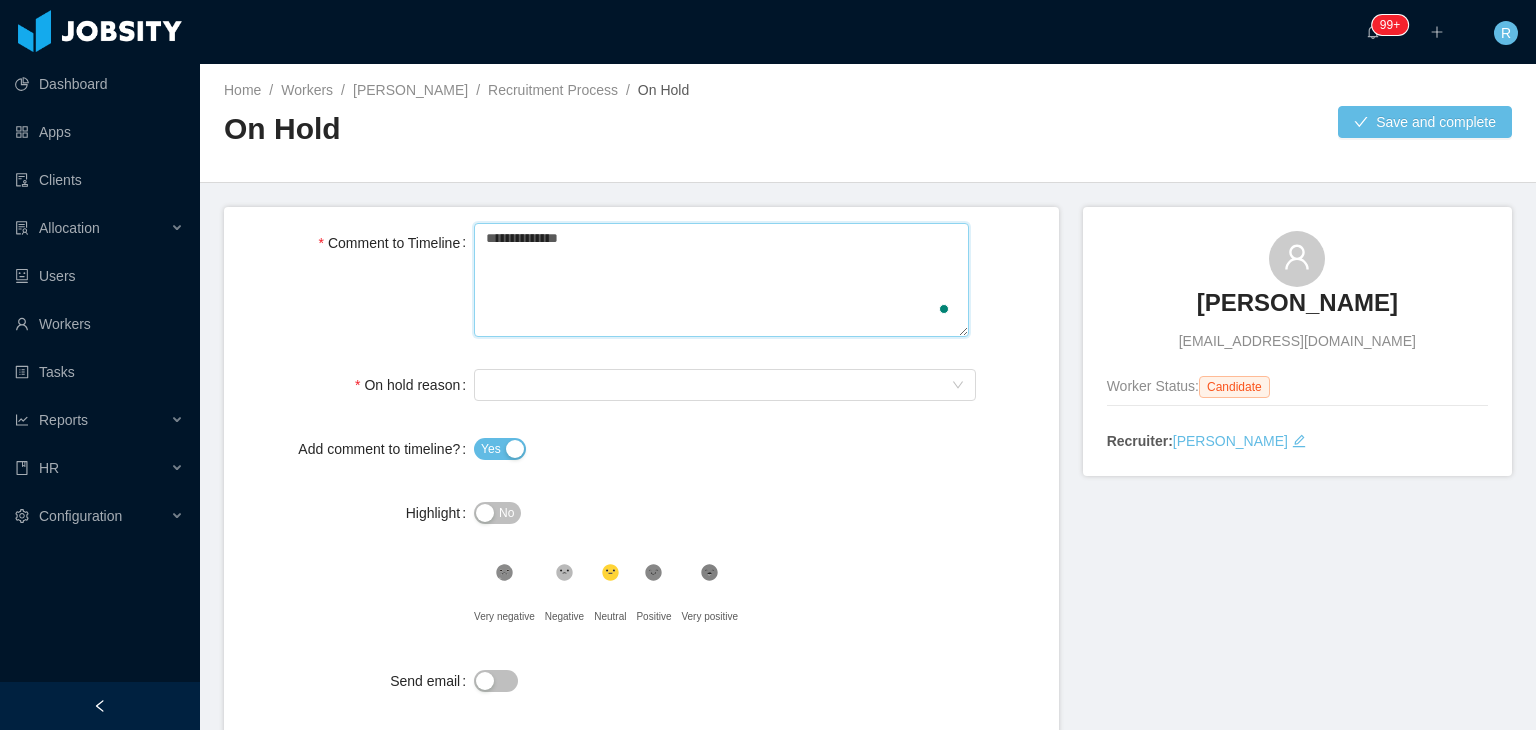 type 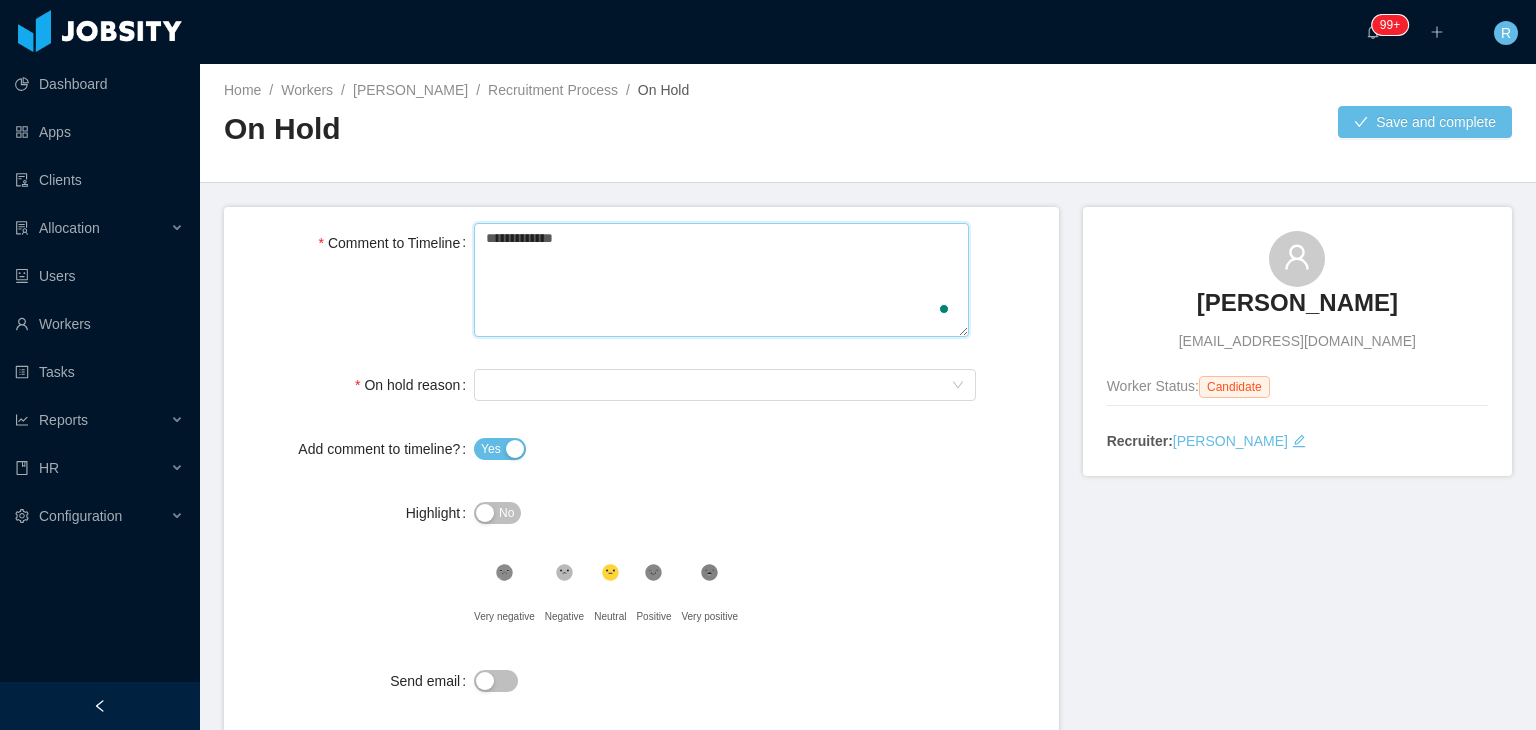 type 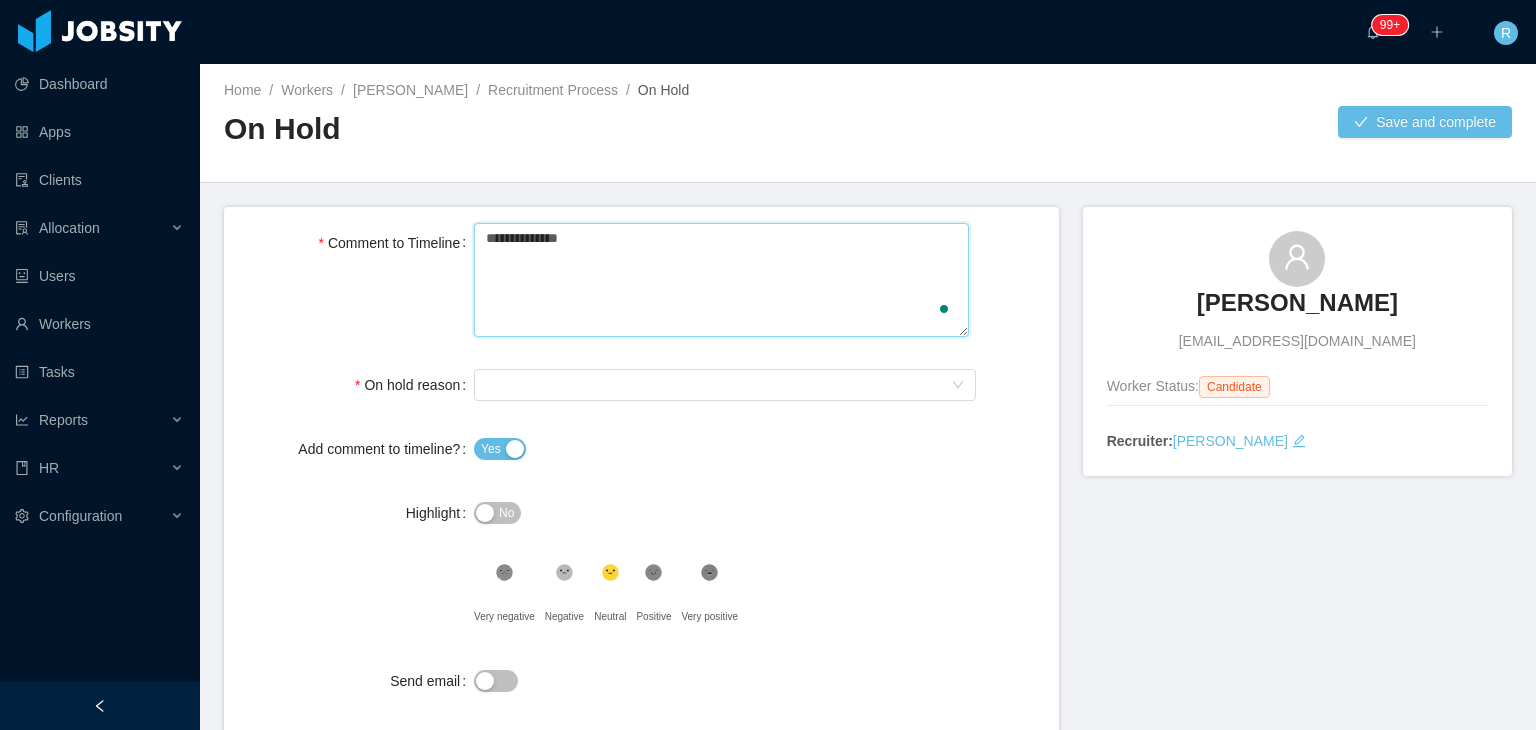 type 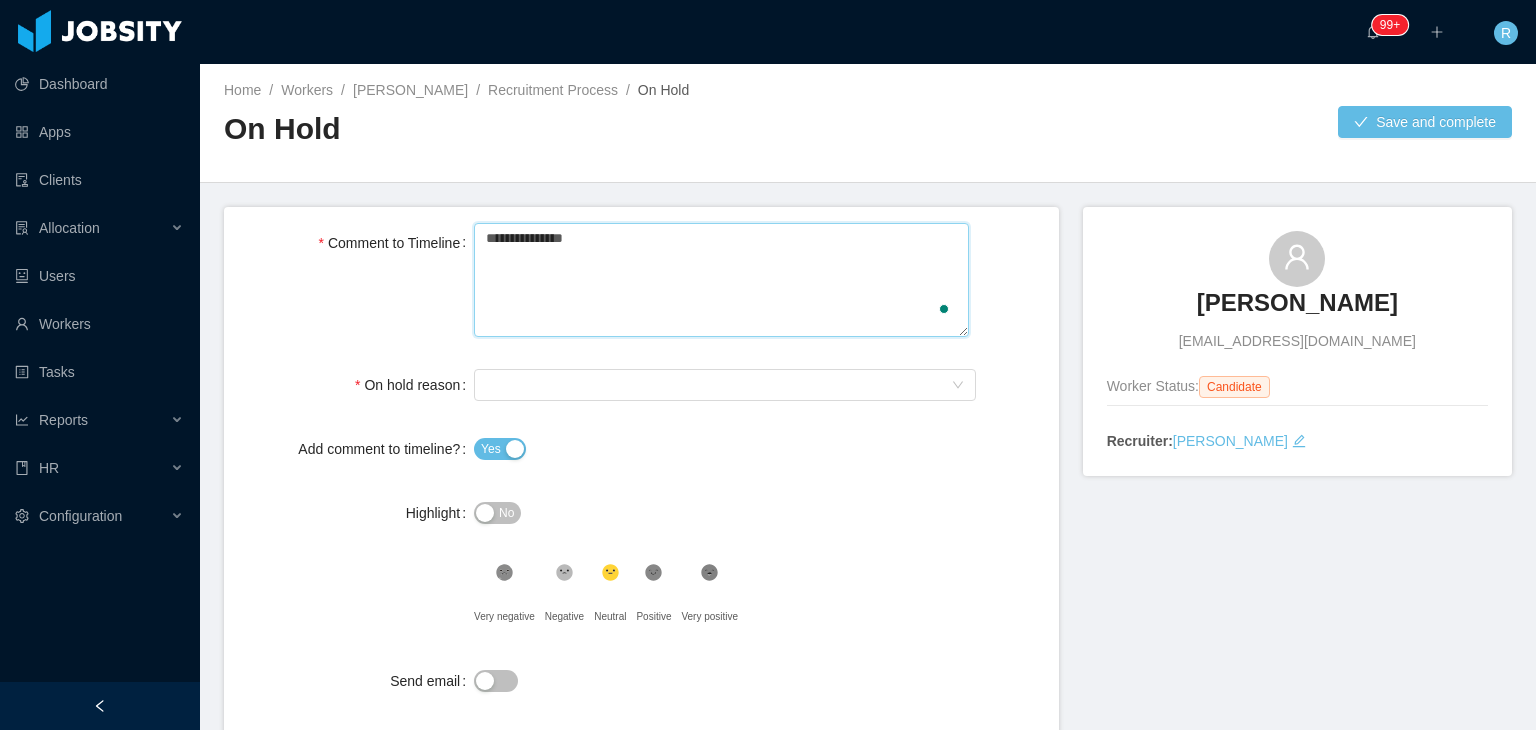 type 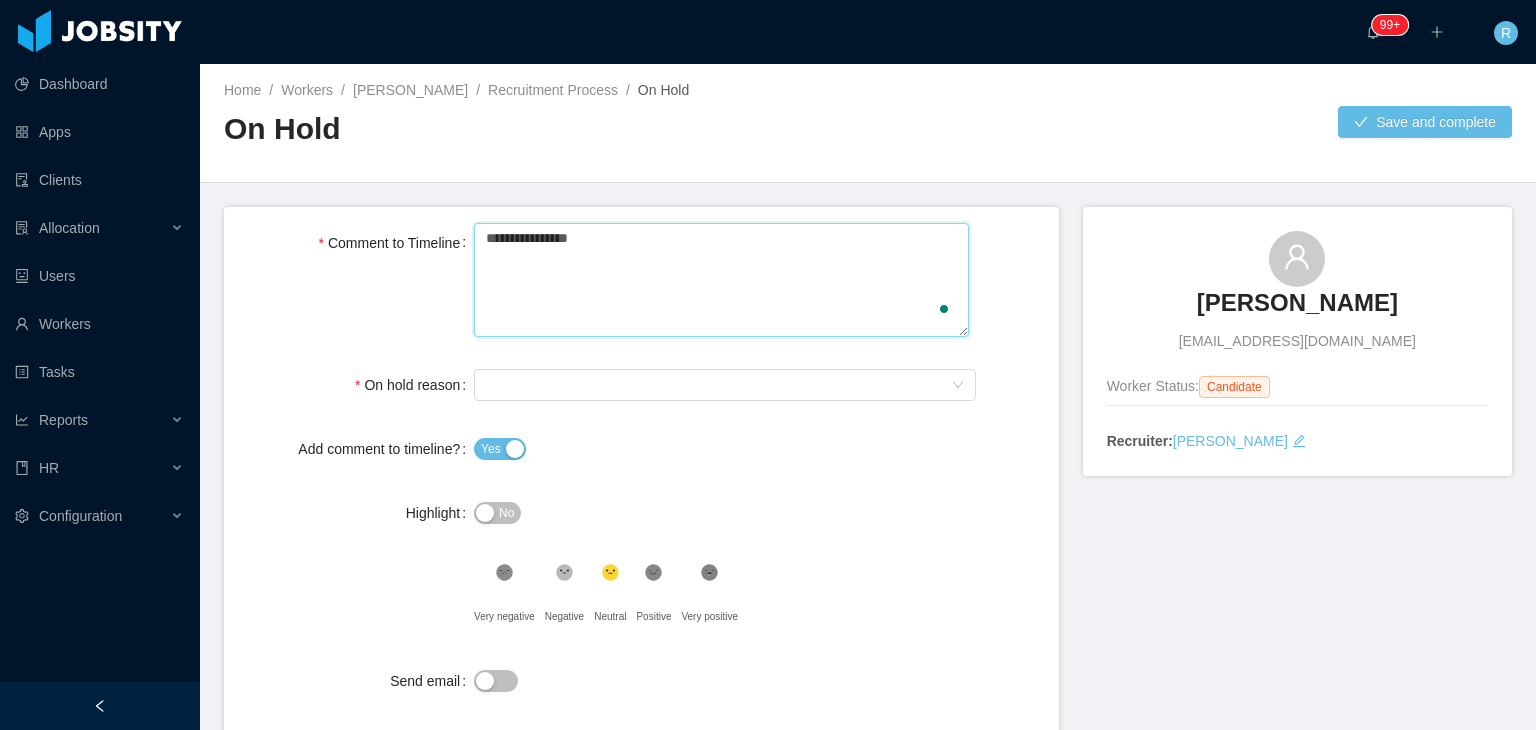 type 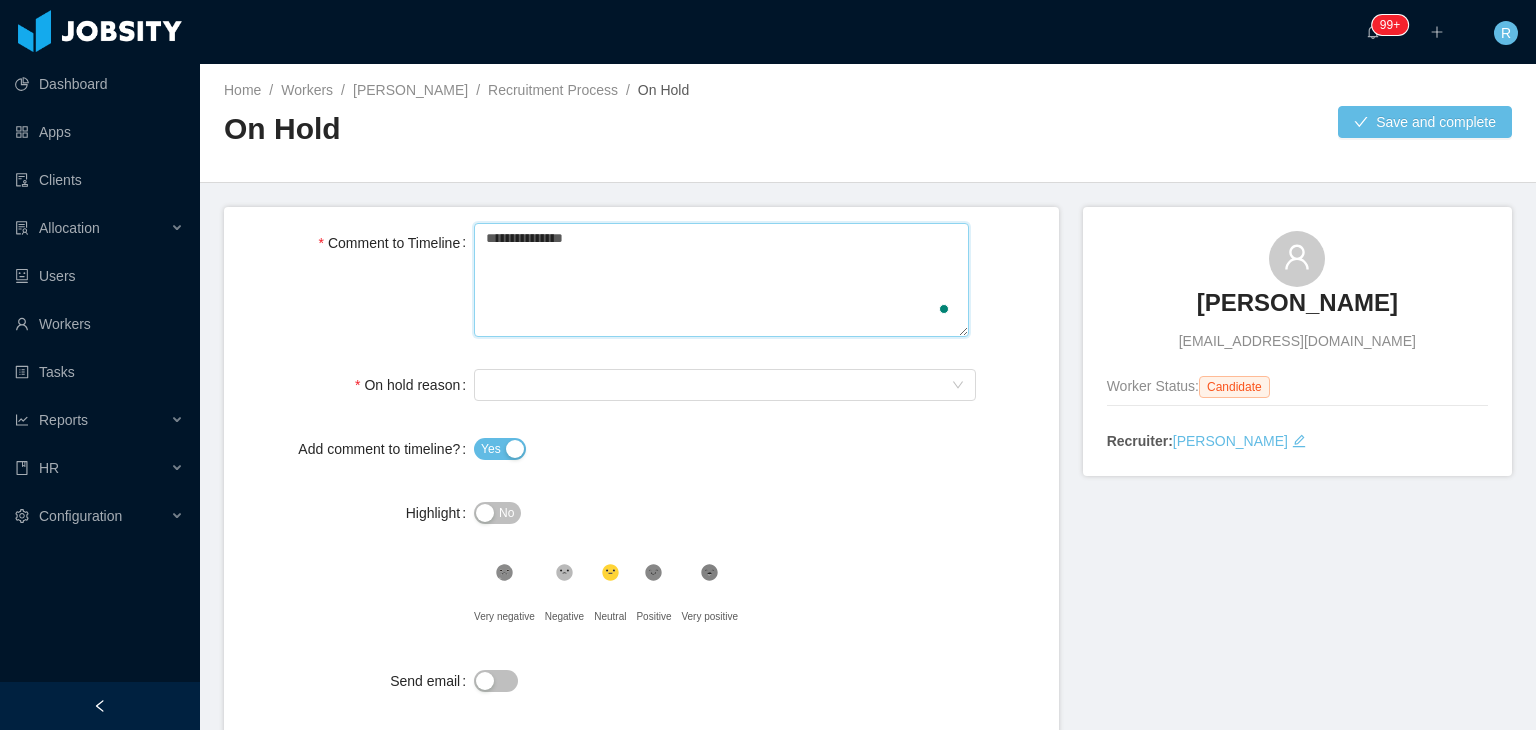 type 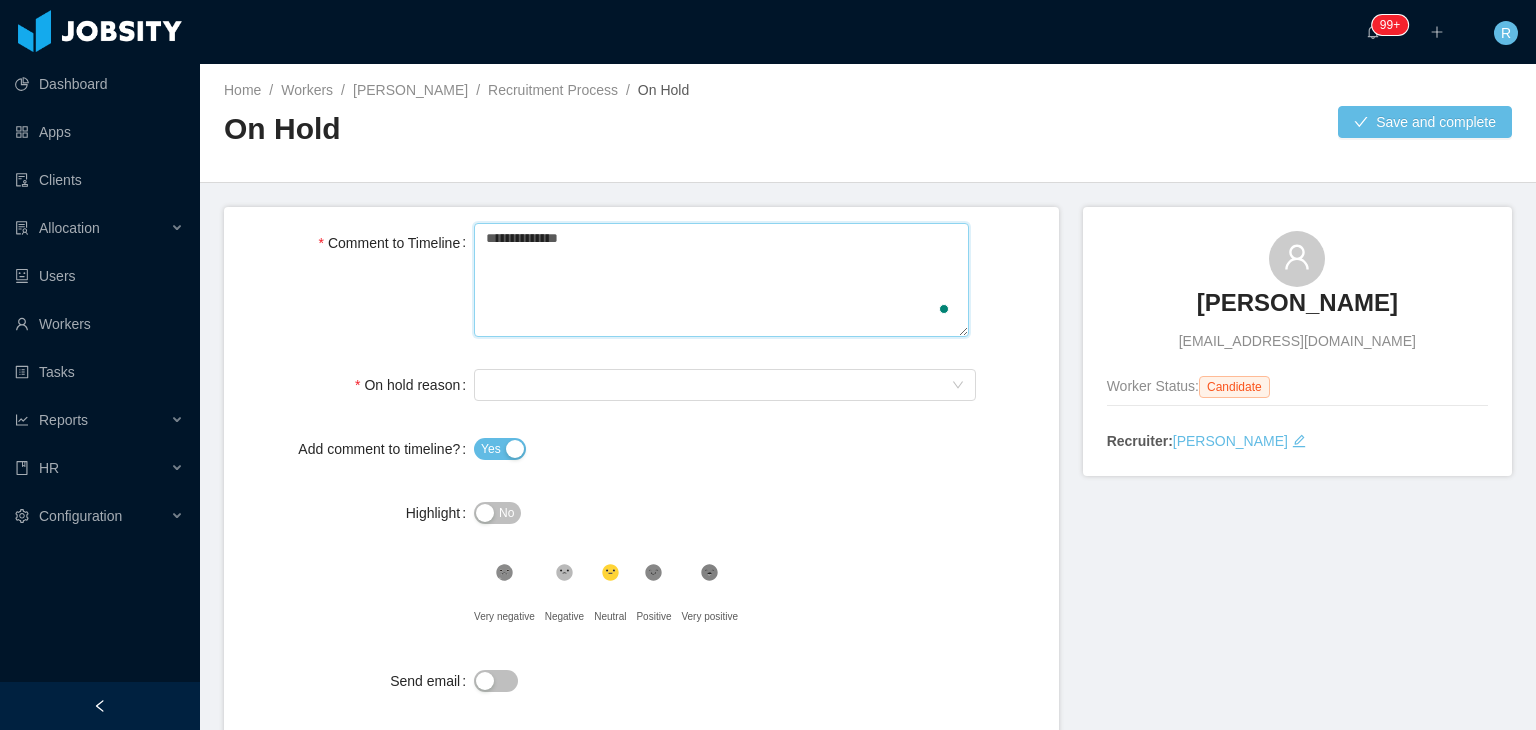 type 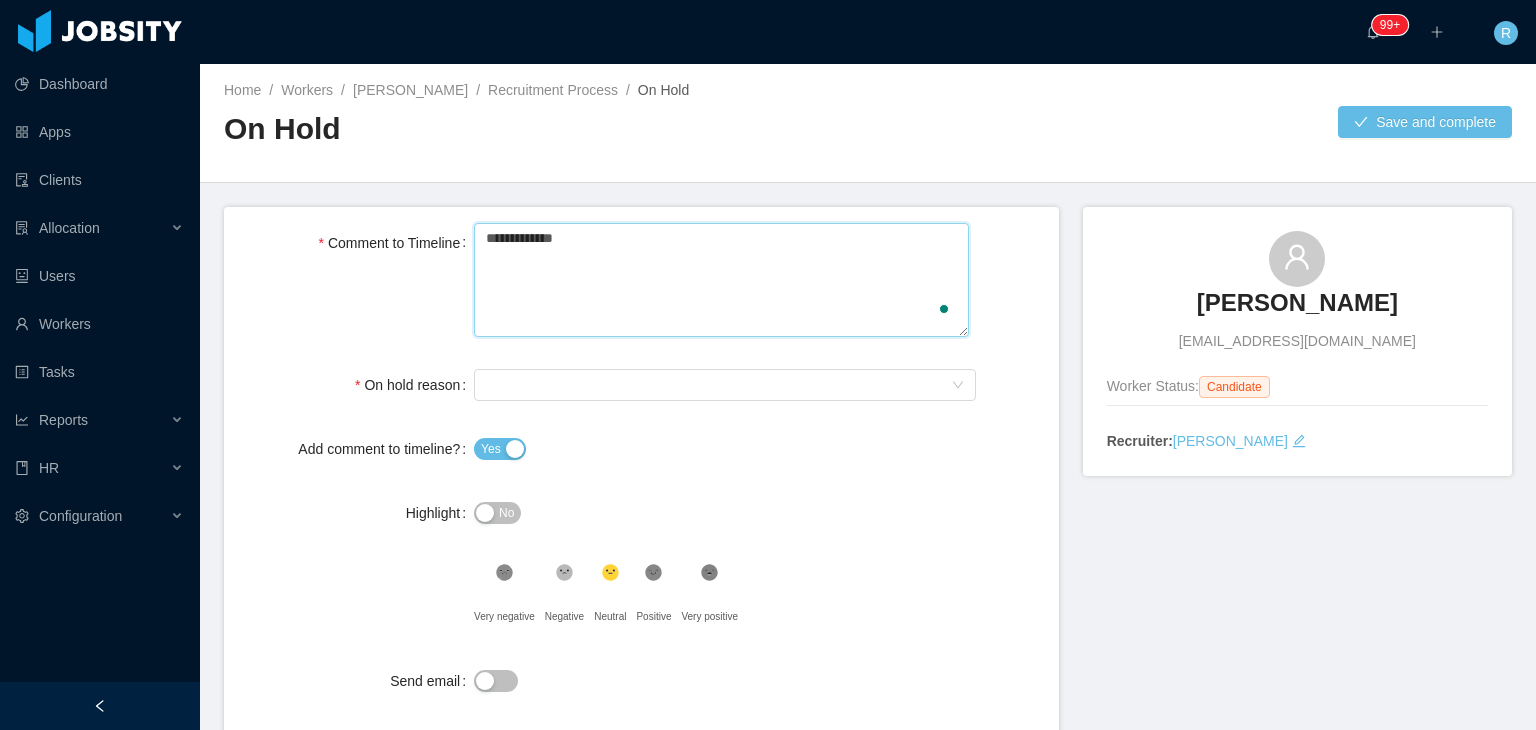 type 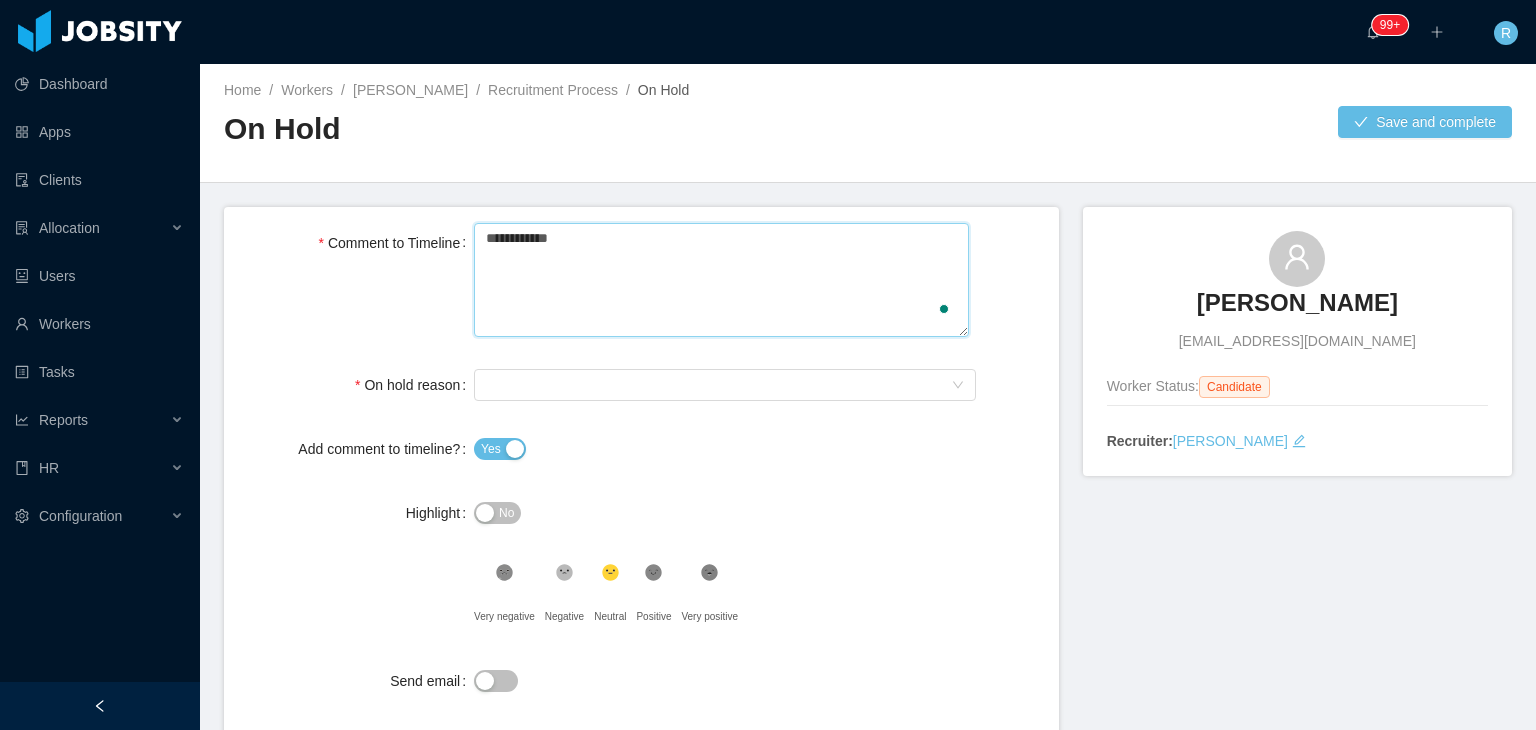 type 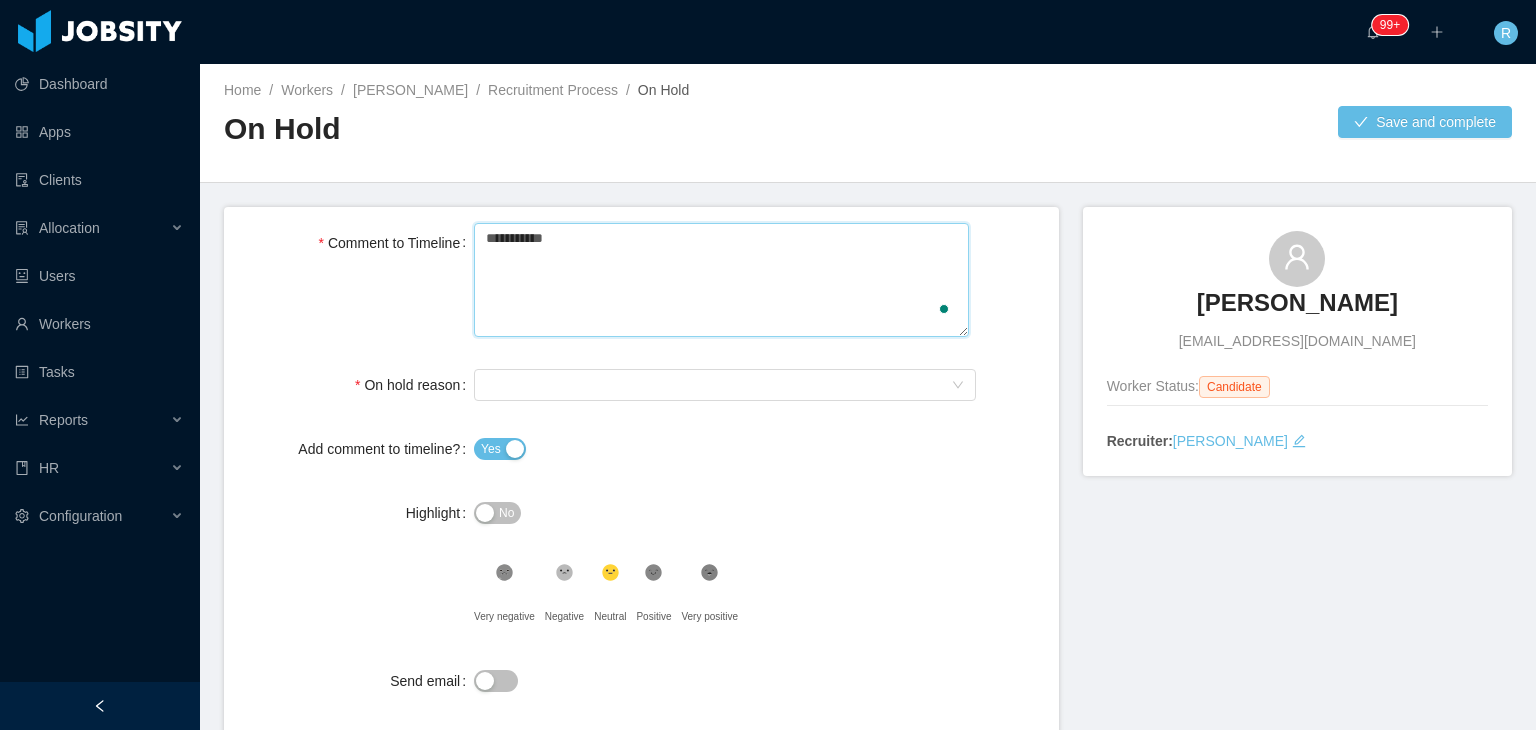 type 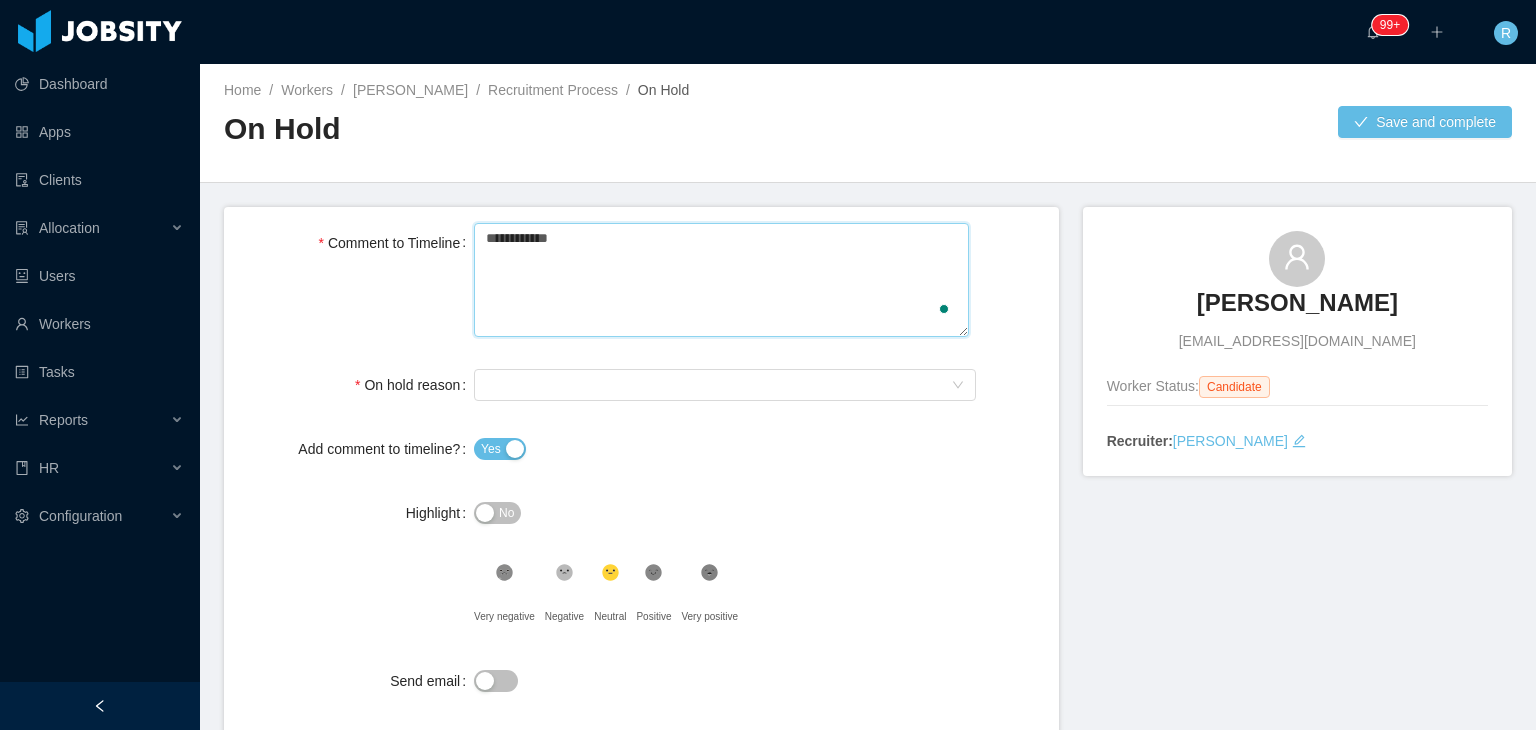 type 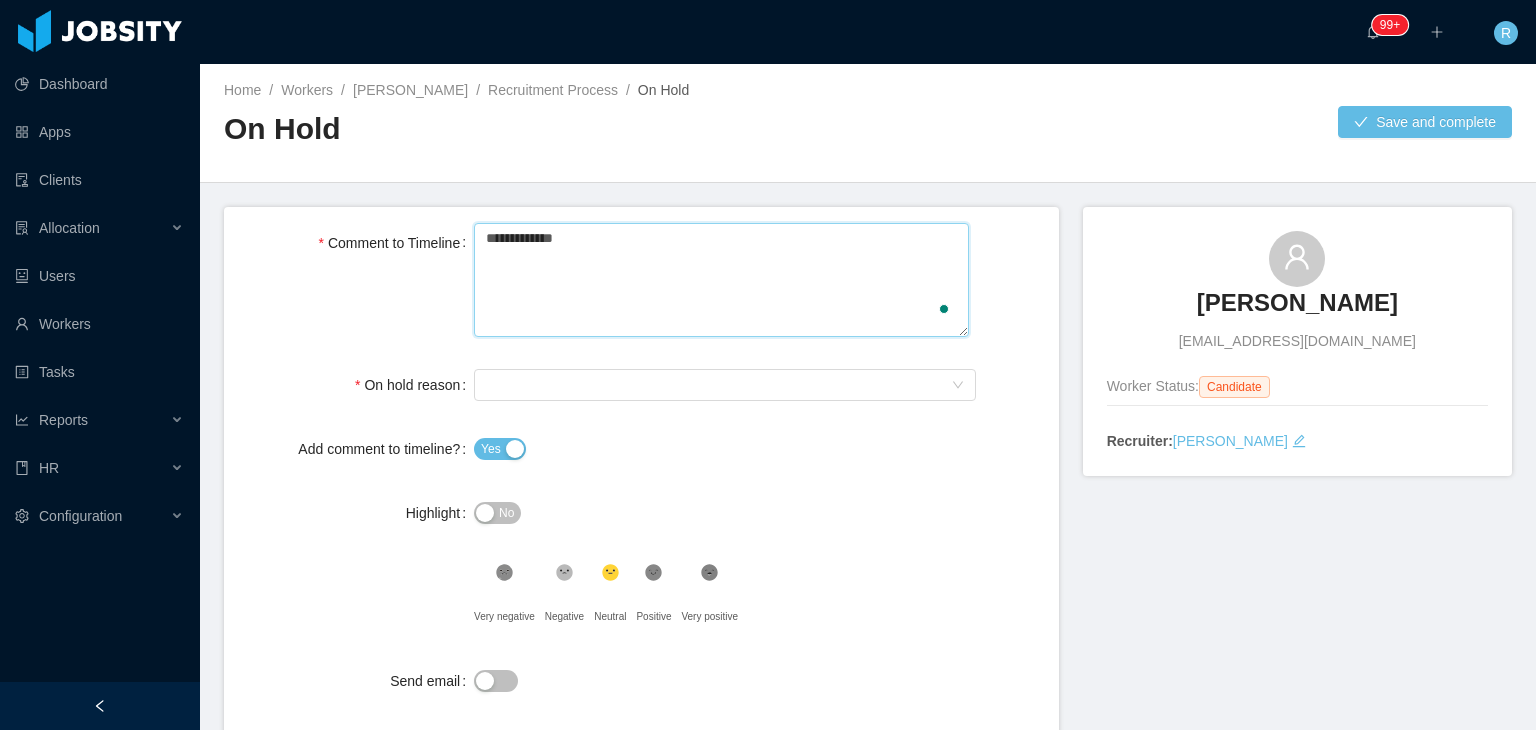 type 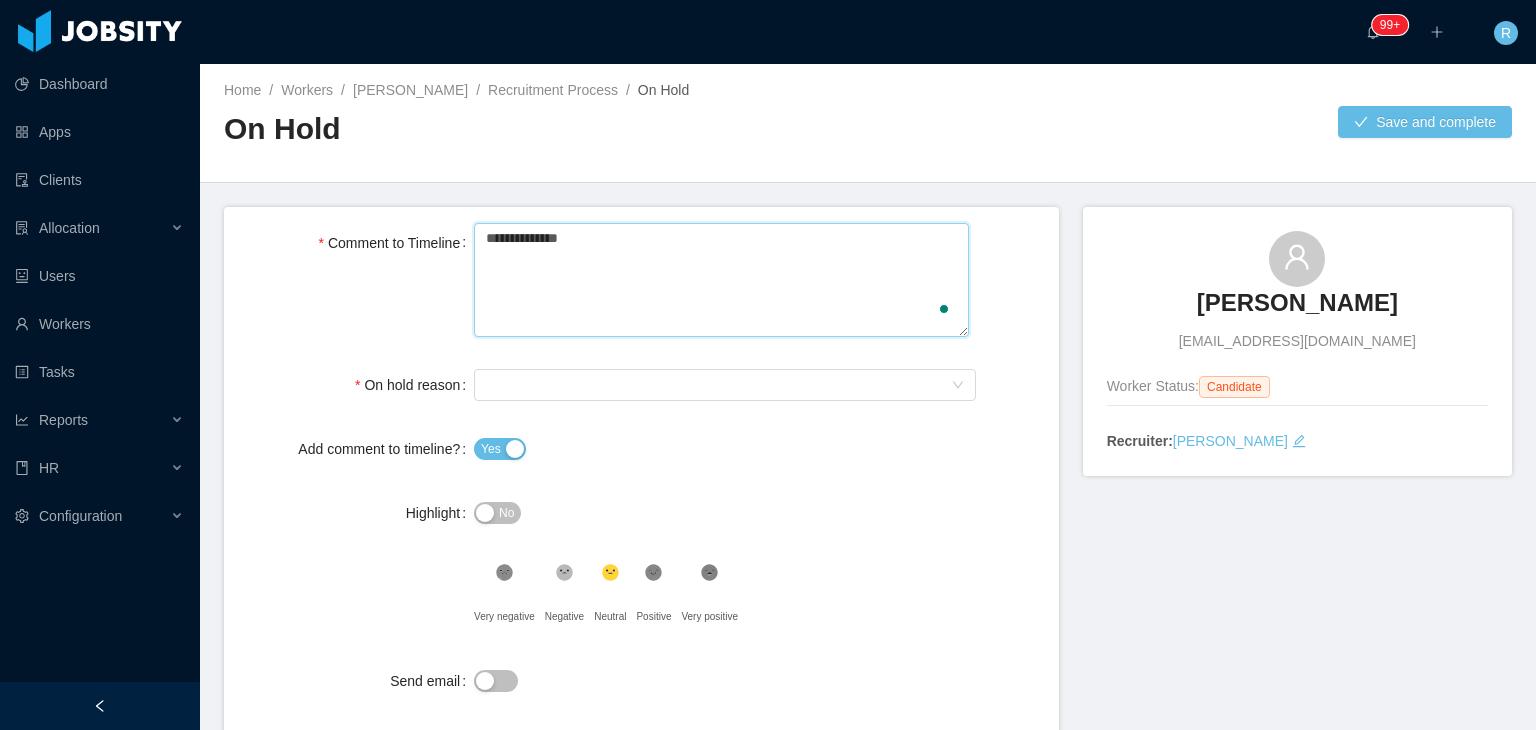 type 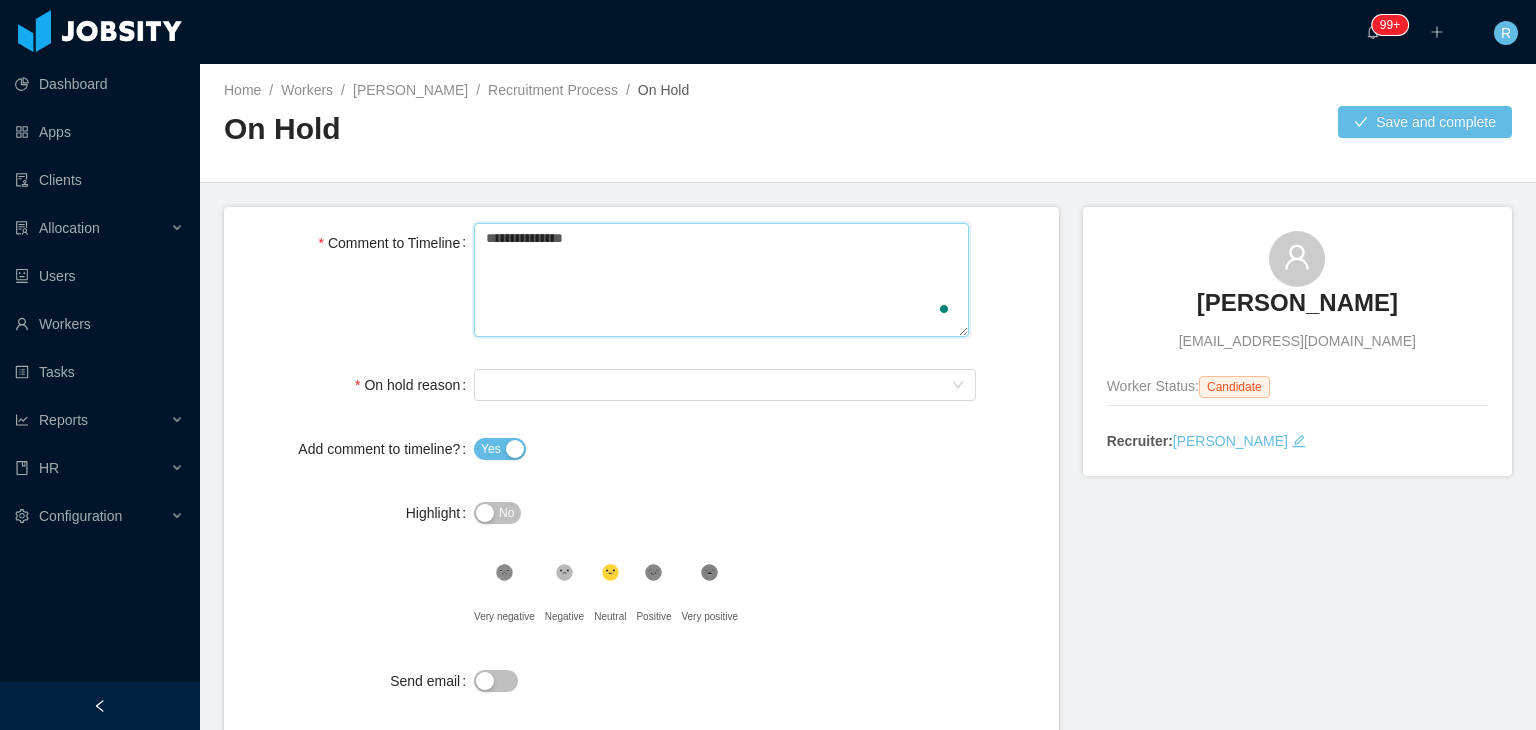 type 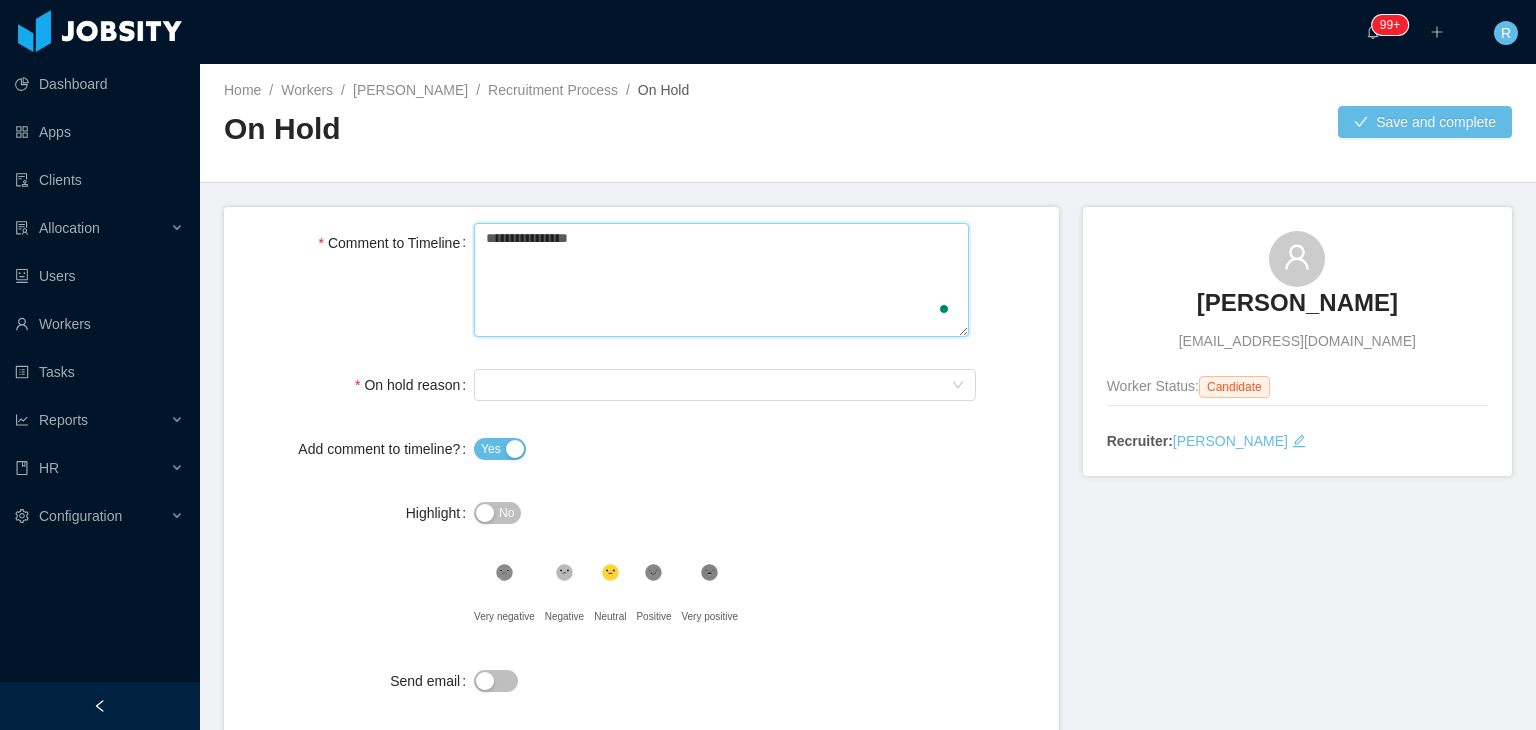 type 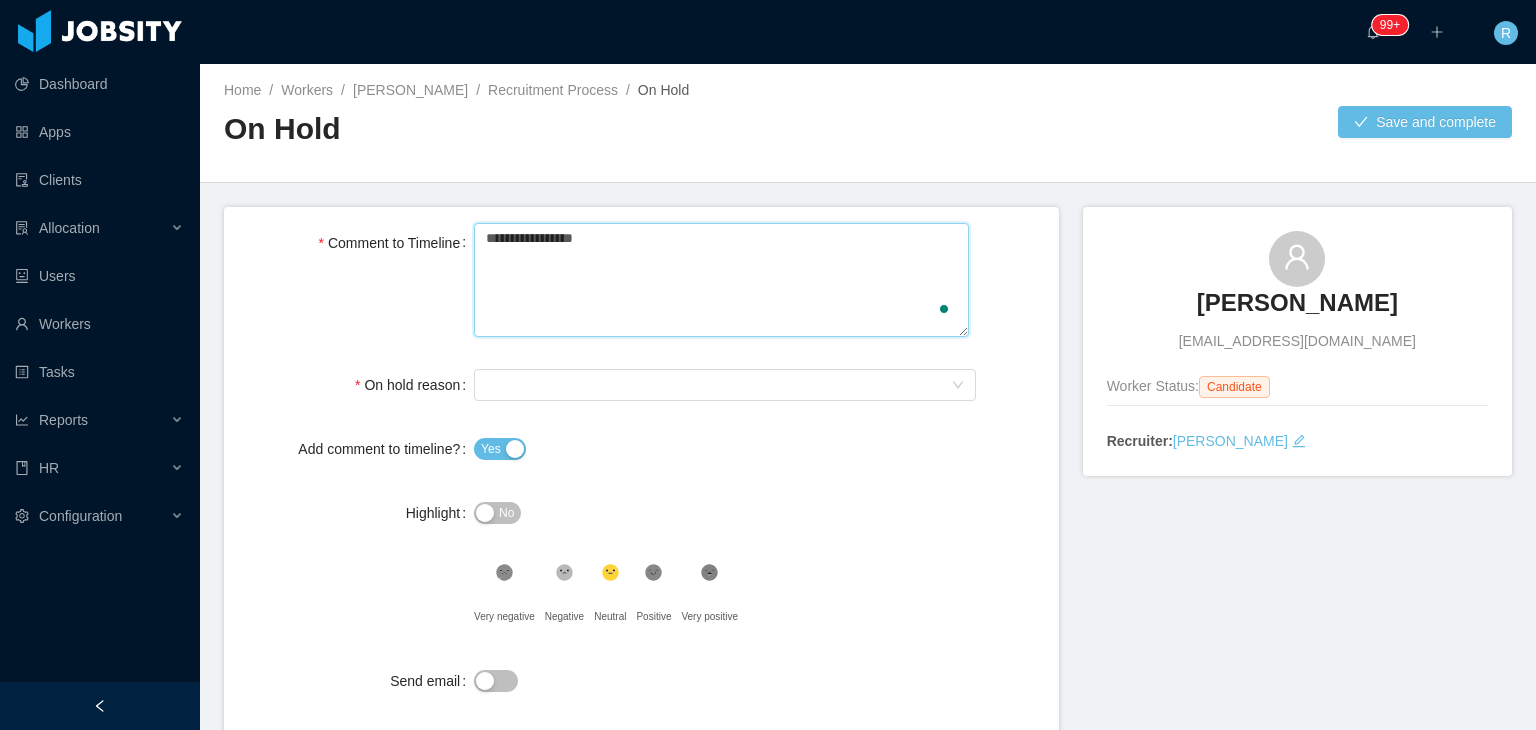 type 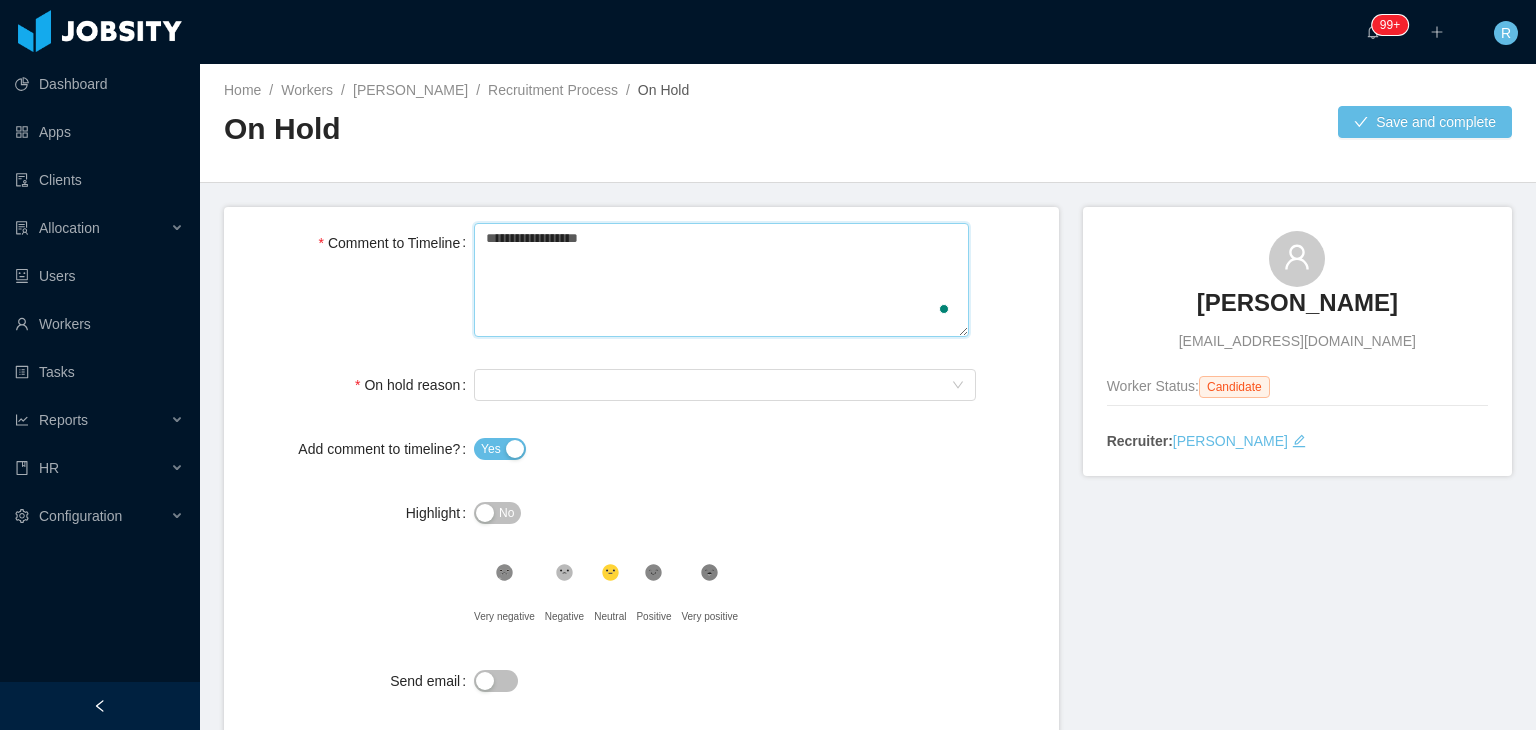 type 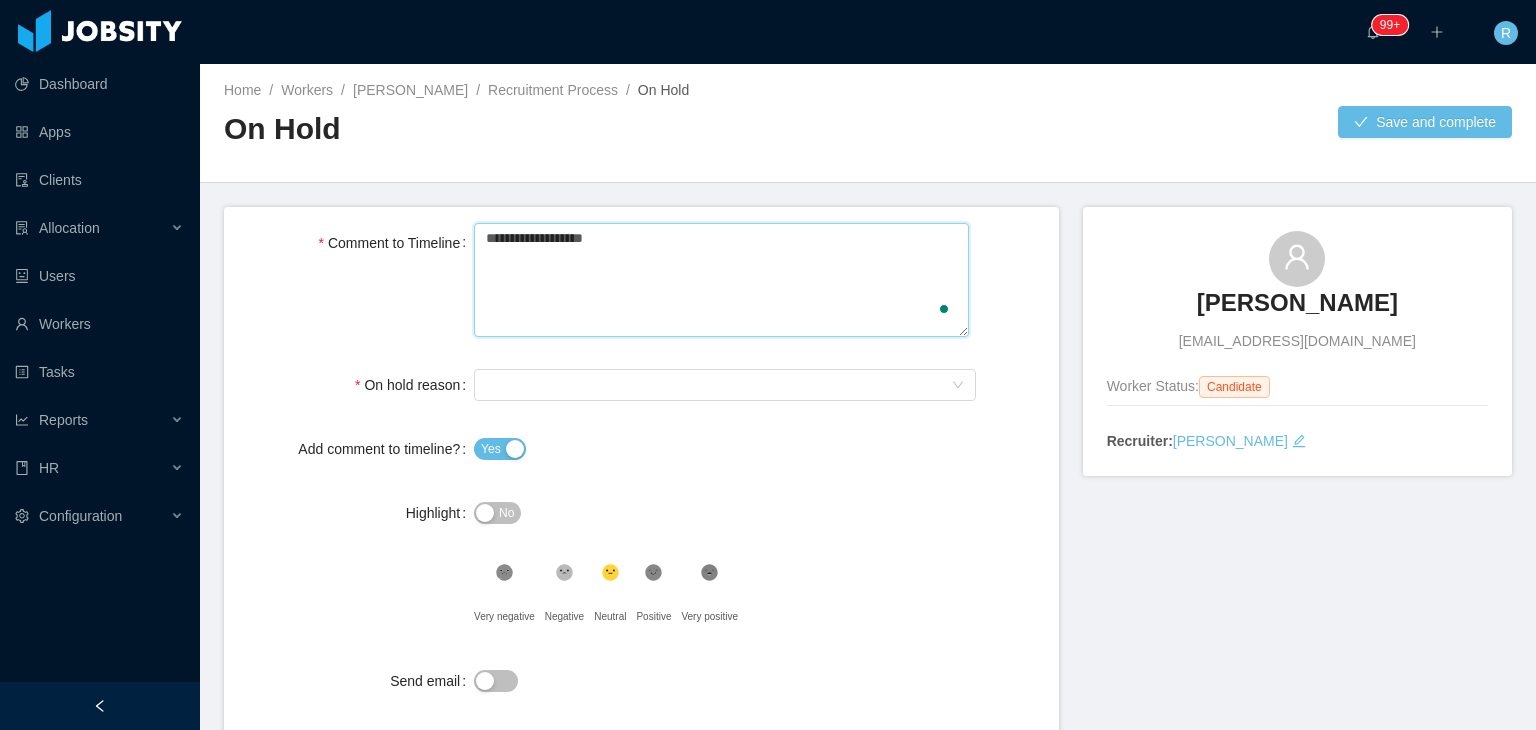 type 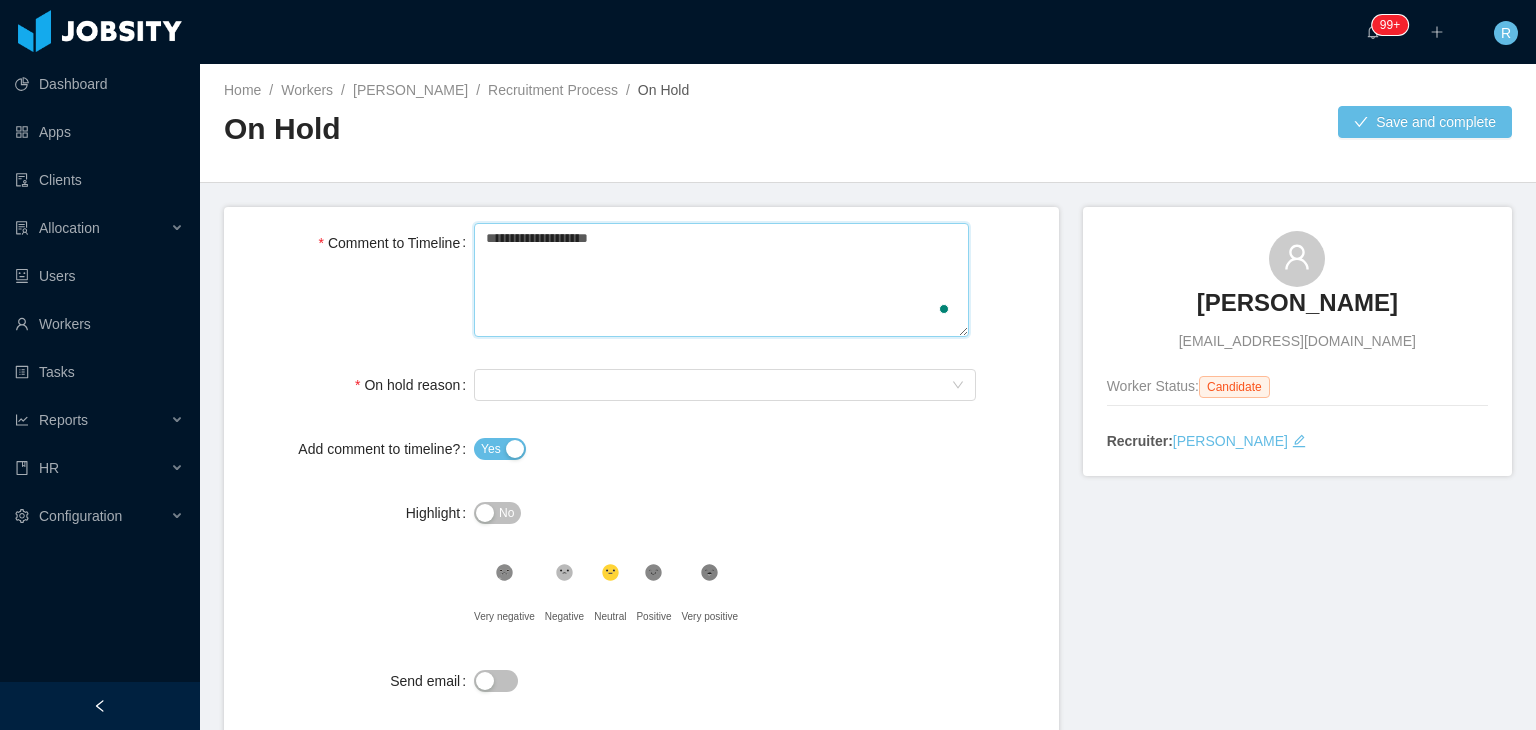 type 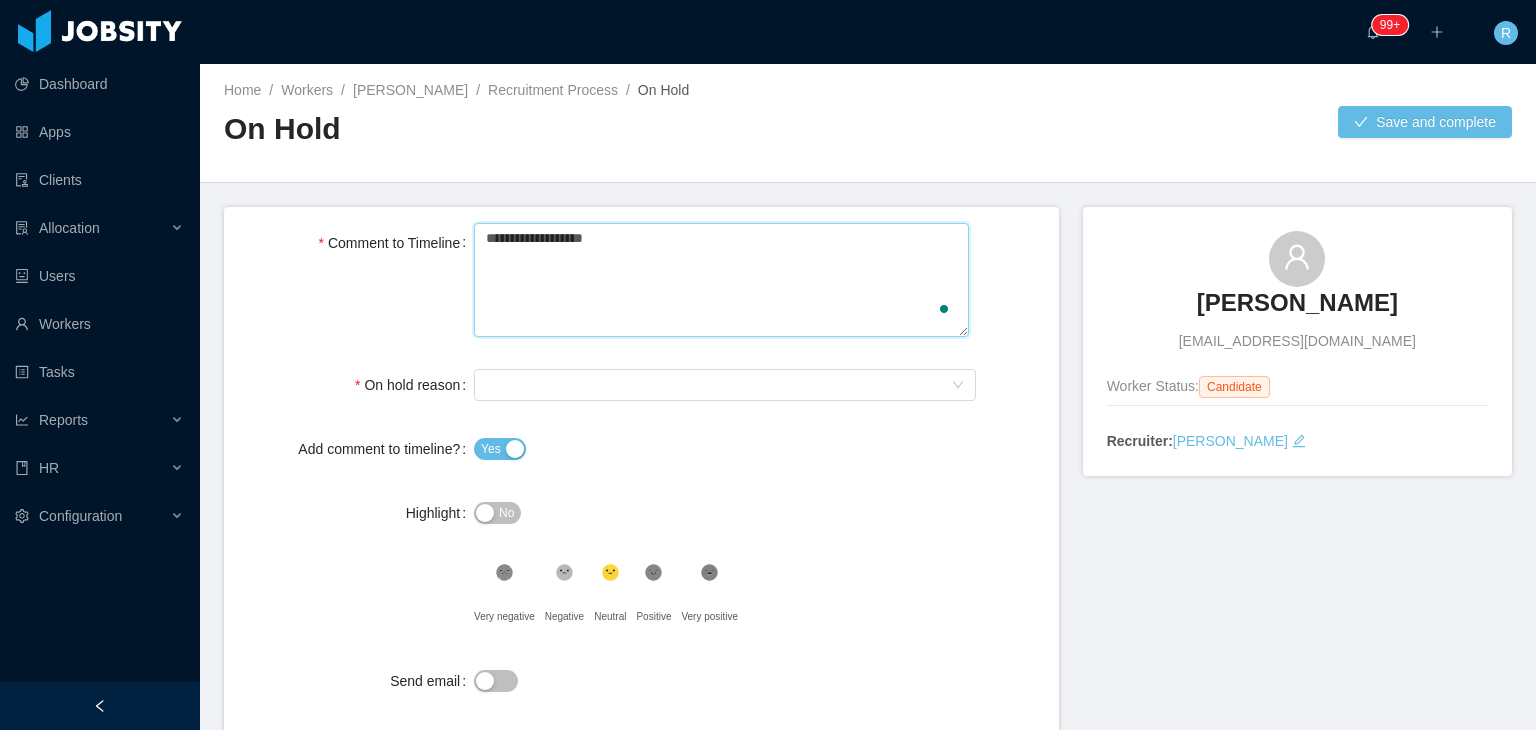 type 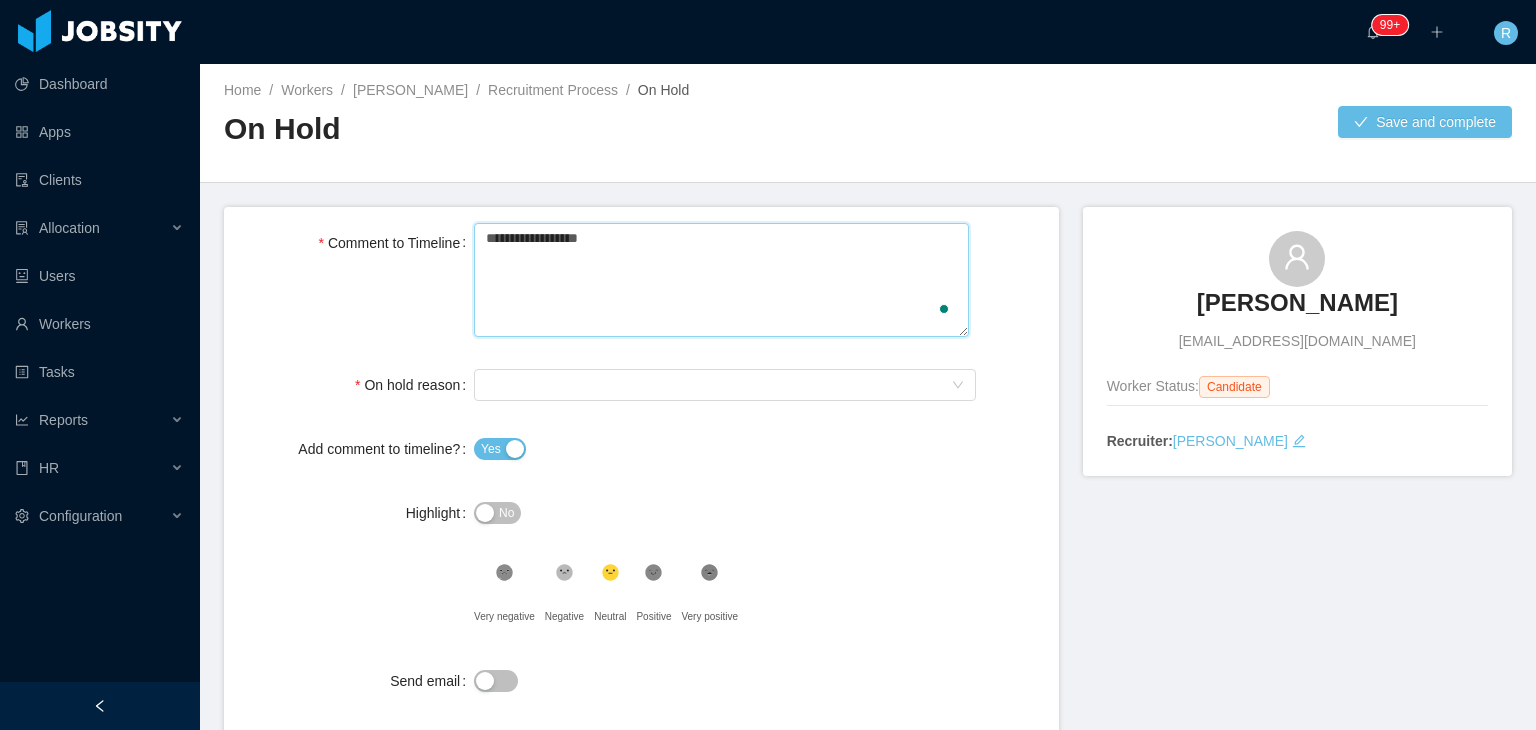 type 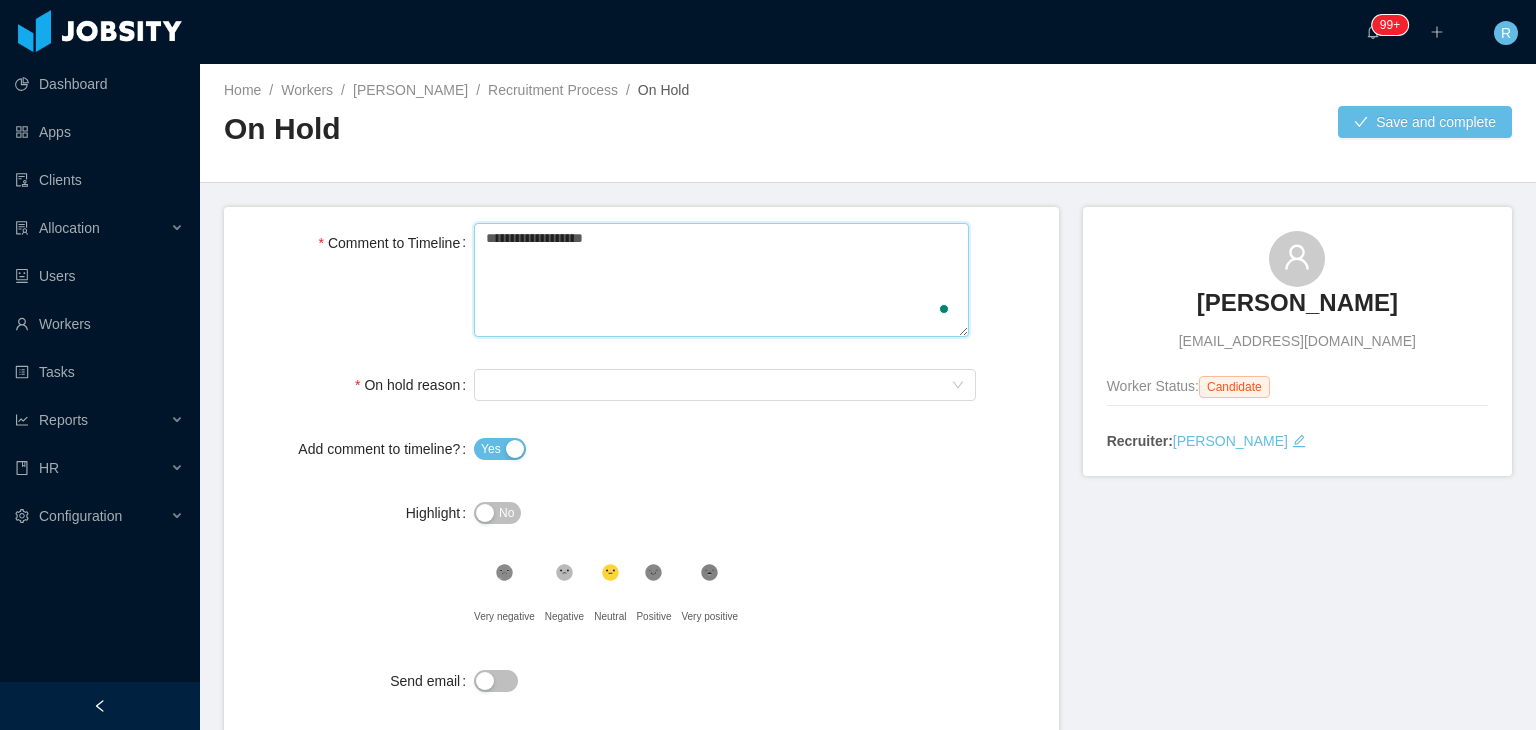 type 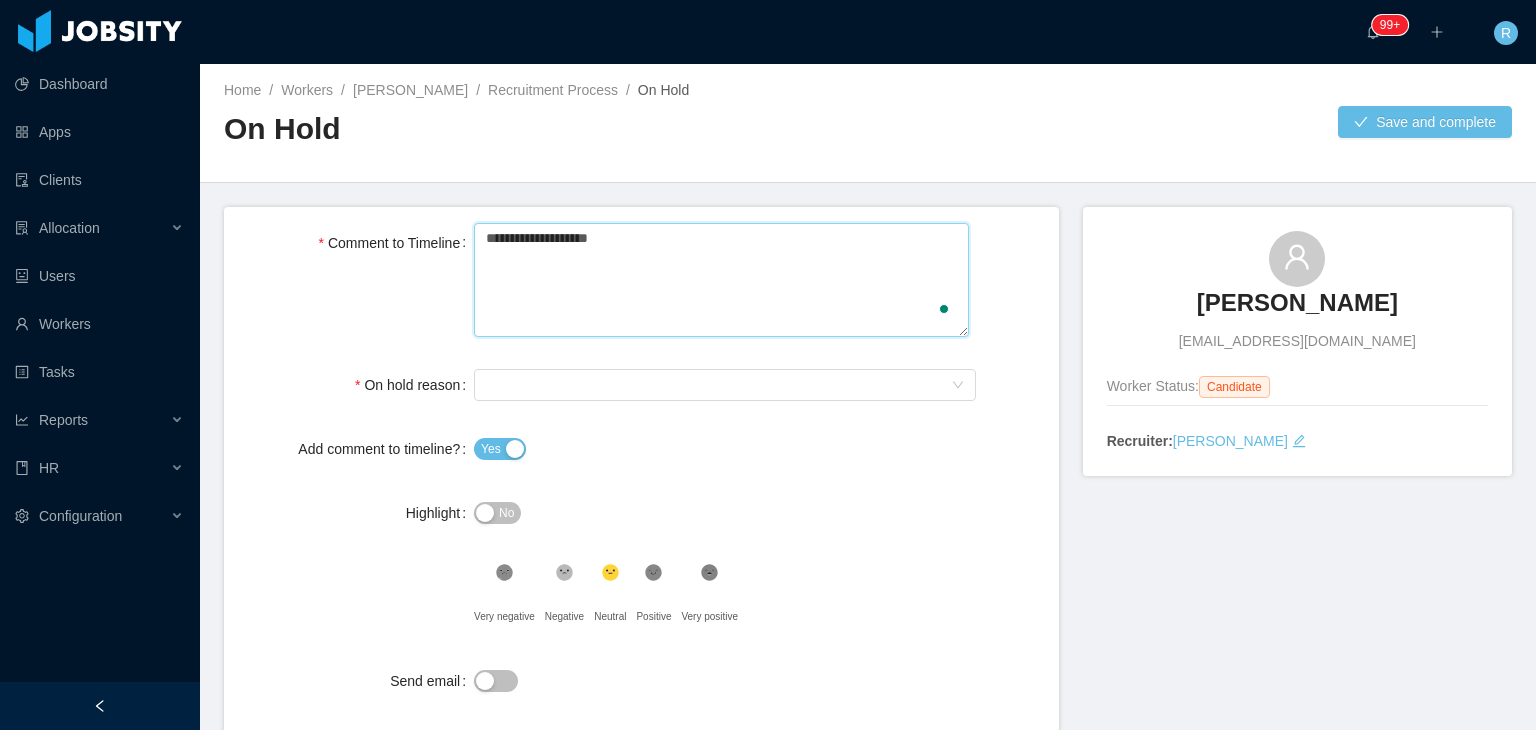 type 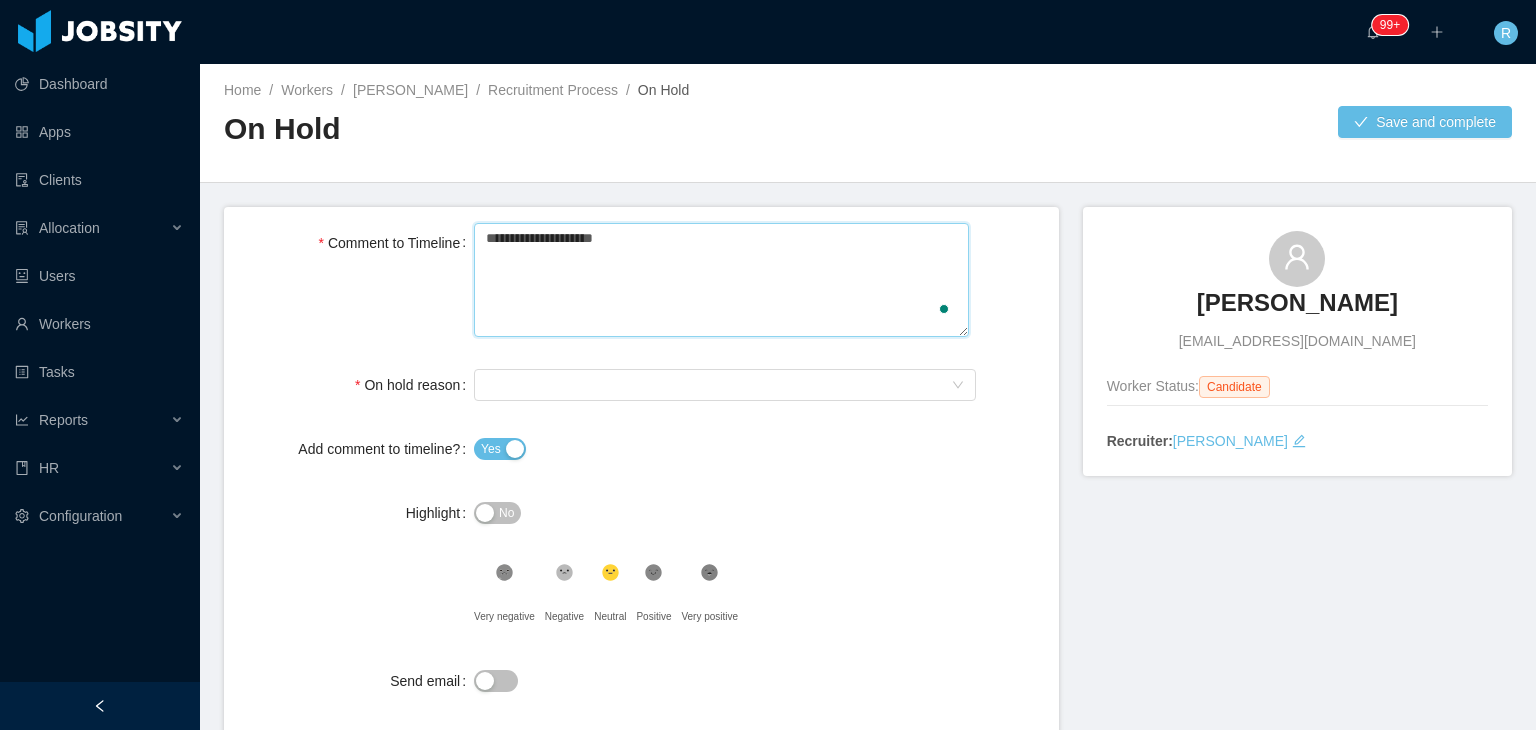 type 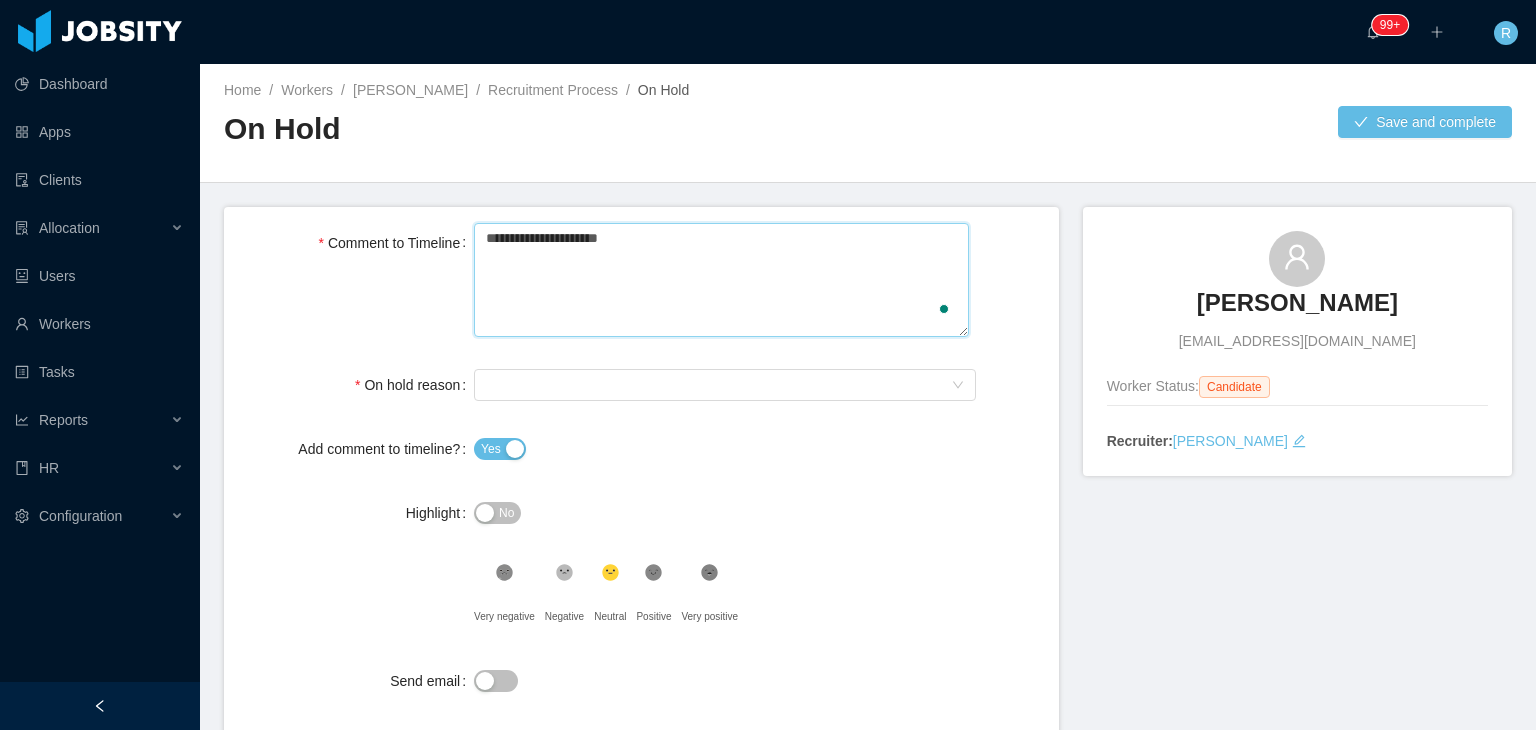 type on "**********" 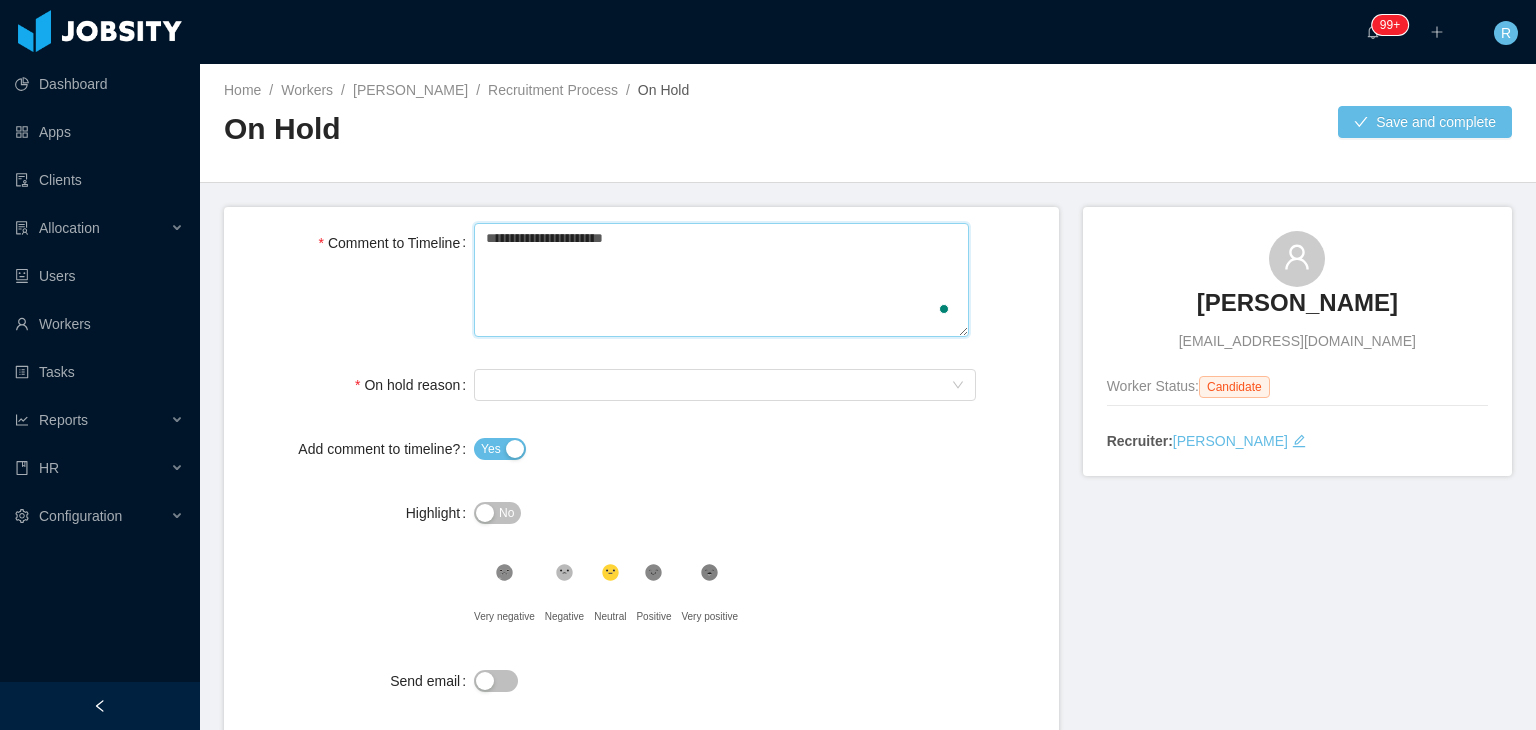type 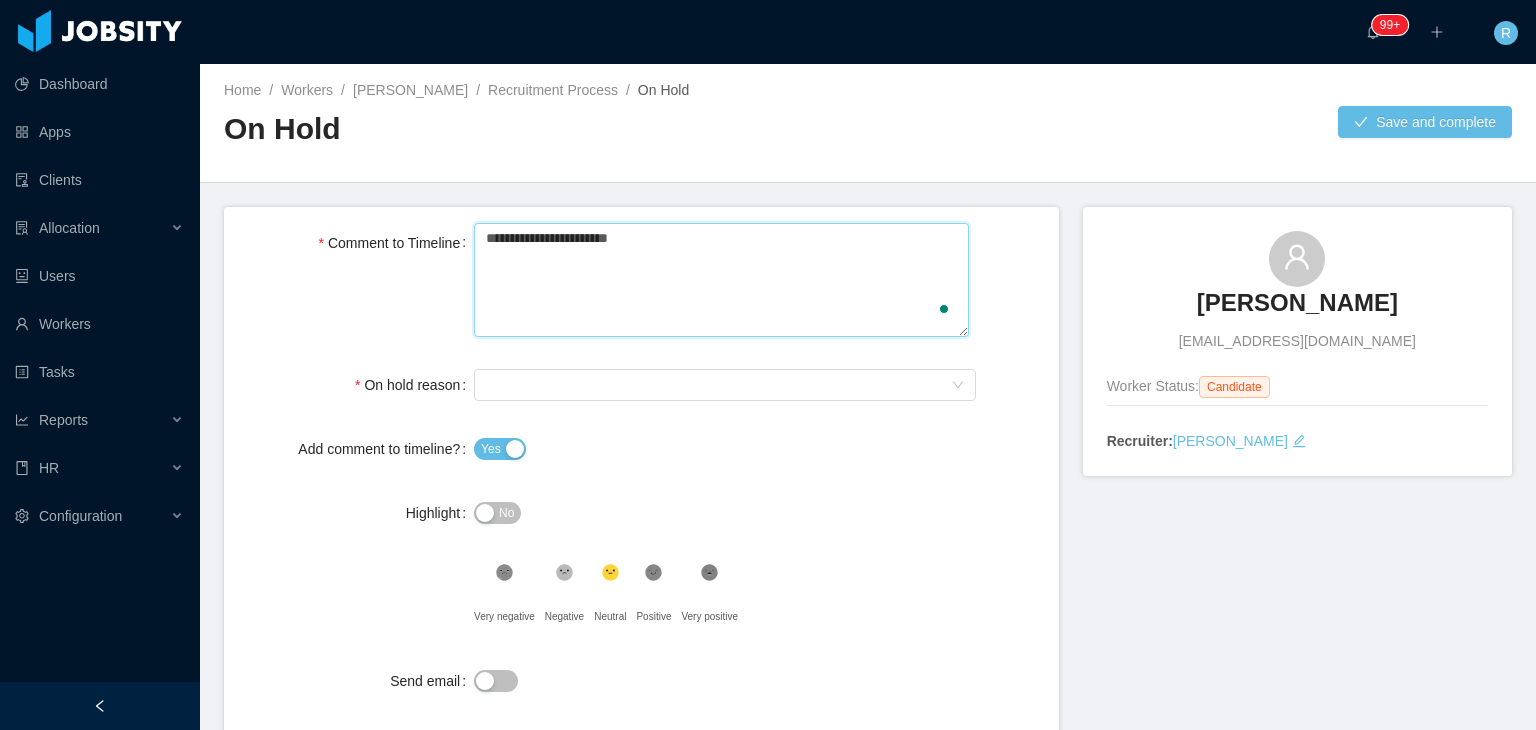 type 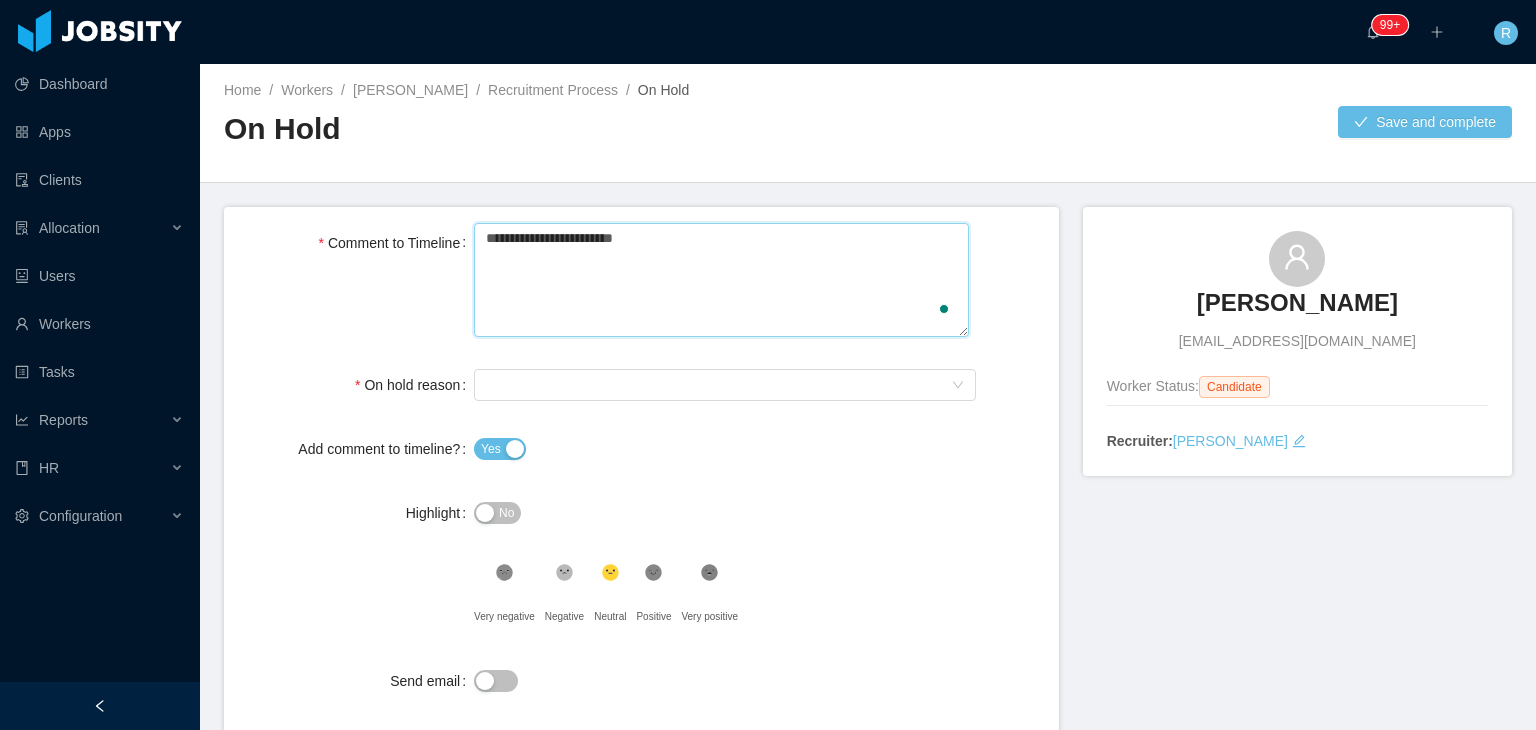 type 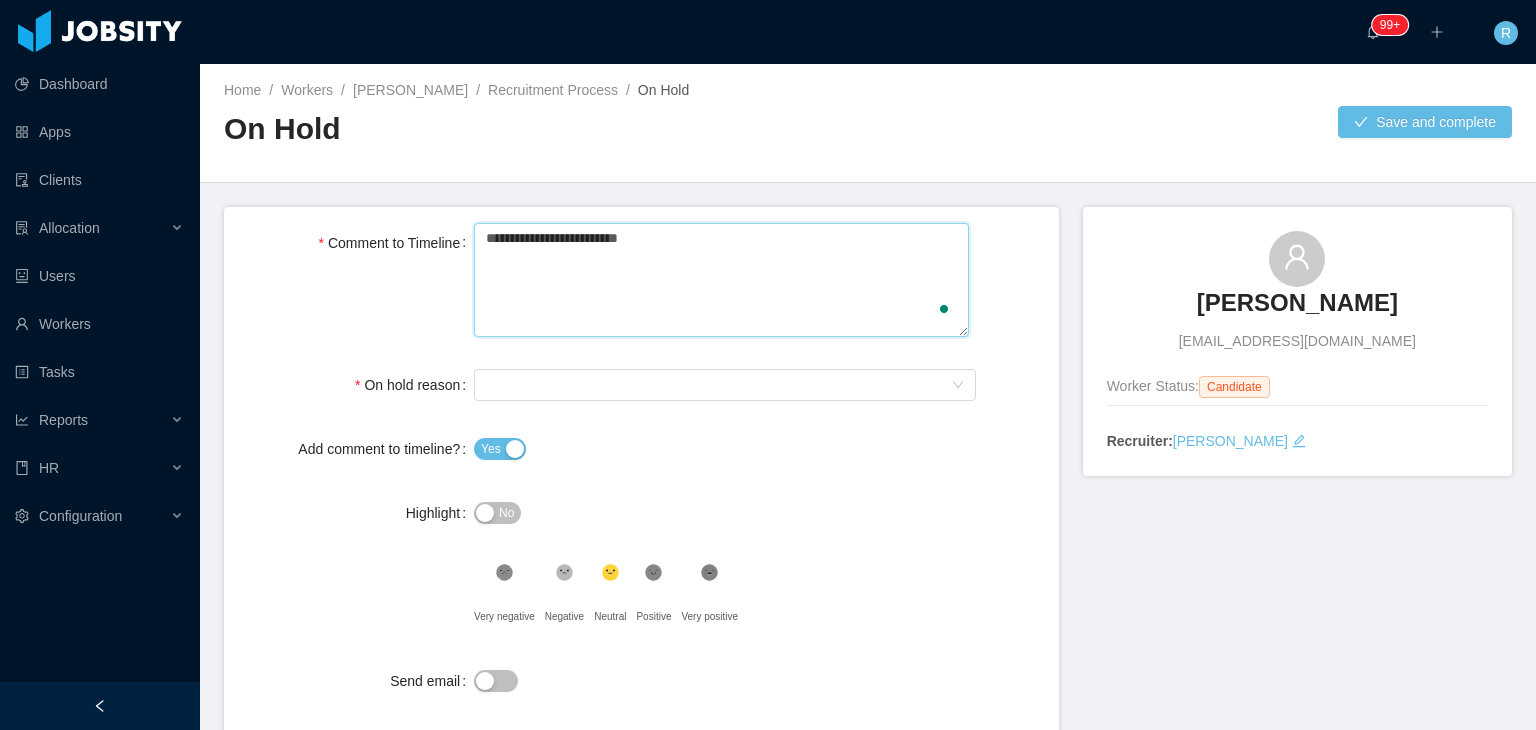 type 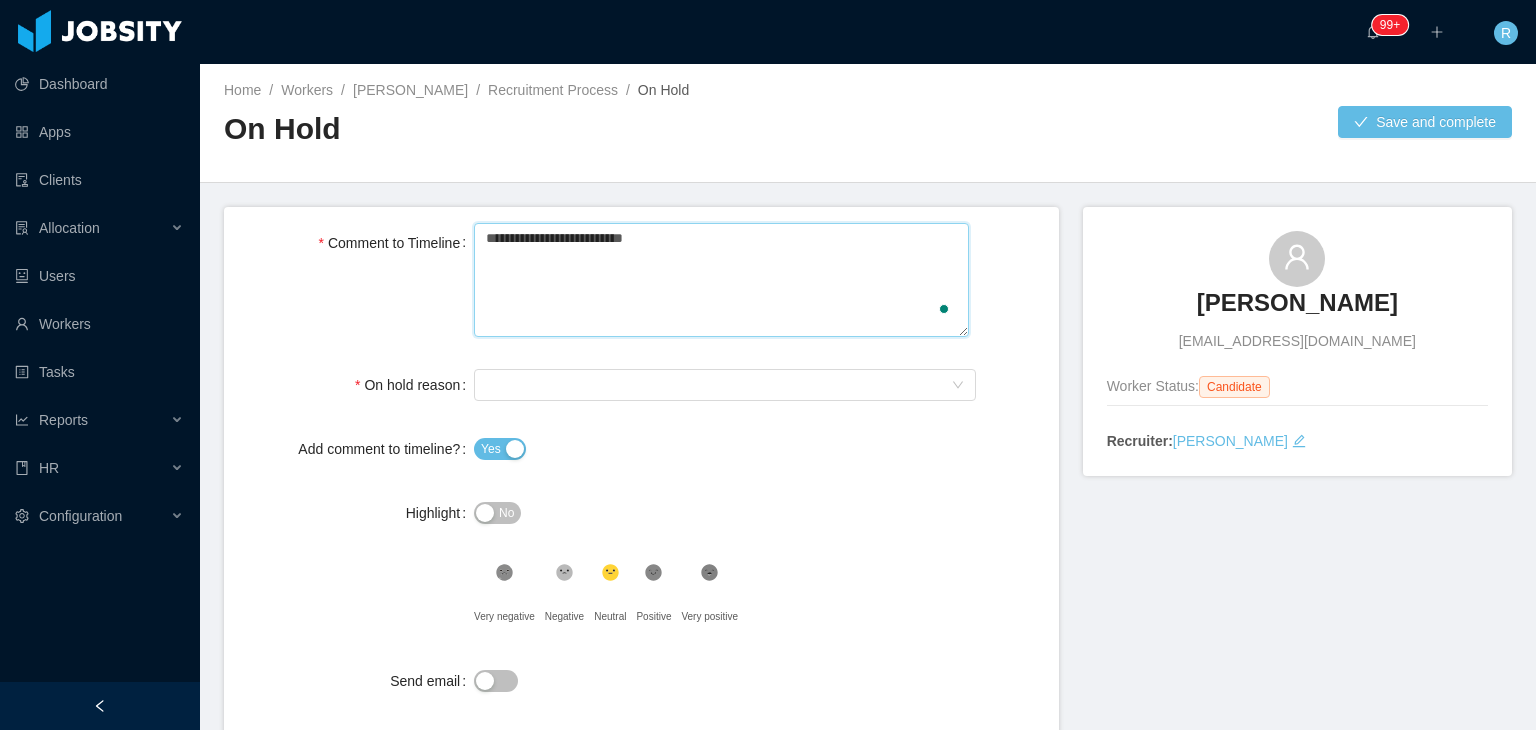 type on "**********" 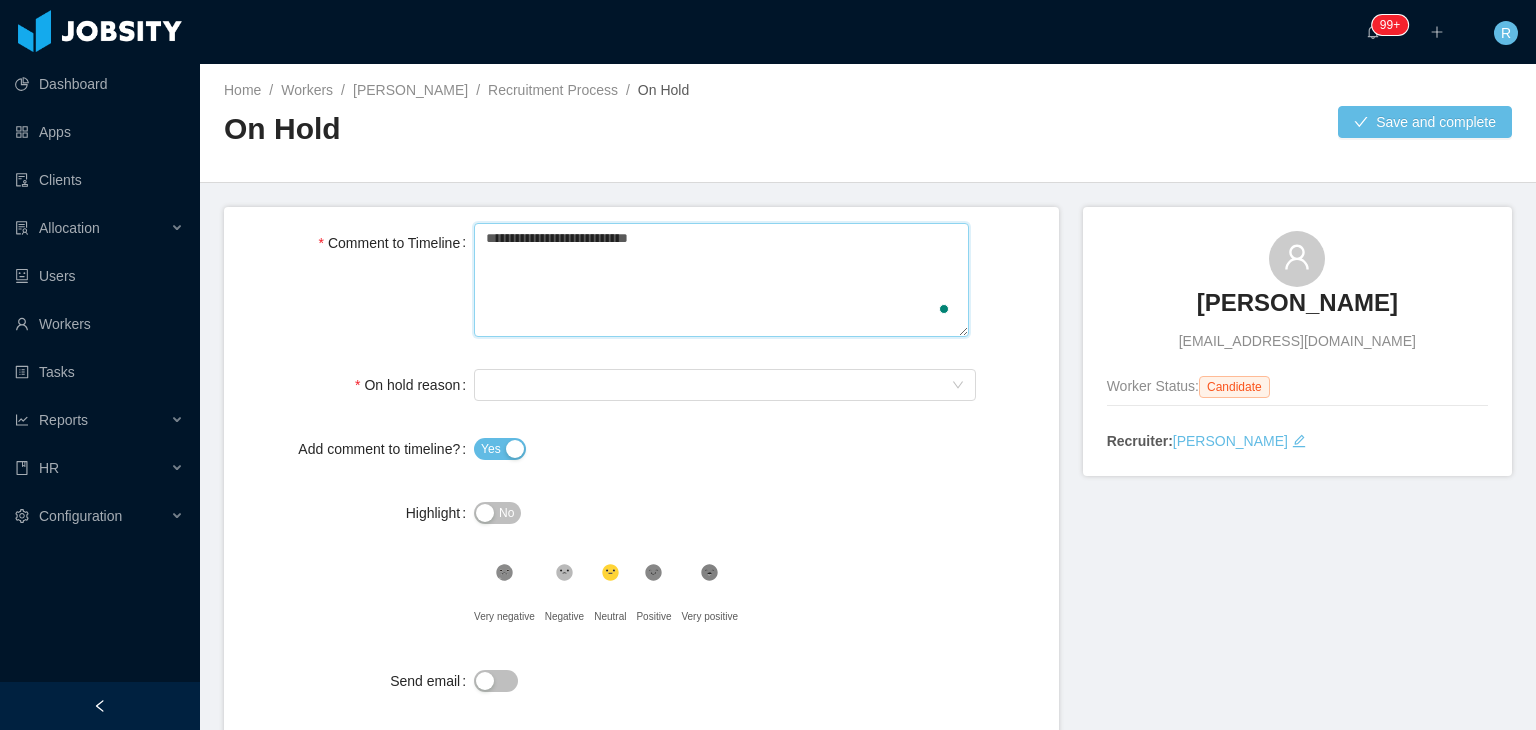type 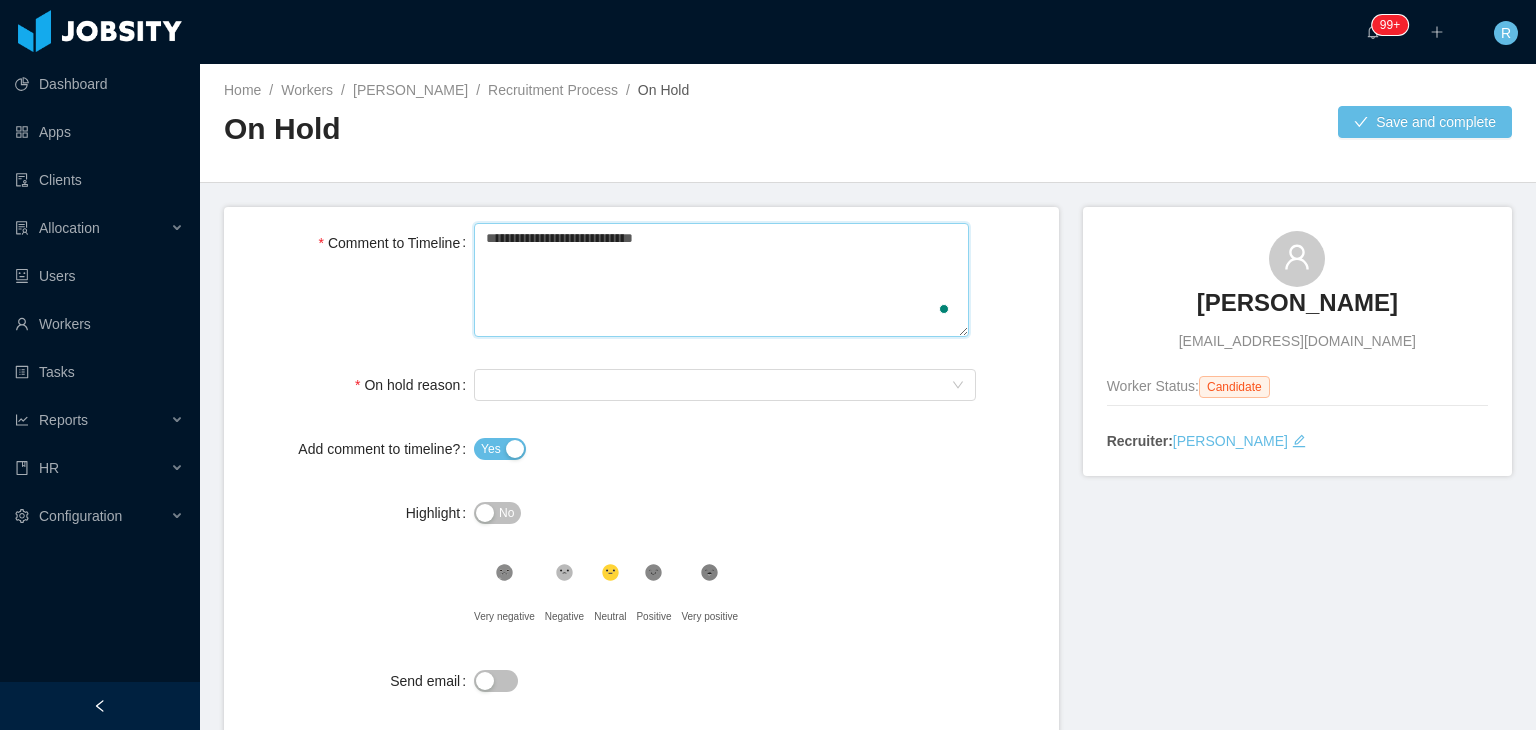type 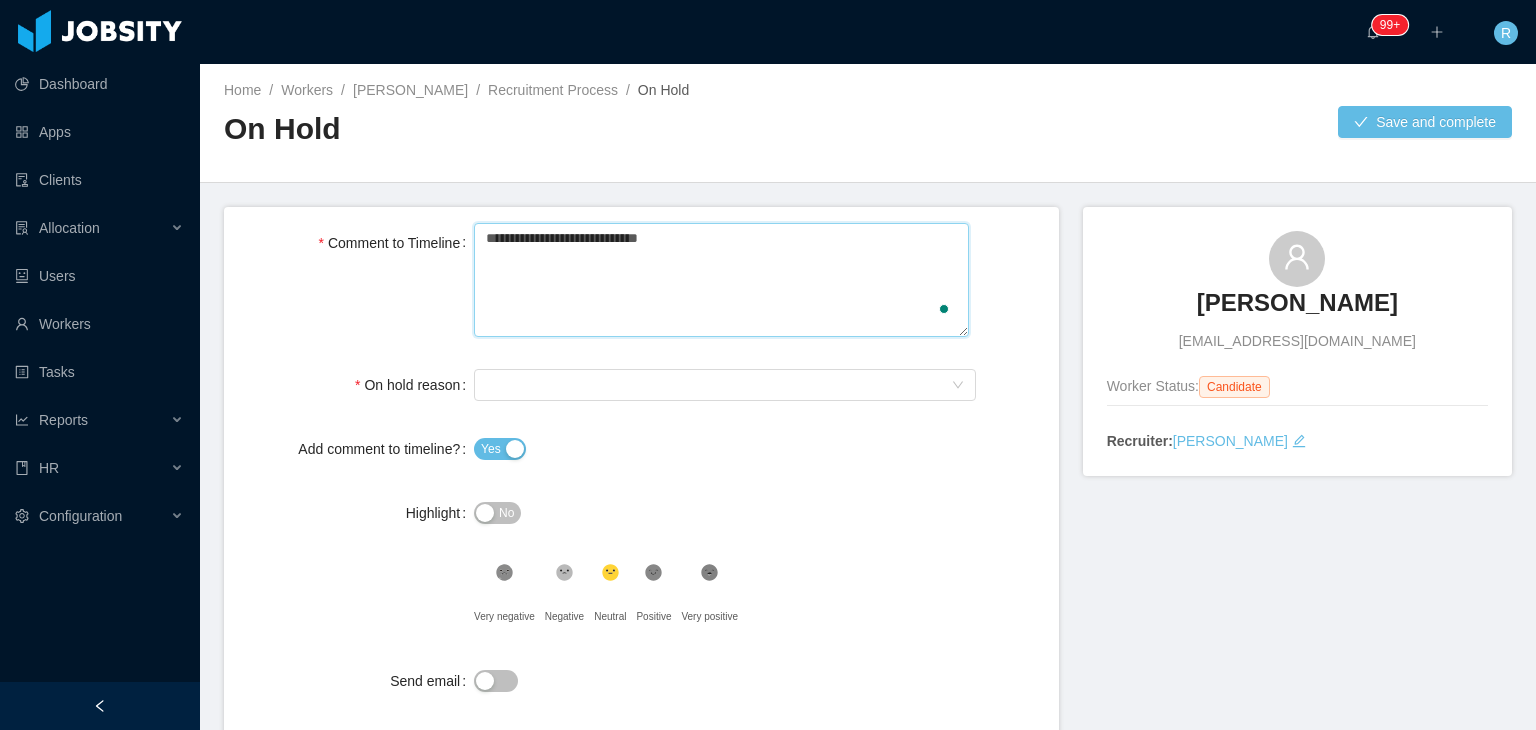 type 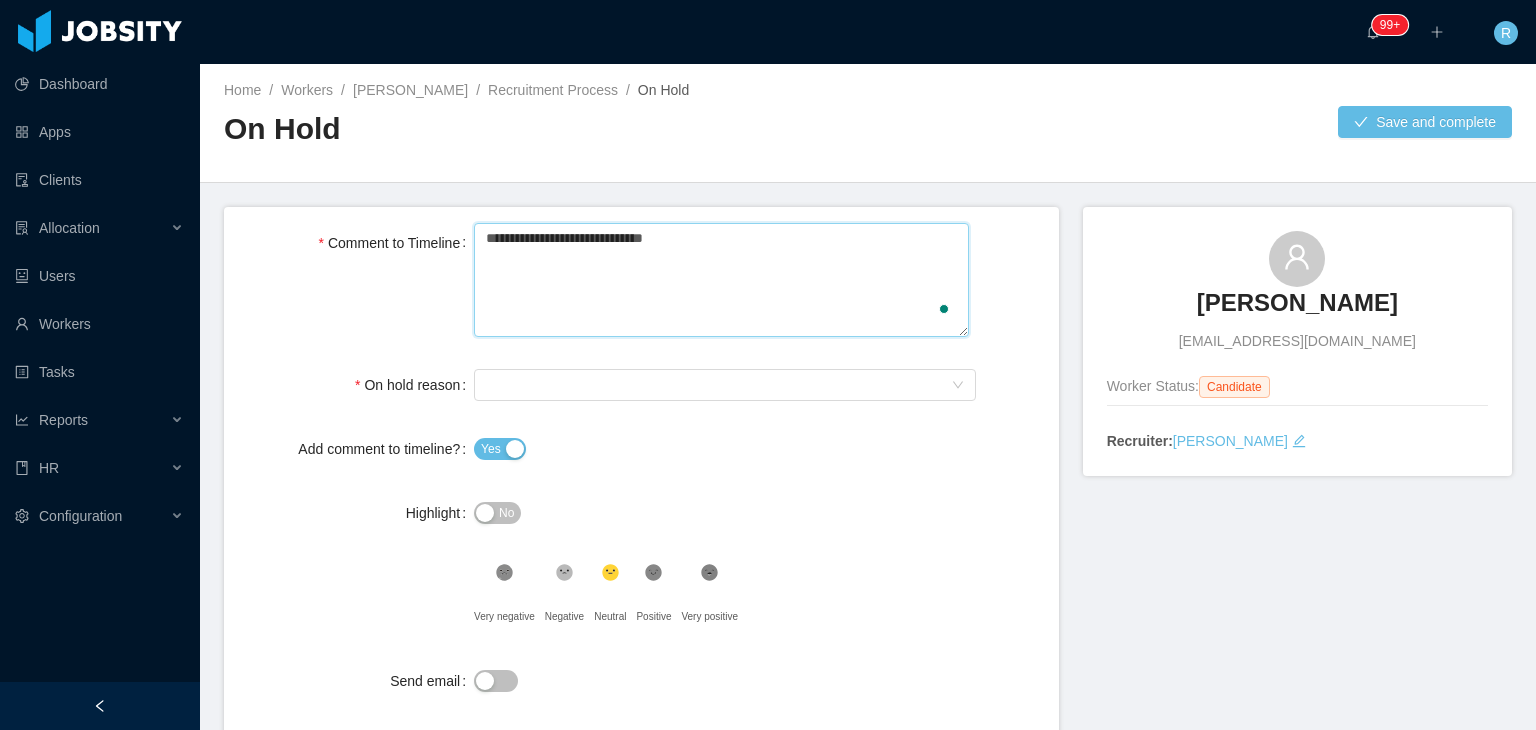 type 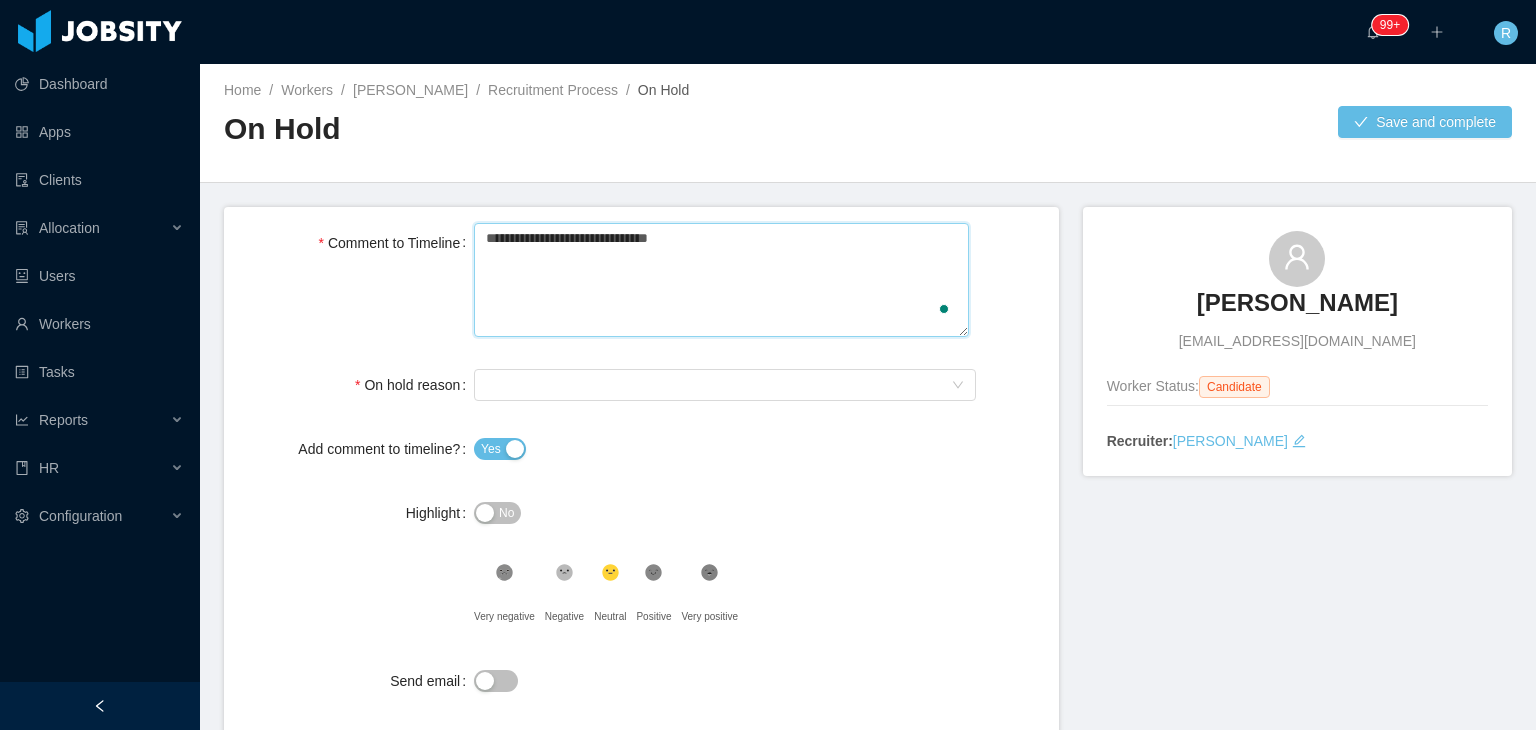 type on "**********" 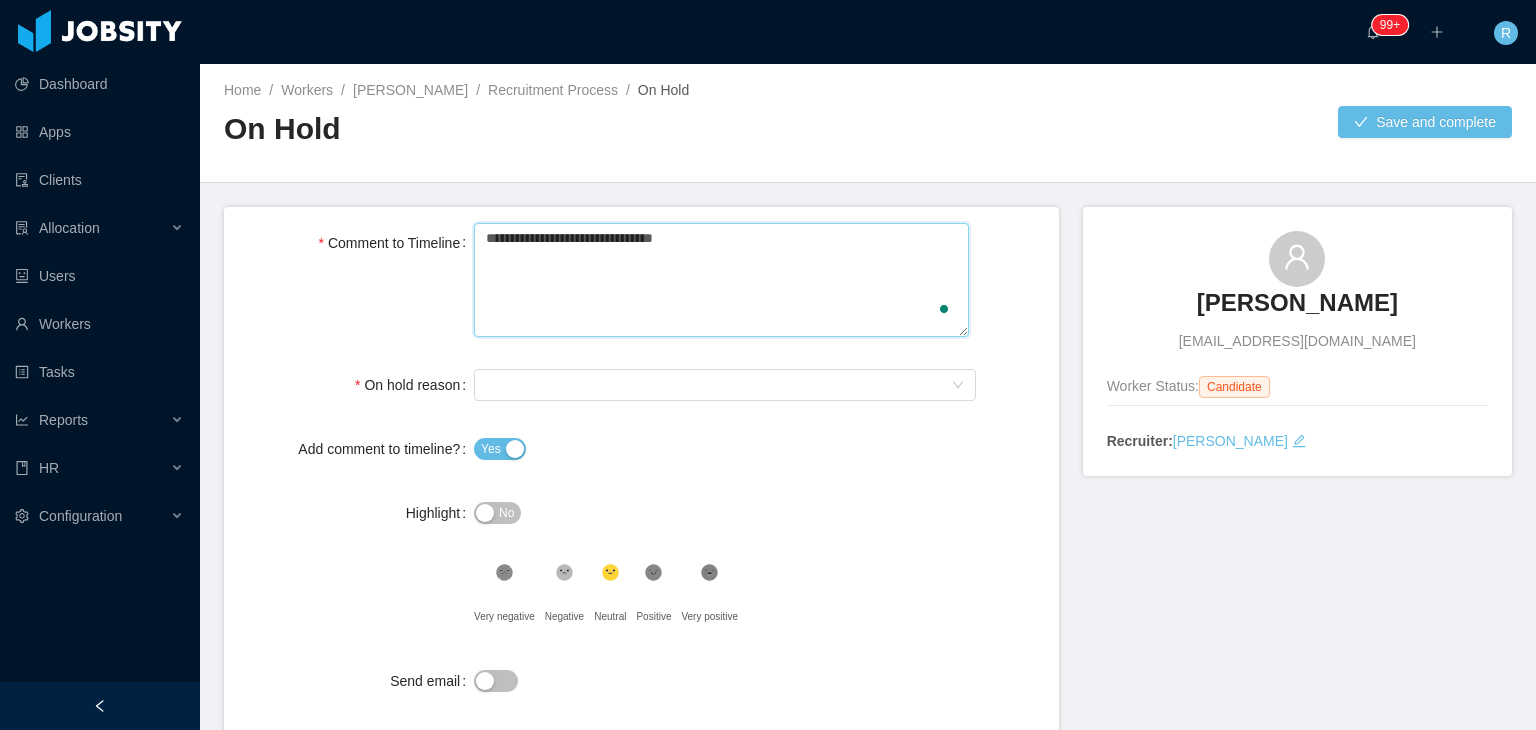 type 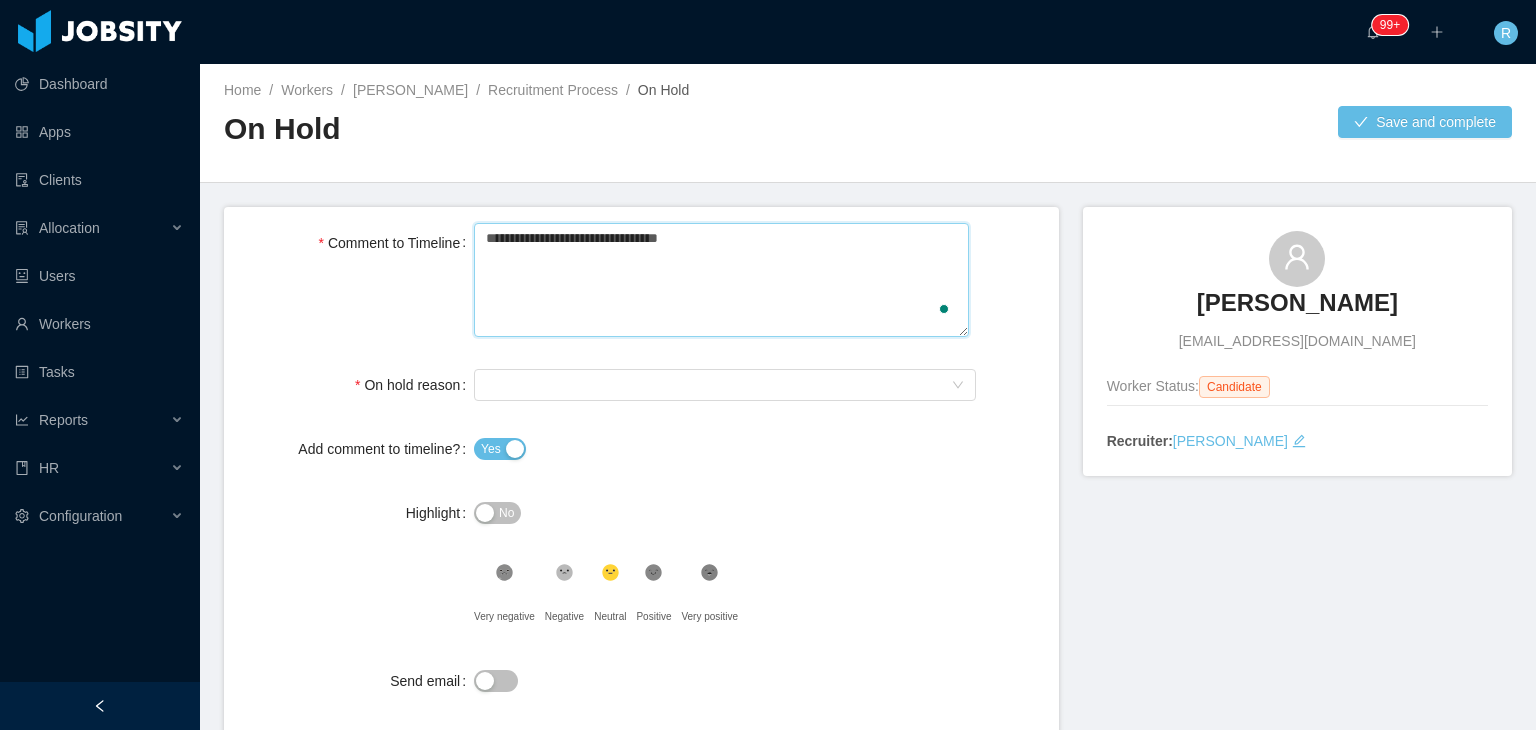type 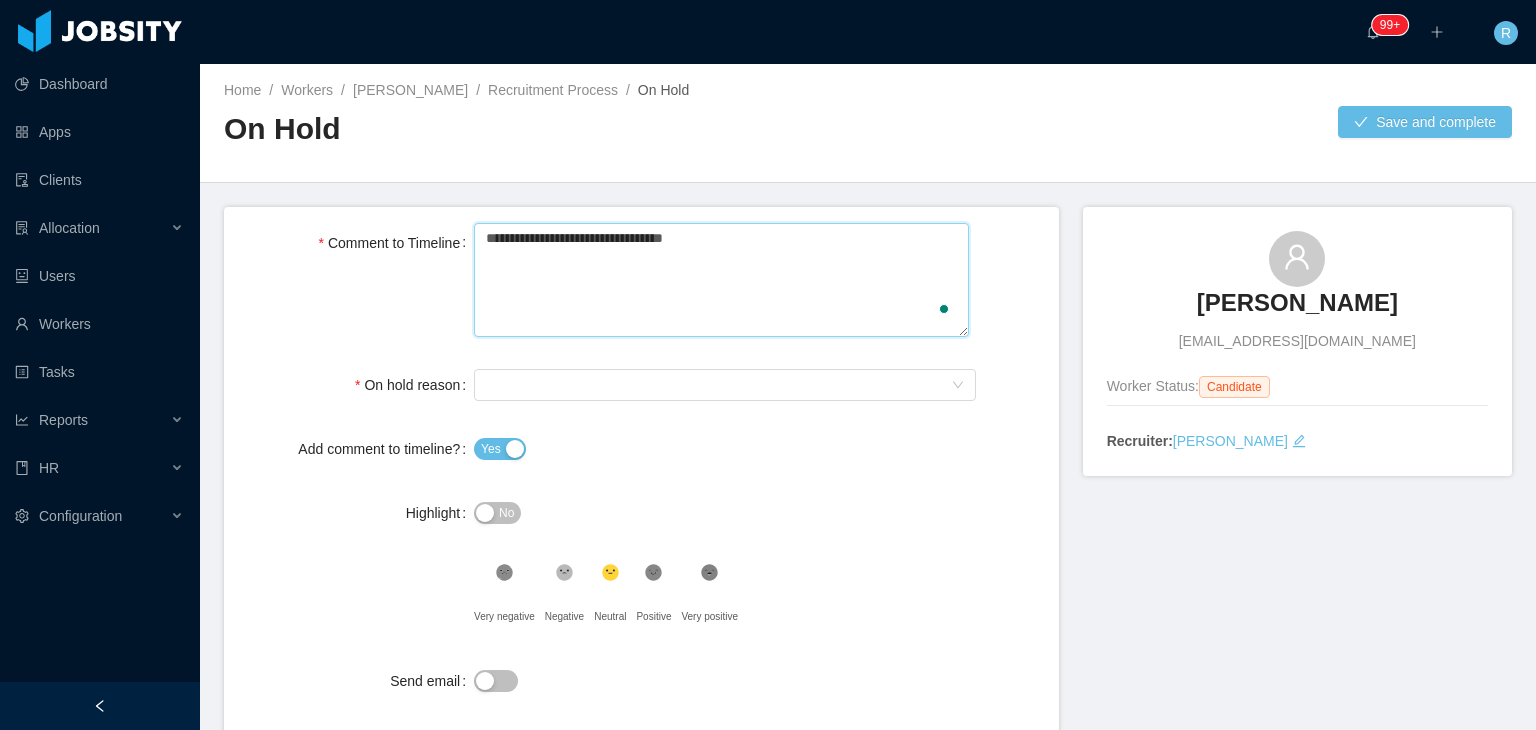 type 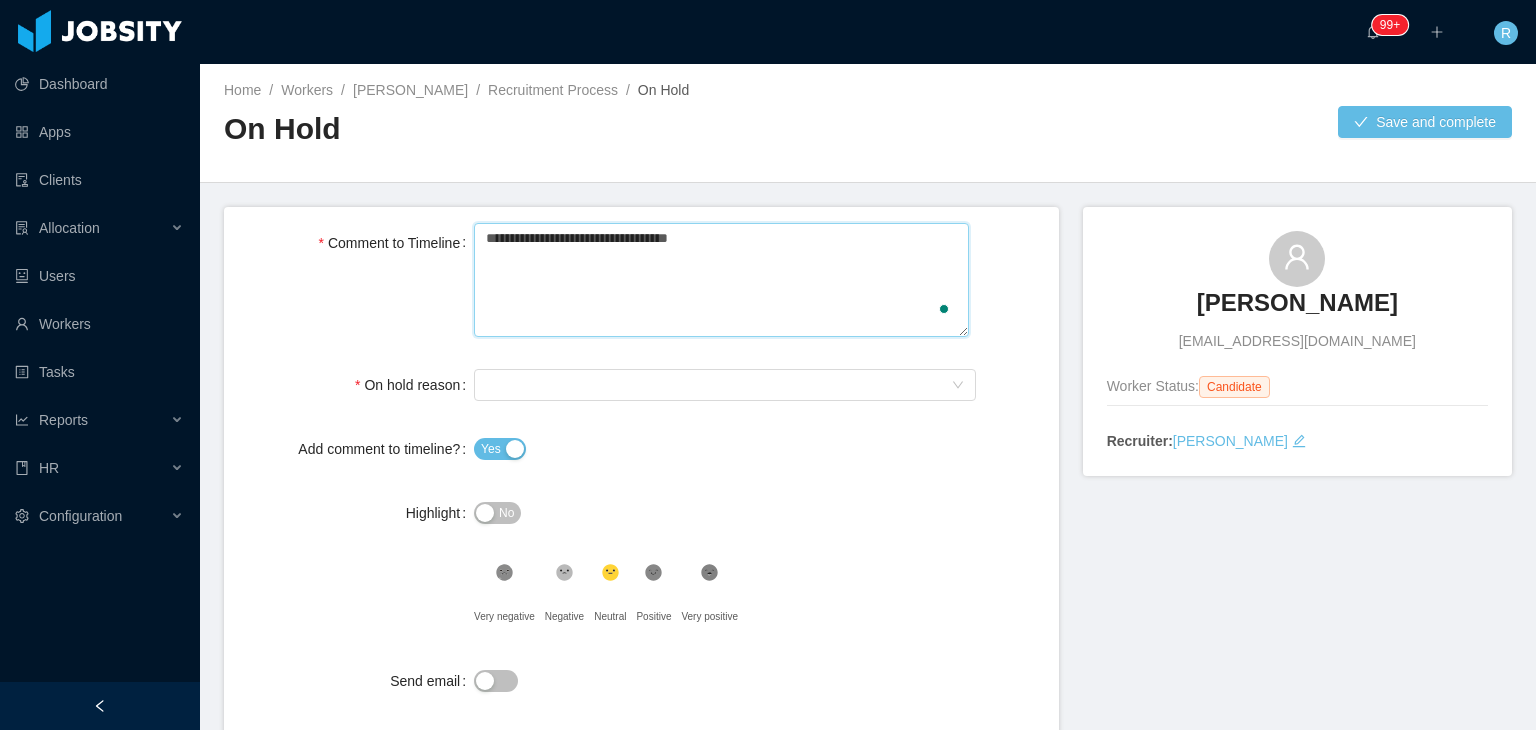type 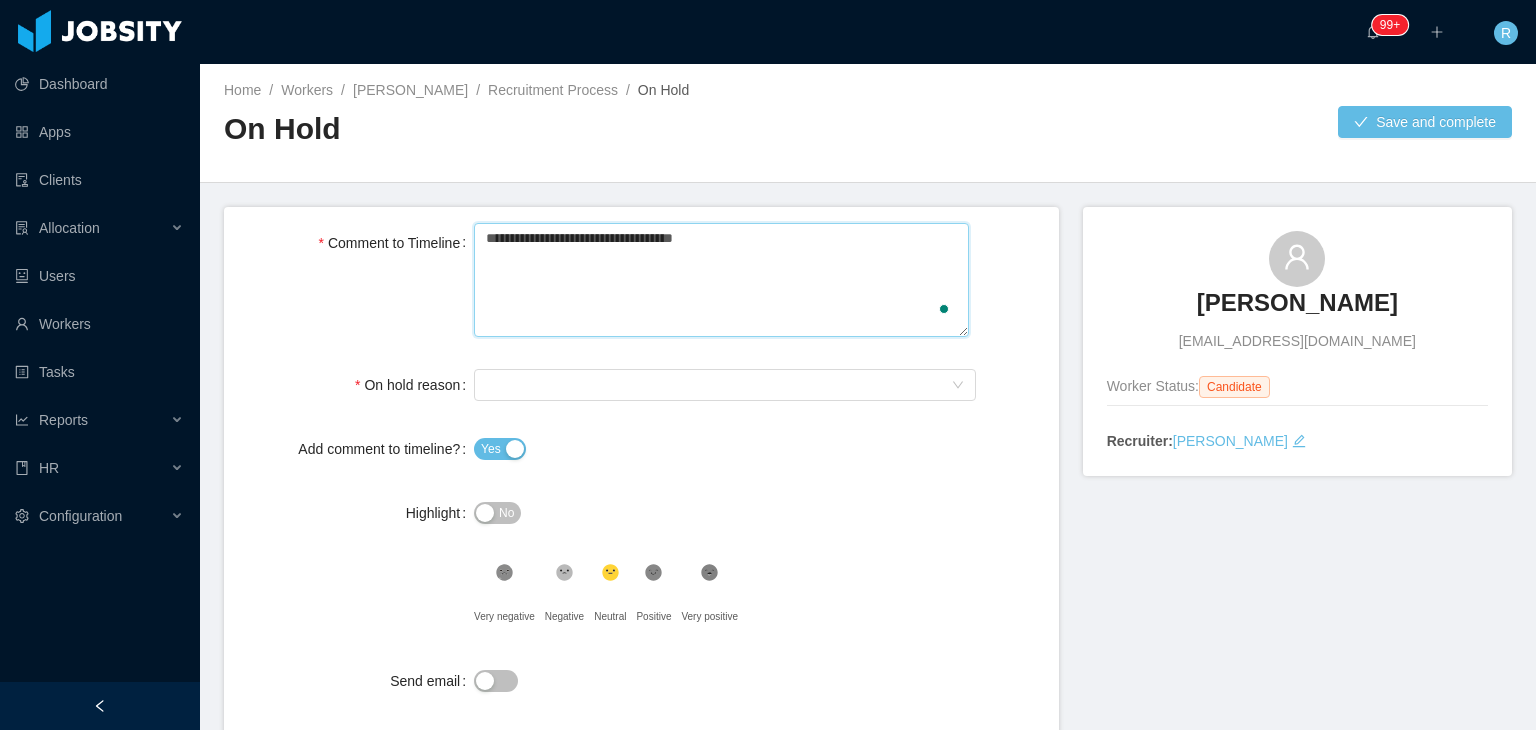 type 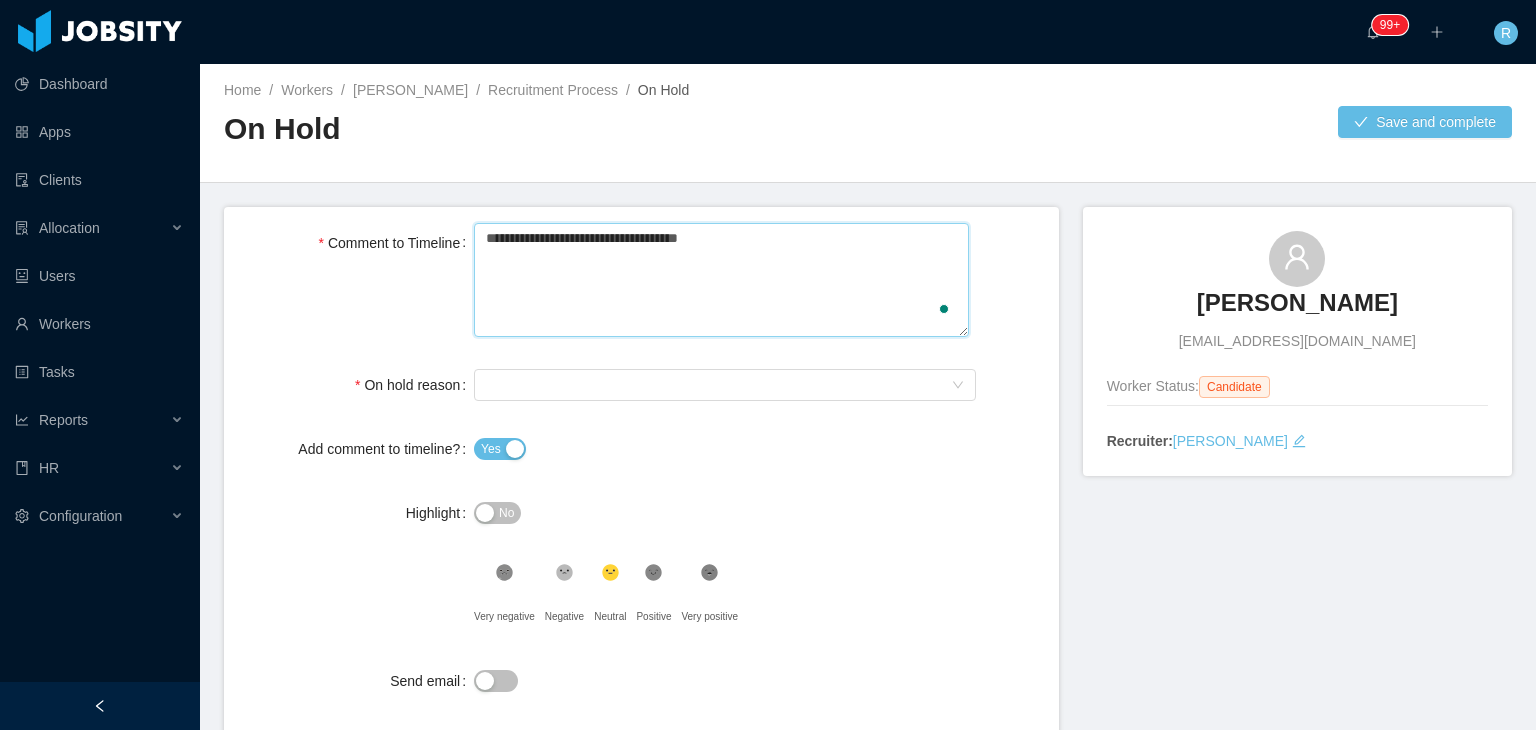 type 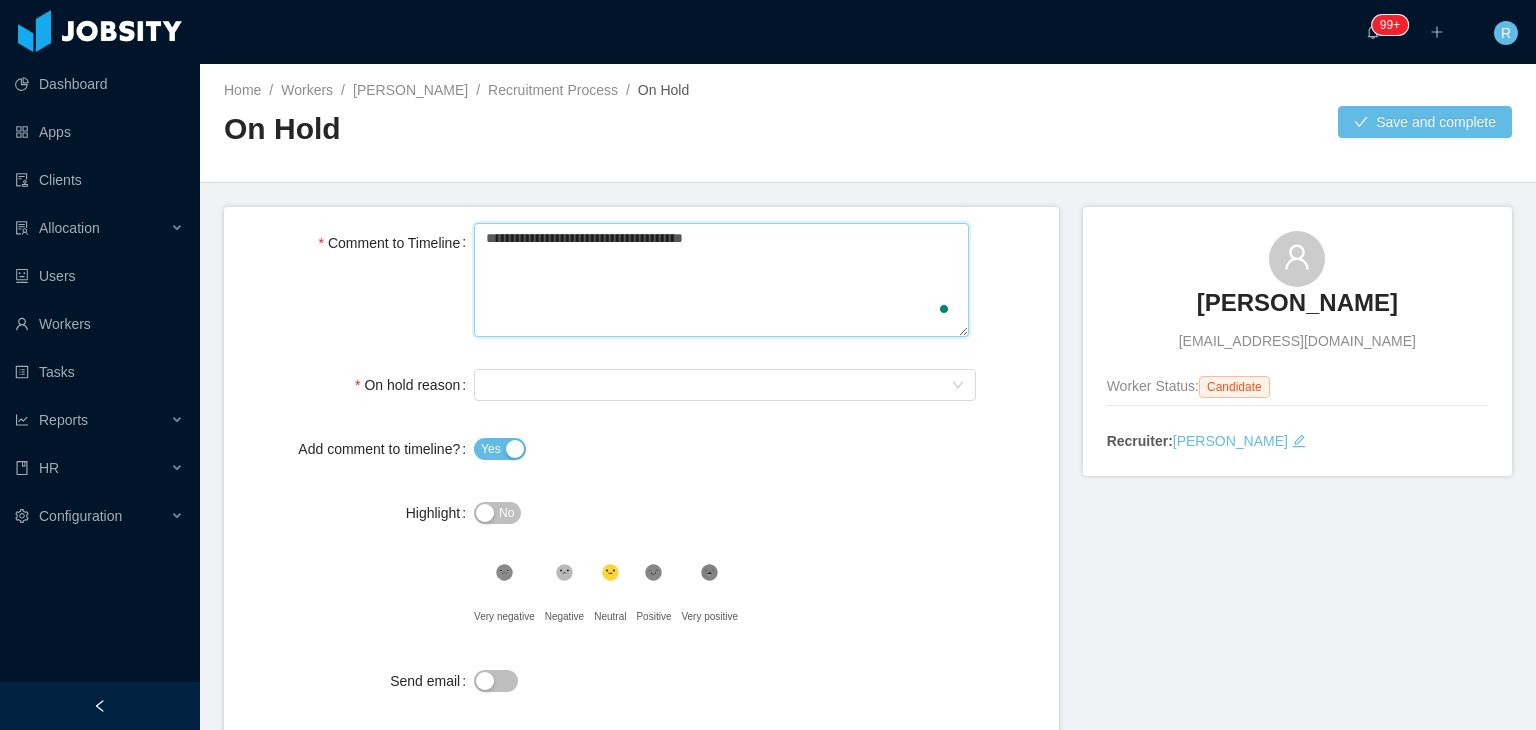 type 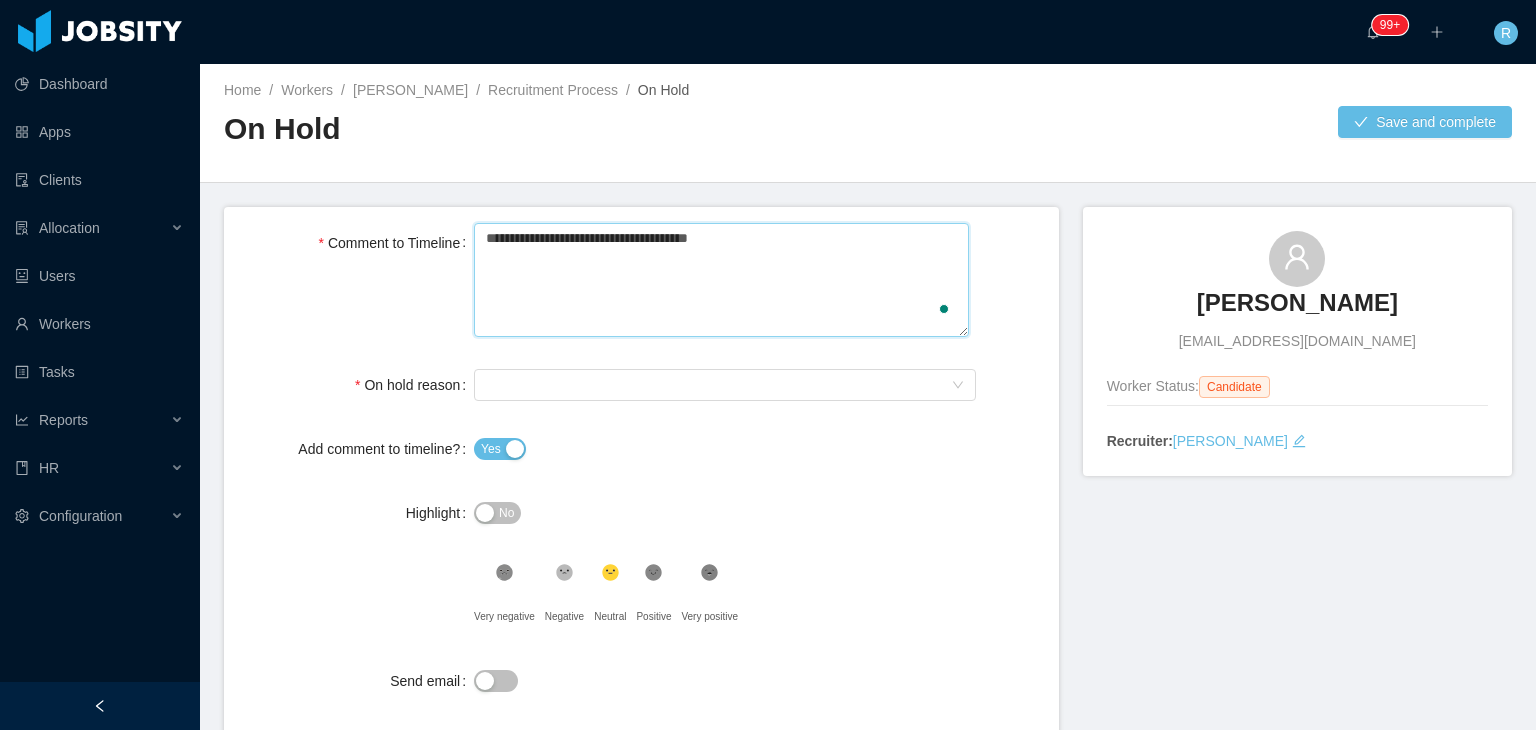 type 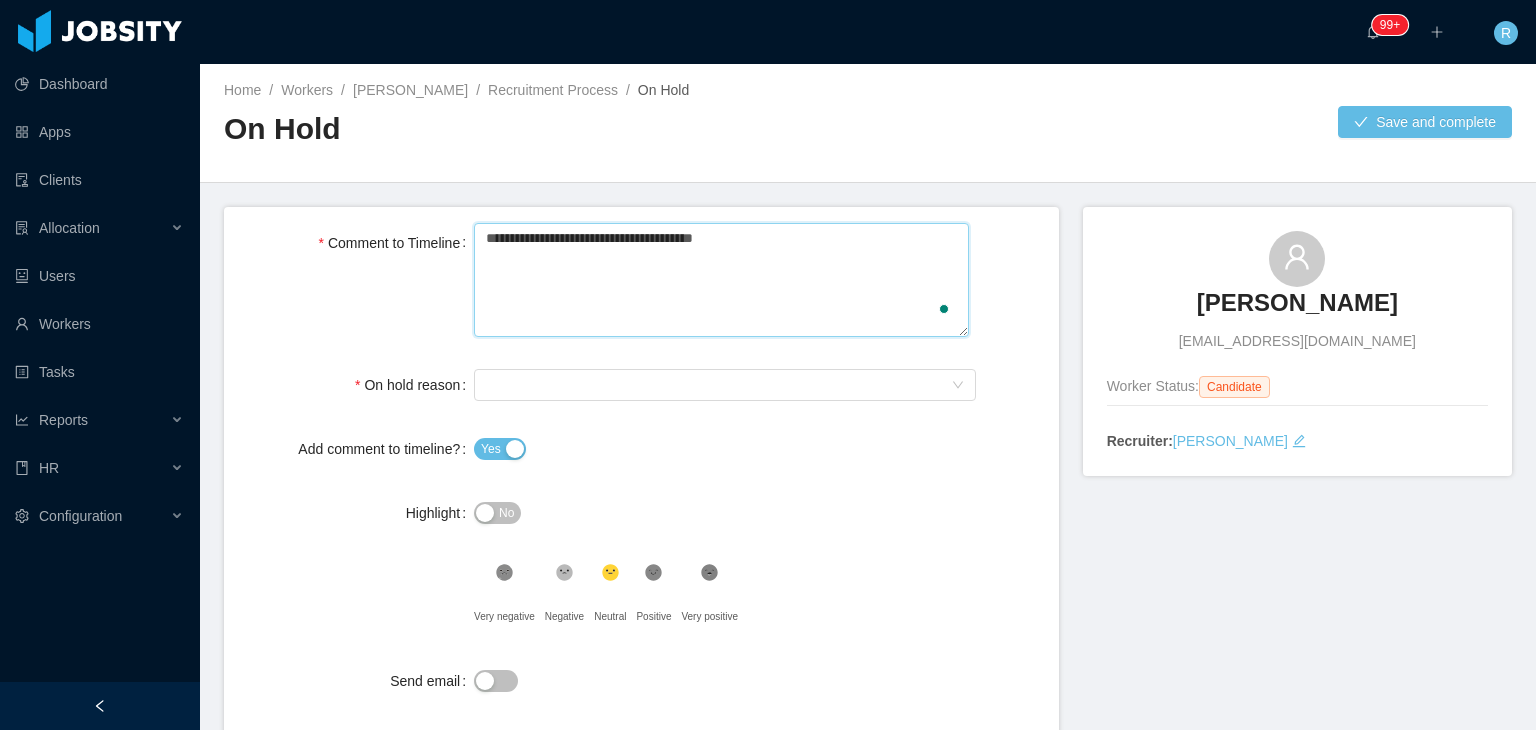 type on "**********" 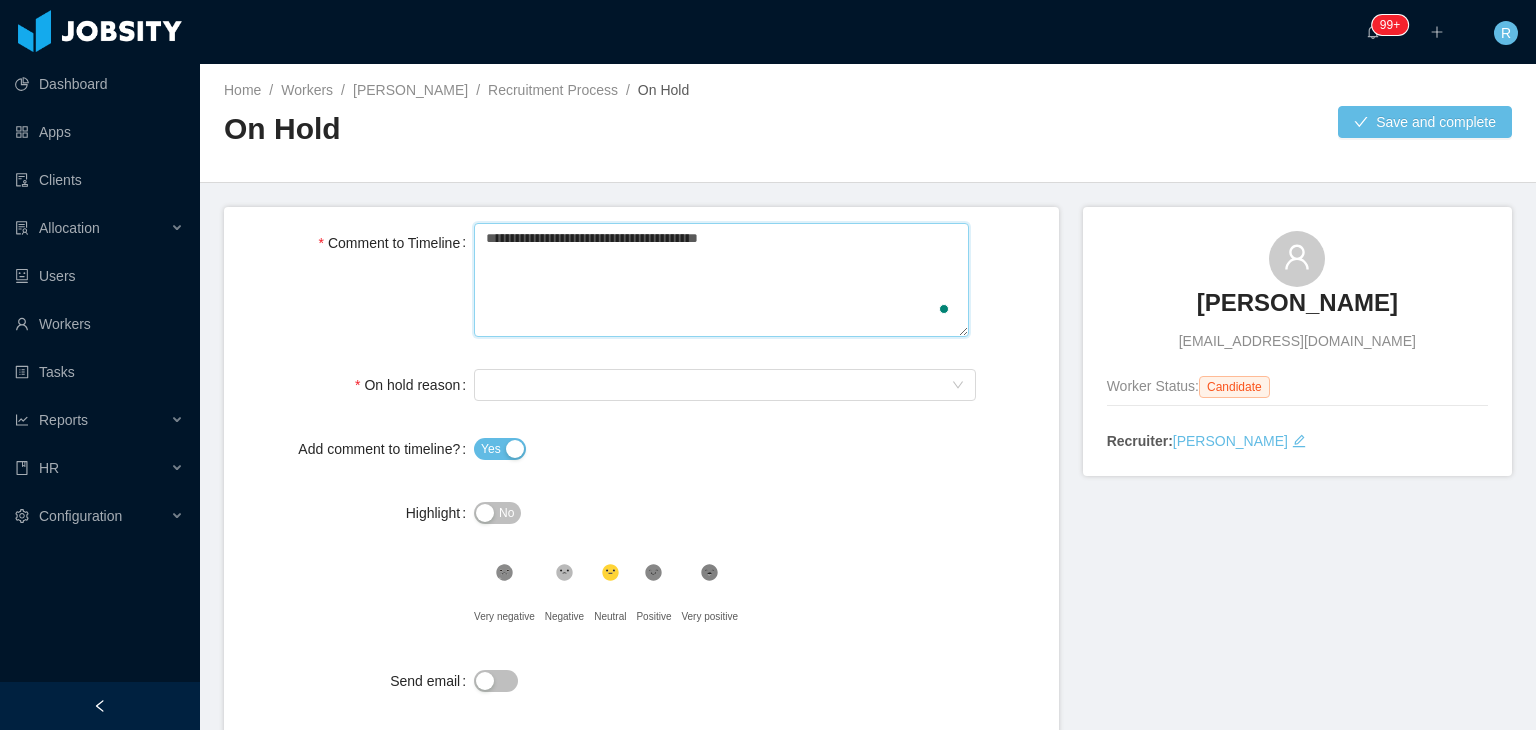 type 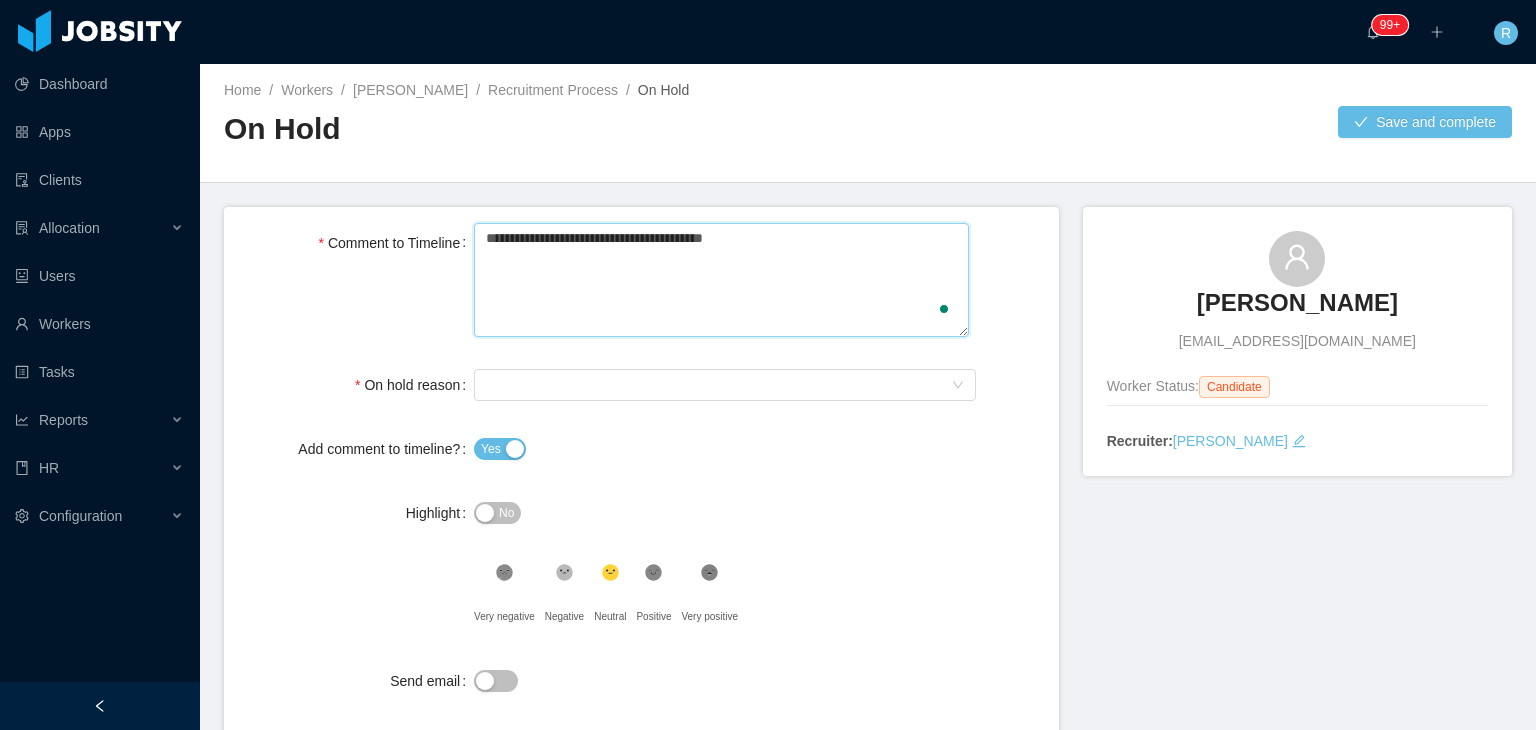 type 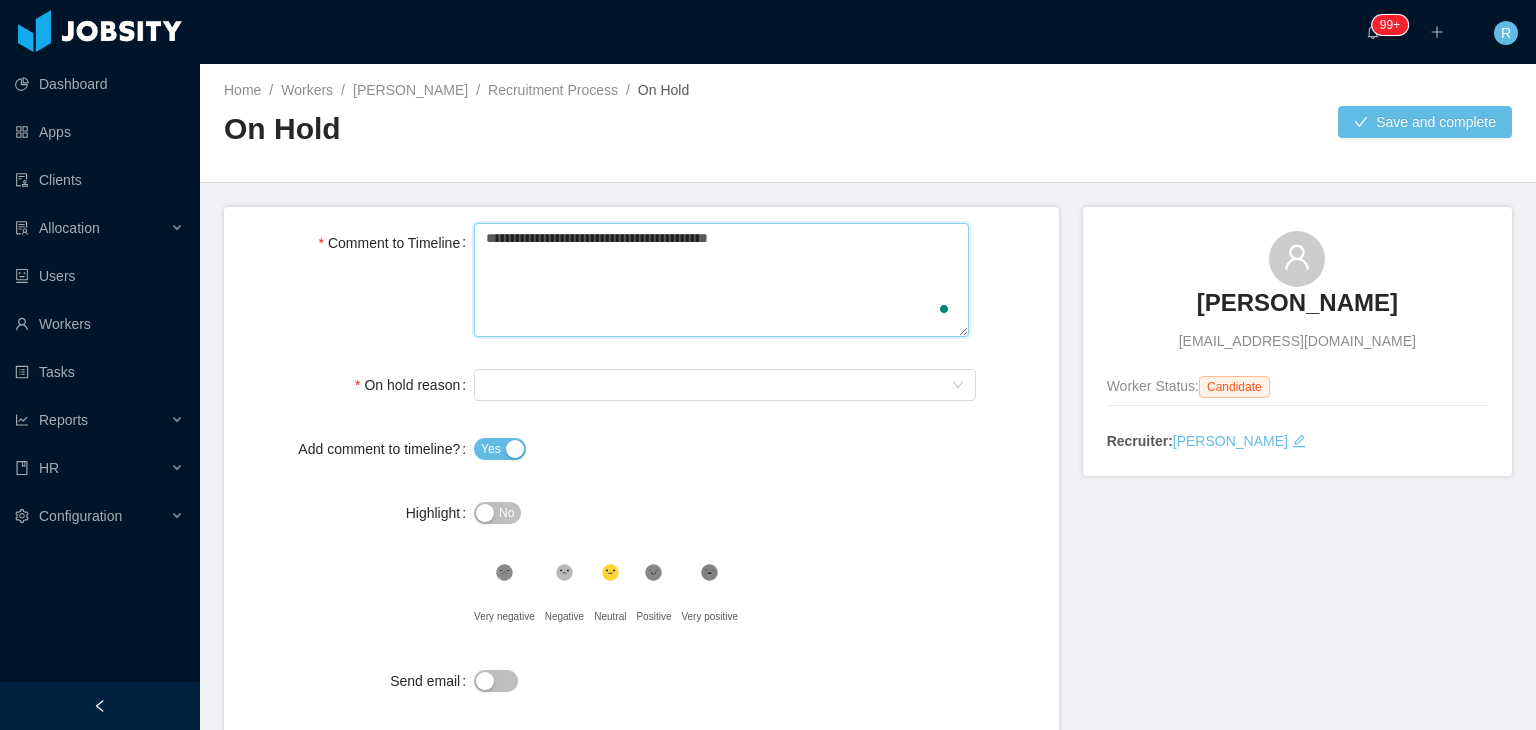 type 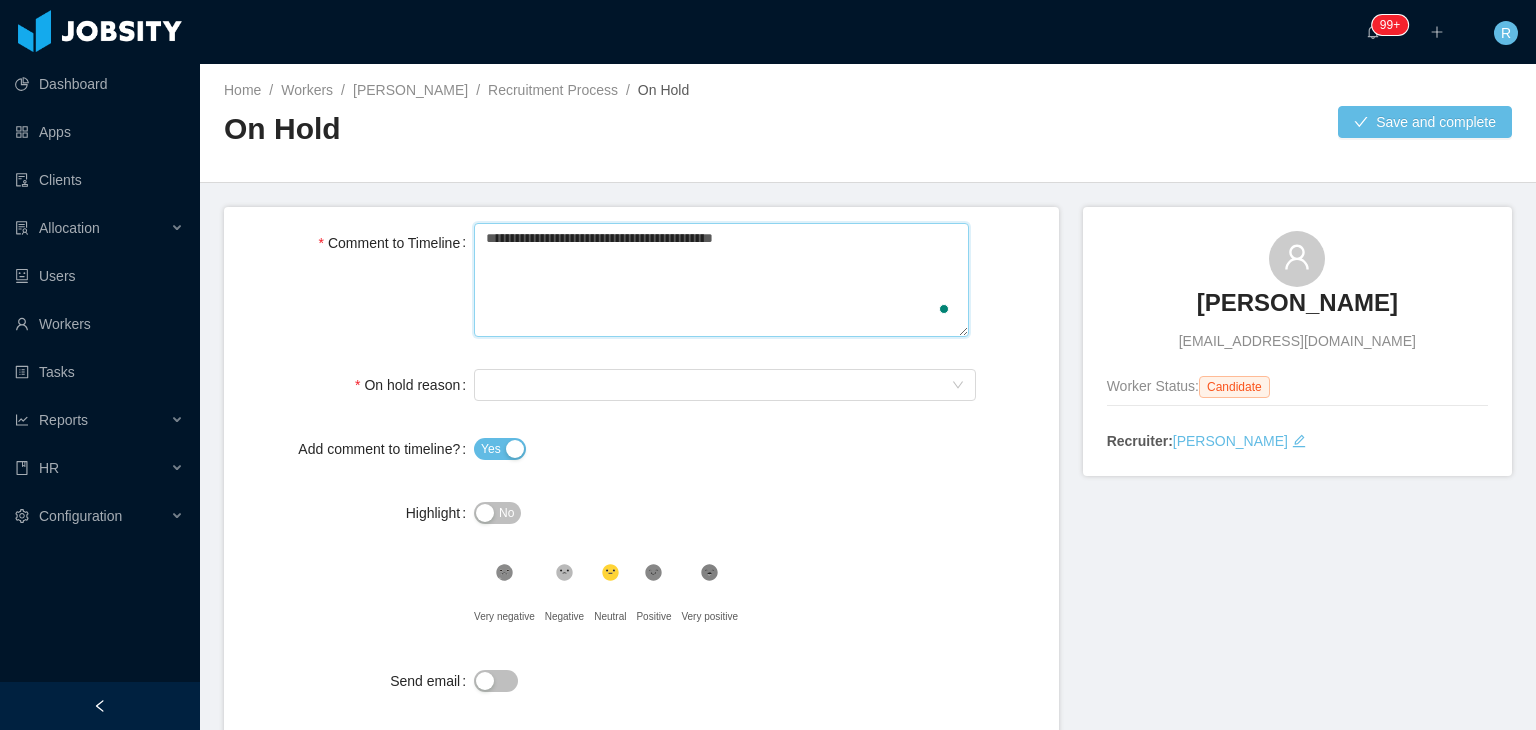 type 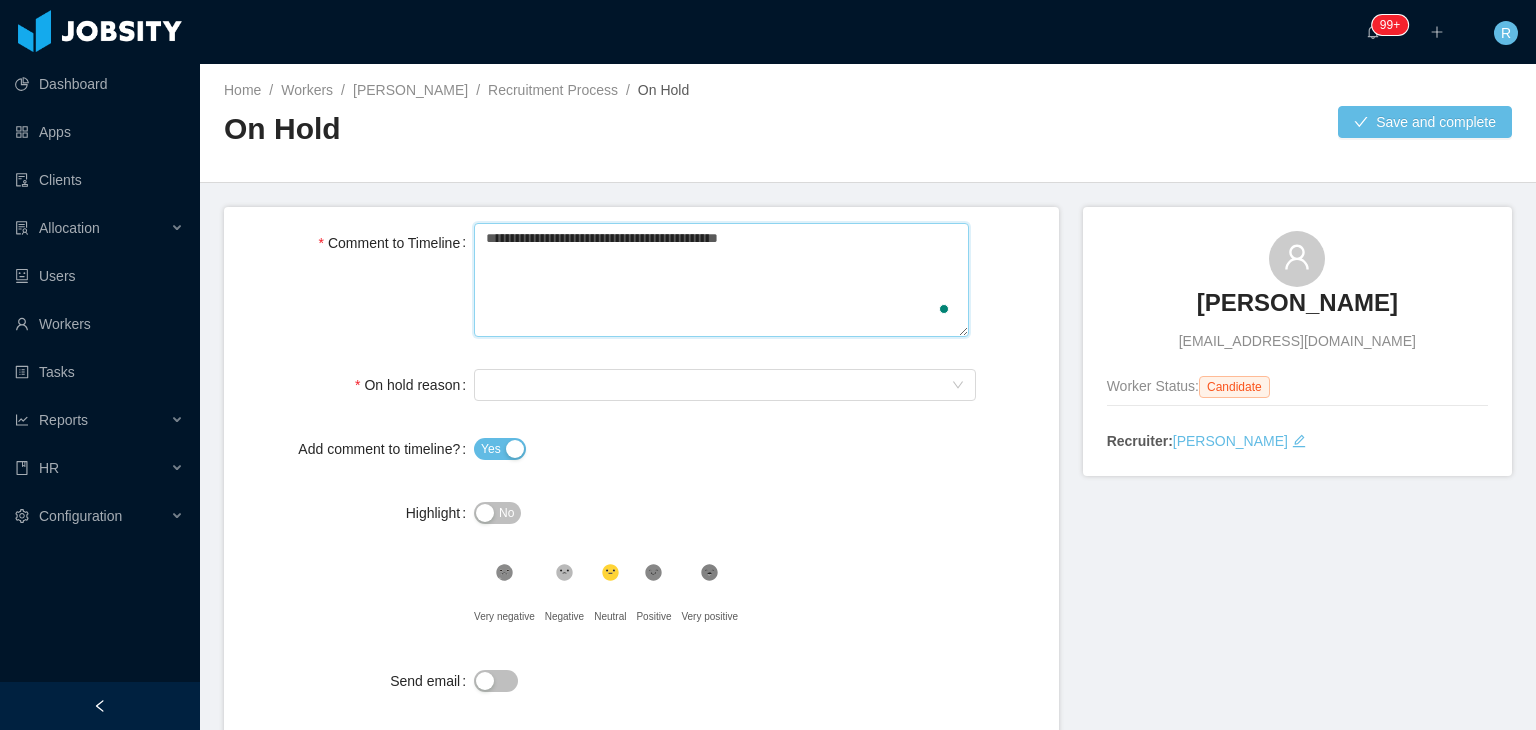 type 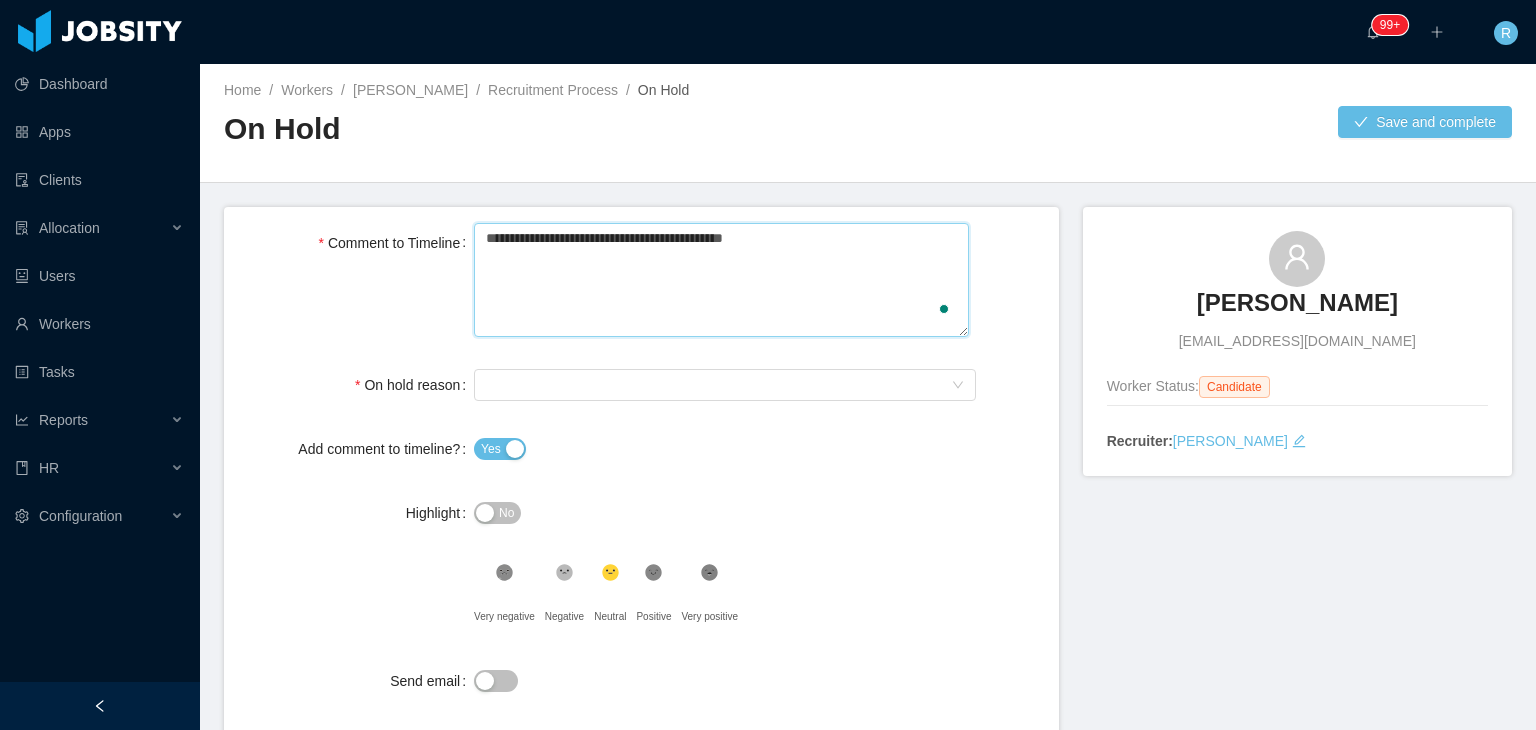 type 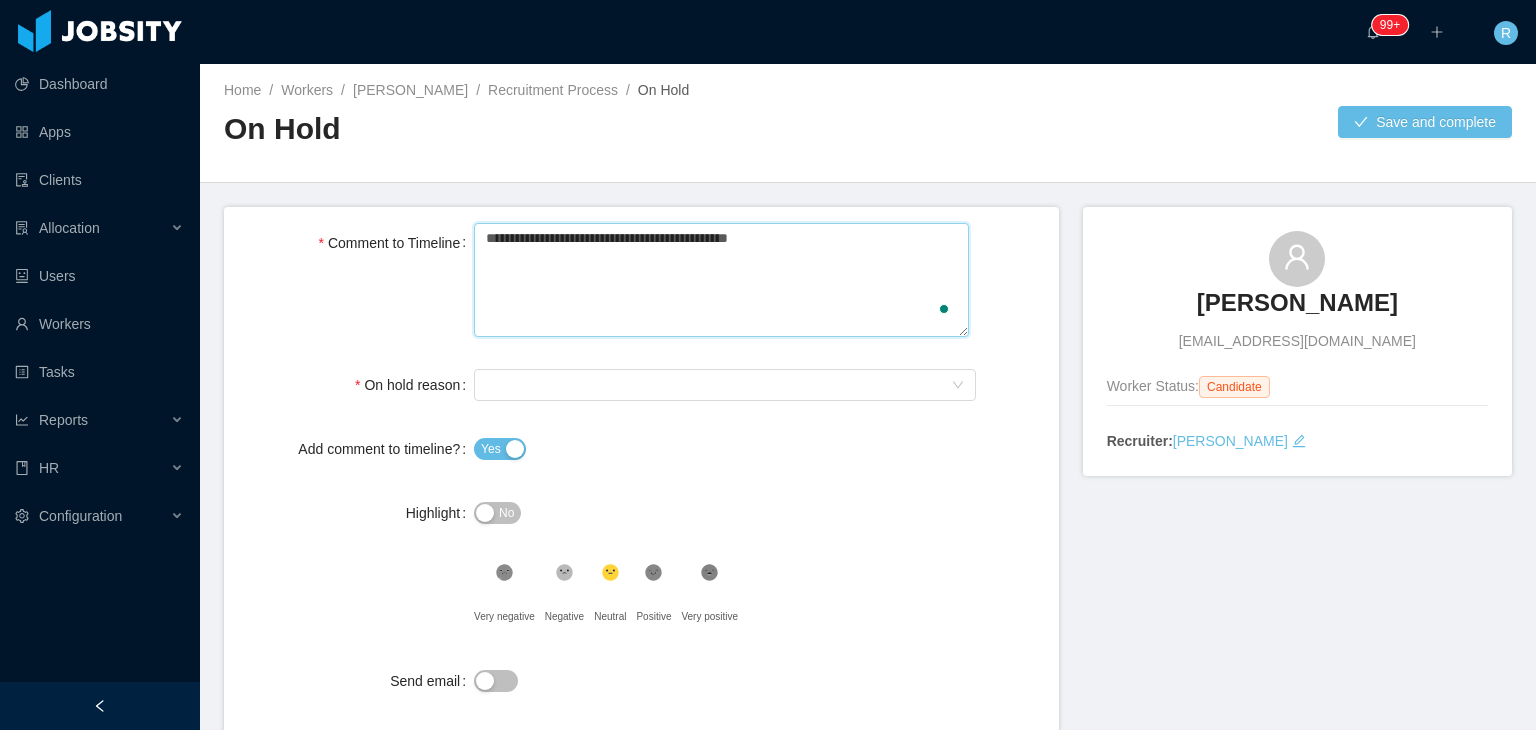 type 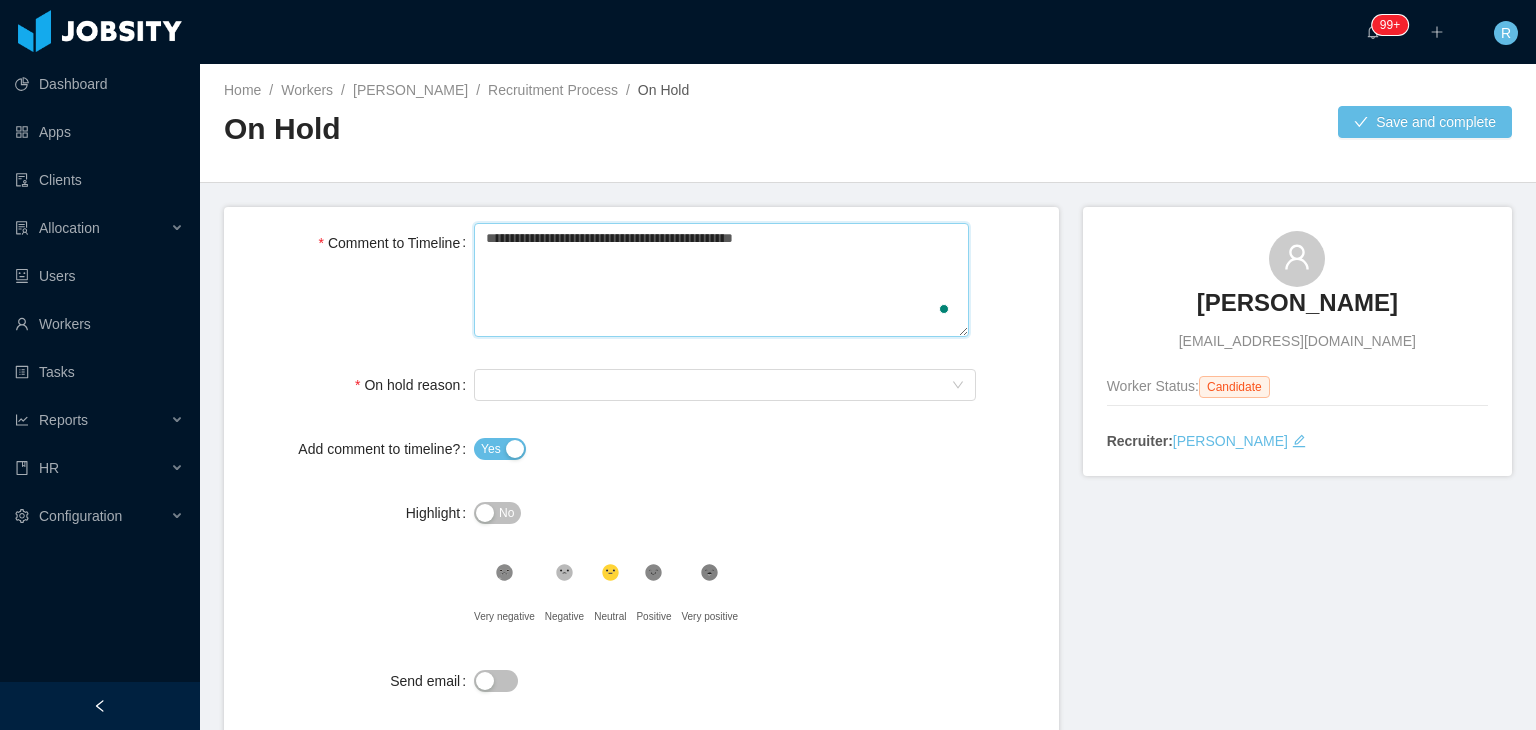 type 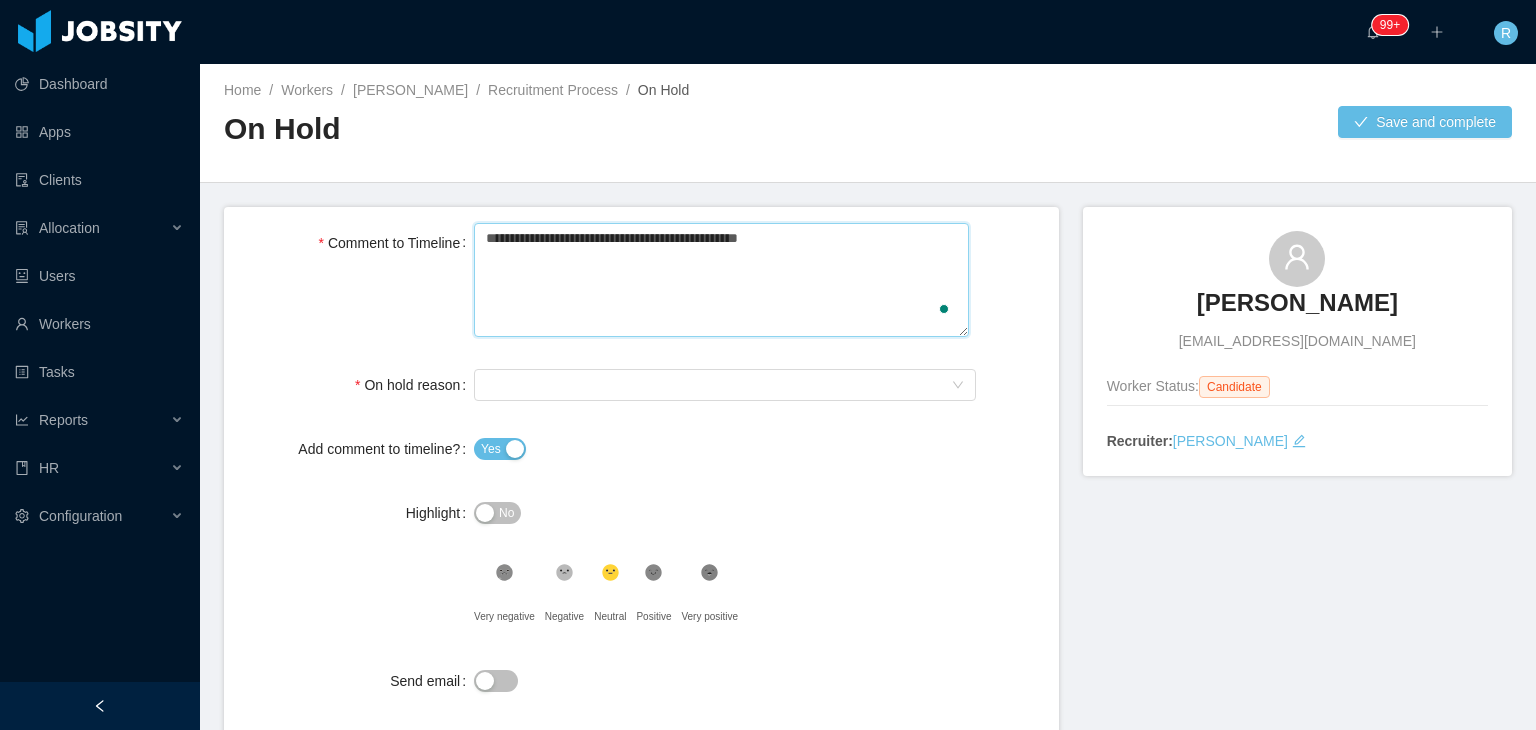 type 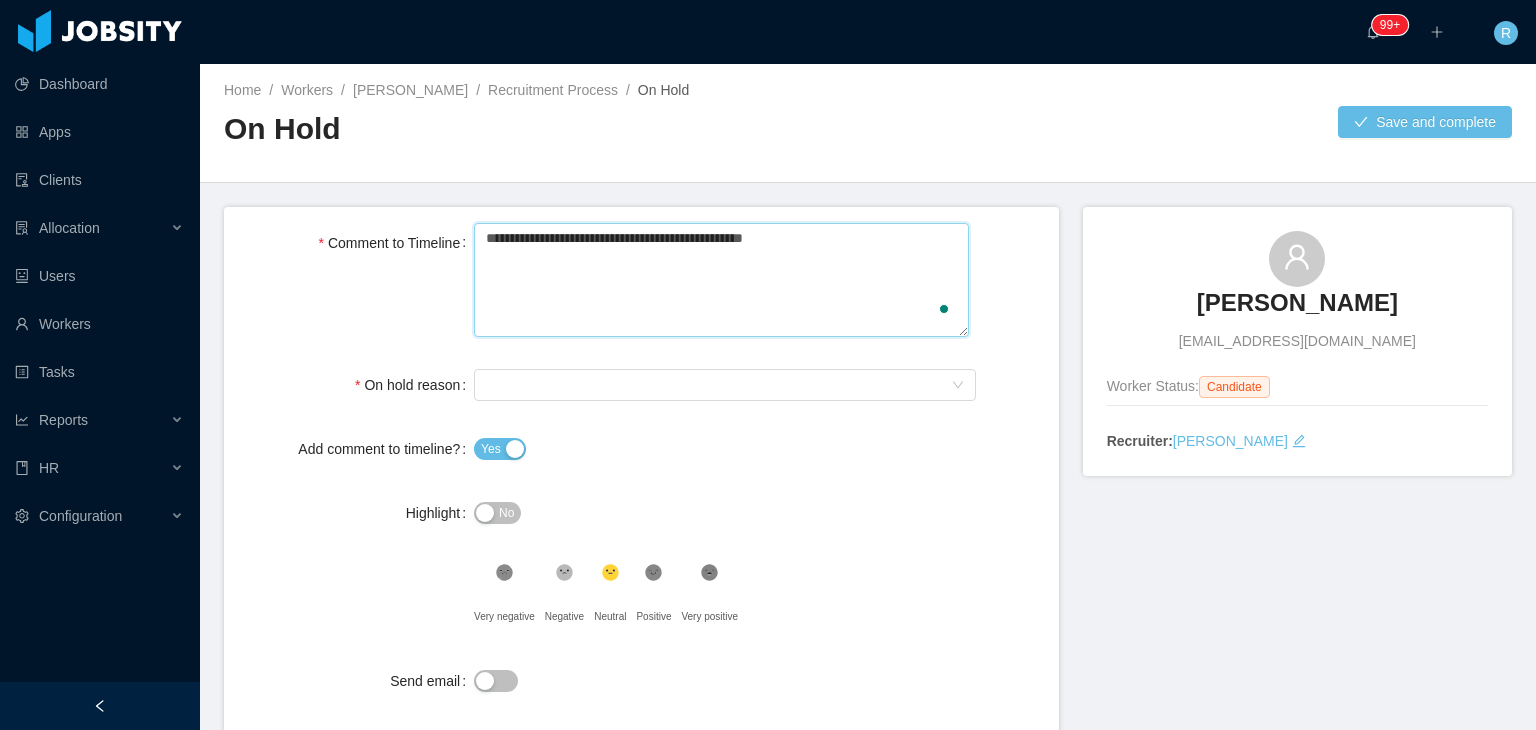 type 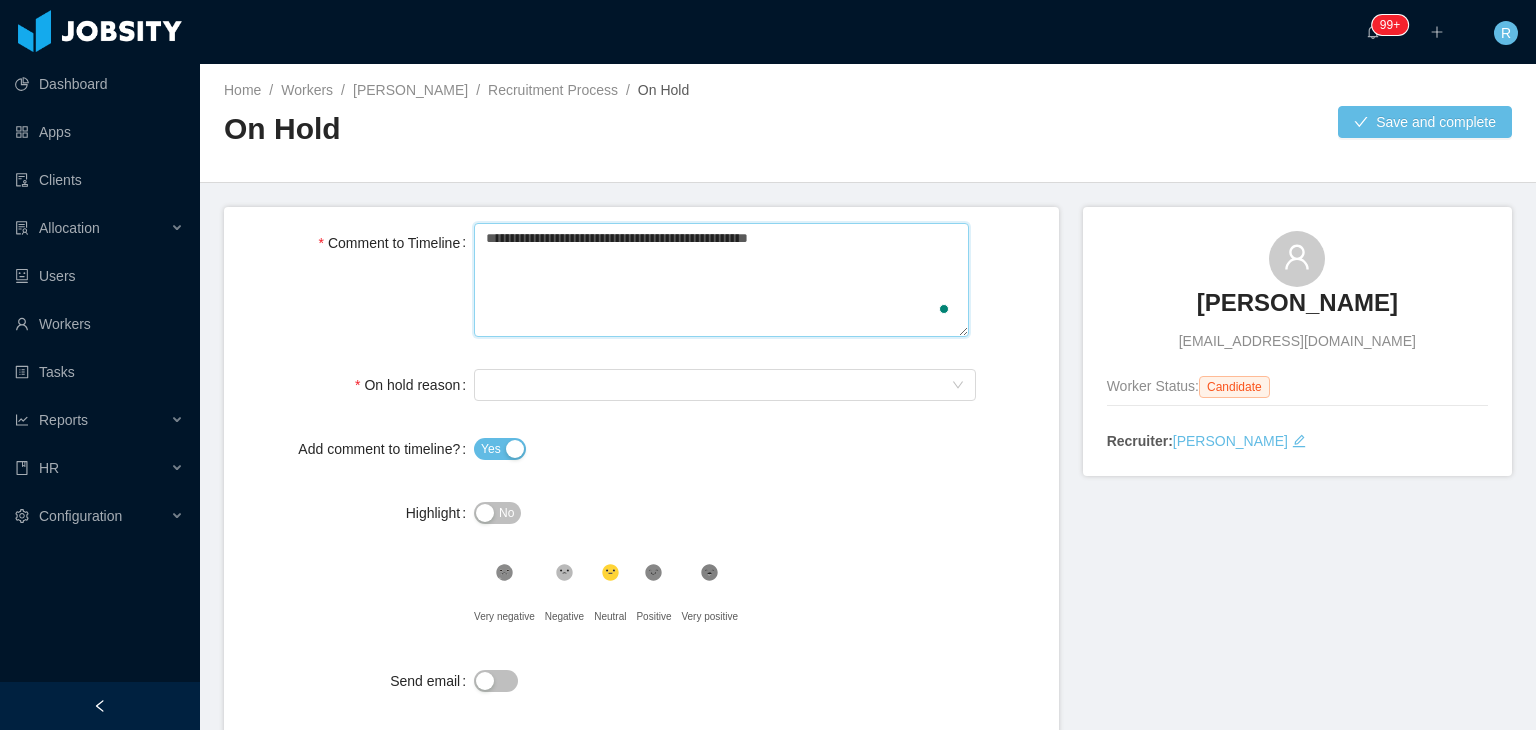 type 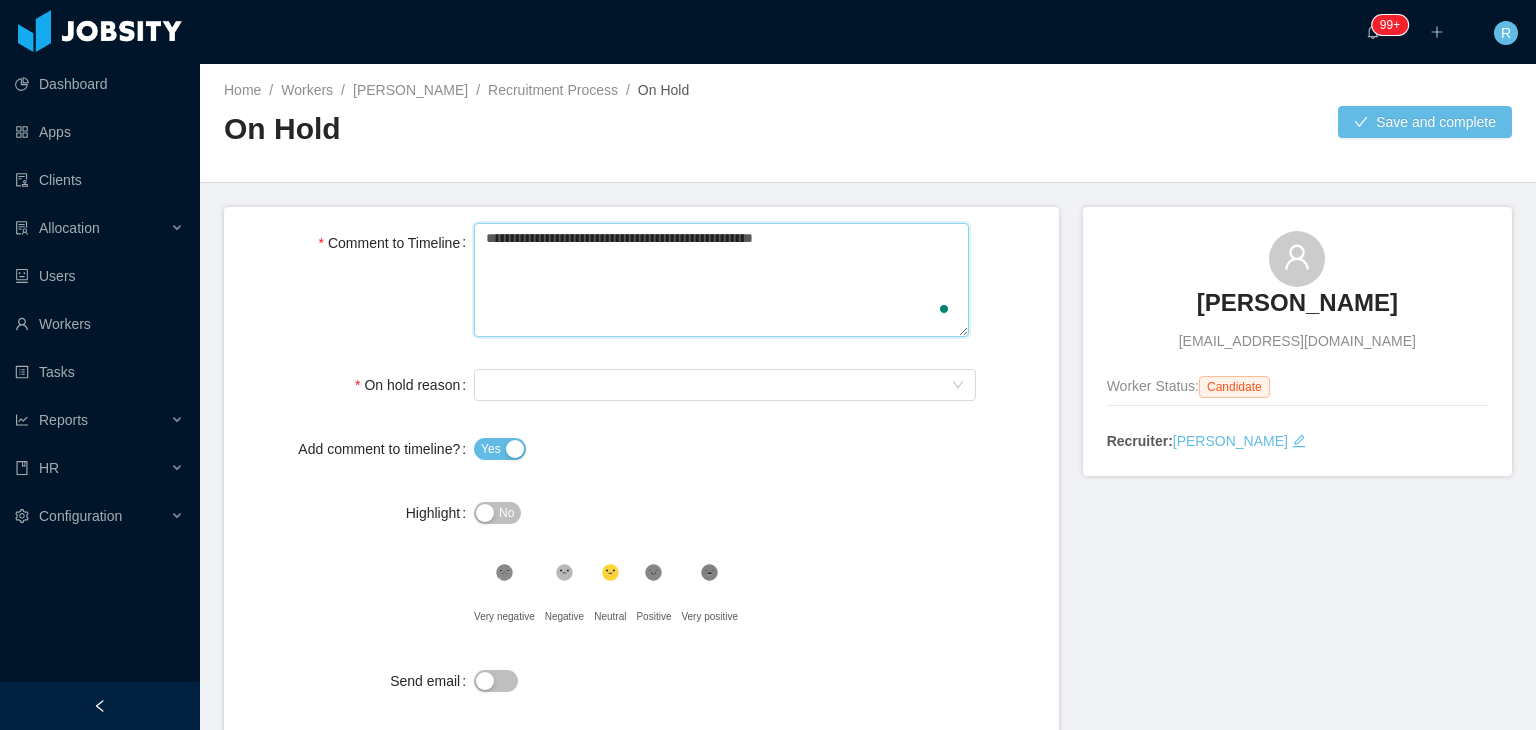 type 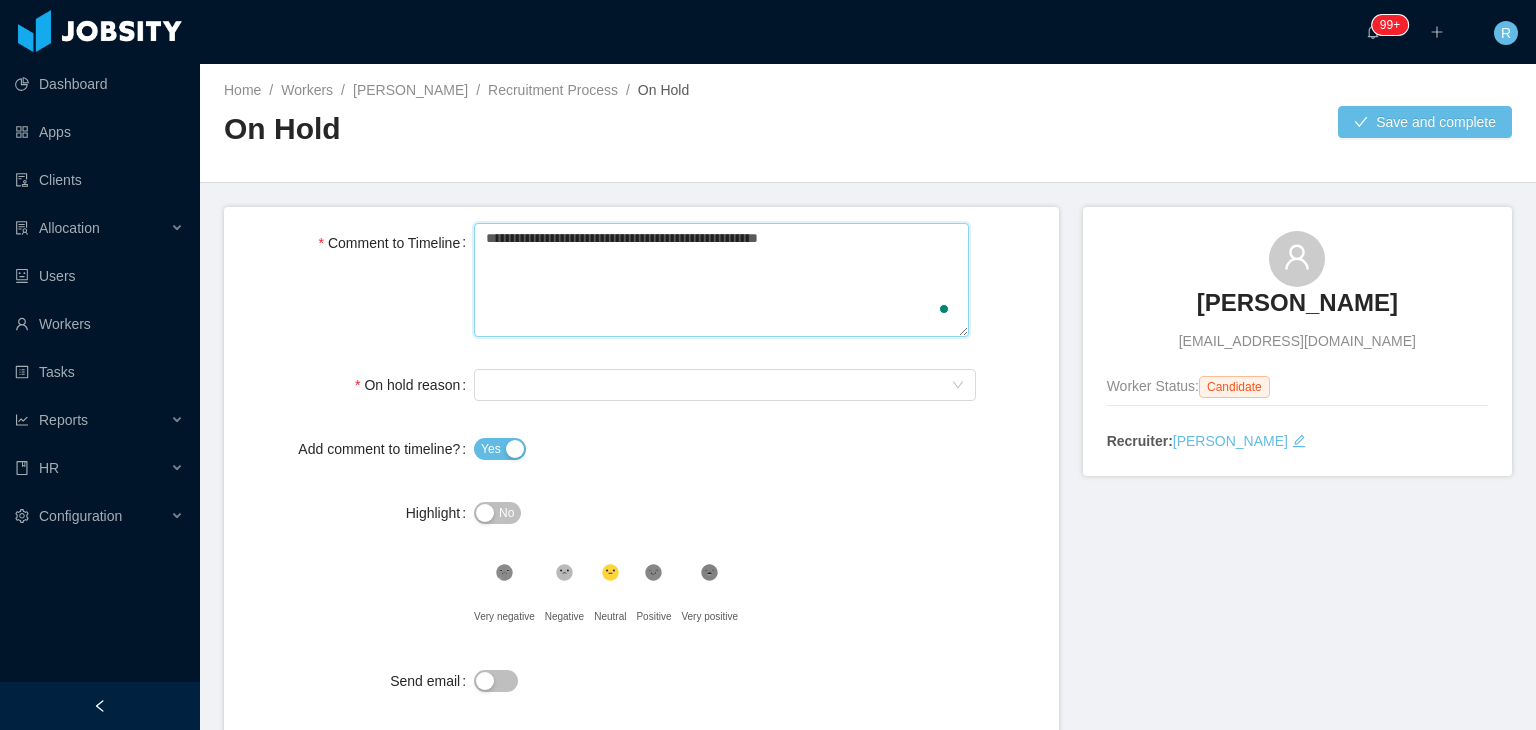 type 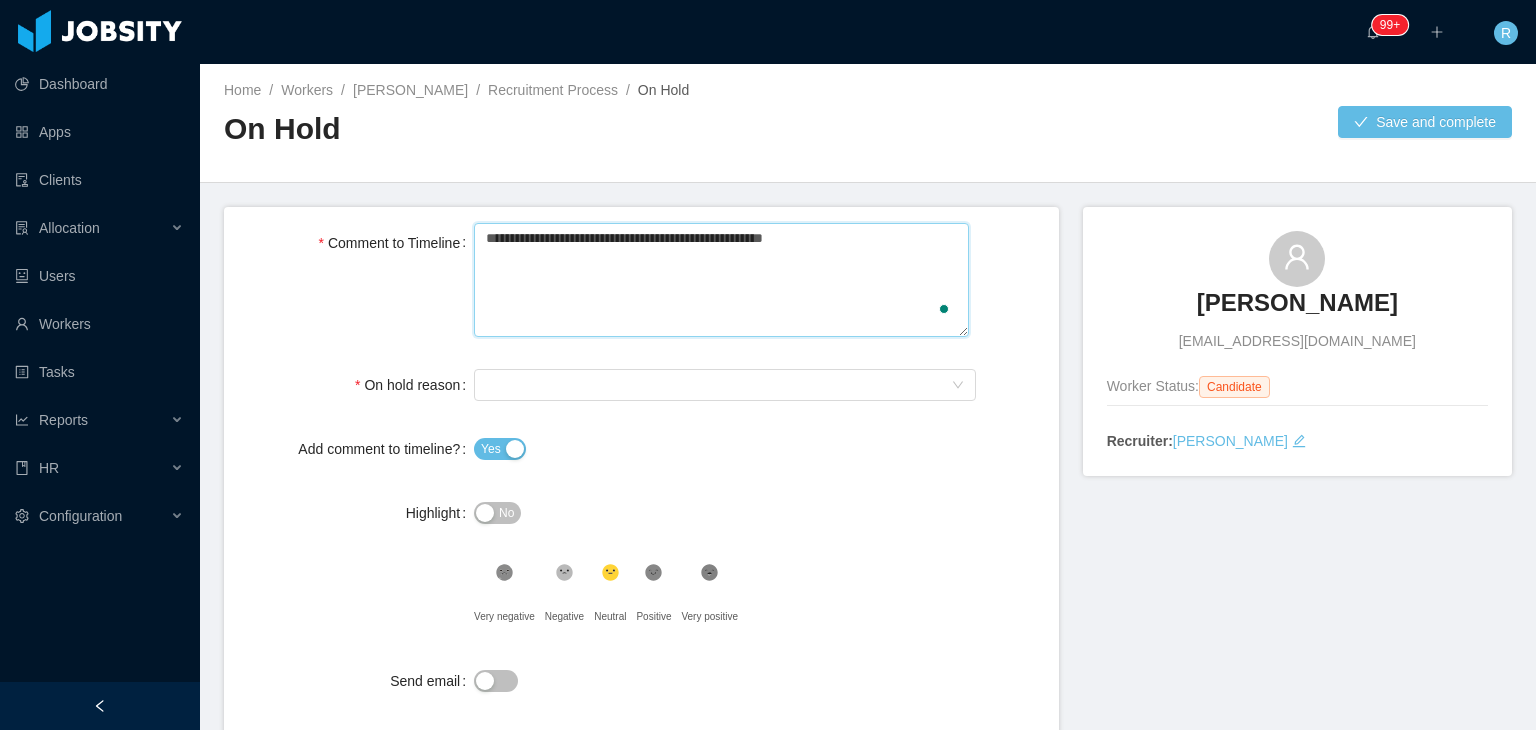 type 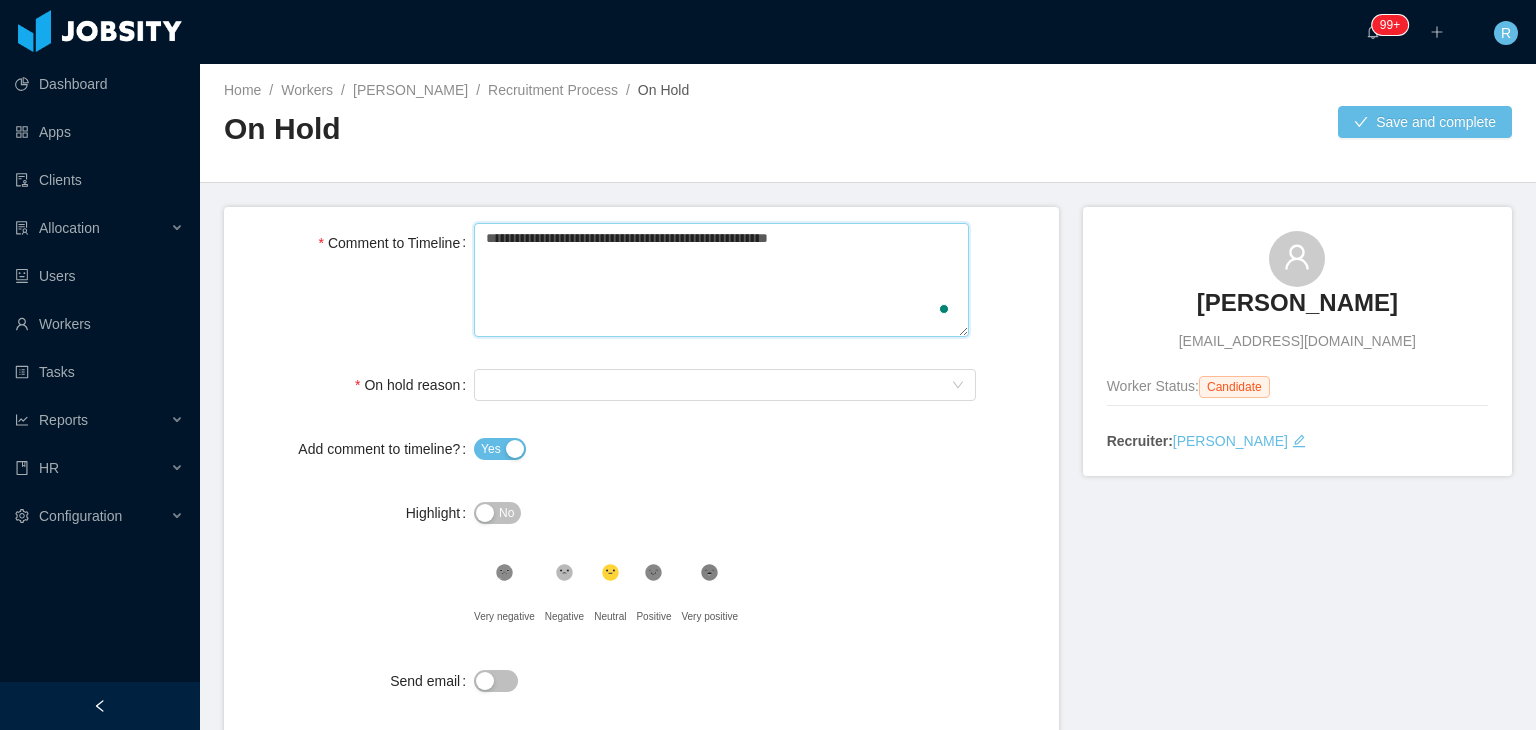 type 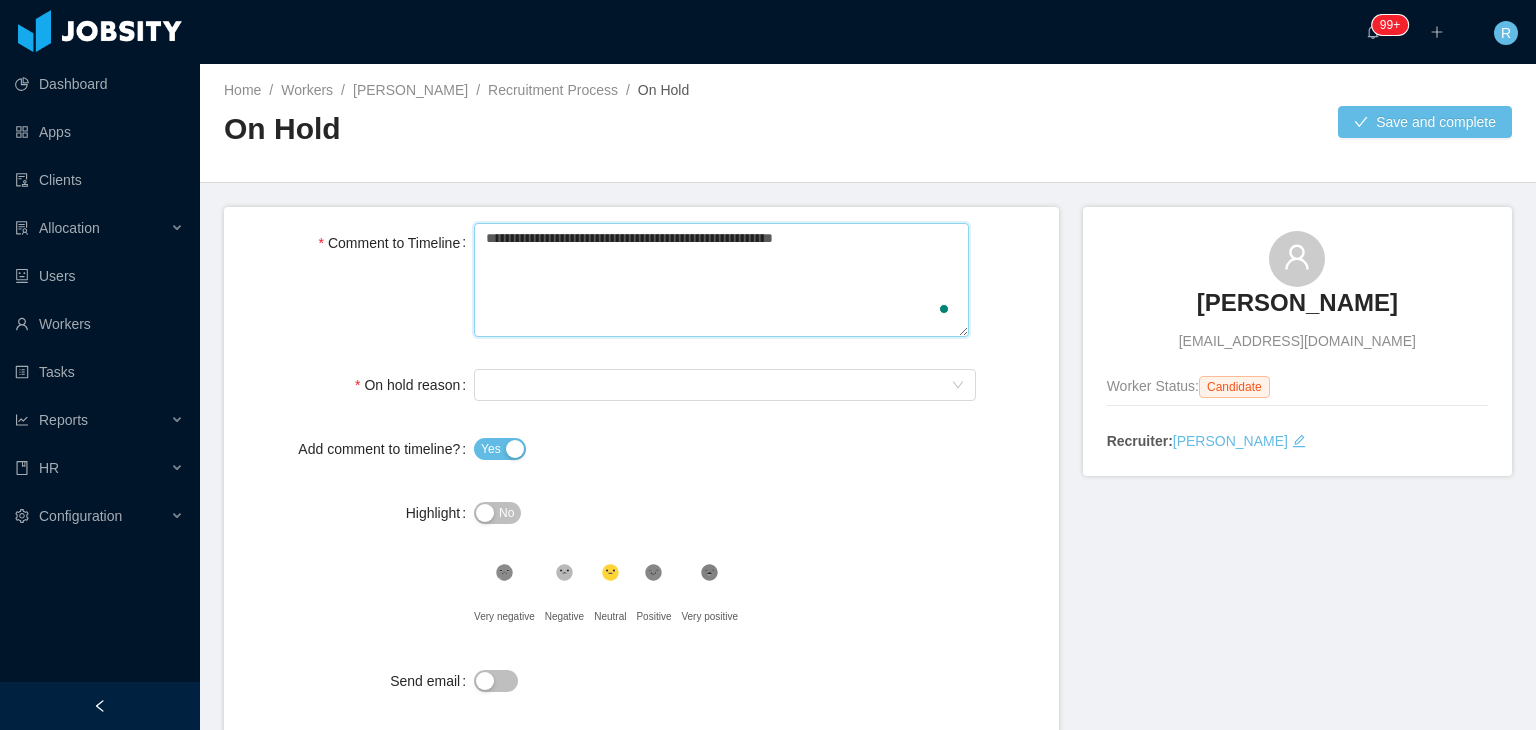 type 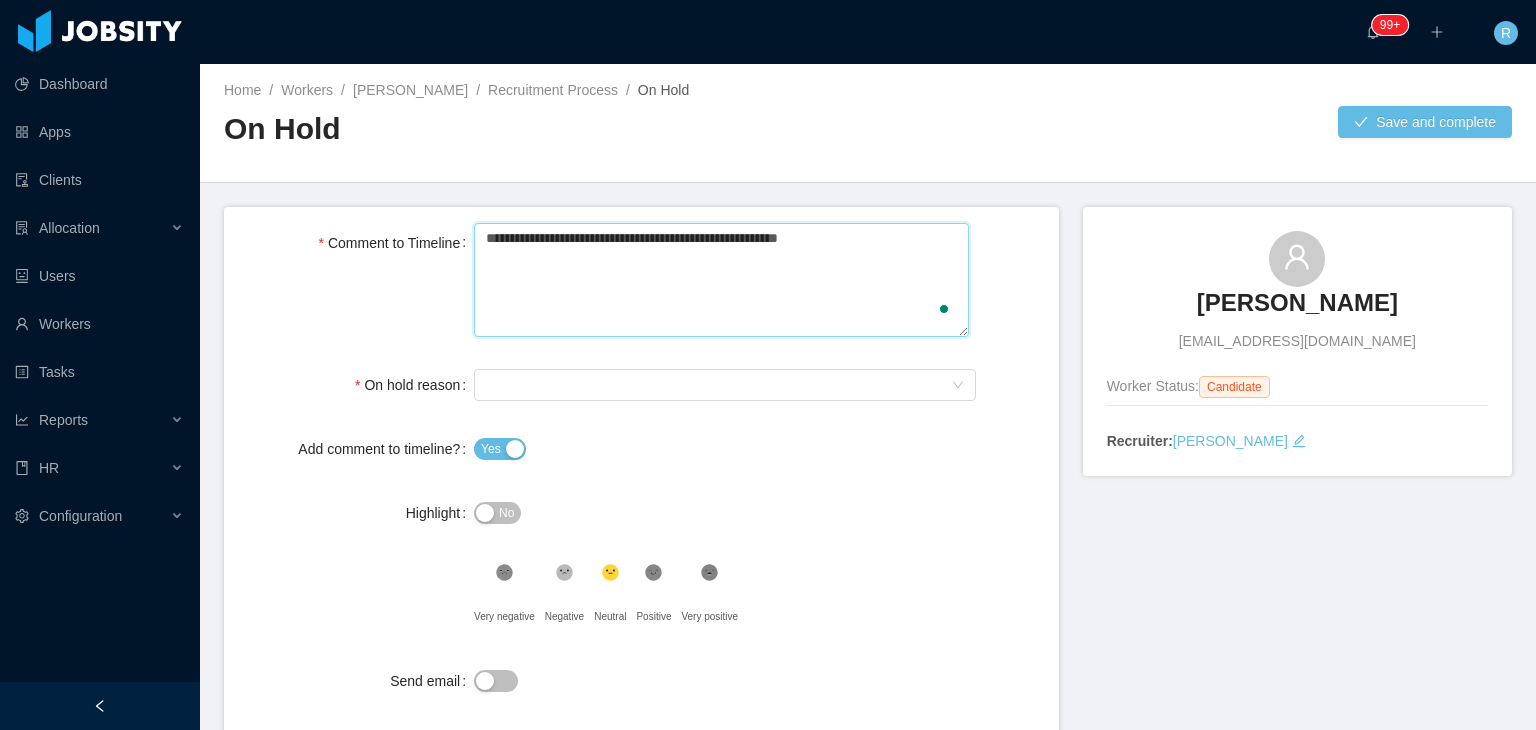 type 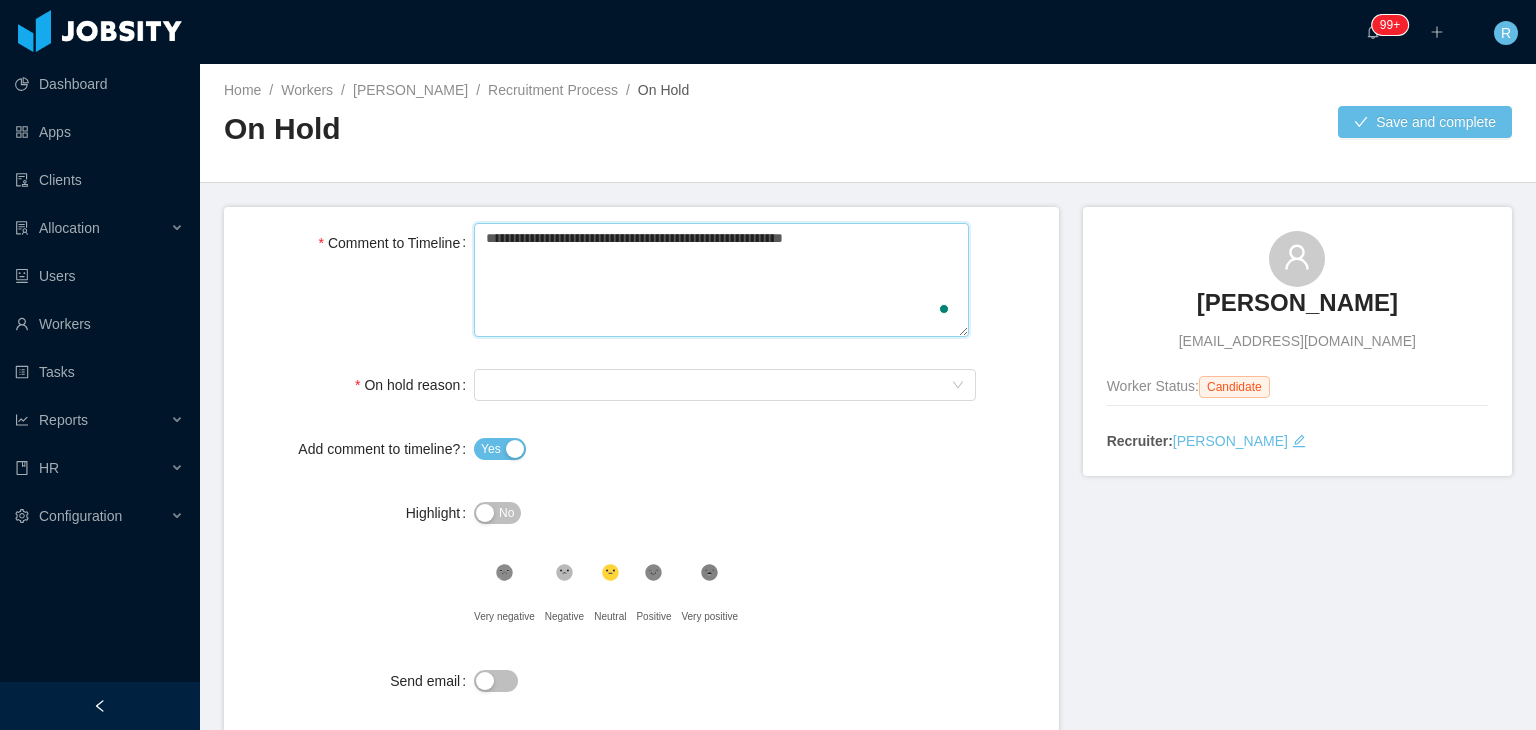 type 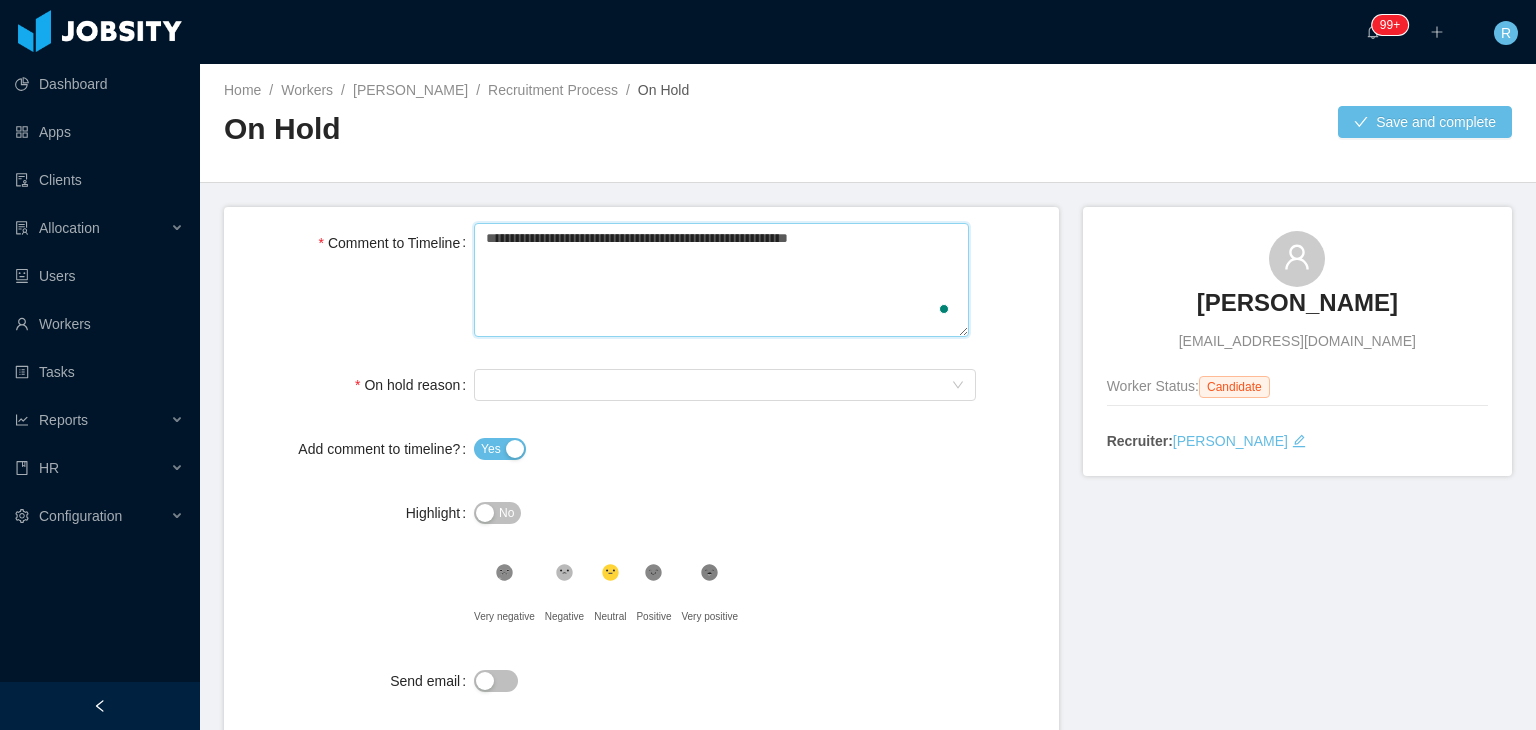 type 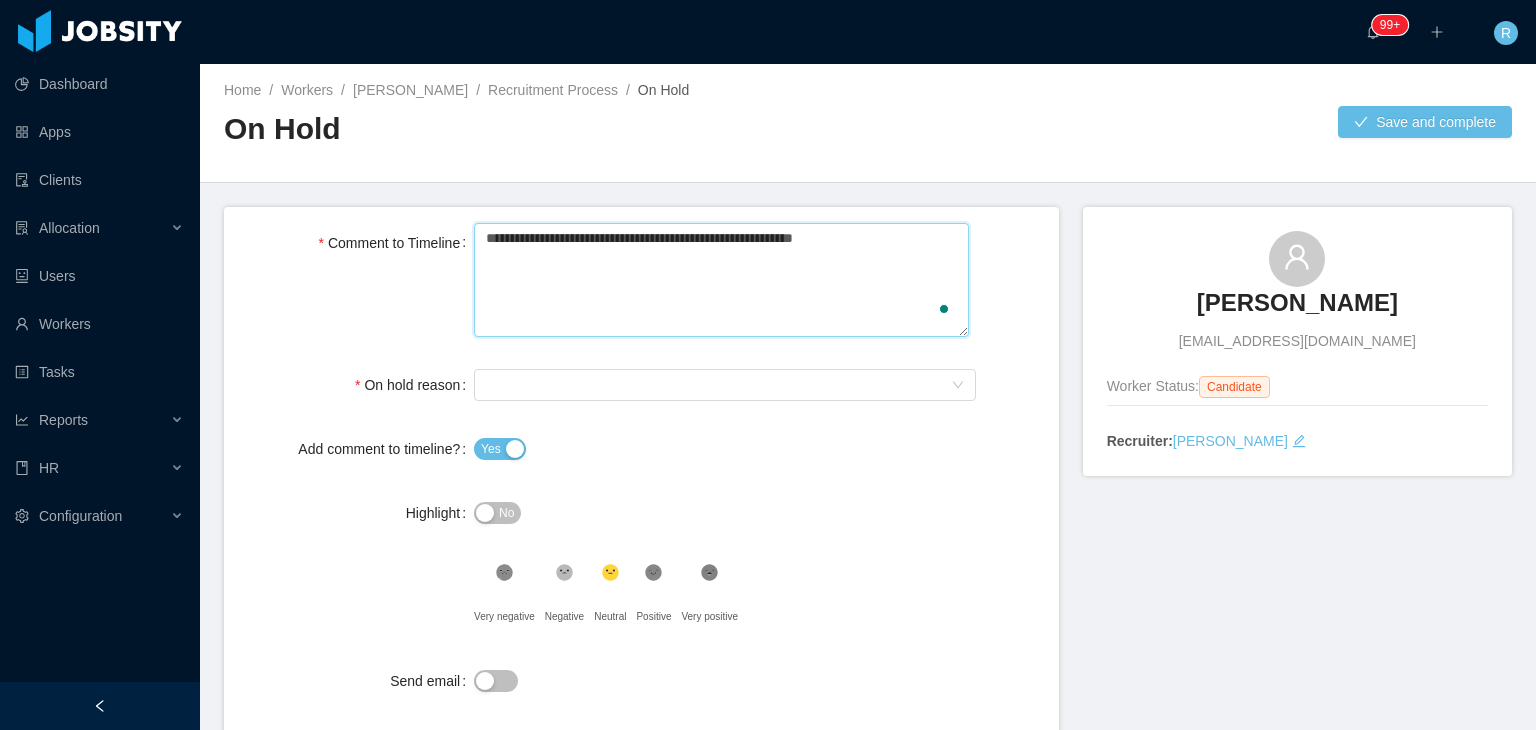 type on "**********" 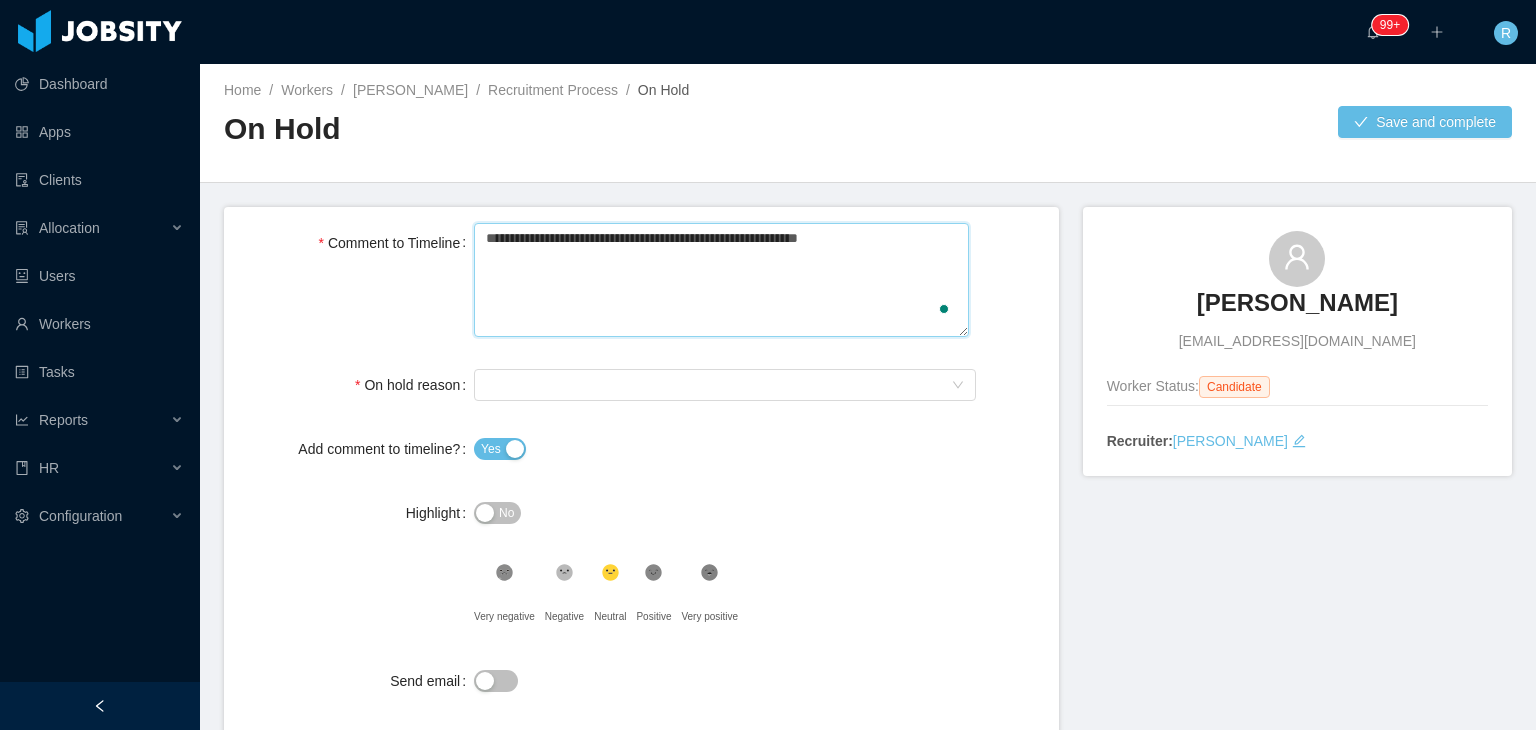 type 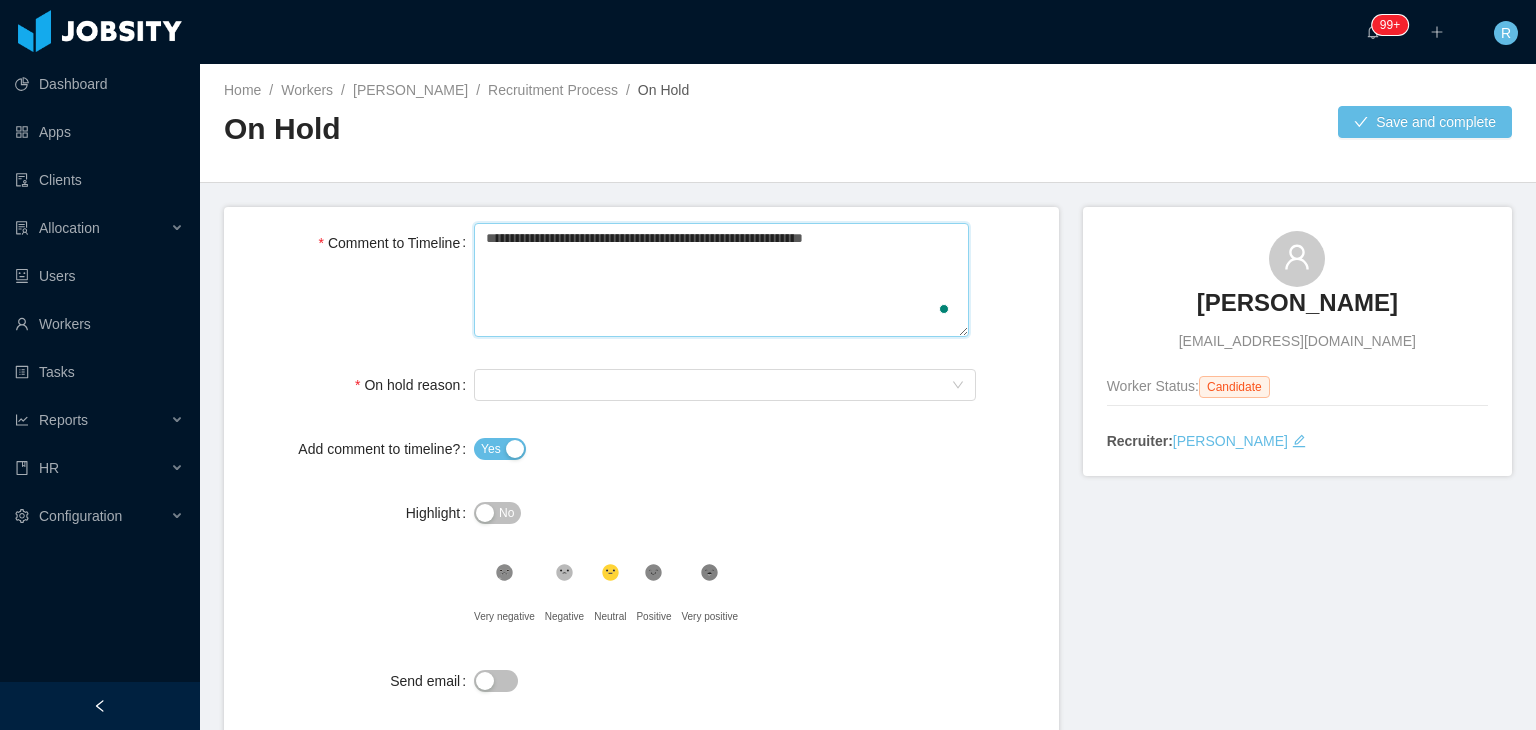 type on "**********" 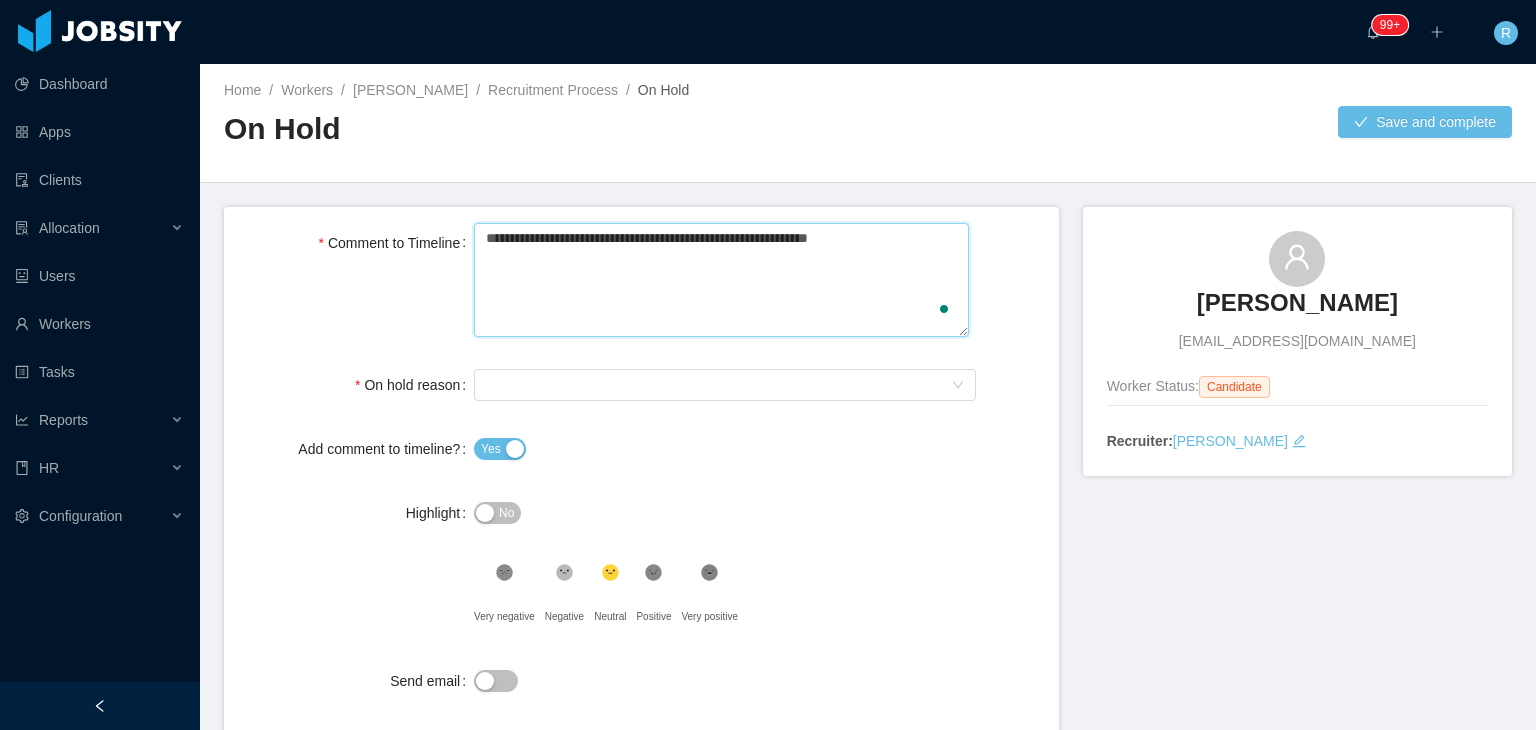 type 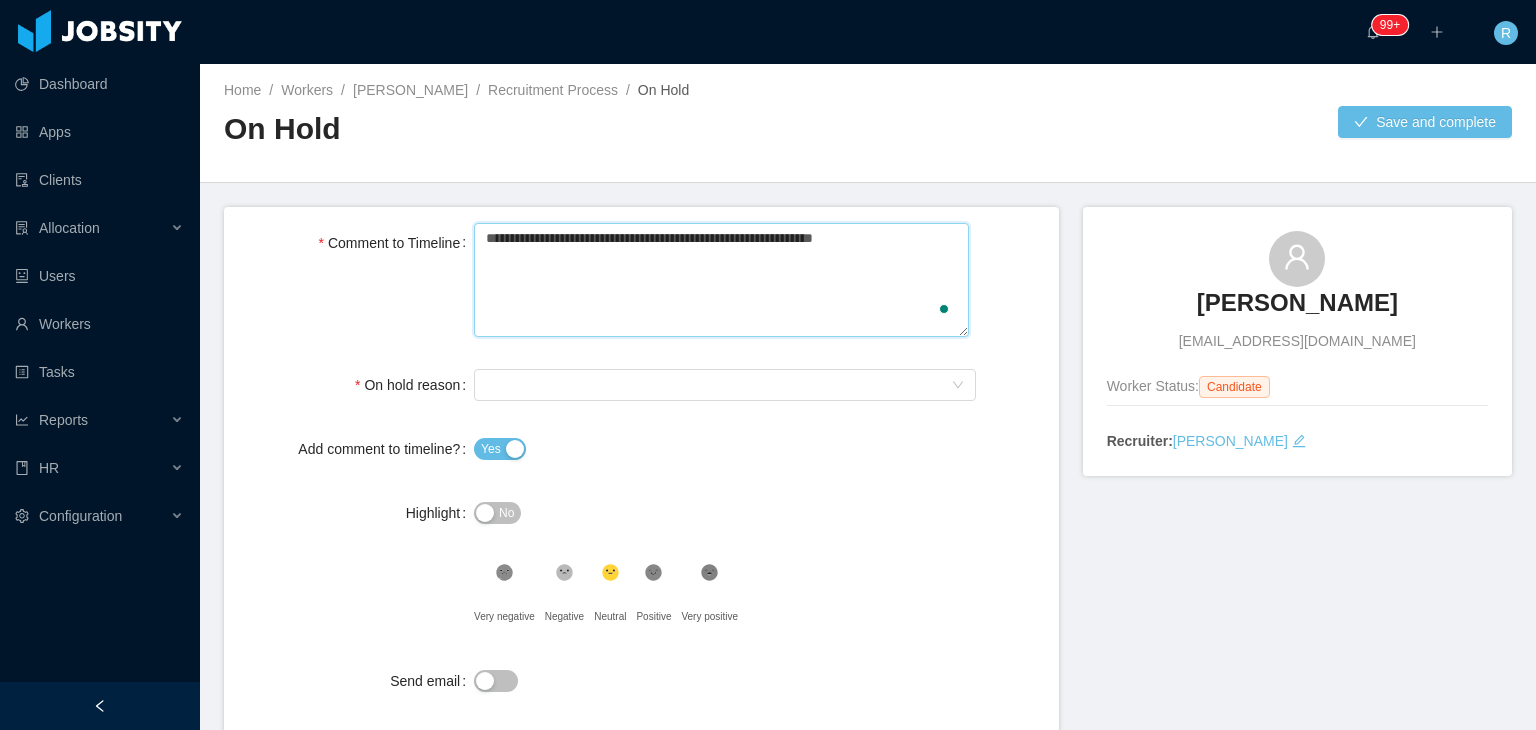 type on "**********" 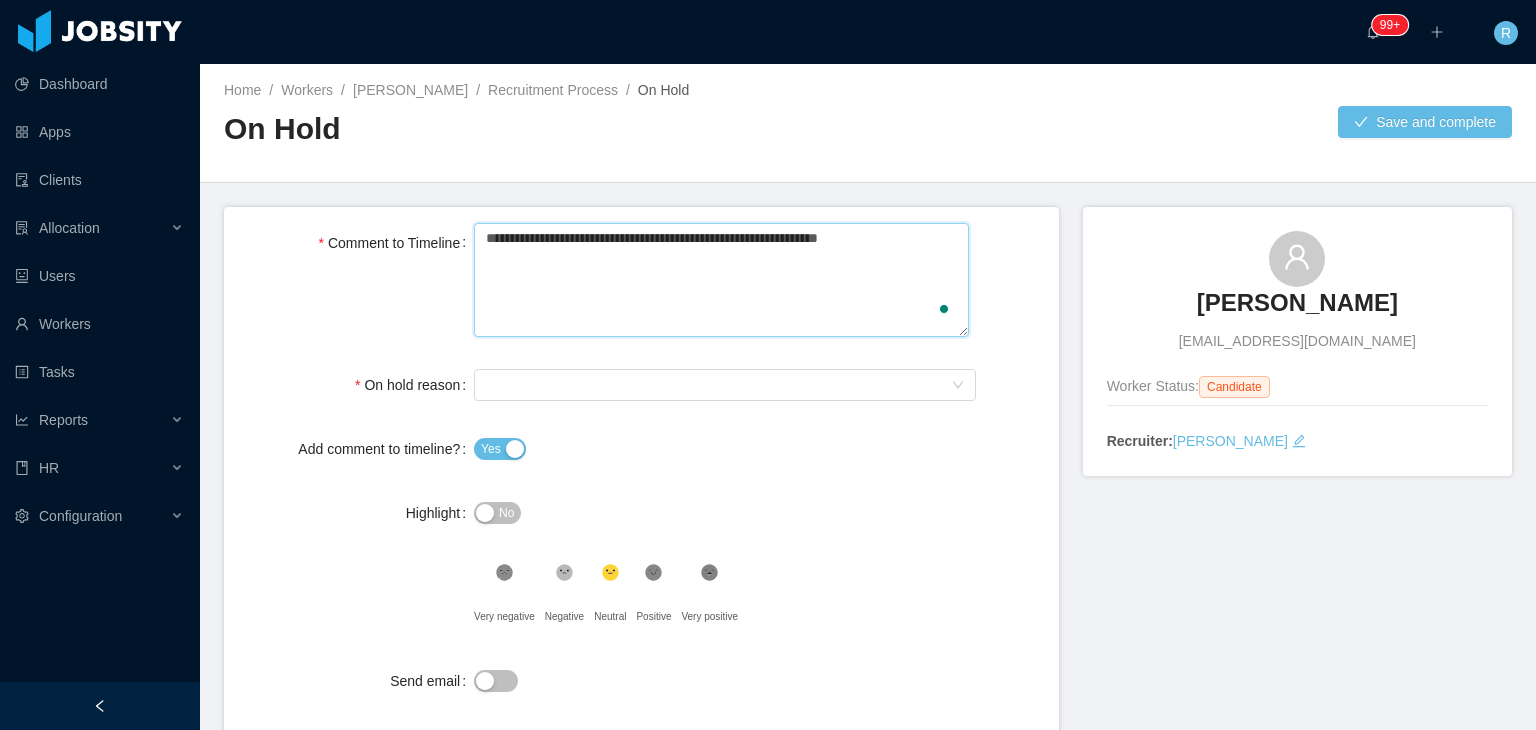 type 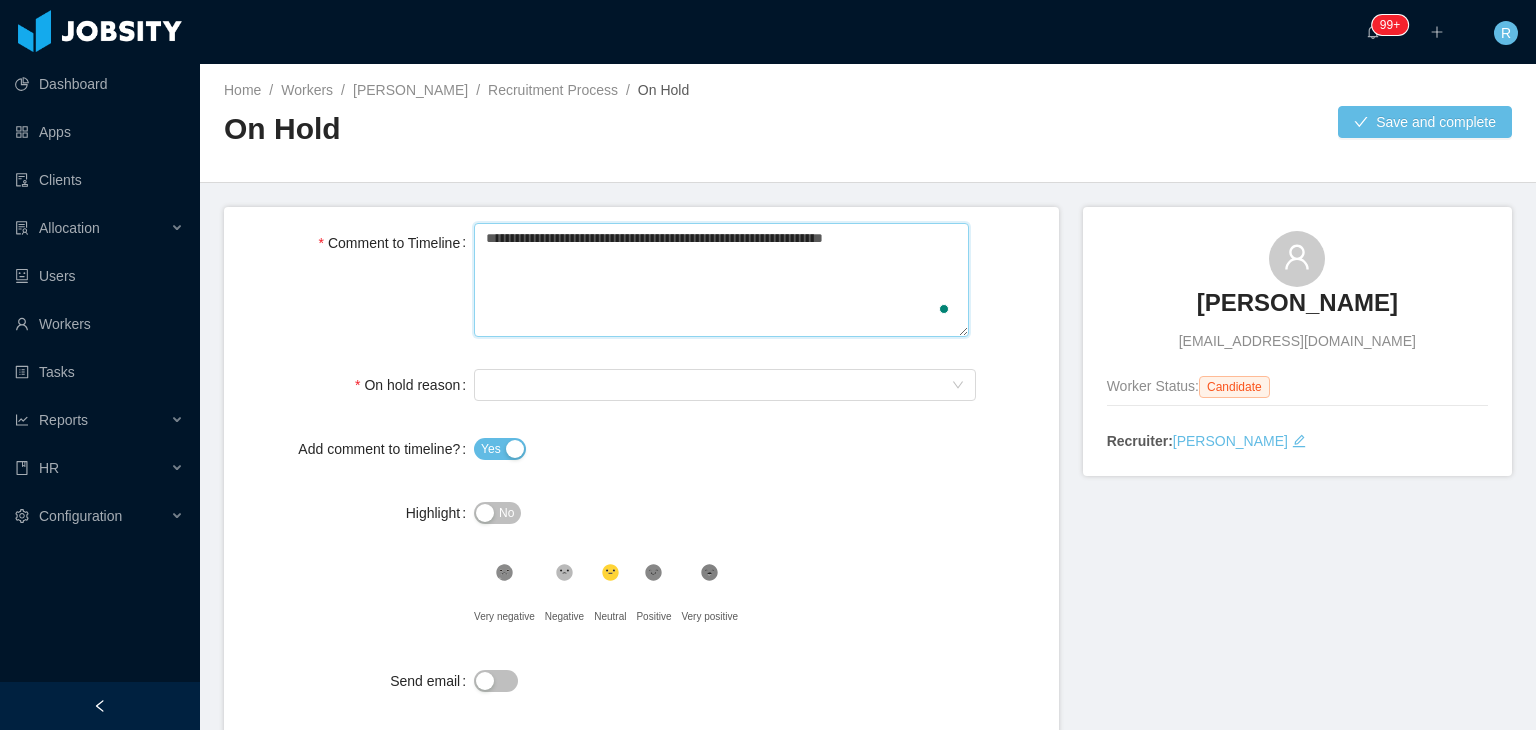 type 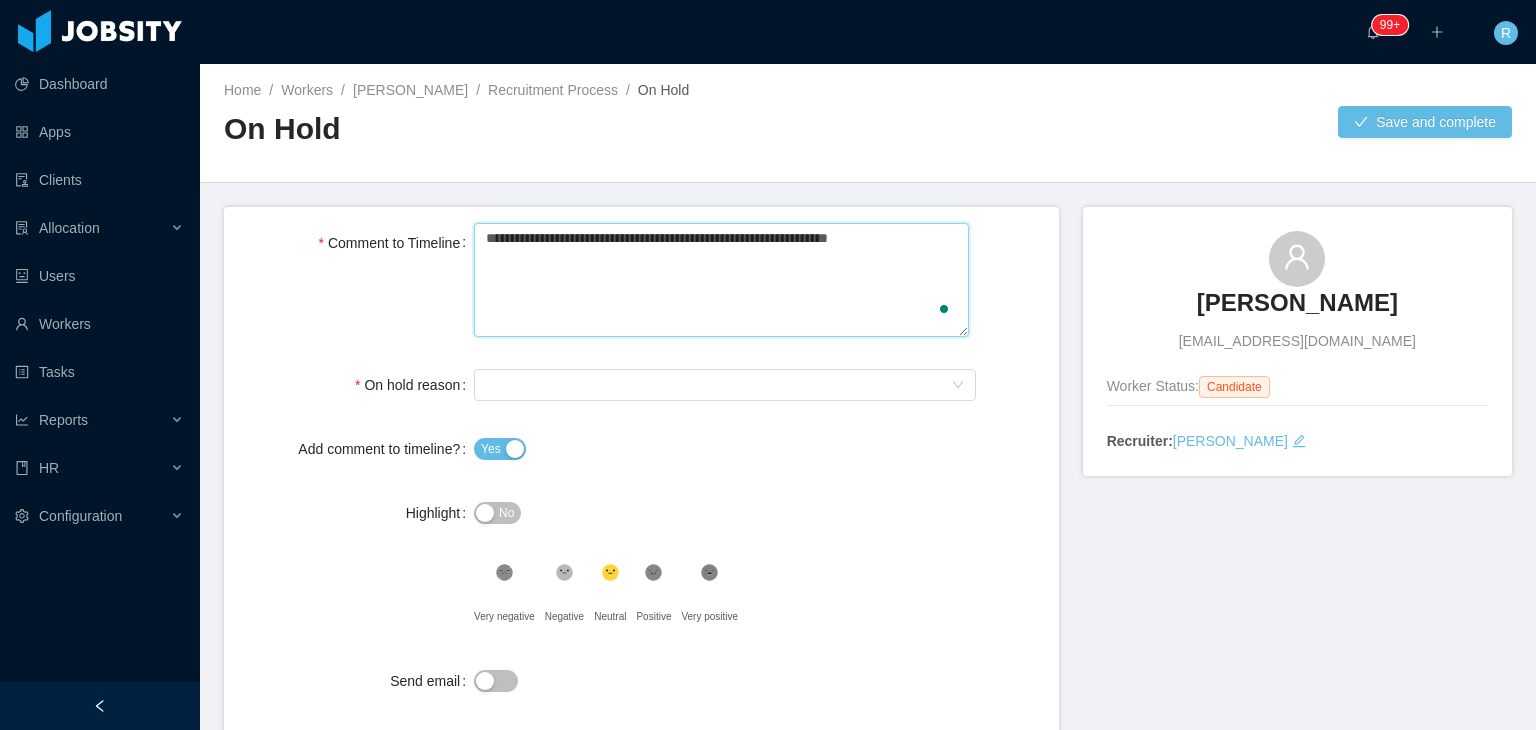 type 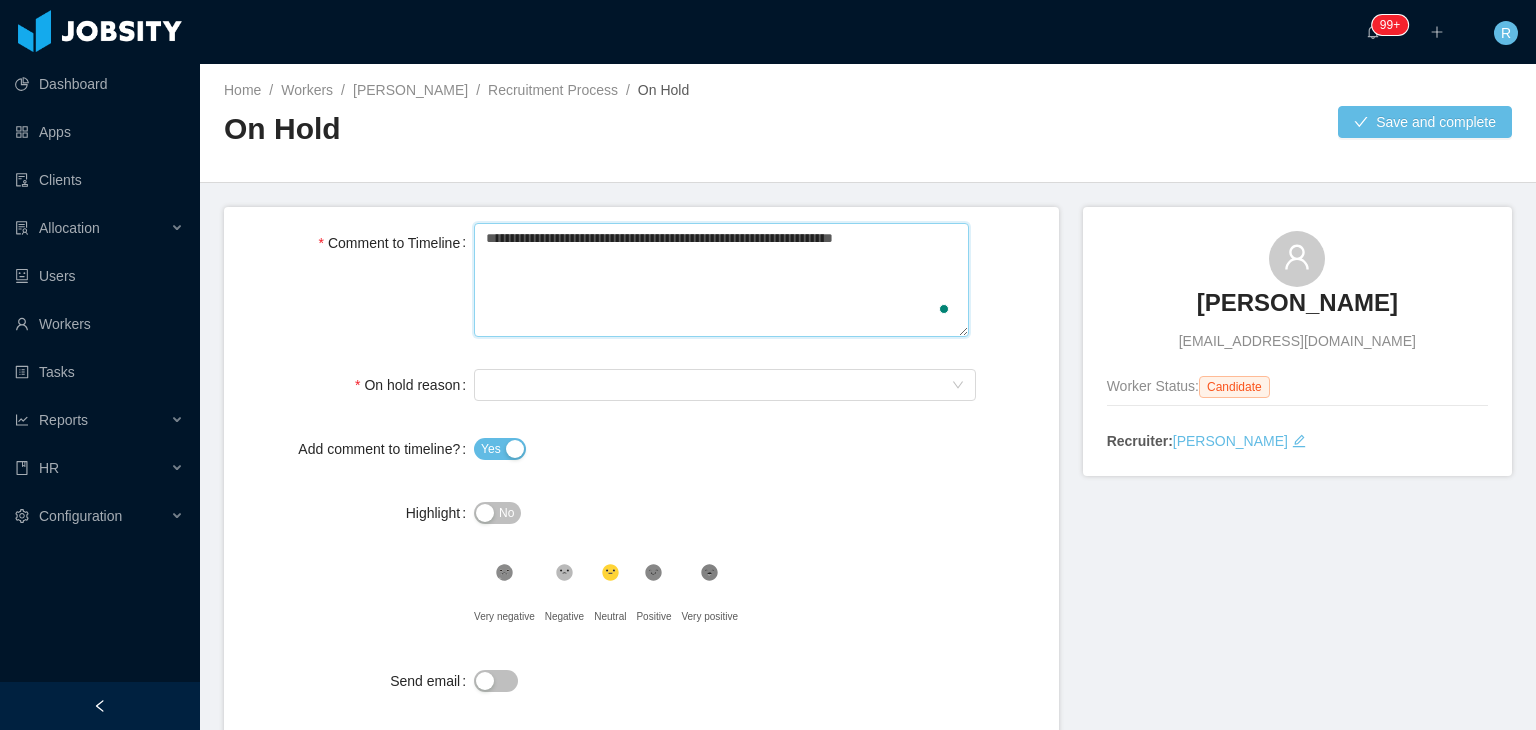 type 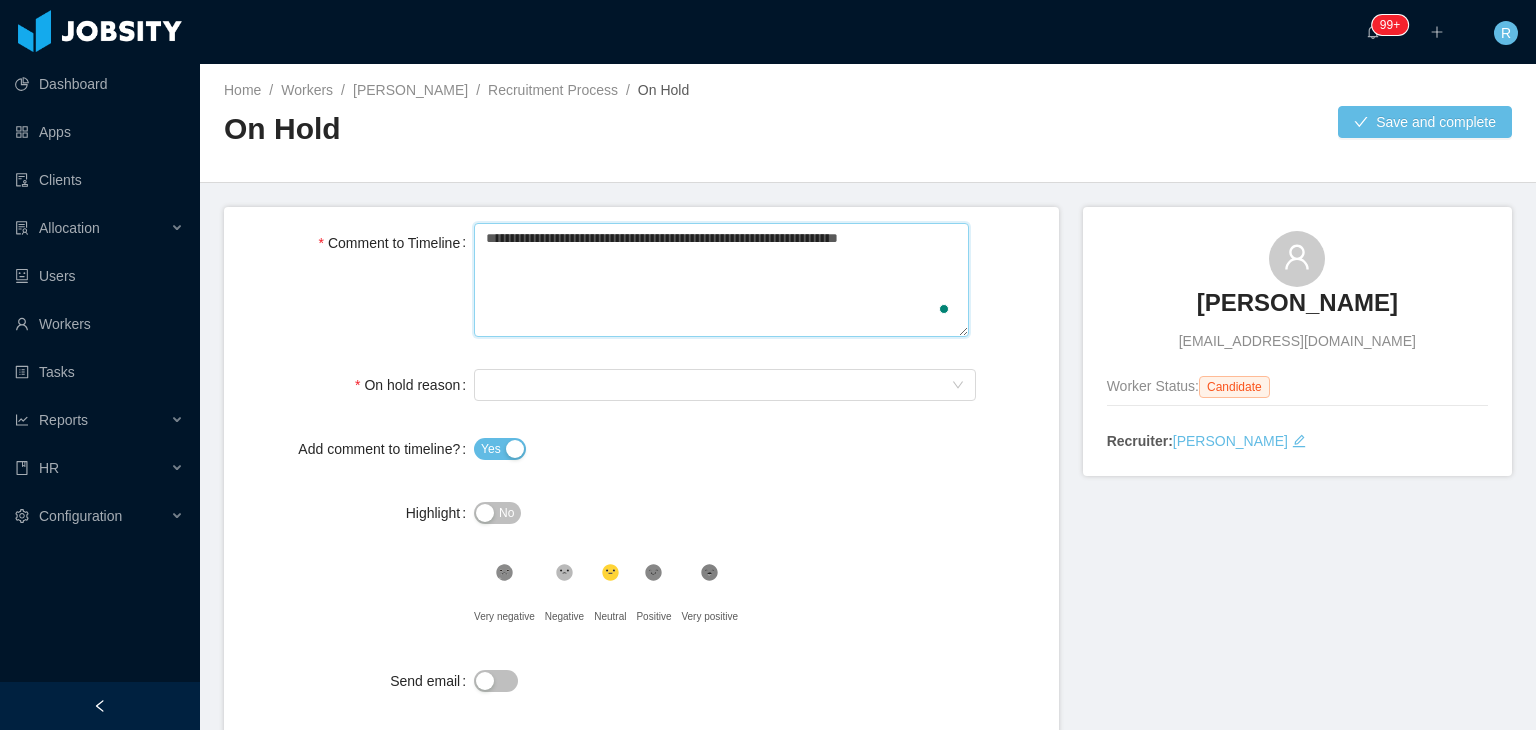 type 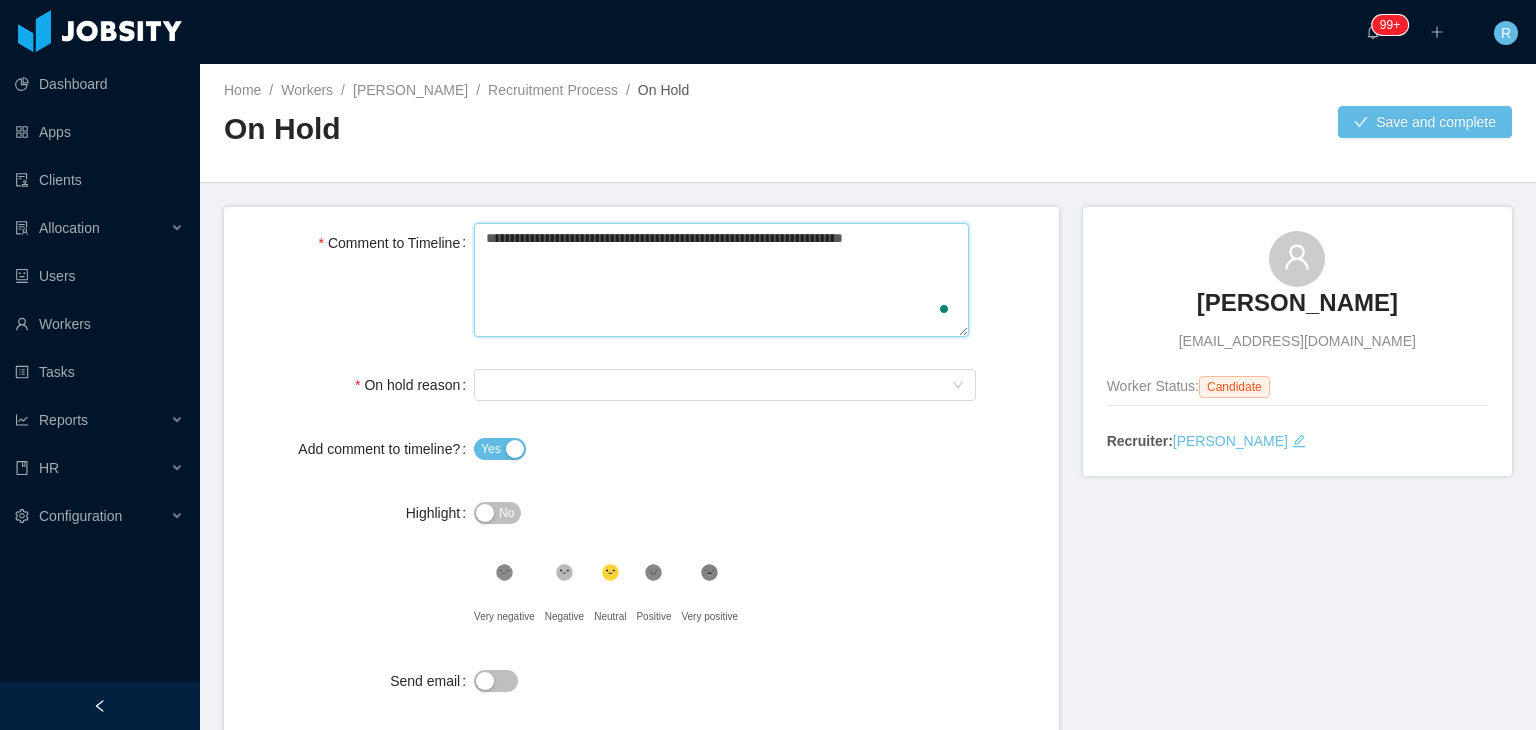 type 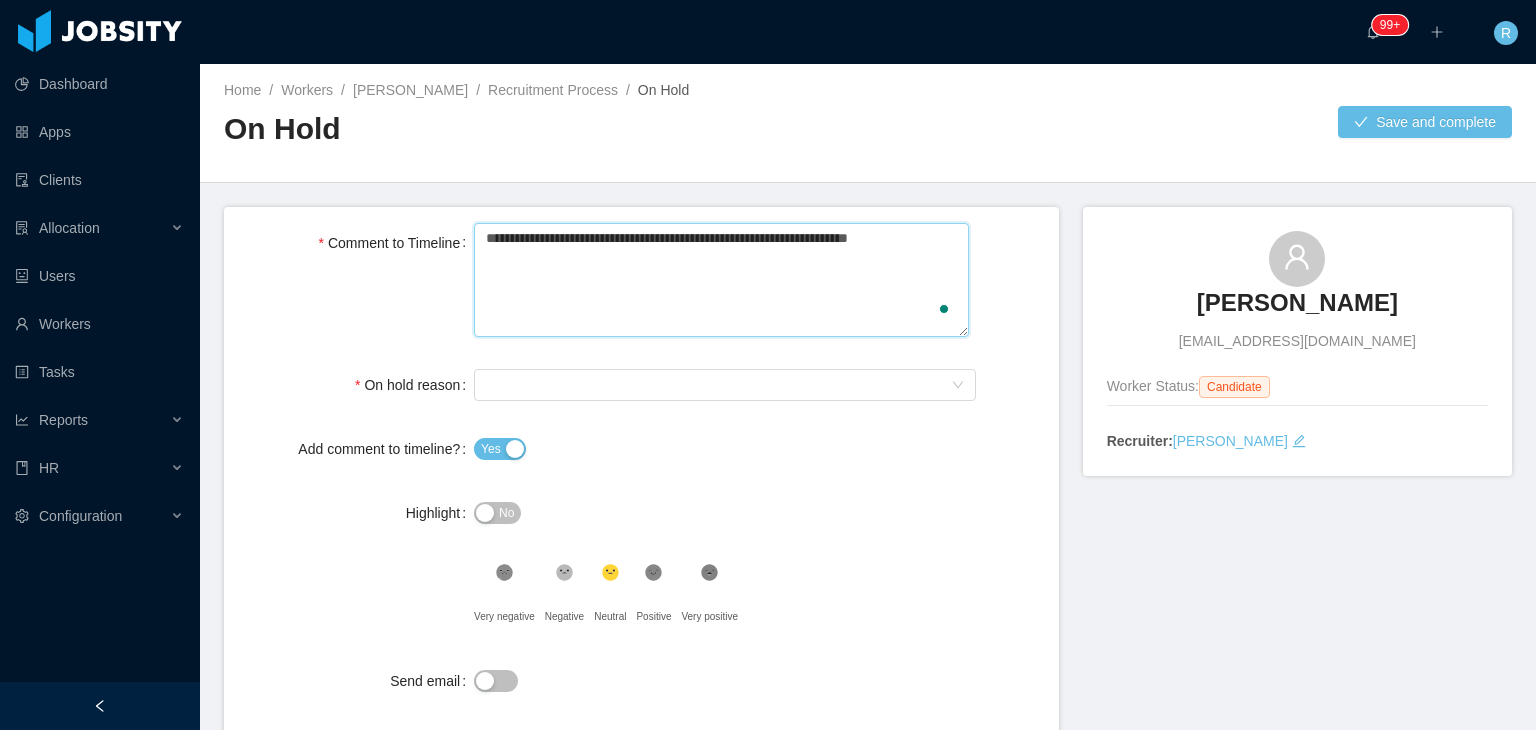 type 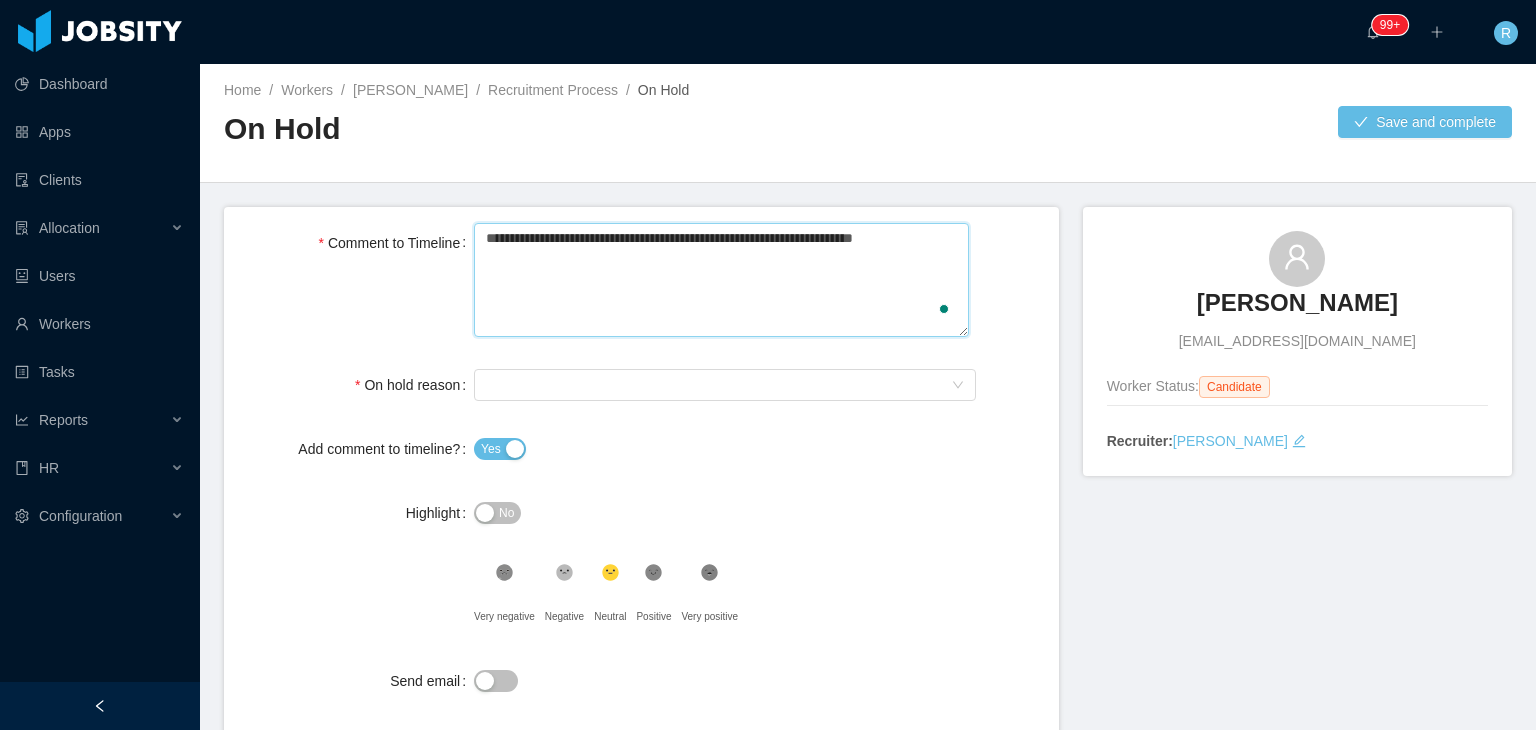type 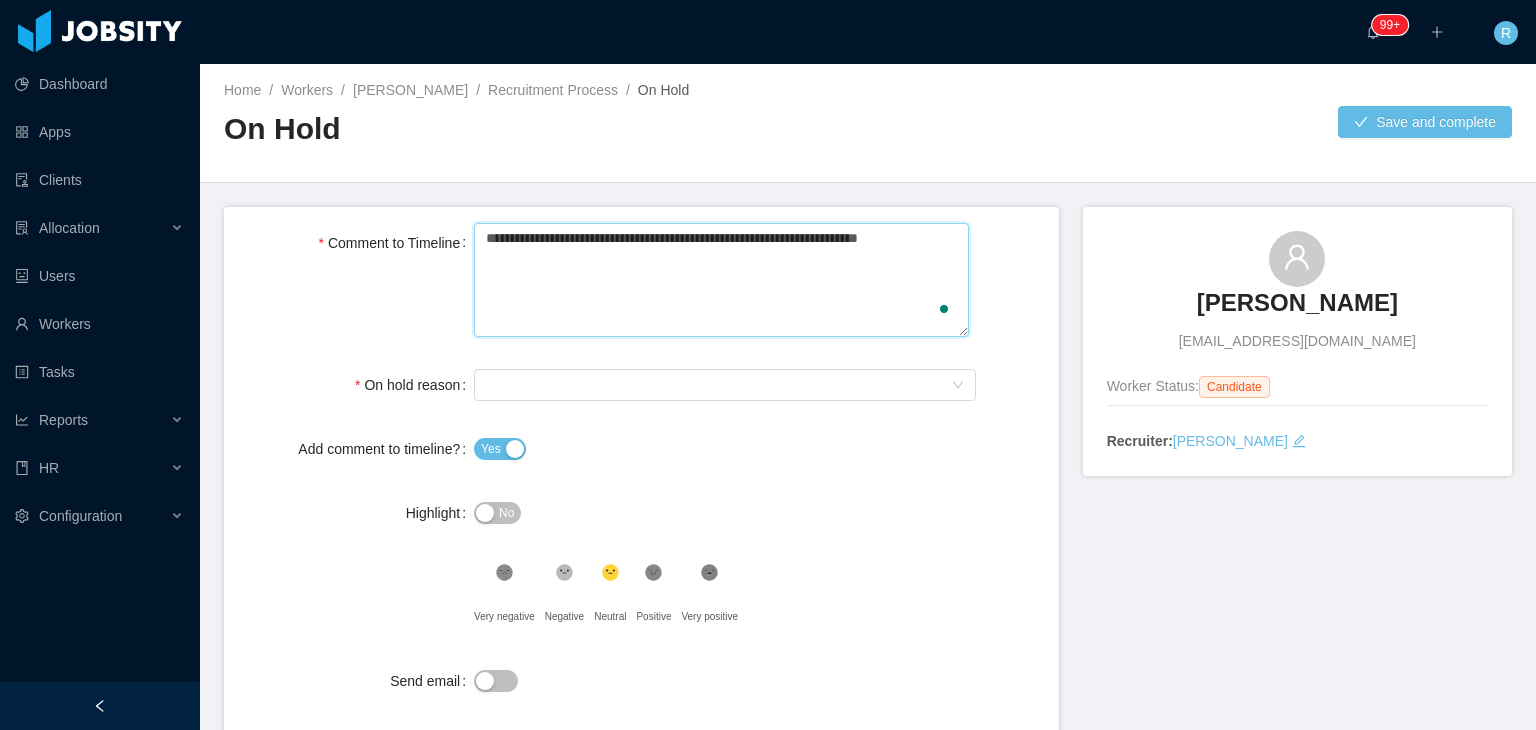 type 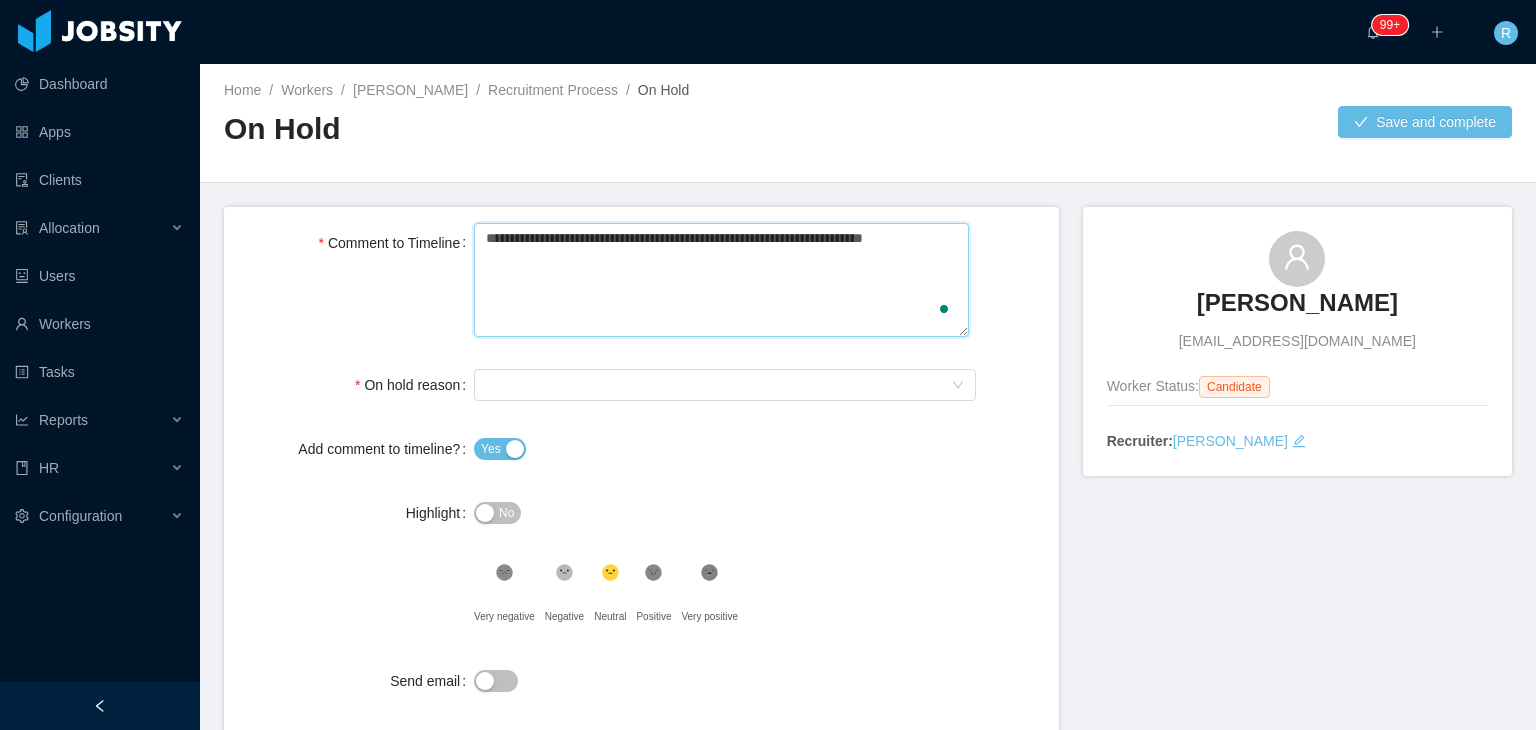 type 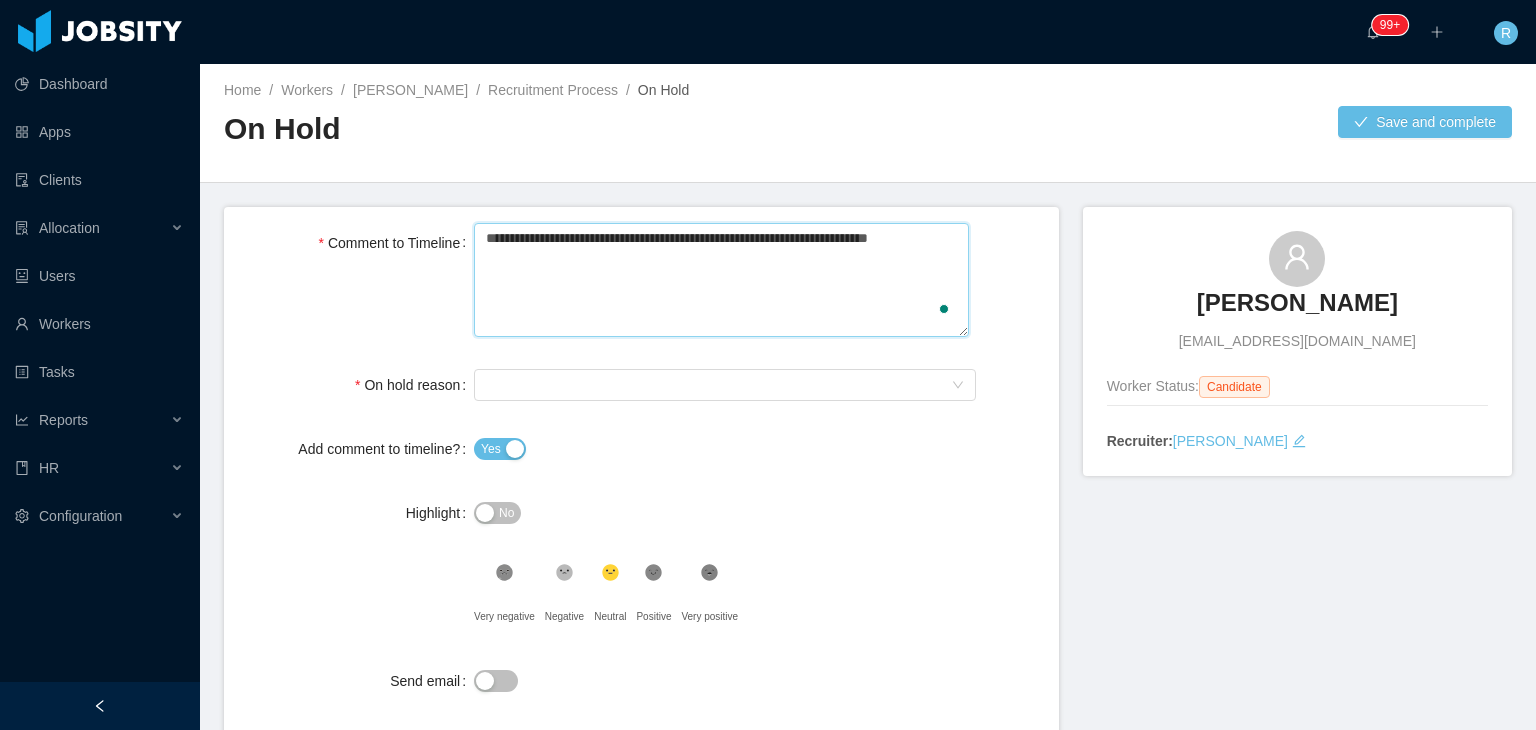 type 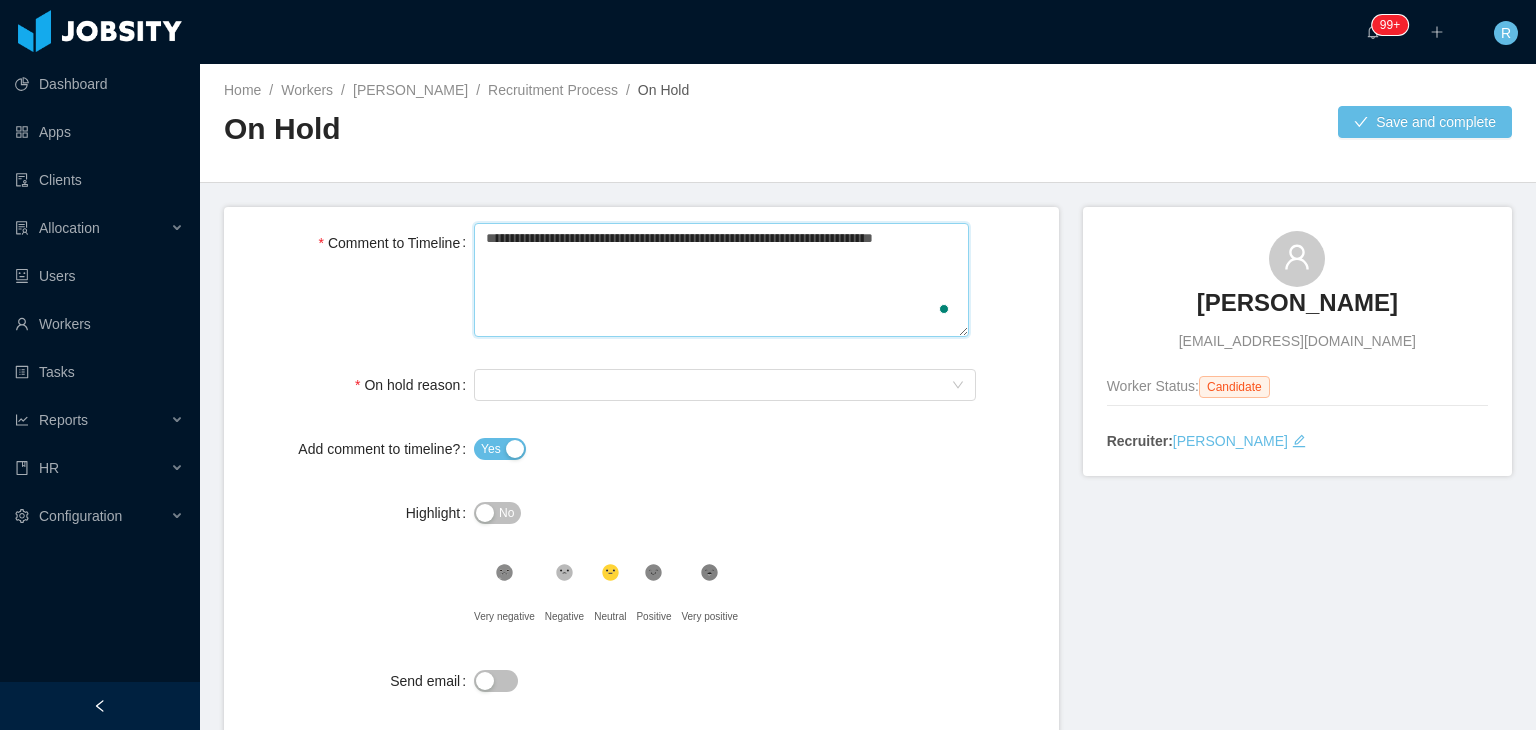 type 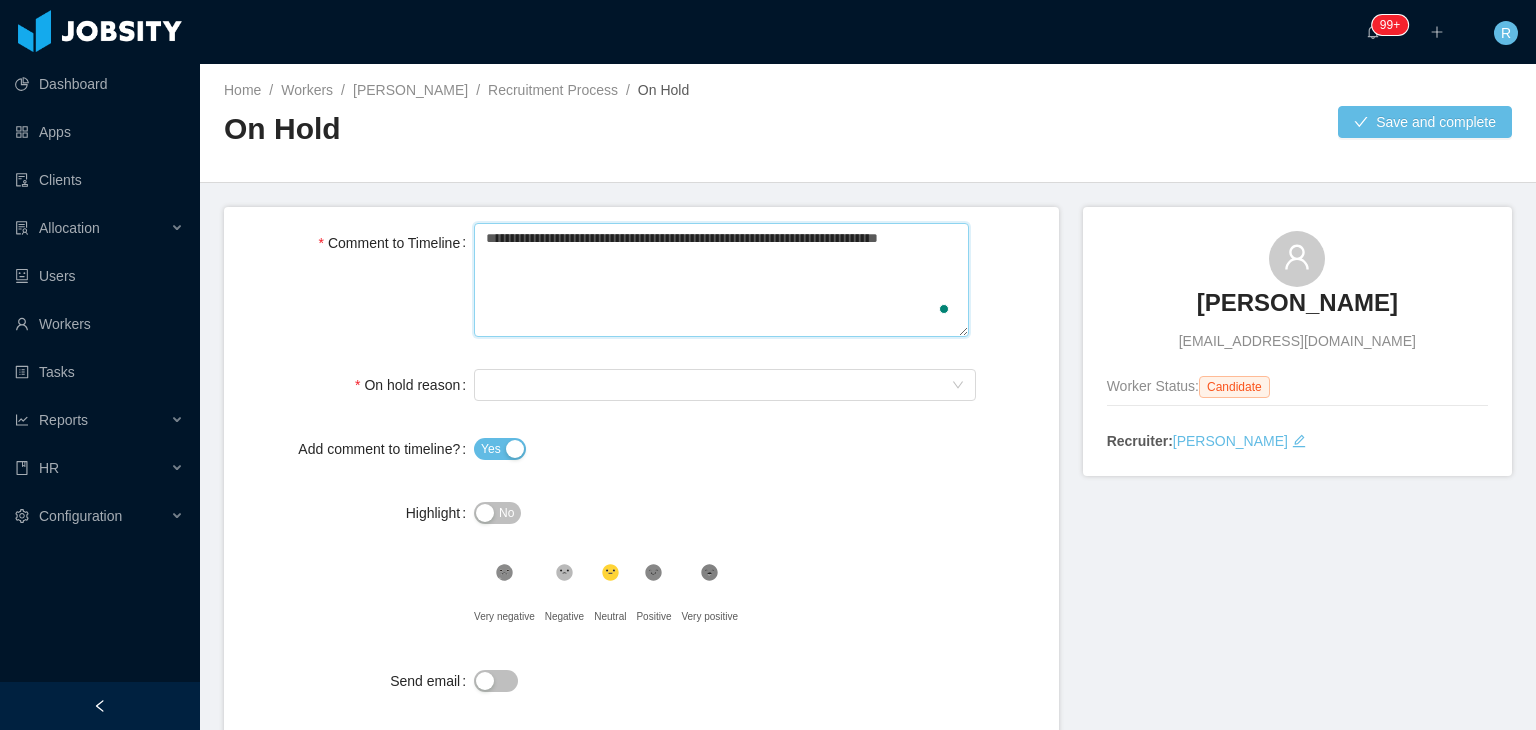 type on "**********" 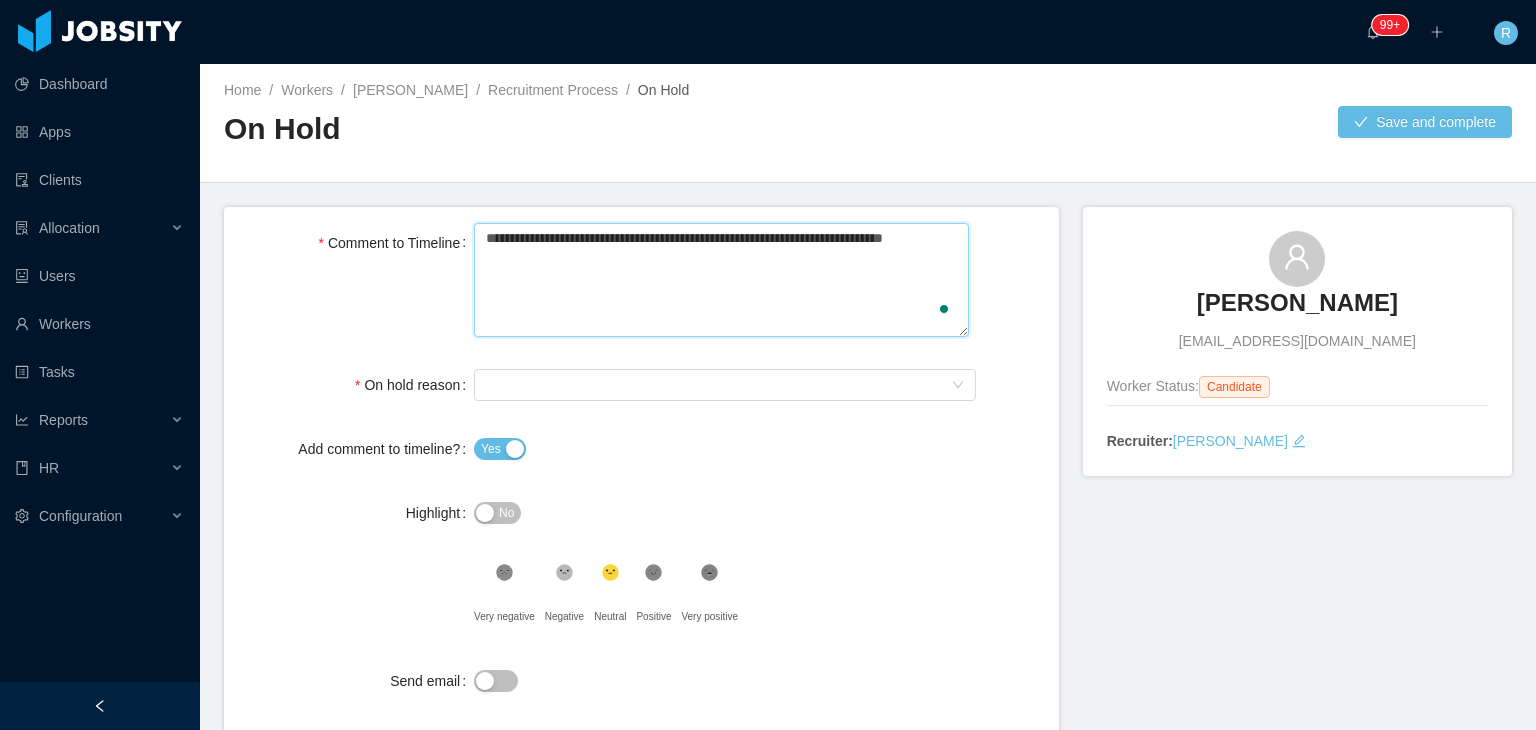 type 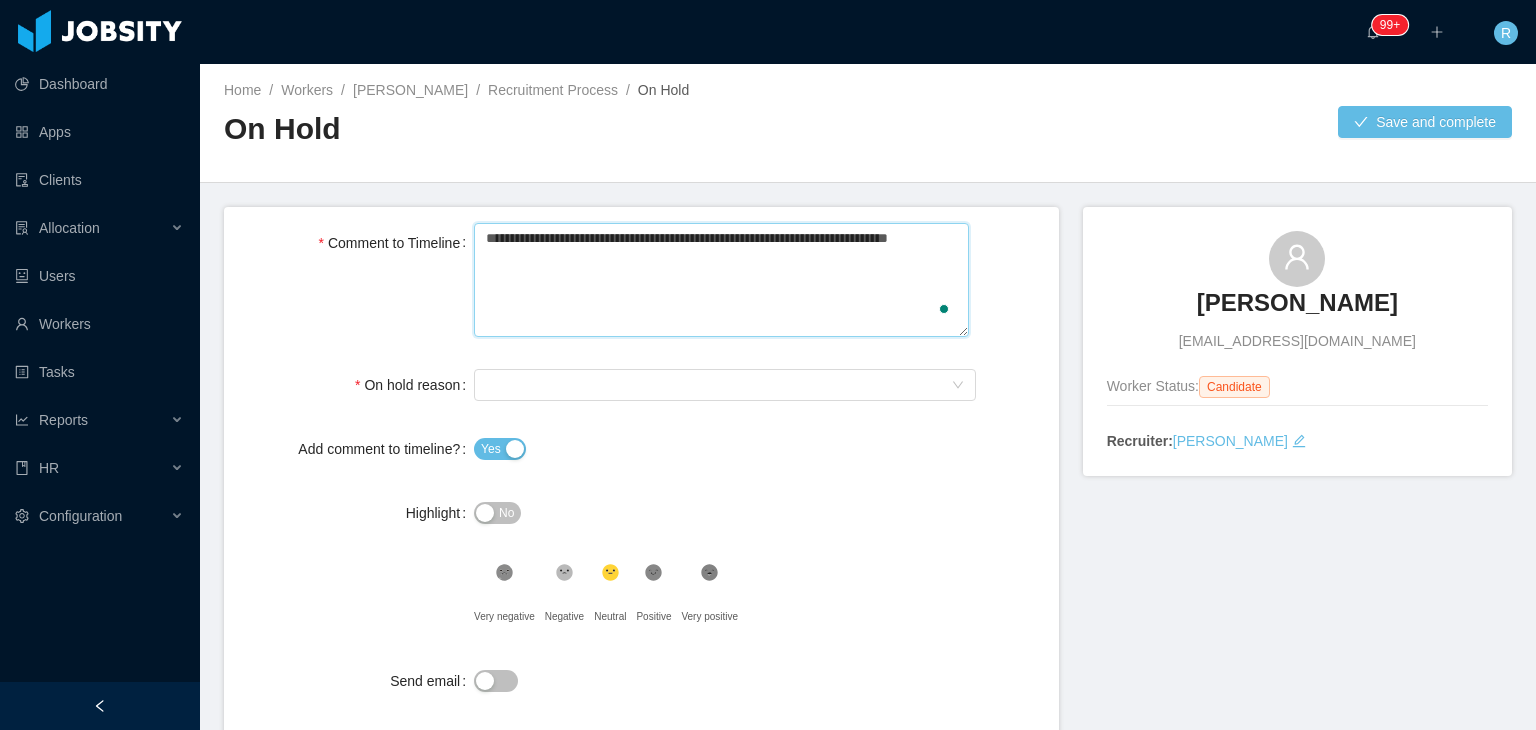 type 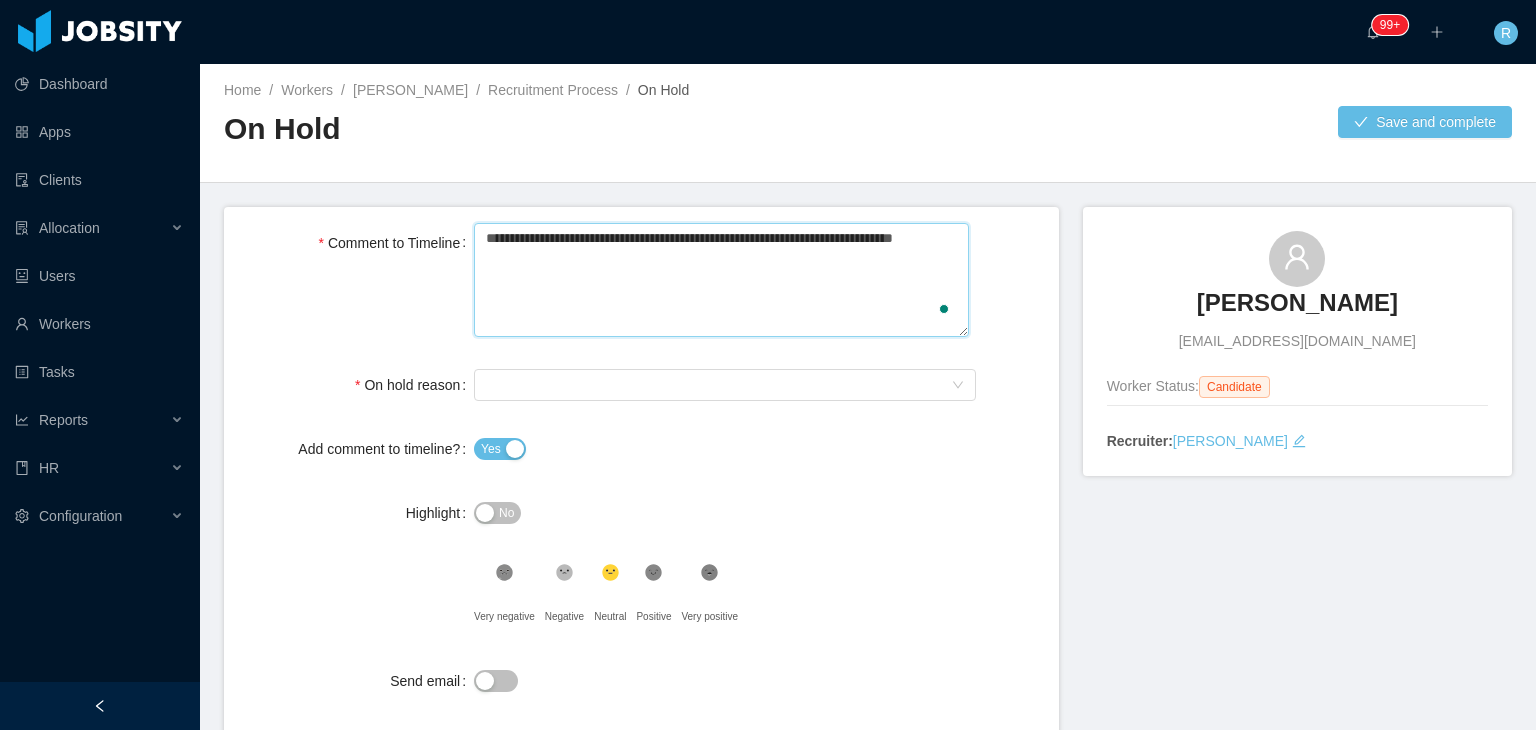 type on "**********" 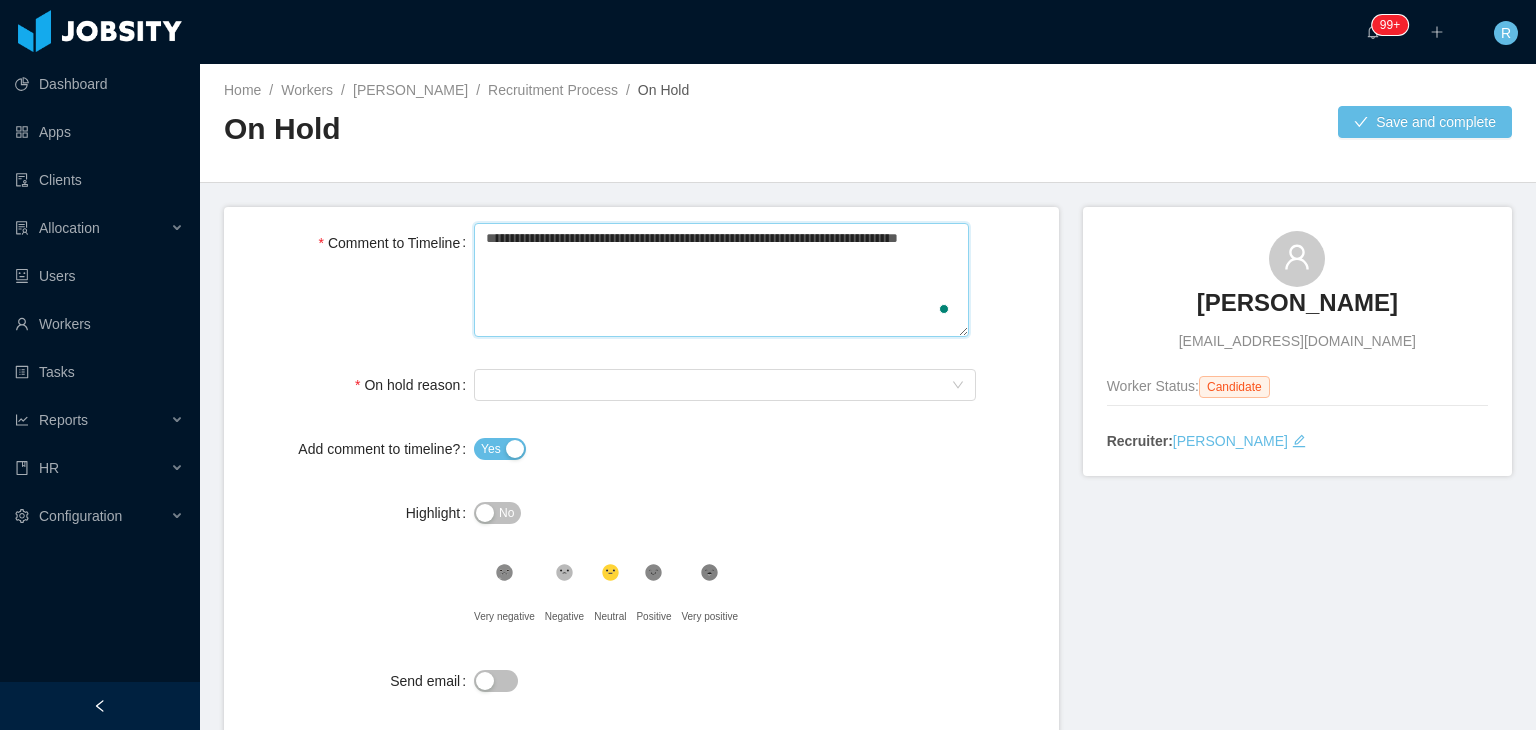 type 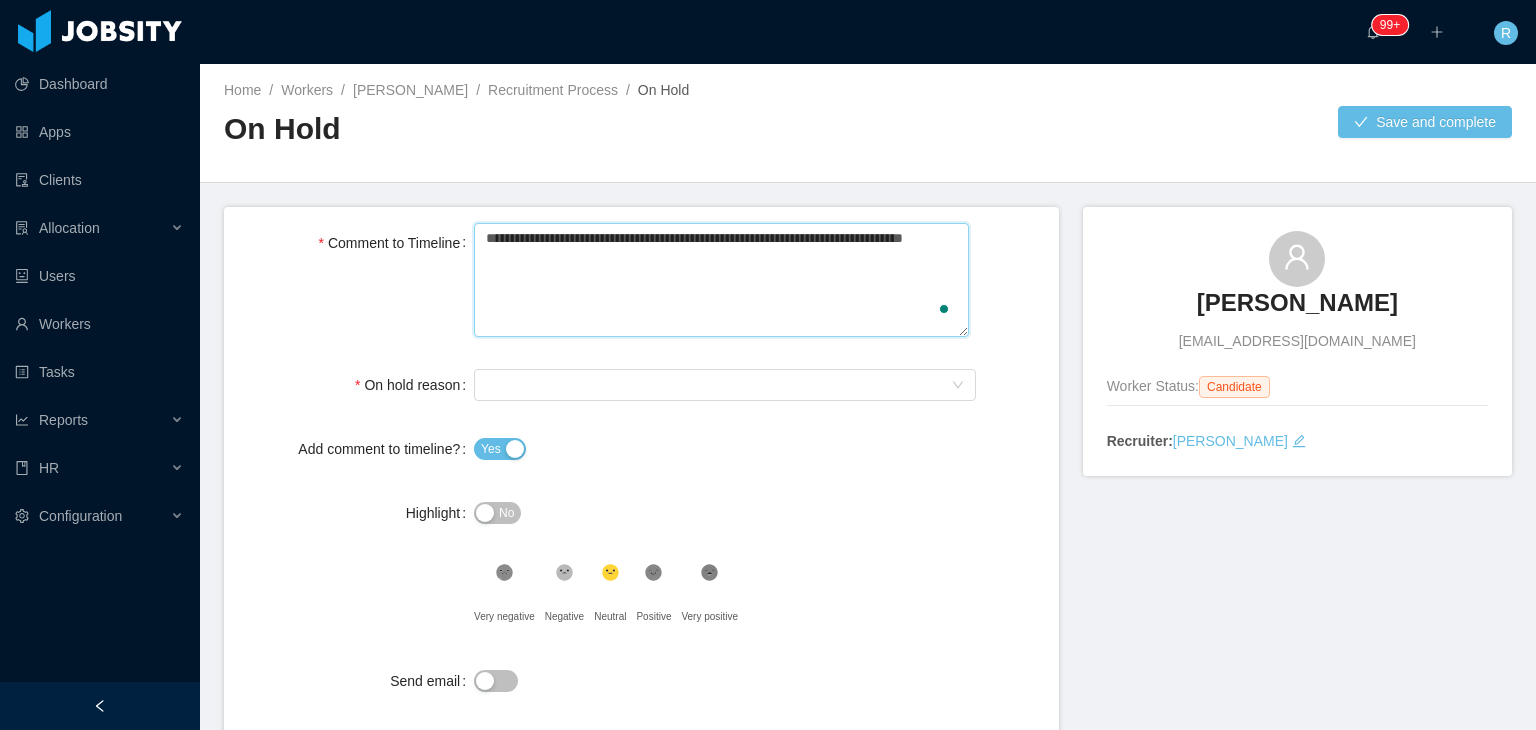type 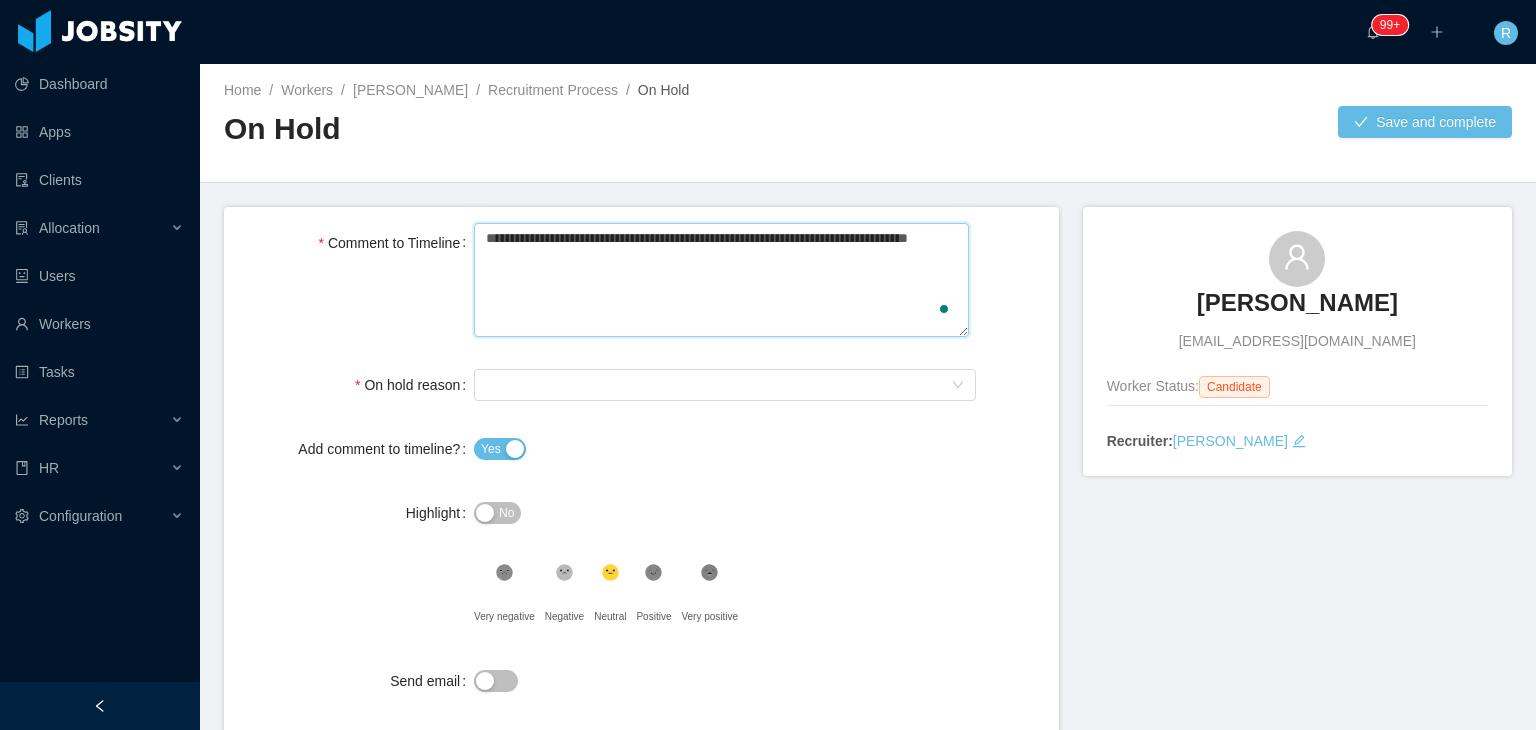 type 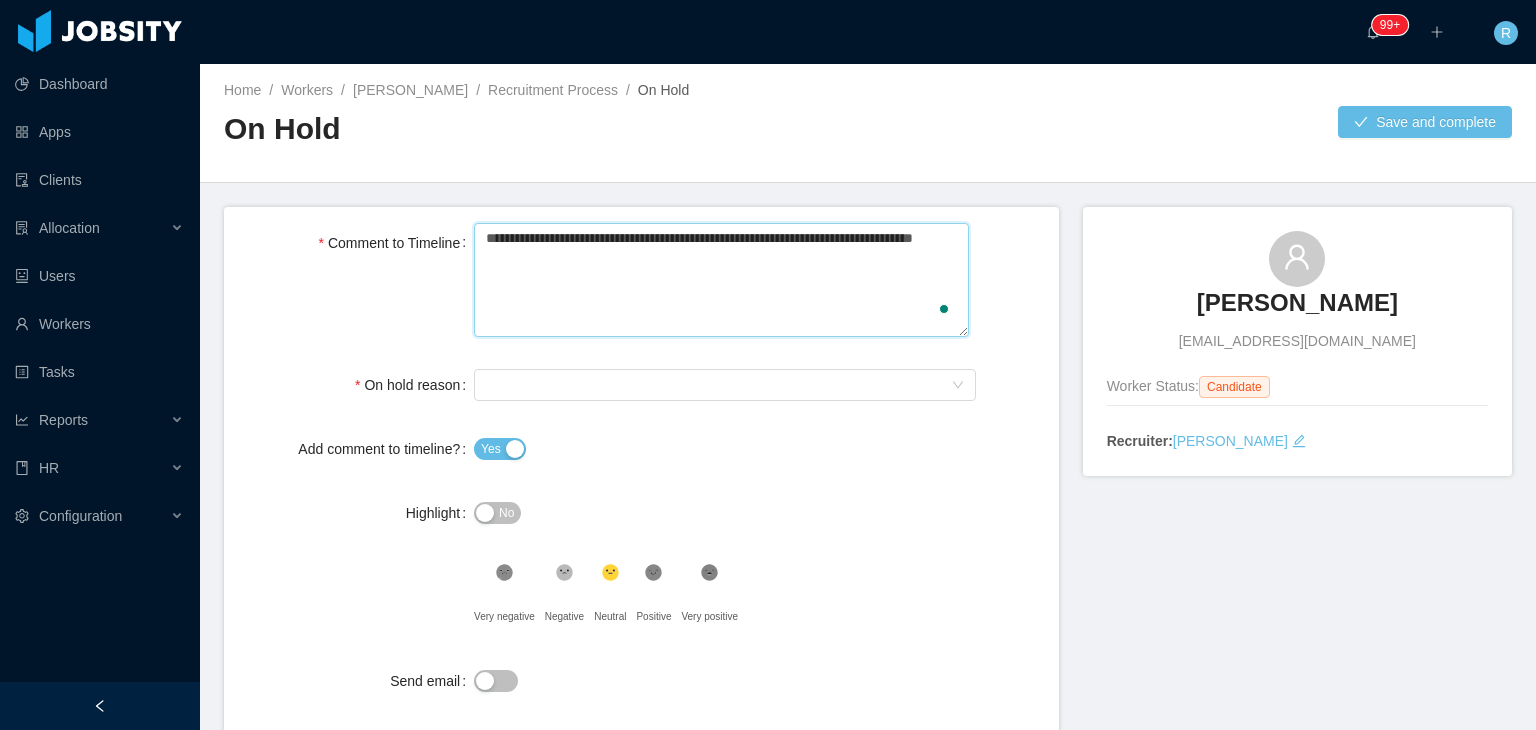type 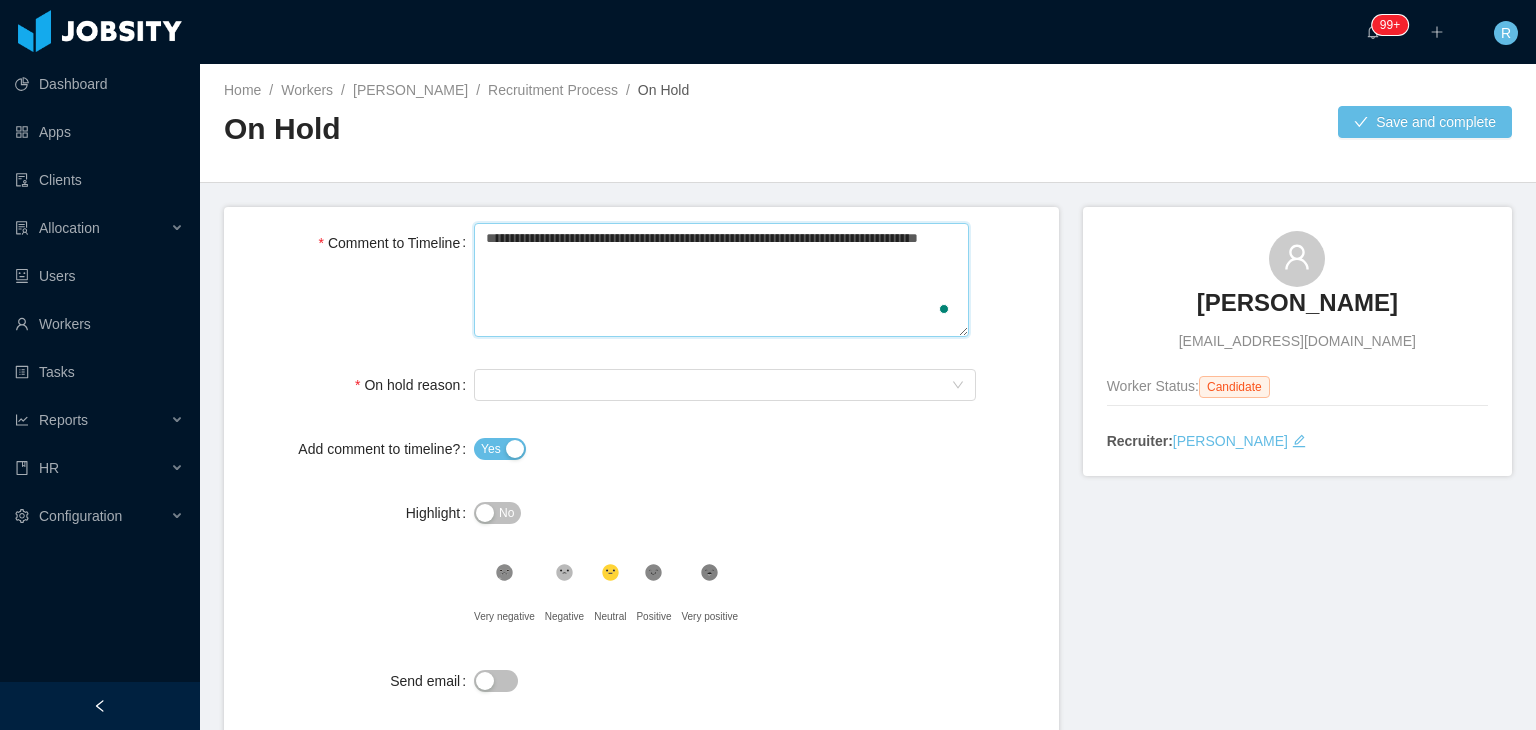 type 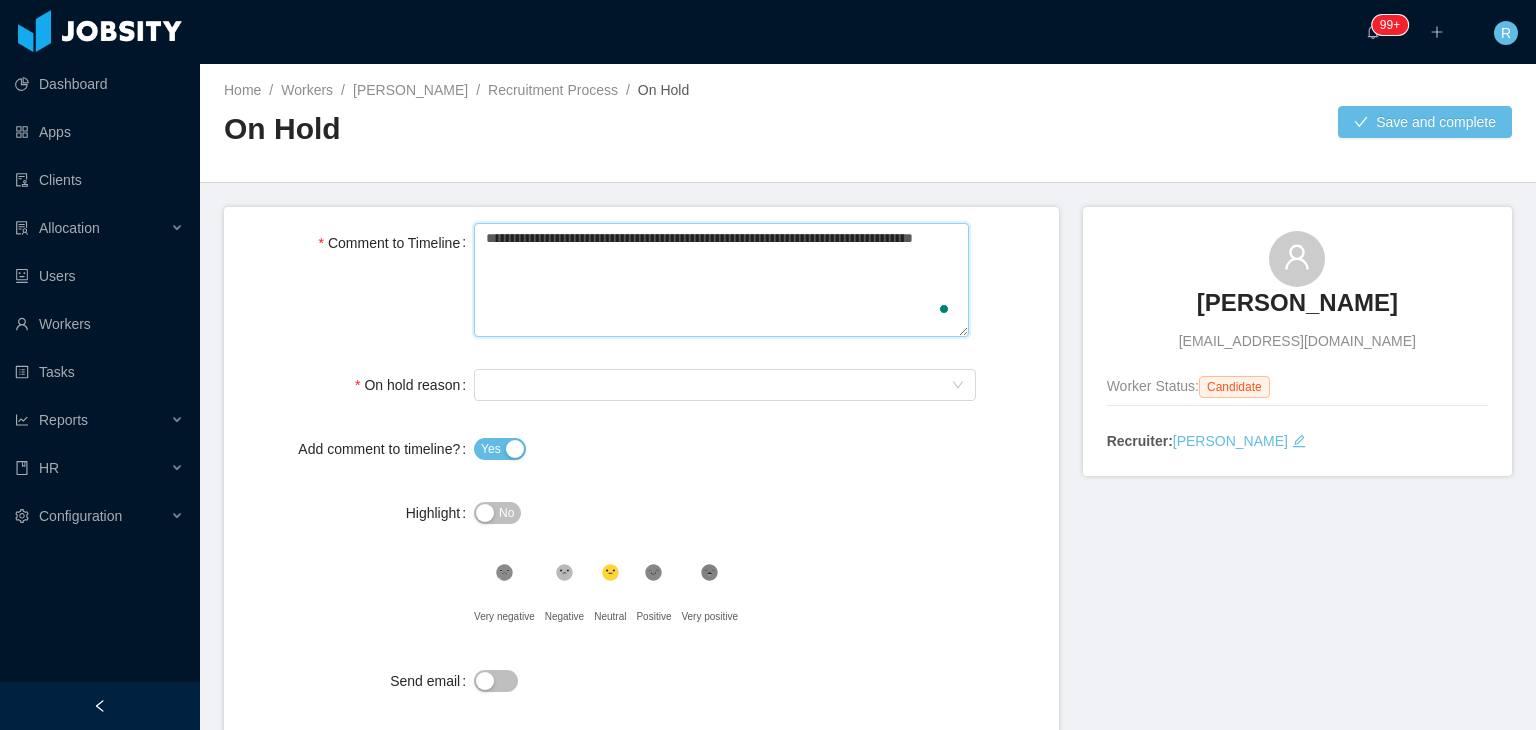 type 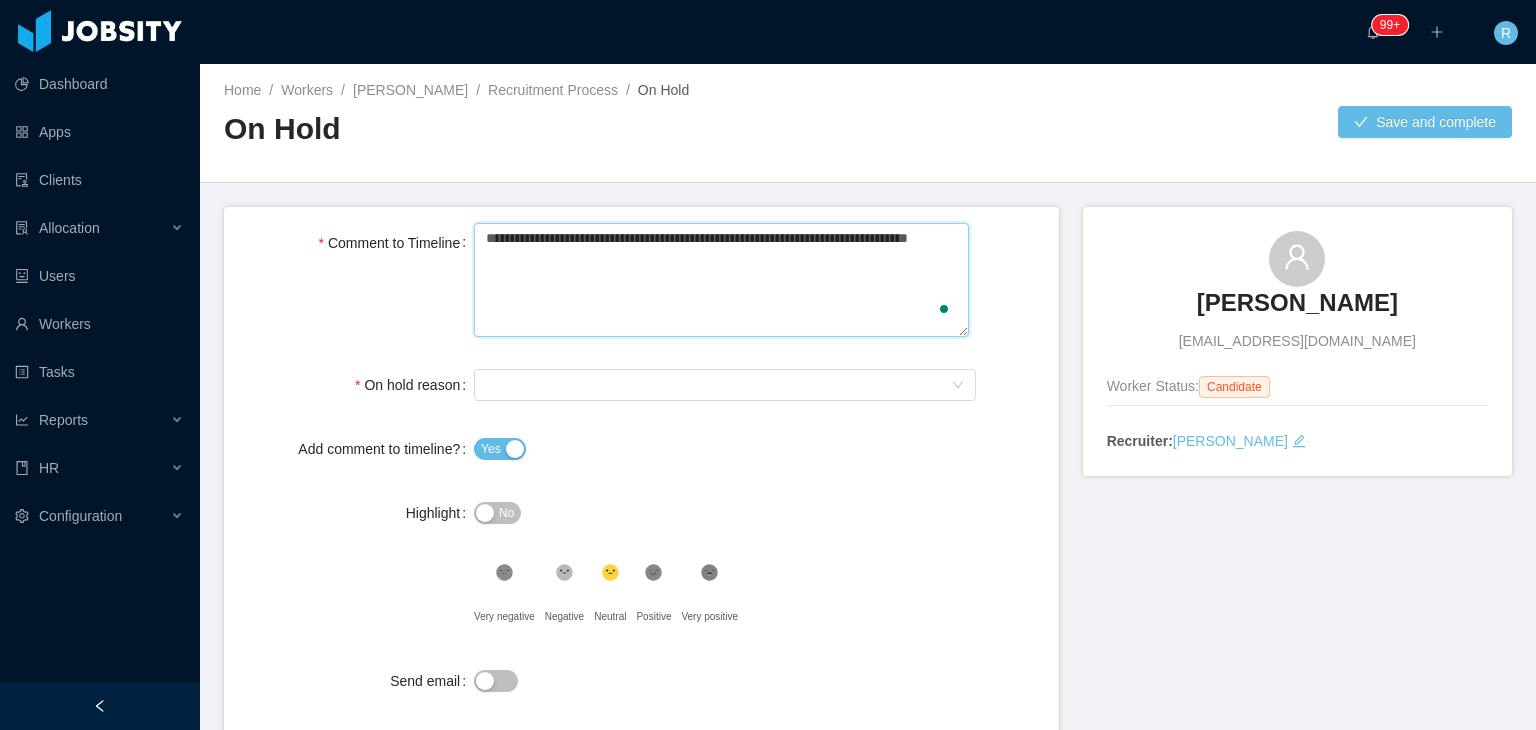 type 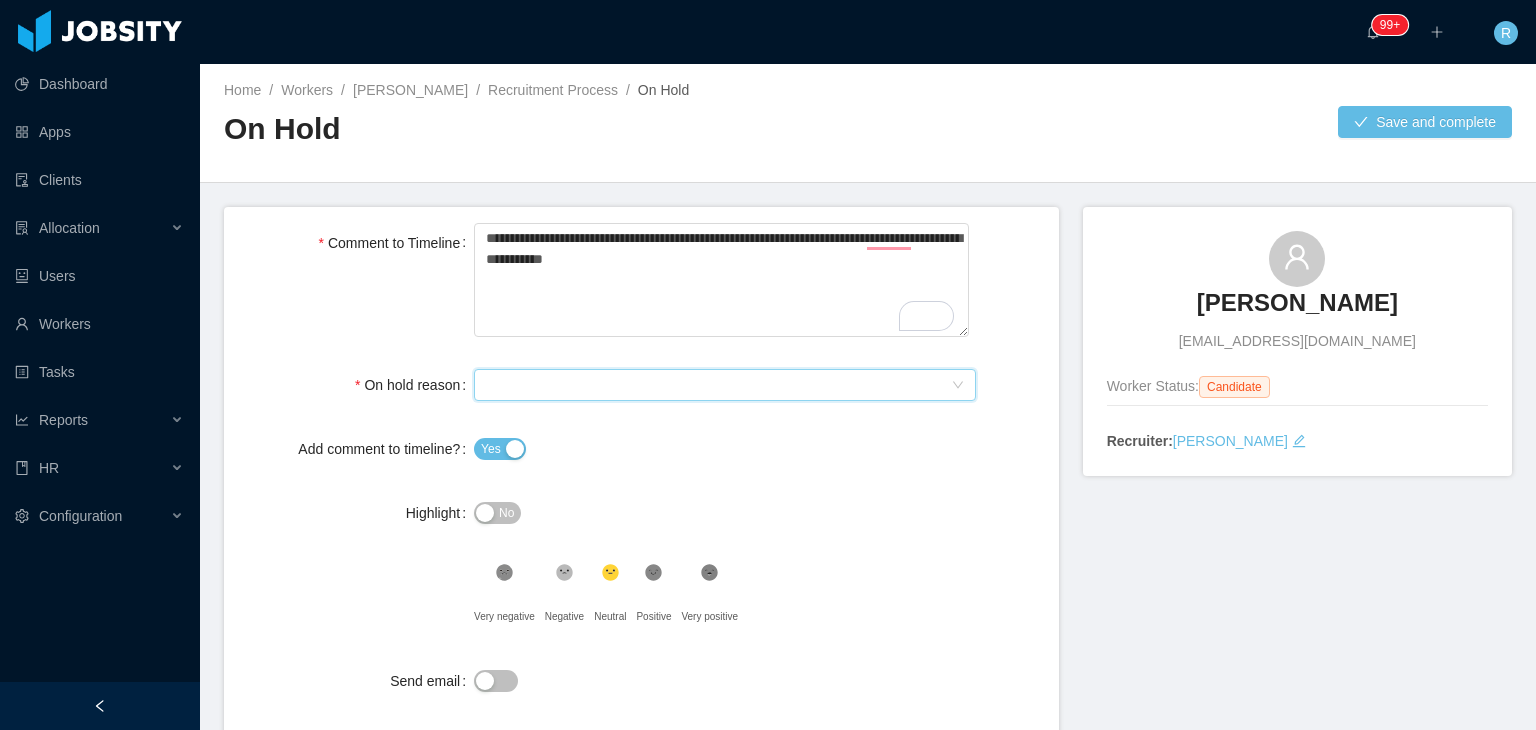 click on "Select On Hold reason" at bounding box center [718, 385] 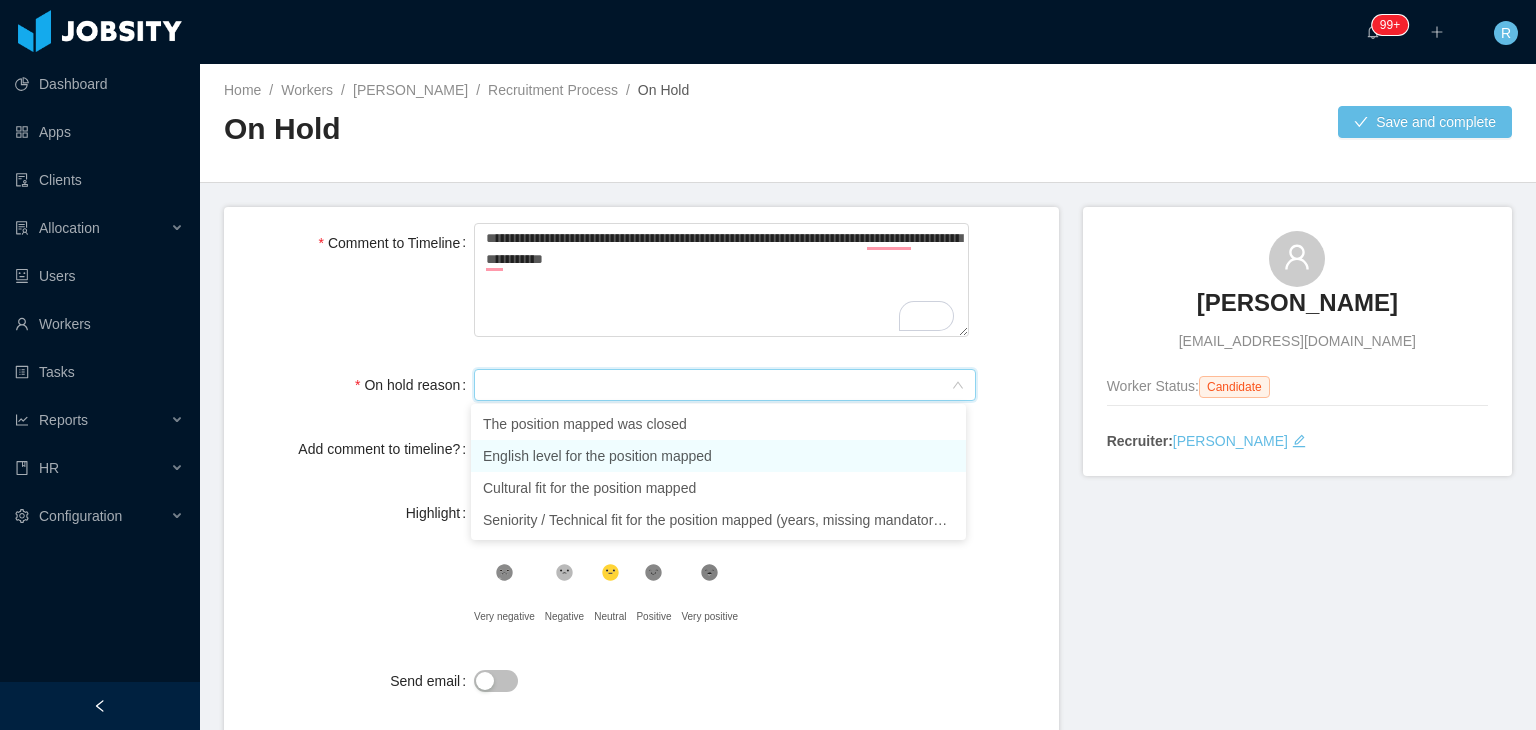 click on "English level for the position mapped" at bounding box center [718, 456] 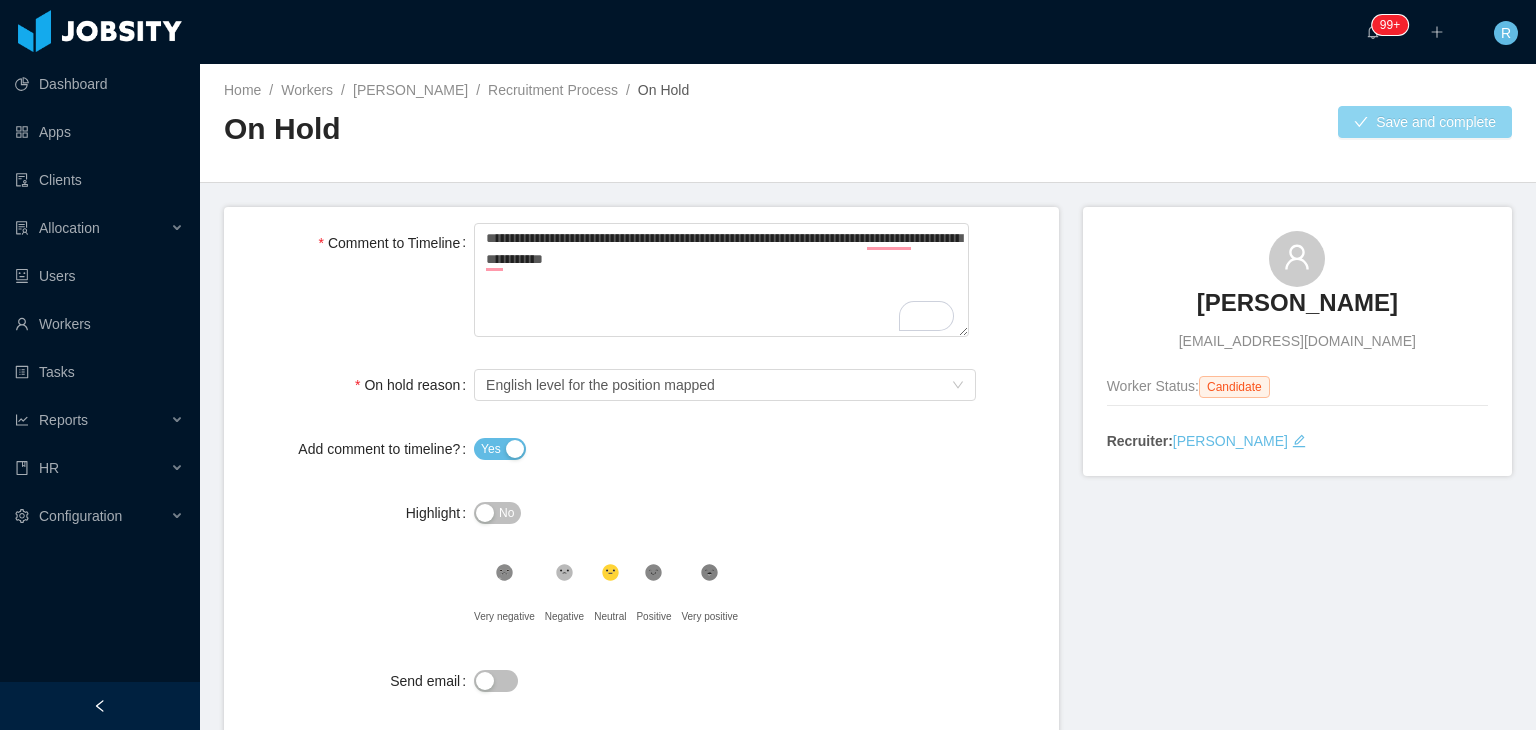 click on "Save and complete" at bounding box center (1425, 122) 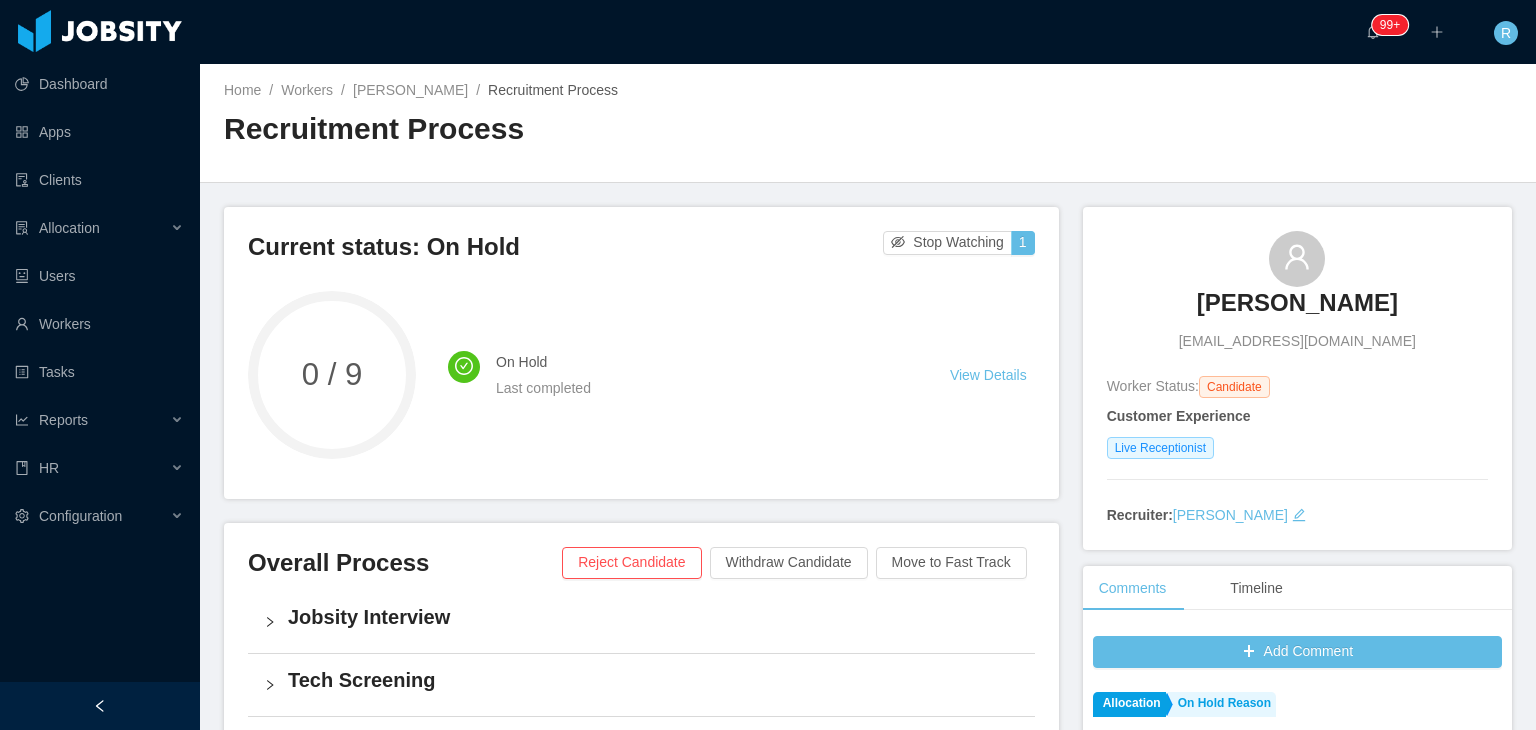 click on "[EMAIL_ADDRESS][DOMAIN_NAME]" at bounding box center (1297, 341) 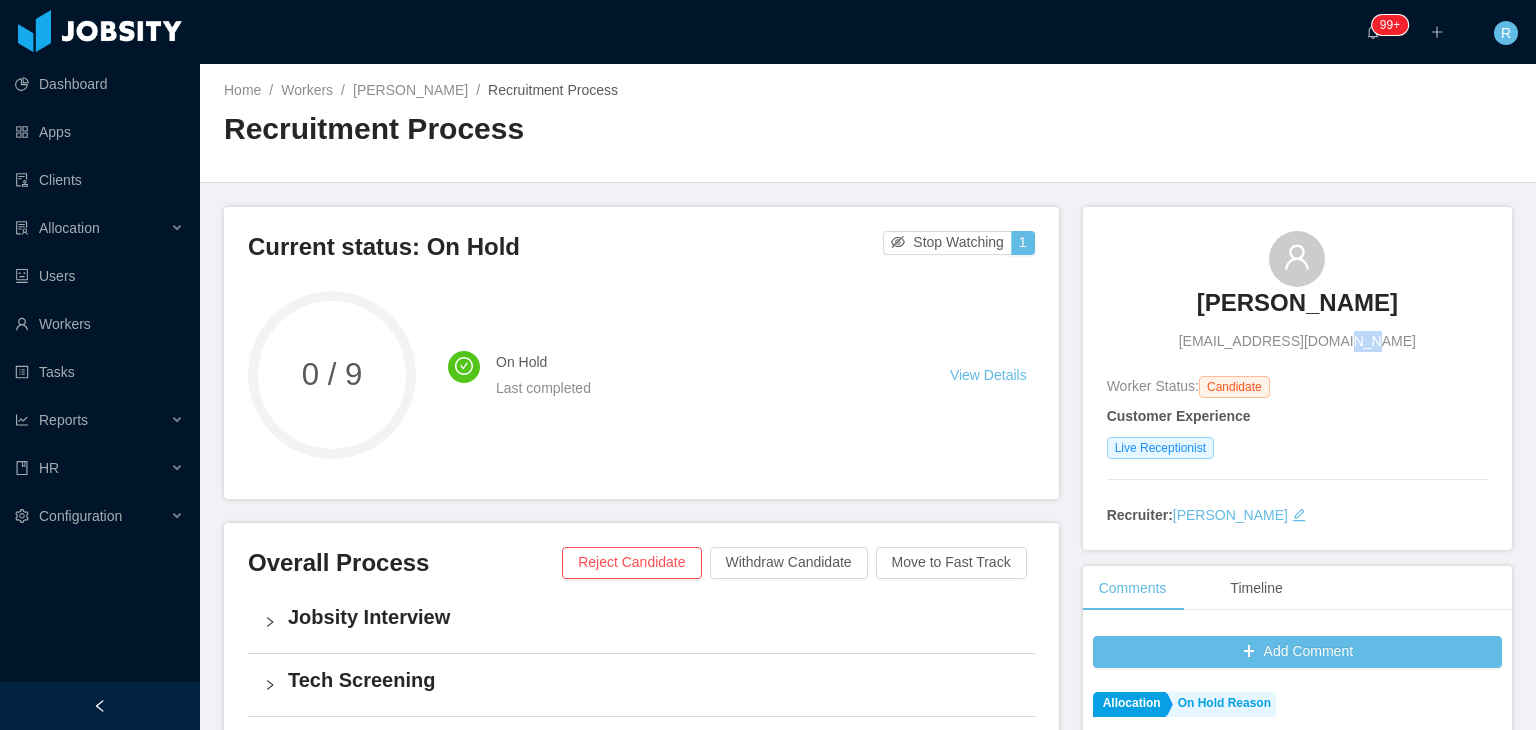 click on "[EMAIL_ADDRESS][DOMAIN_NAME]" at bounding box center (1297, 341) 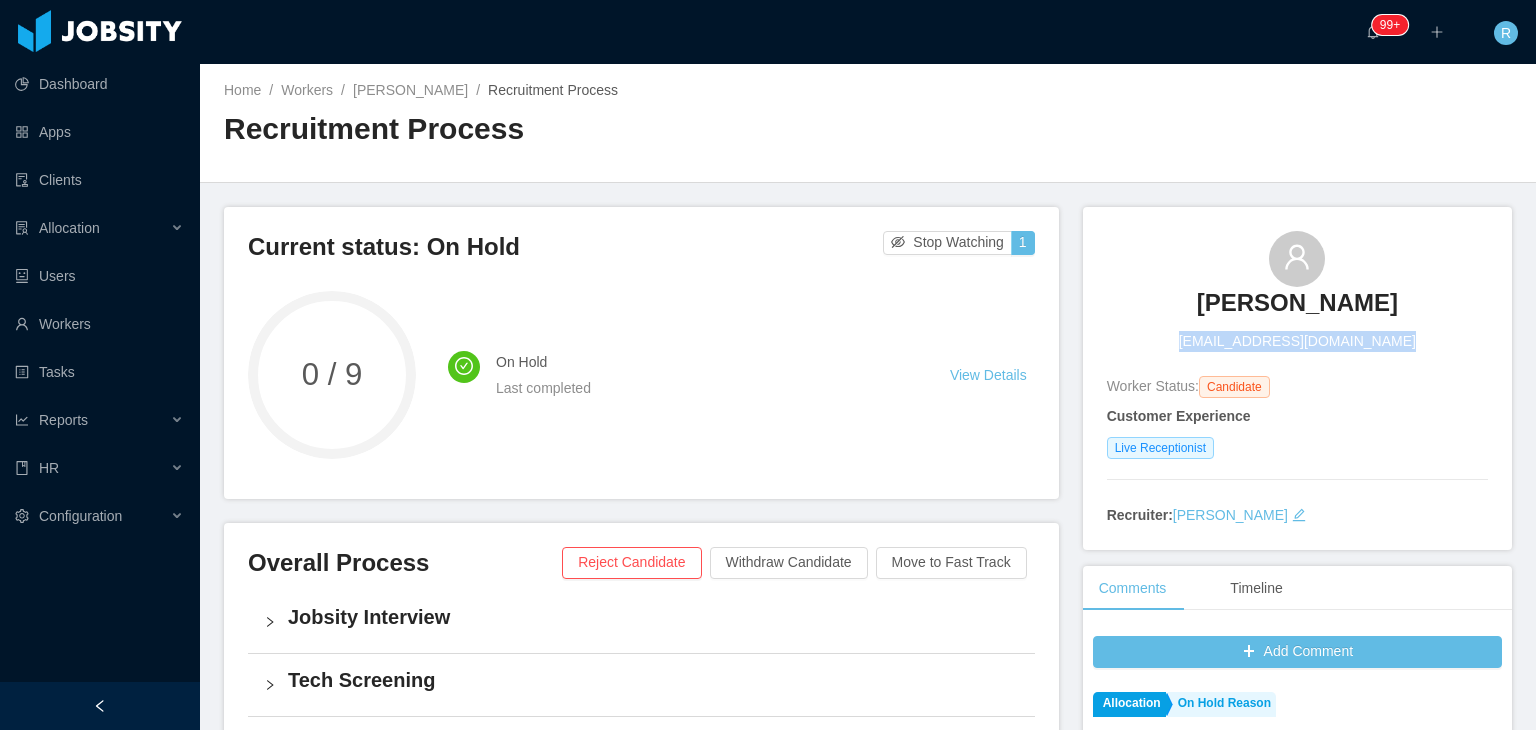 click on "[EMAIL_ADDRESS][DOMAIN_NAME]" at bounding box center [1297, 341] 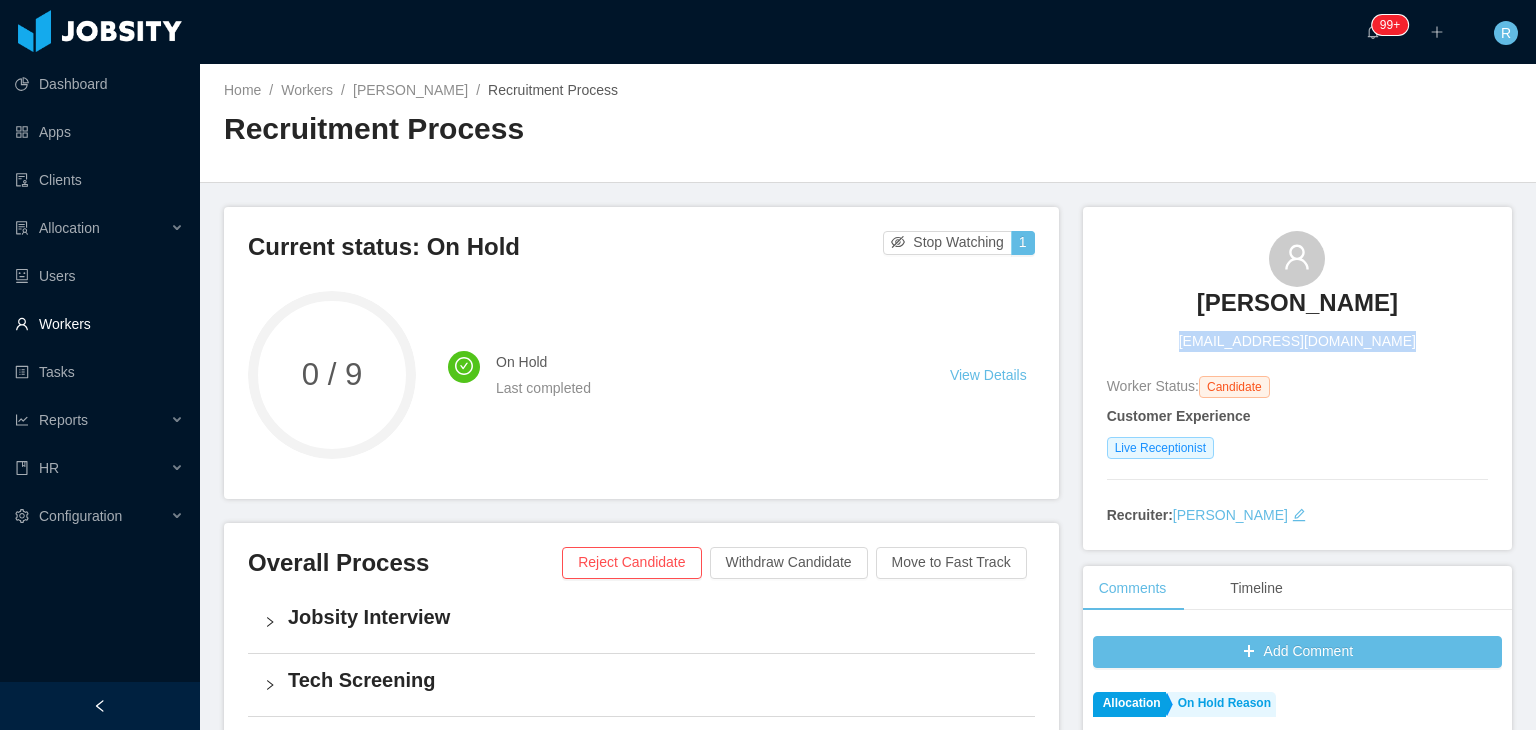 click on "Workers" at bounding box center [99, 324] 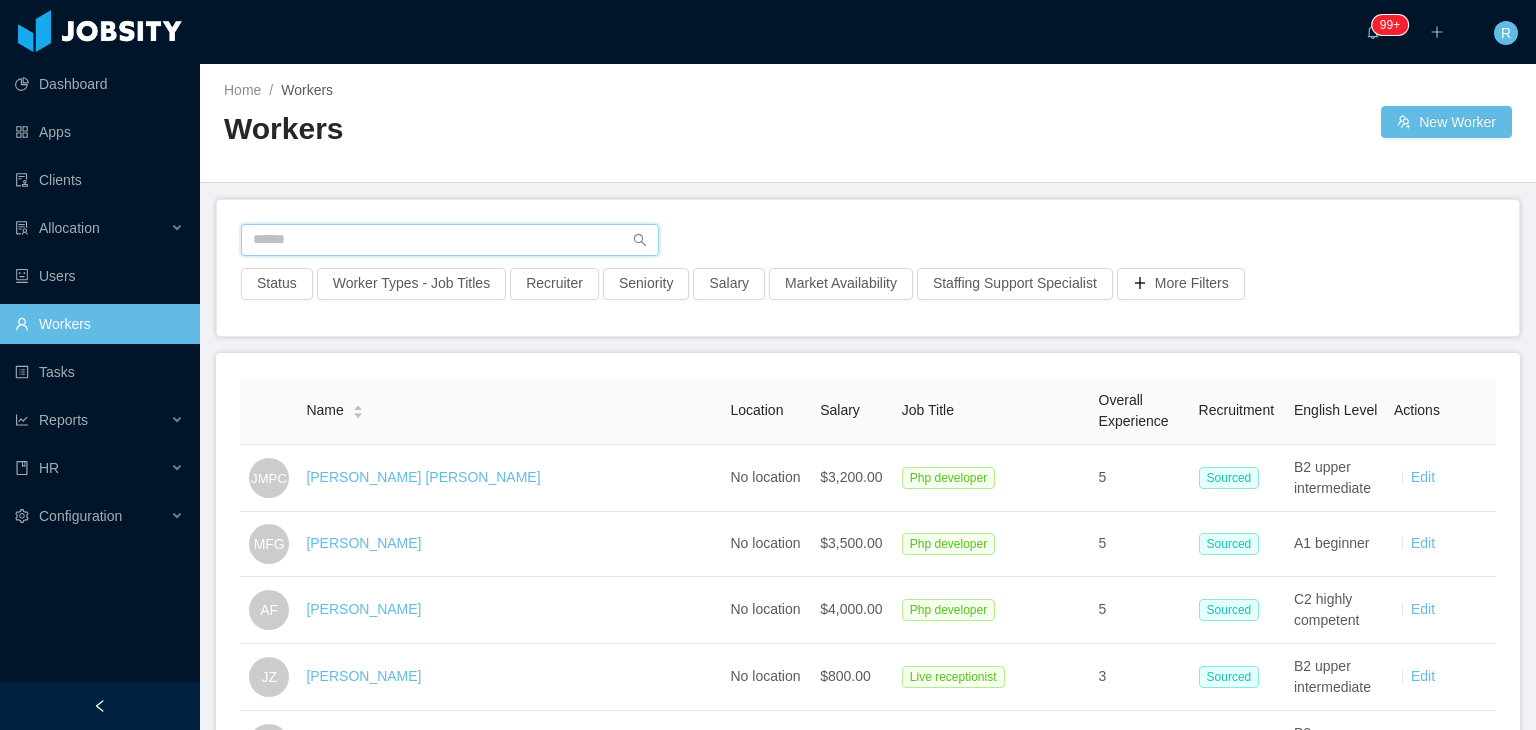 paste on "**********" 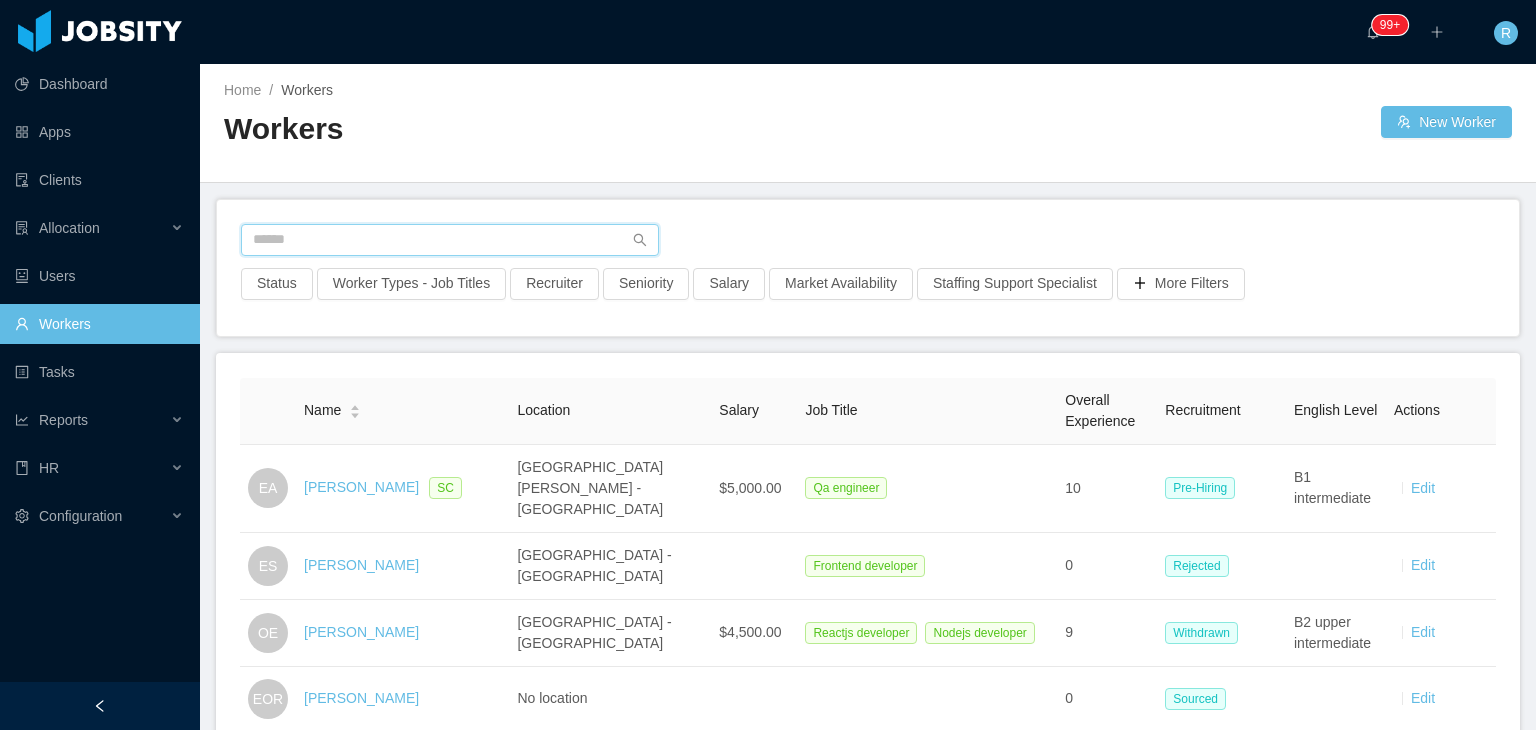 paste on "**********" 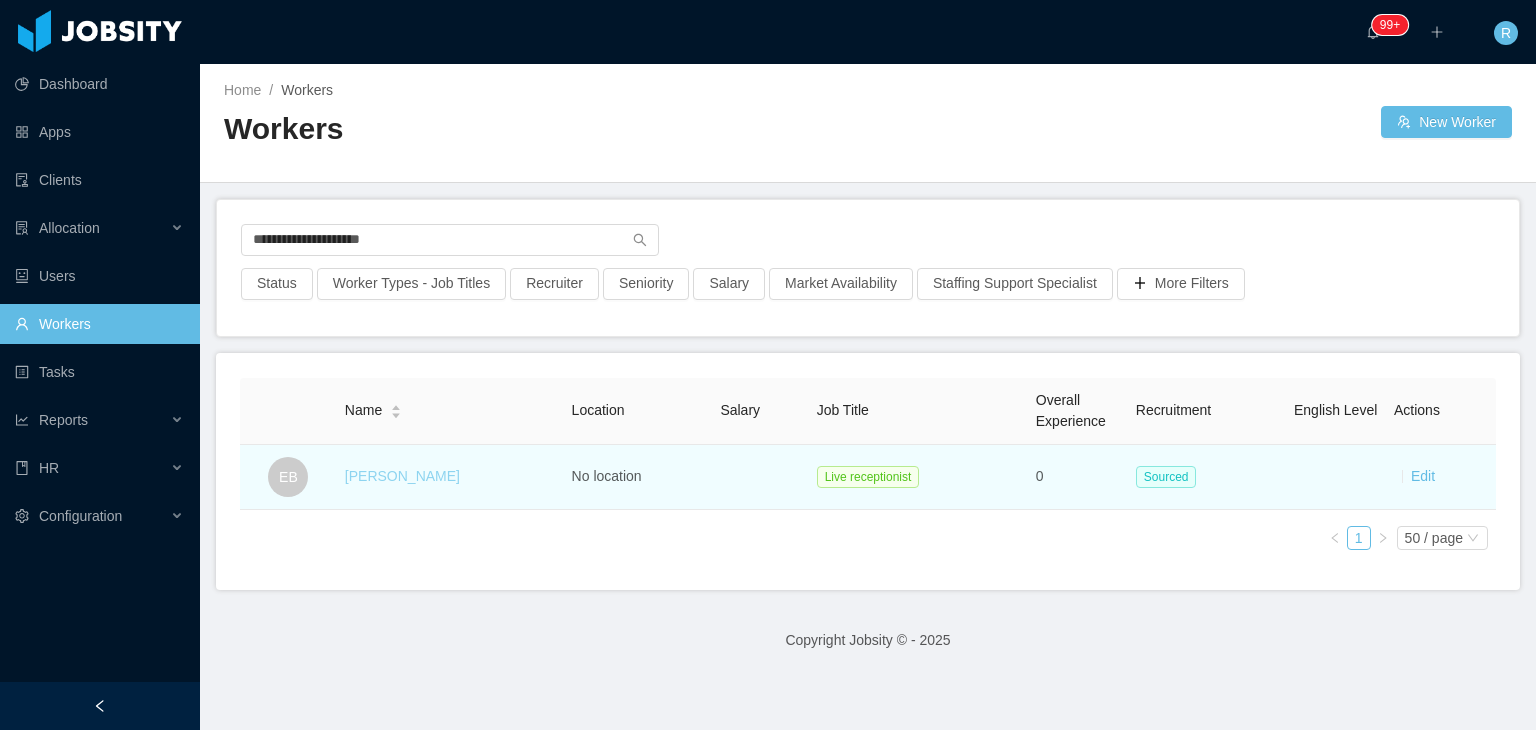 click on "EDGARD BARRIERE" at bounding box center [402, 476] 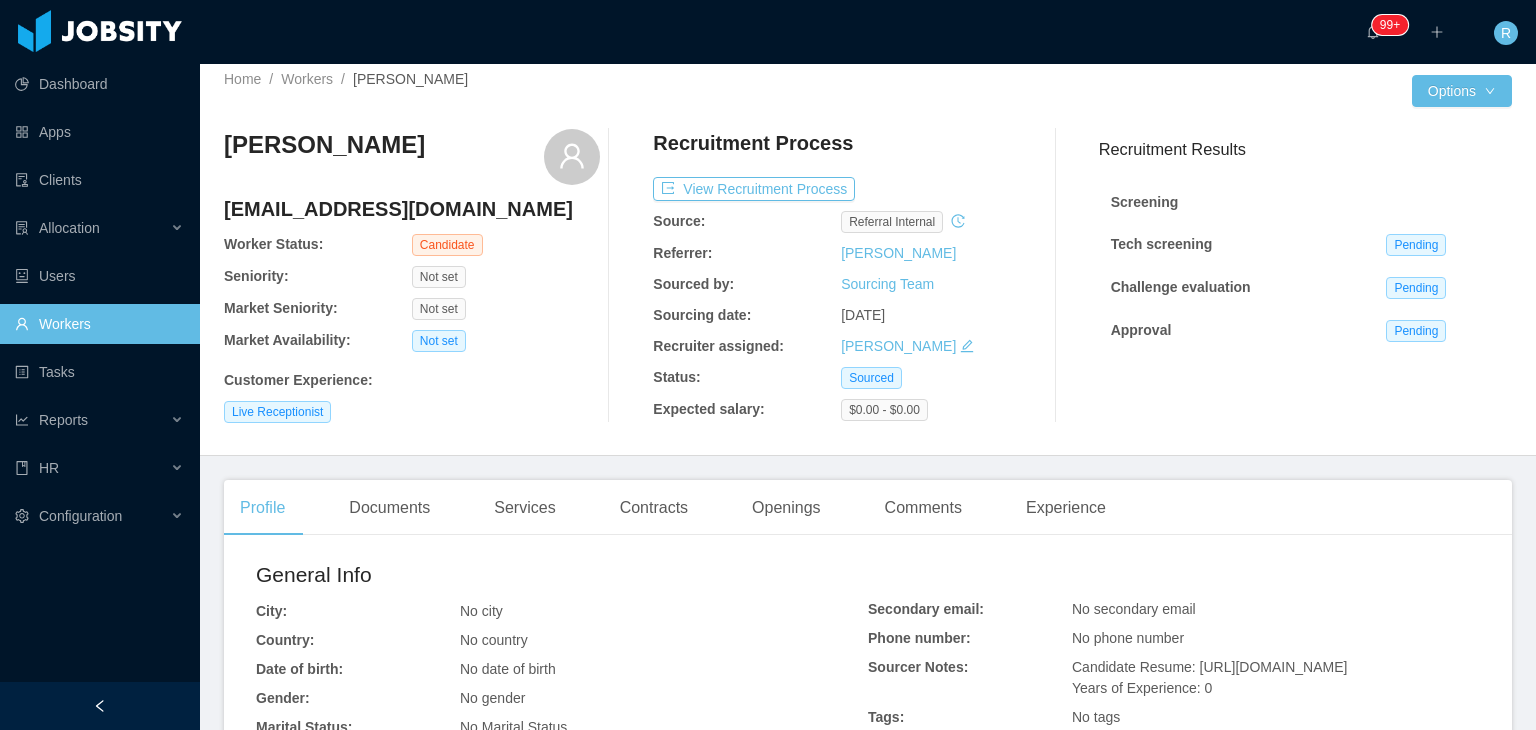scroll, scrollTop: 0, scrollLeft: 0, axis: both 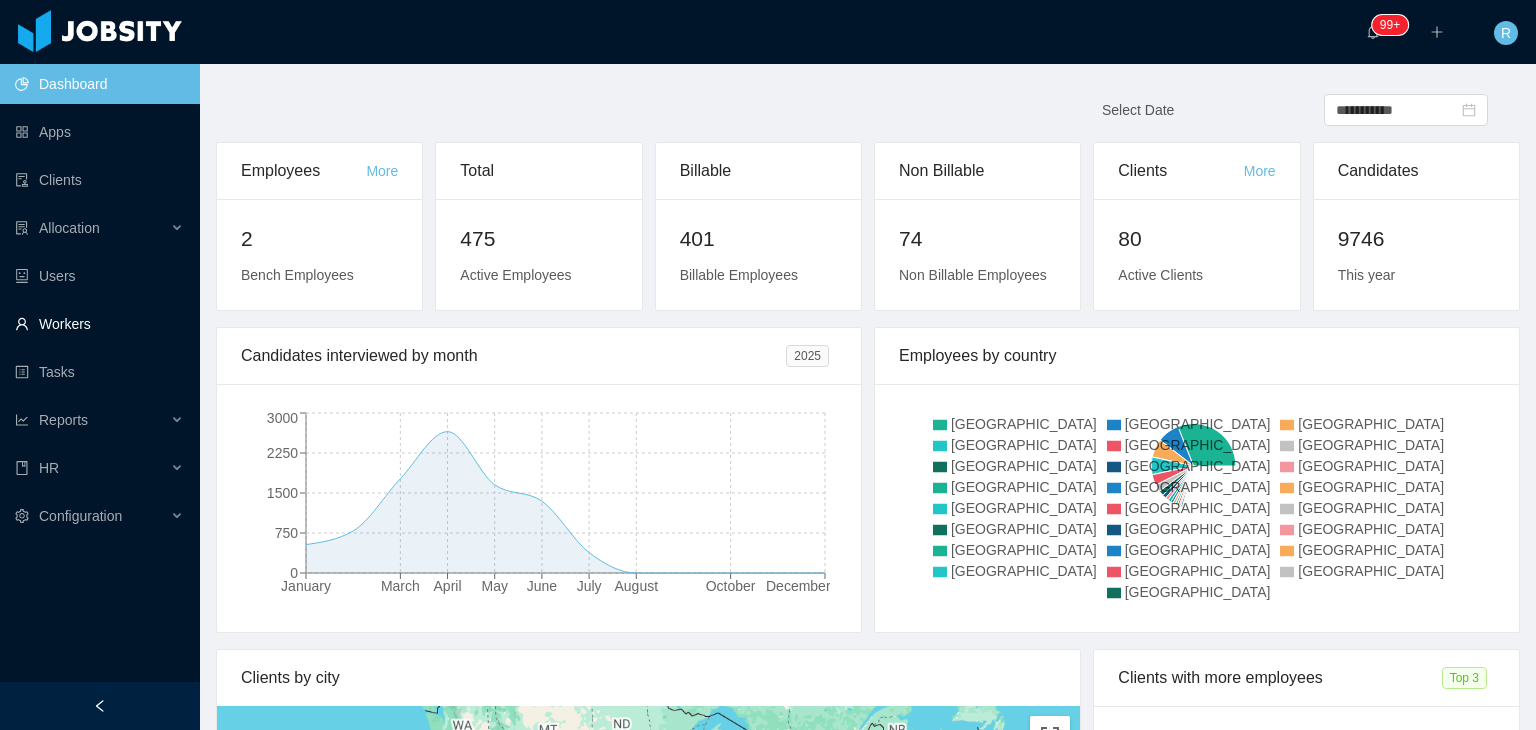 click on "Workers" at bounding box center [99, 324] 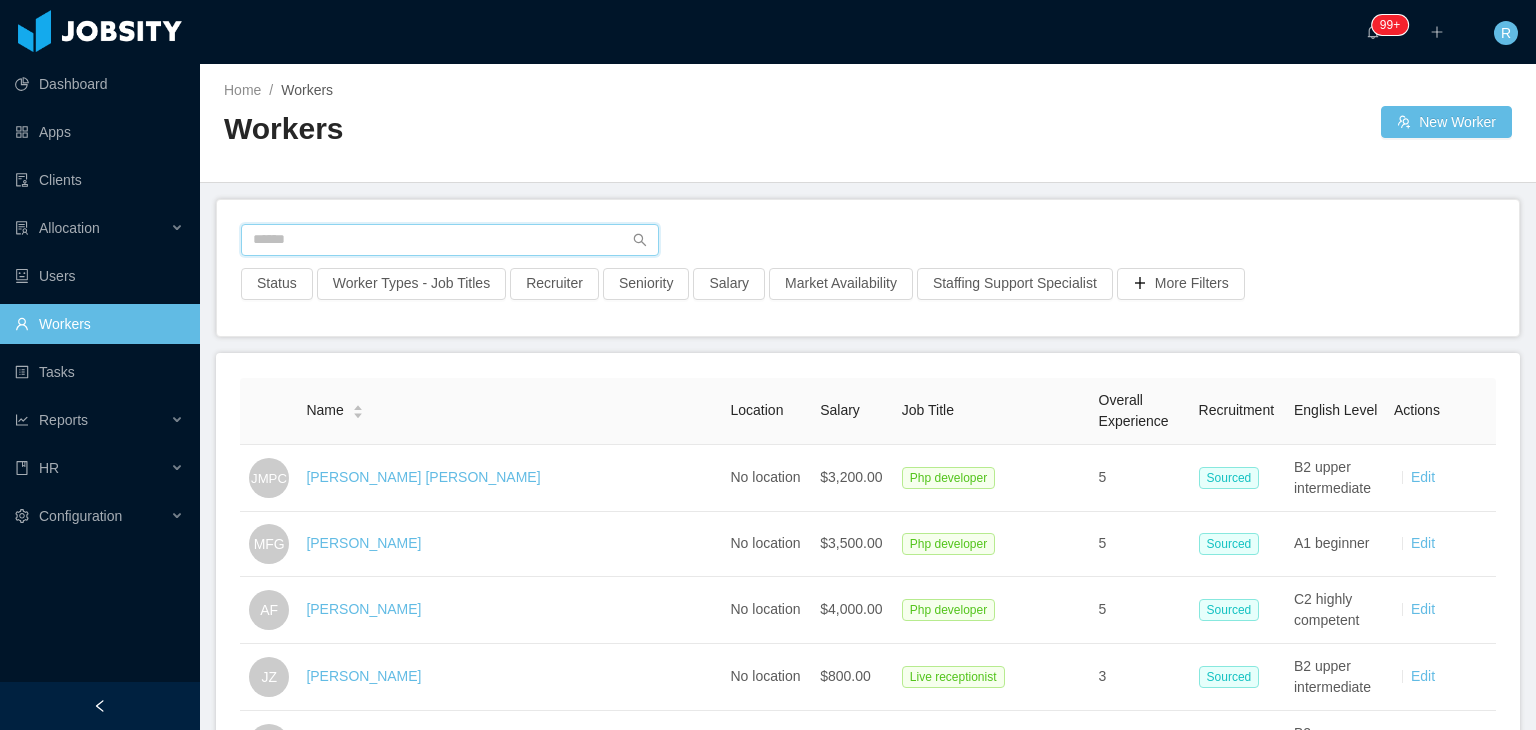 click at bounding box center [450, 240] 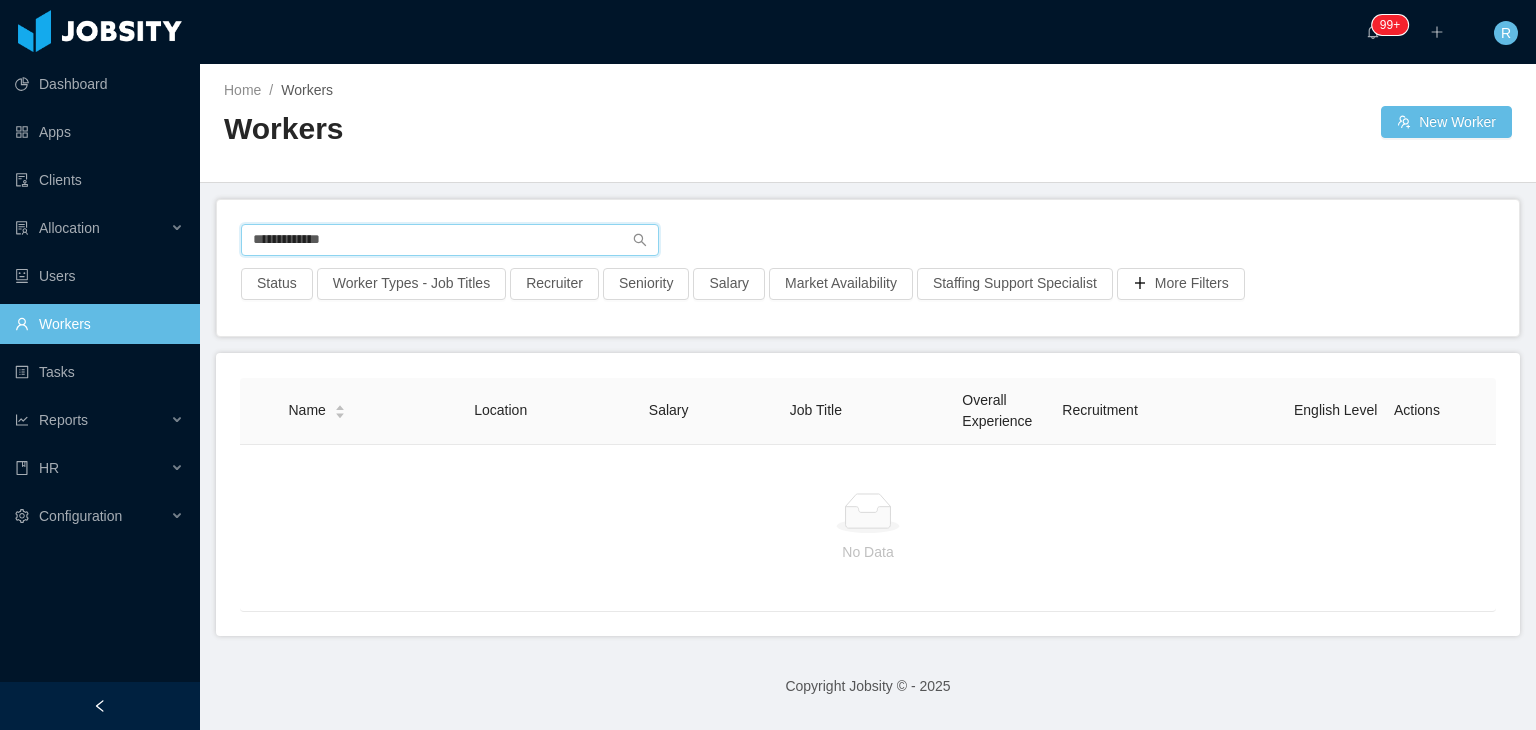 type 